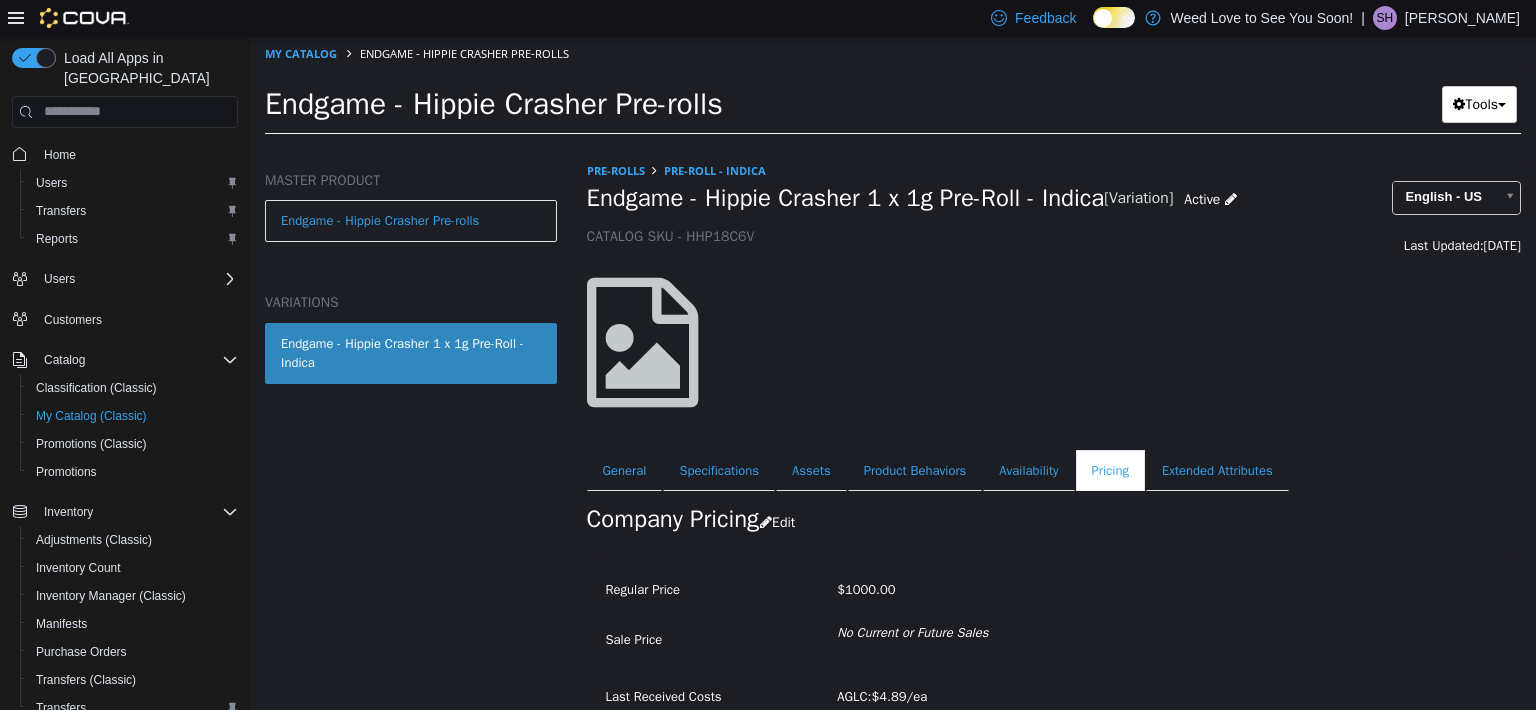 scroll, scrollTop: 0, scrollLeft: 0, axis: both 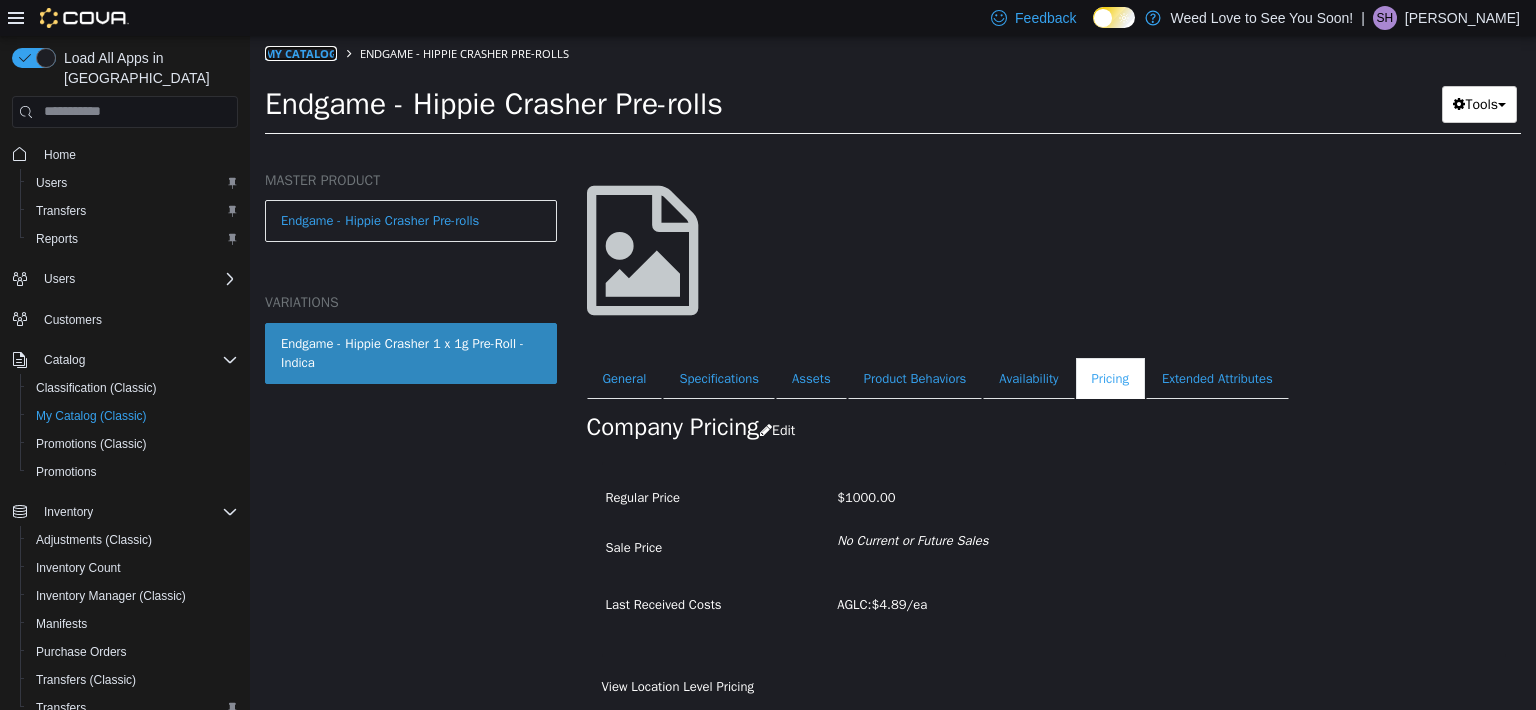 click on "My Catalog" at bounding box center (301, 52) 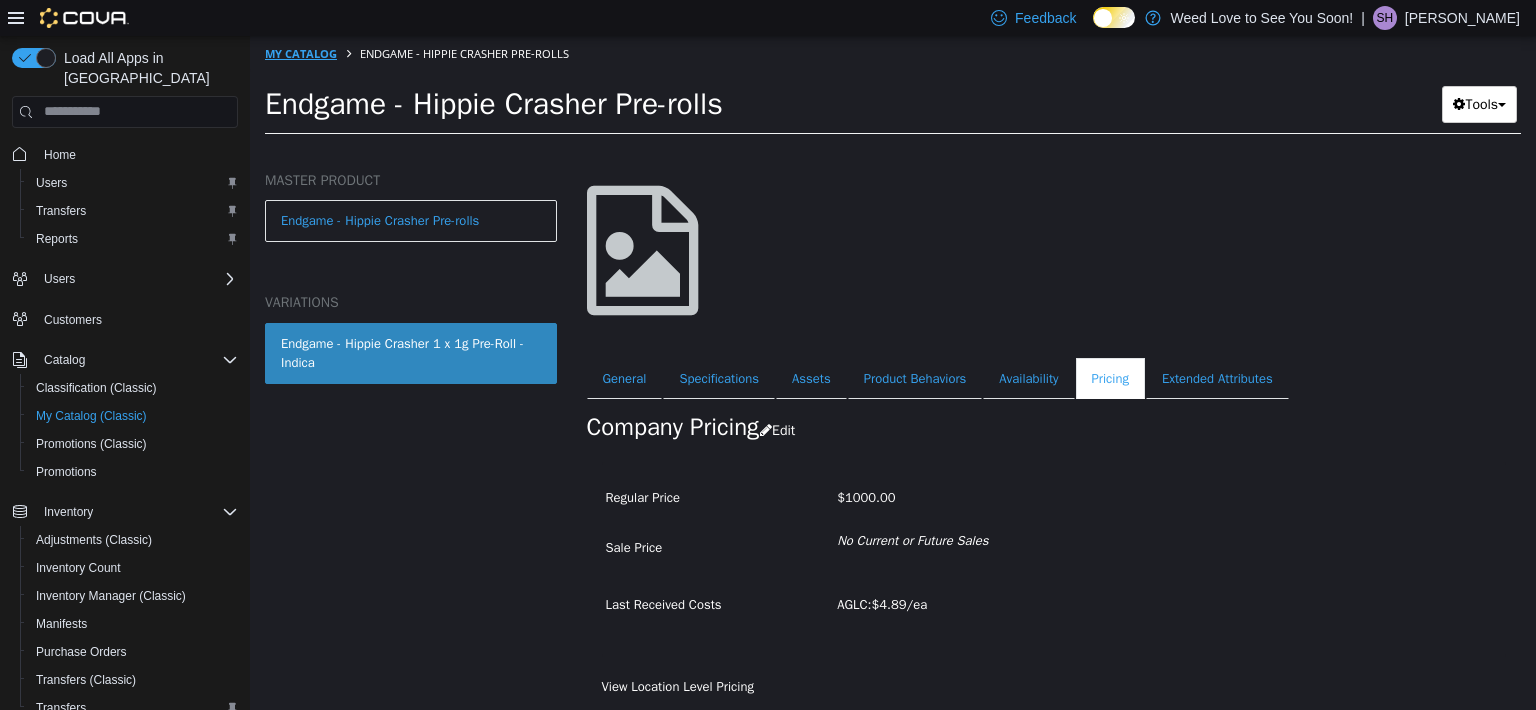 select on "**********" 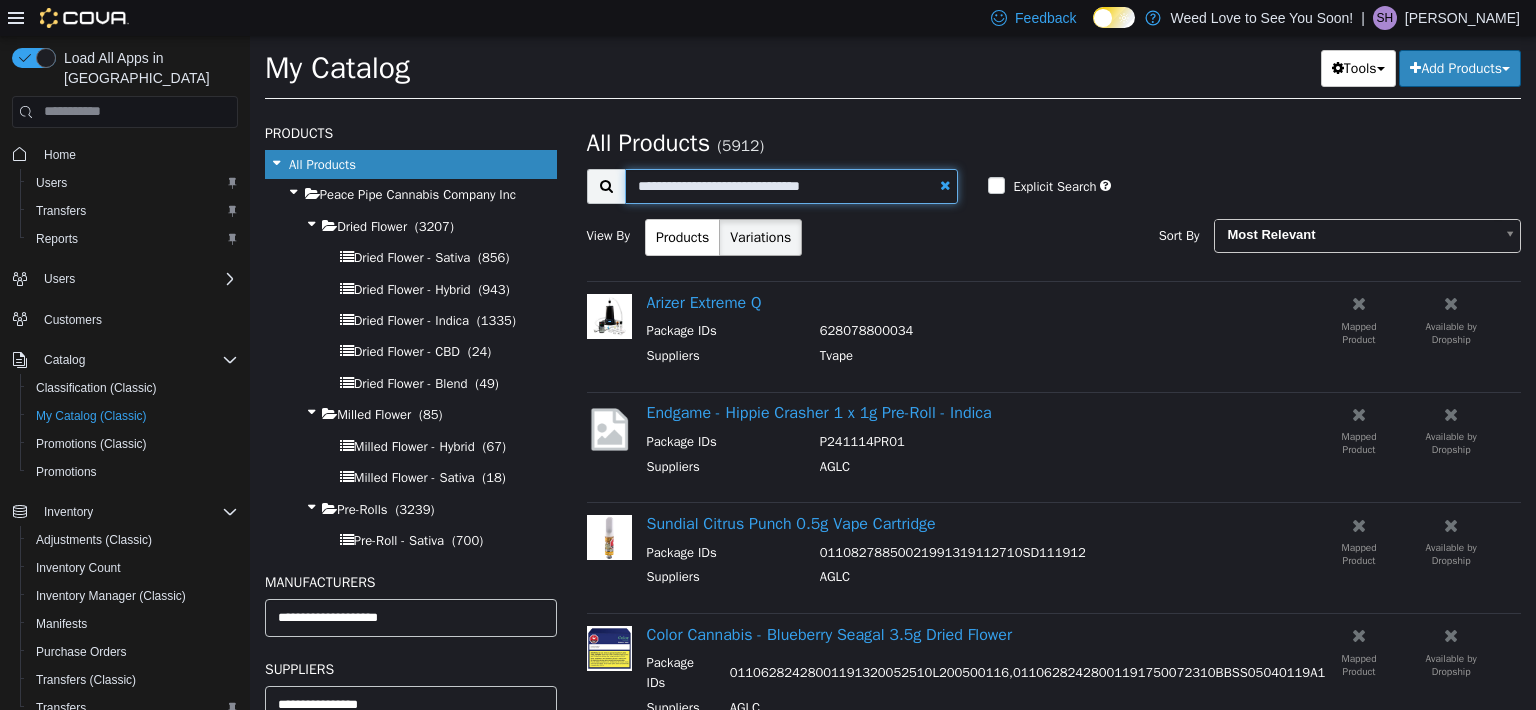 drag, startPoint x: 864, startPoint y: 184, endPoint x: 579, endPoint y: 195, distance: 285.2122 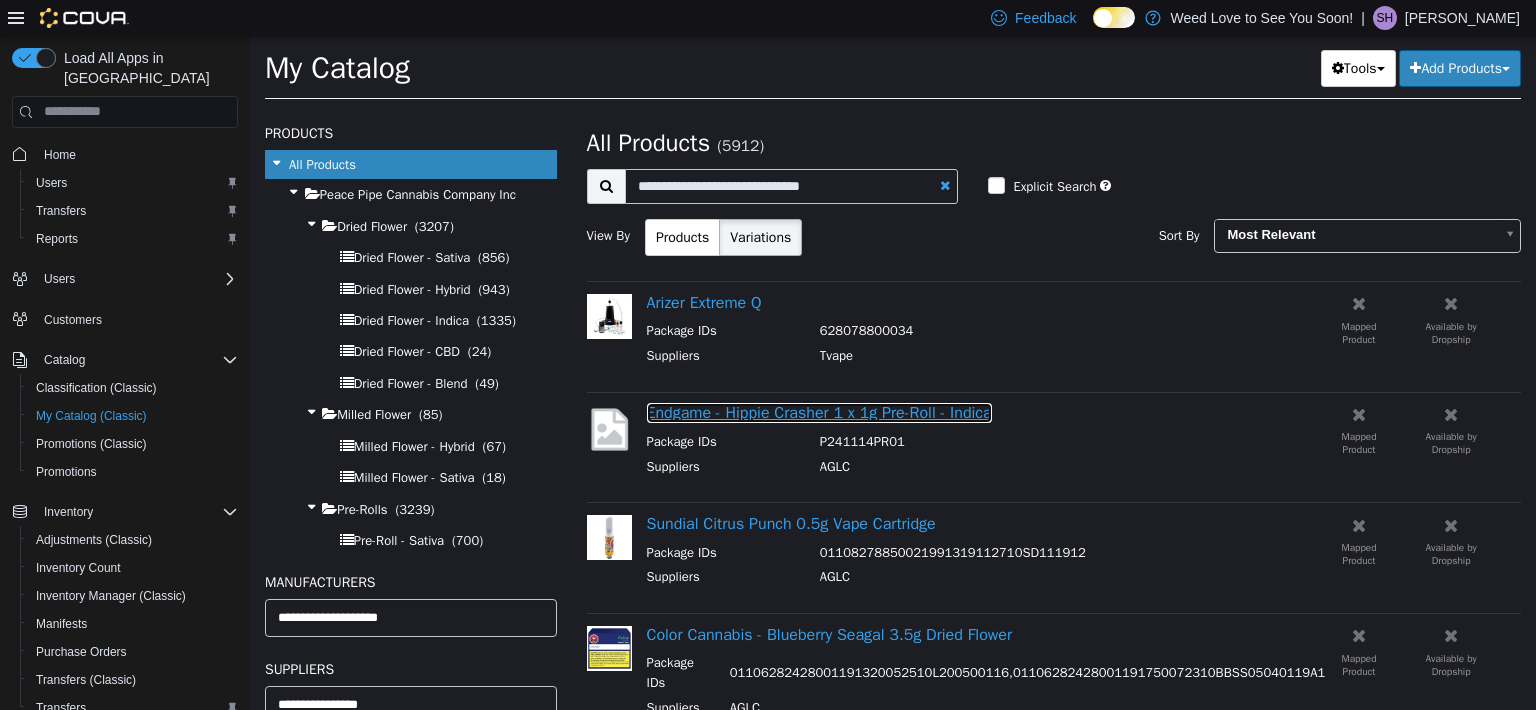 click on "Endgame - Hippie Crasher 1 x 1g Pre-Roll - Indica" at bounding box center [819, 412] 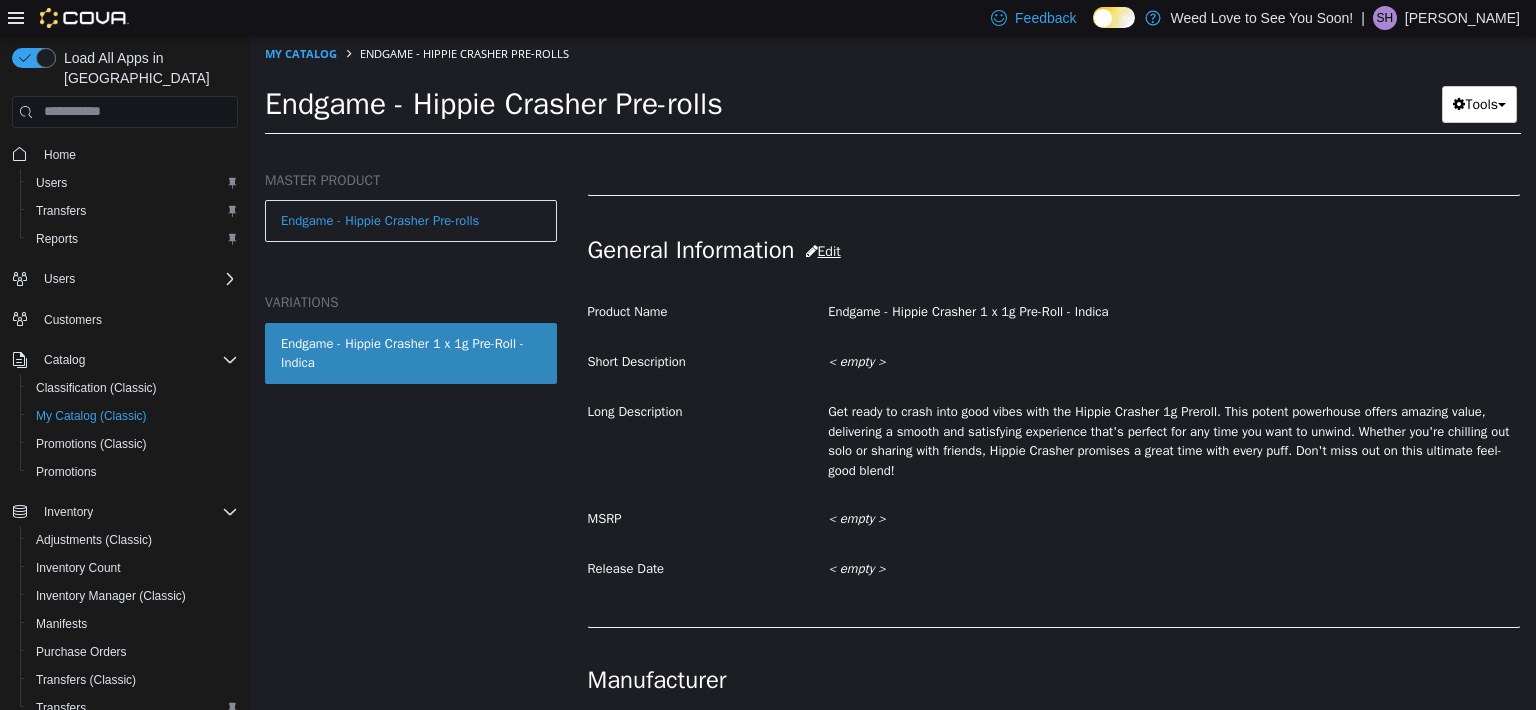 scroll, scrollTop: 200, scrollLeft: 0, axis: vertical 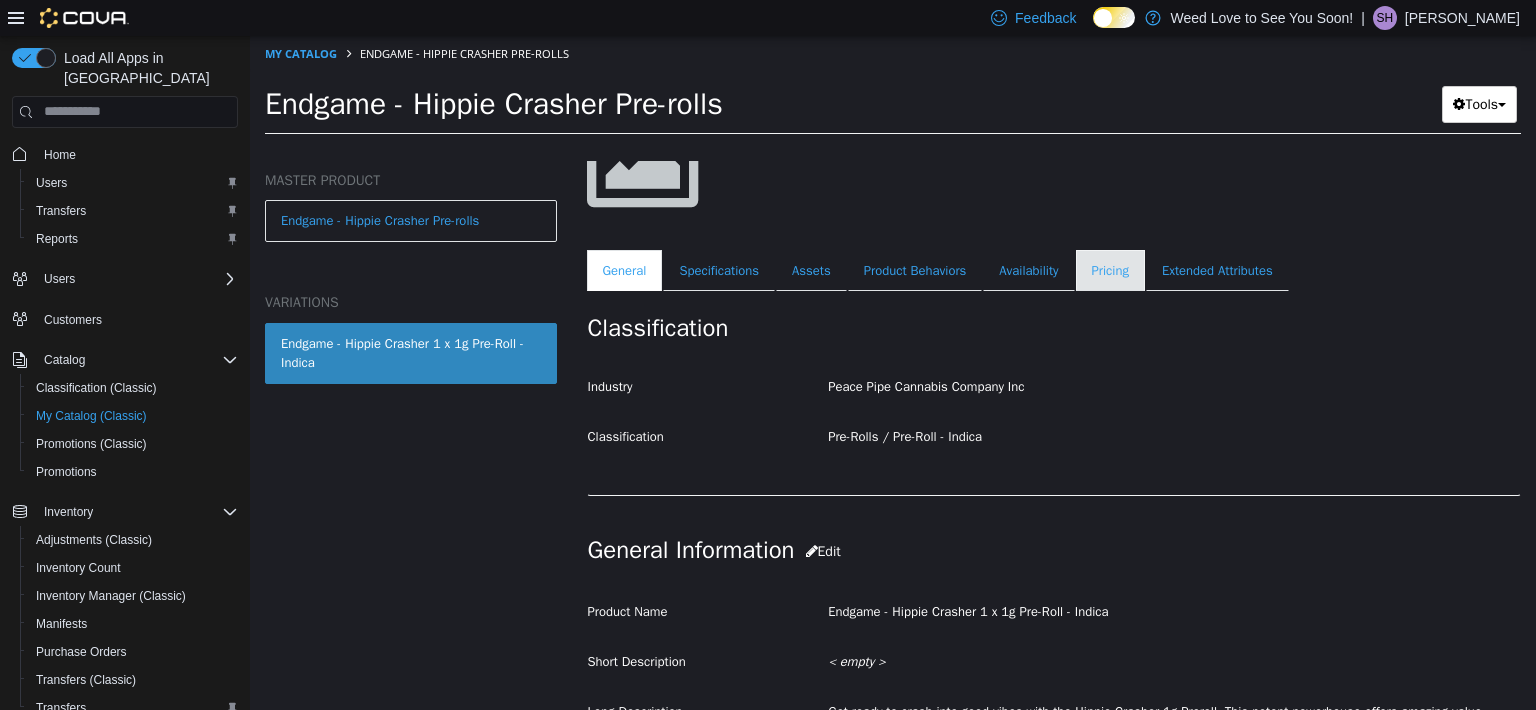 click on "Pricing" at bounding box center [1110, 270] 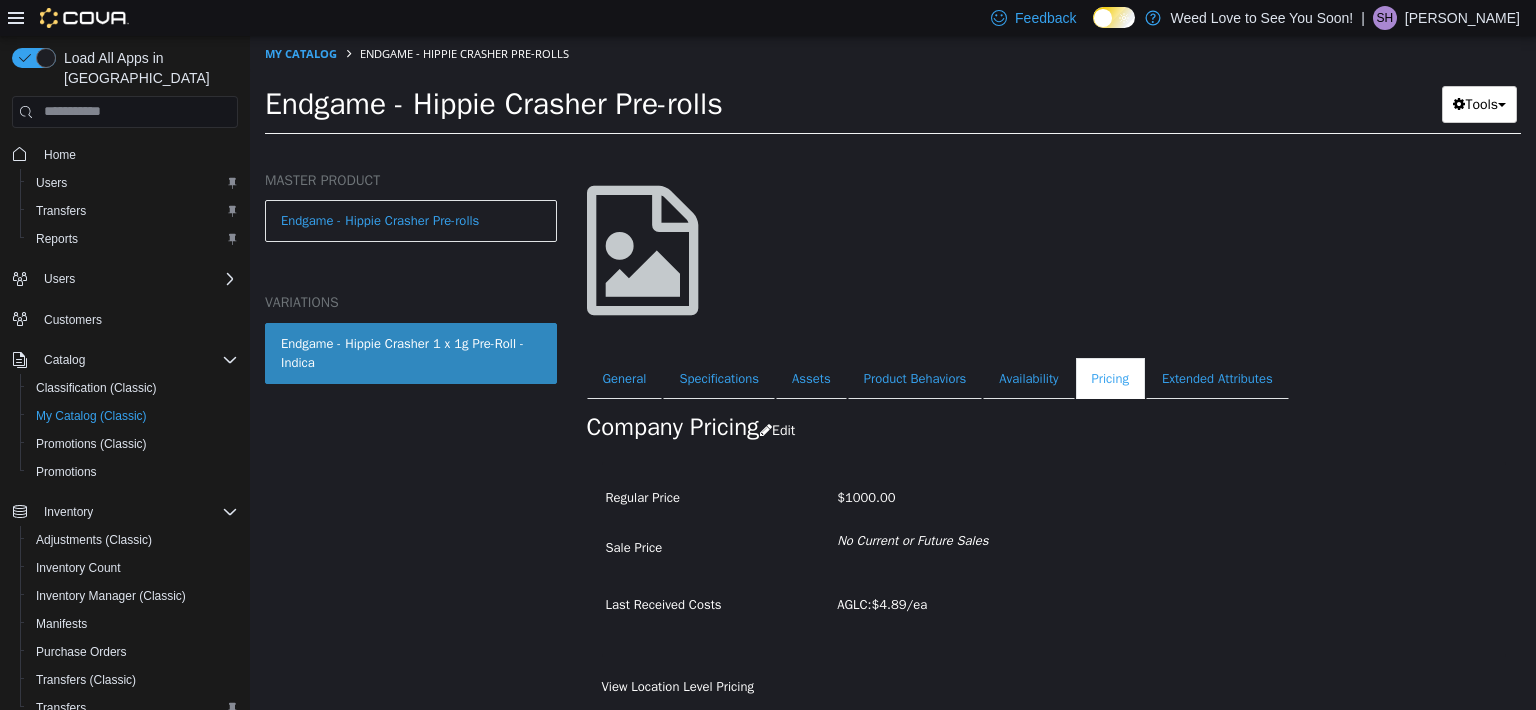 scroll, scrollTop: 92, scrollLeft: 0, axis: vertical 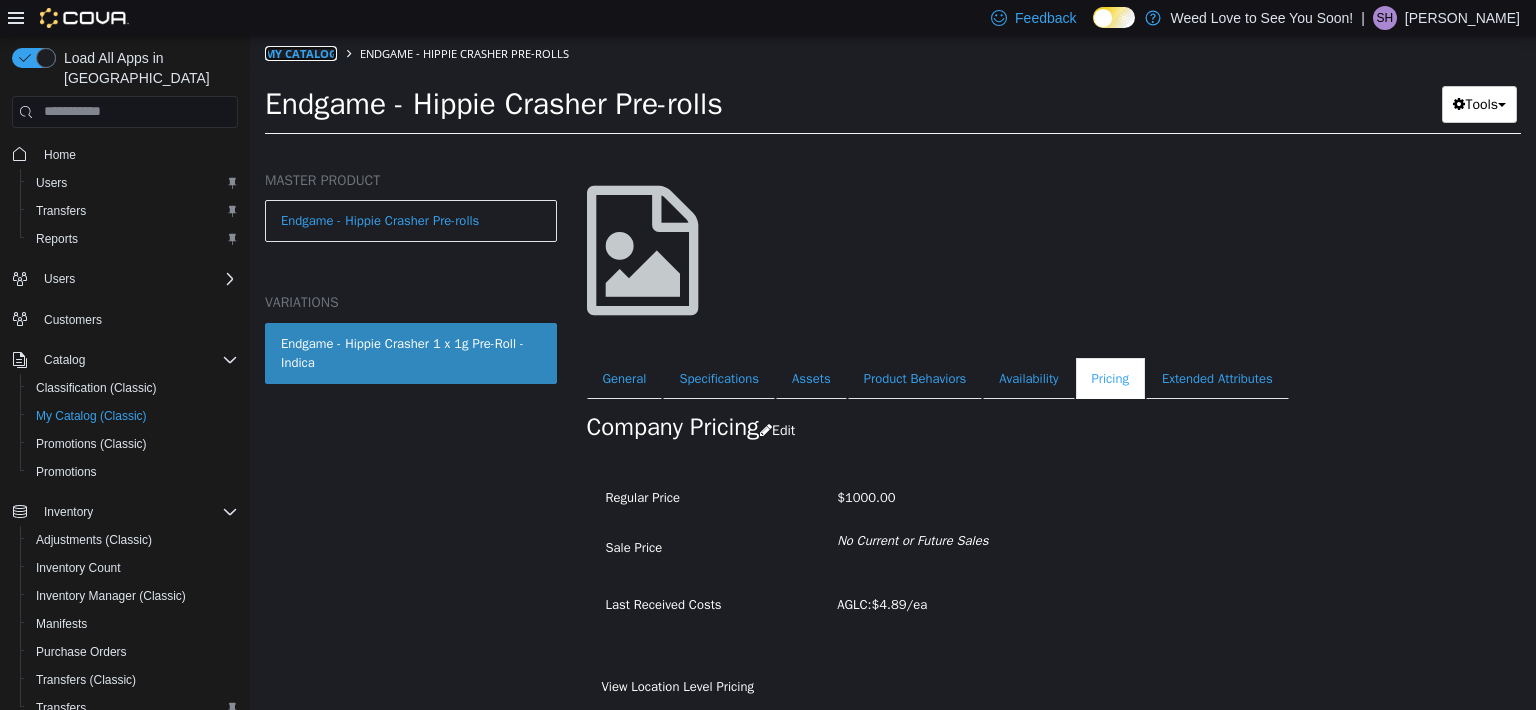 click on "My Catalog" at bounding box center [301, 52] 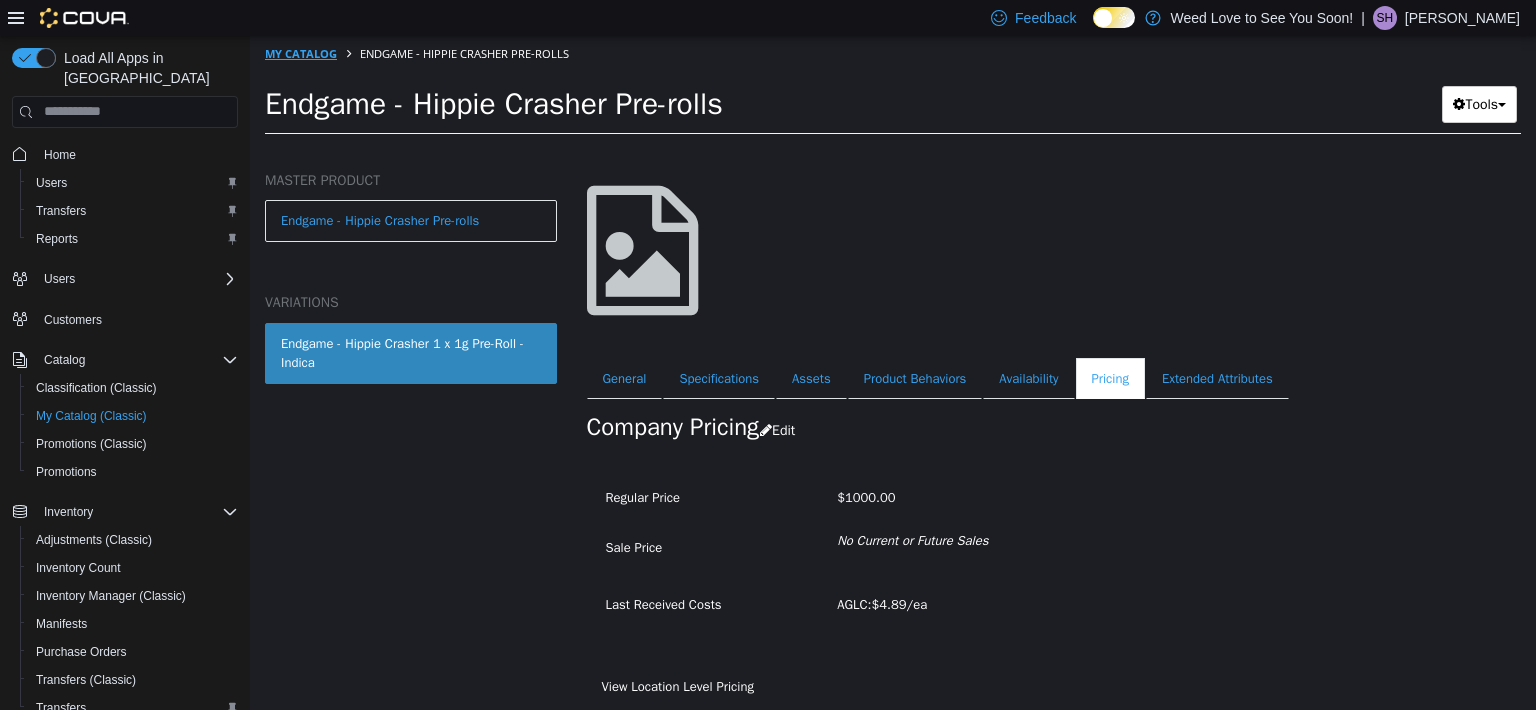 select on "**********" 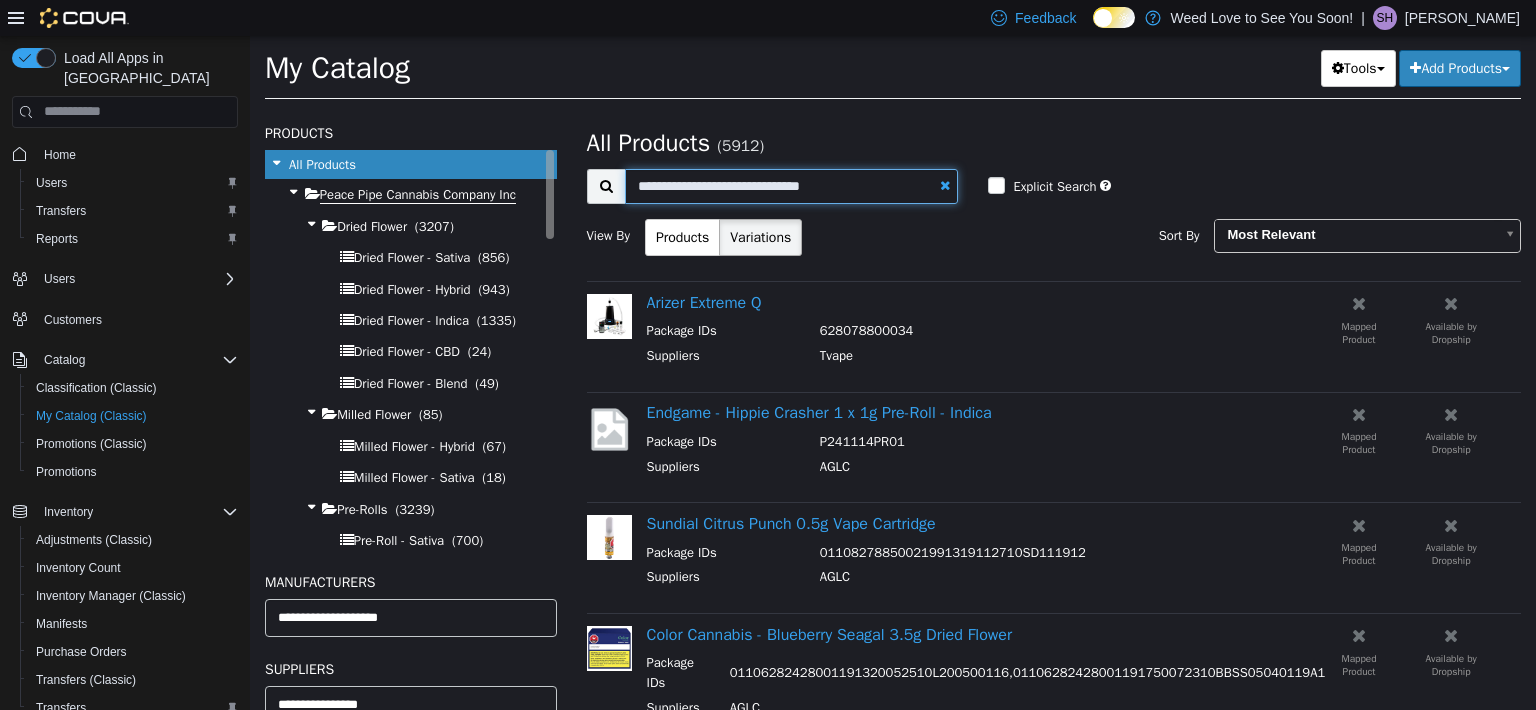 drag, startPoint x: 856, startPoint y: 190, endPoint x: 507, endPoint y: 193, distance: 349.0129 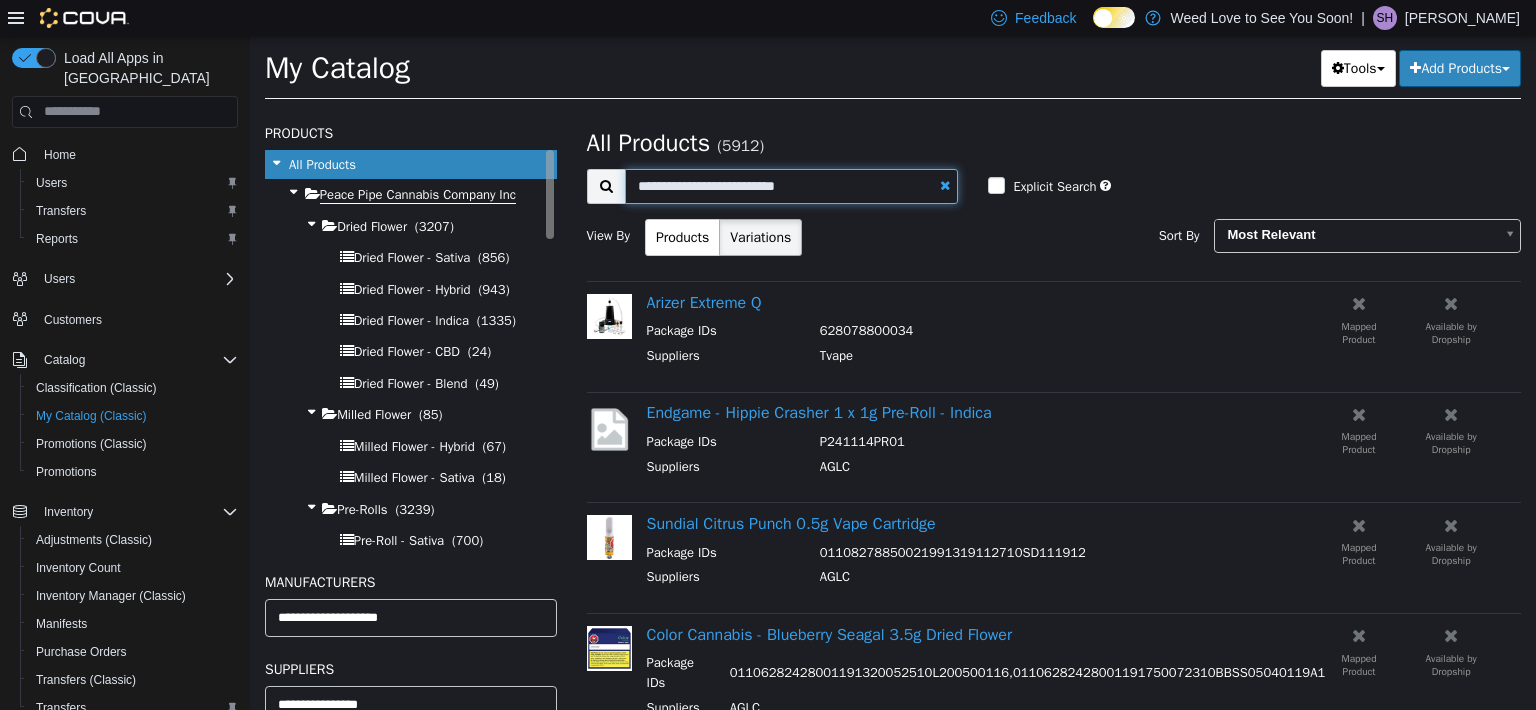 type on "**********" 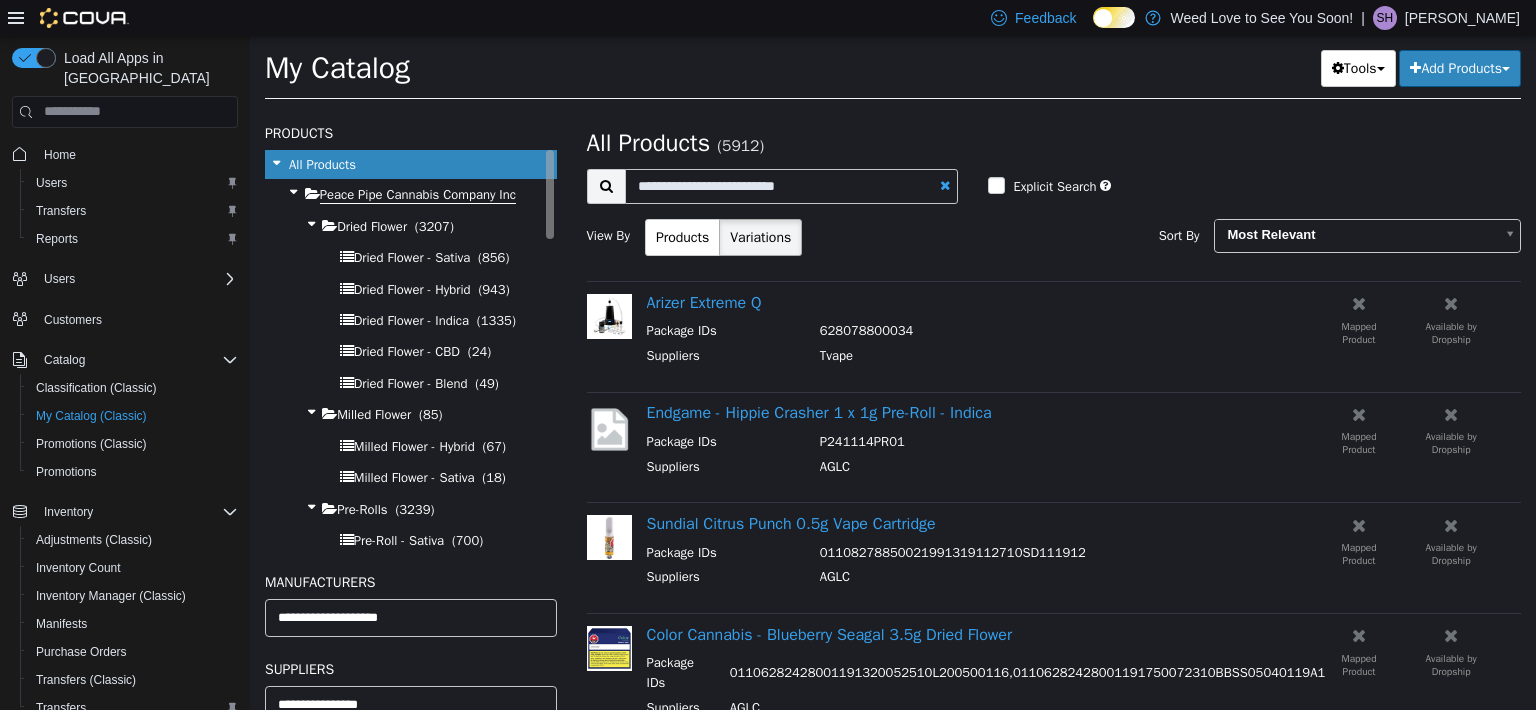 select on "**********" 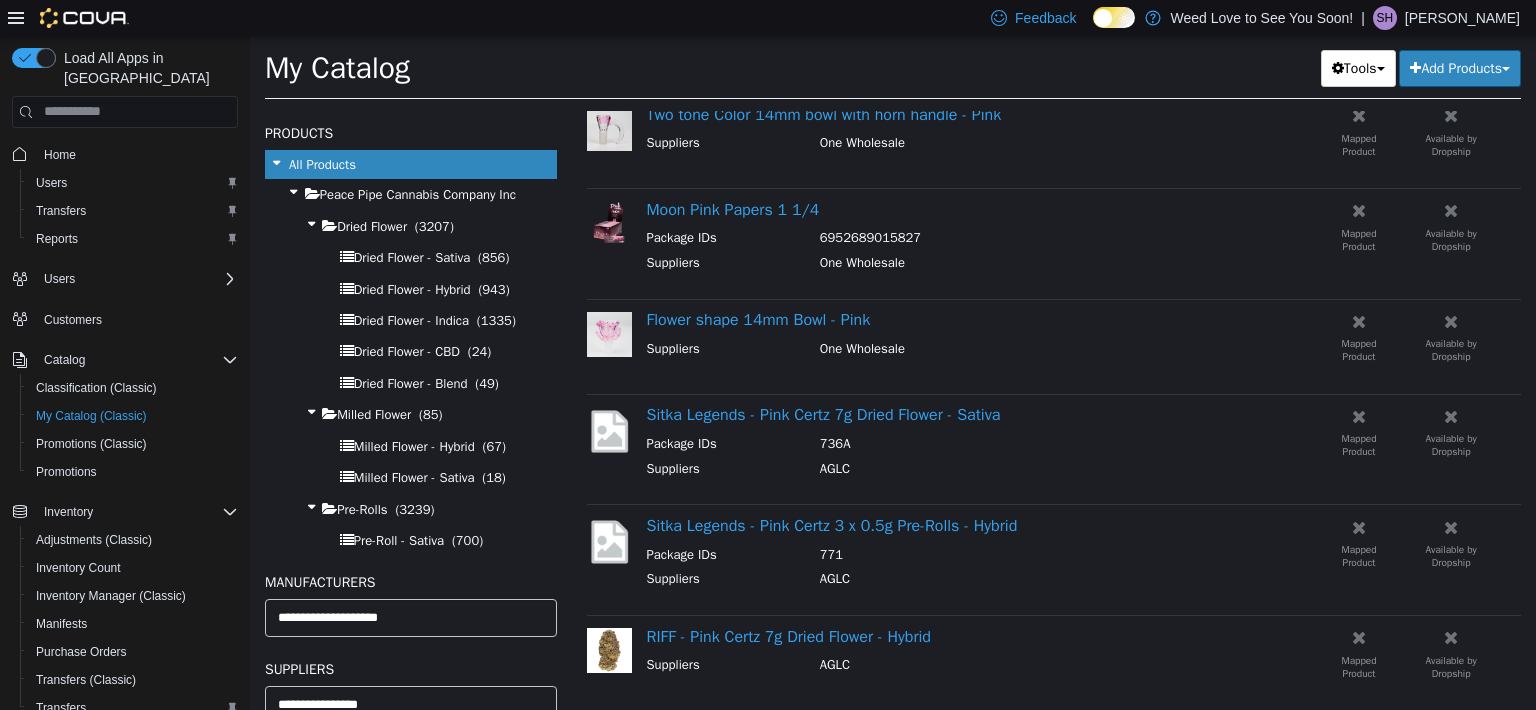 scroll, scrollTop: 300, scrollLeft: 0, axis: vertical 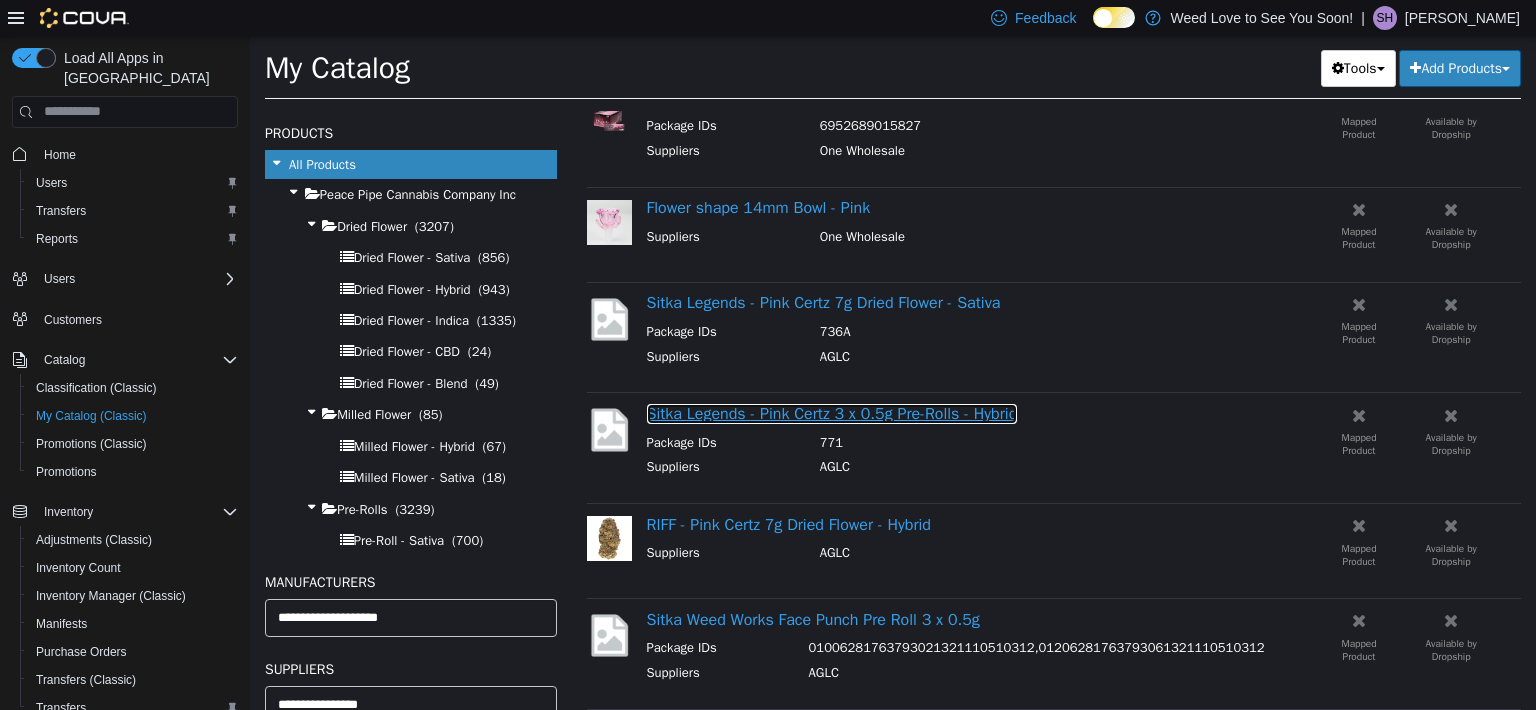 click on "Sitka Legends - Pink Certz 3 x 0.5g Pre-Rolls - Hybrid" at bounding box center (832, 413) 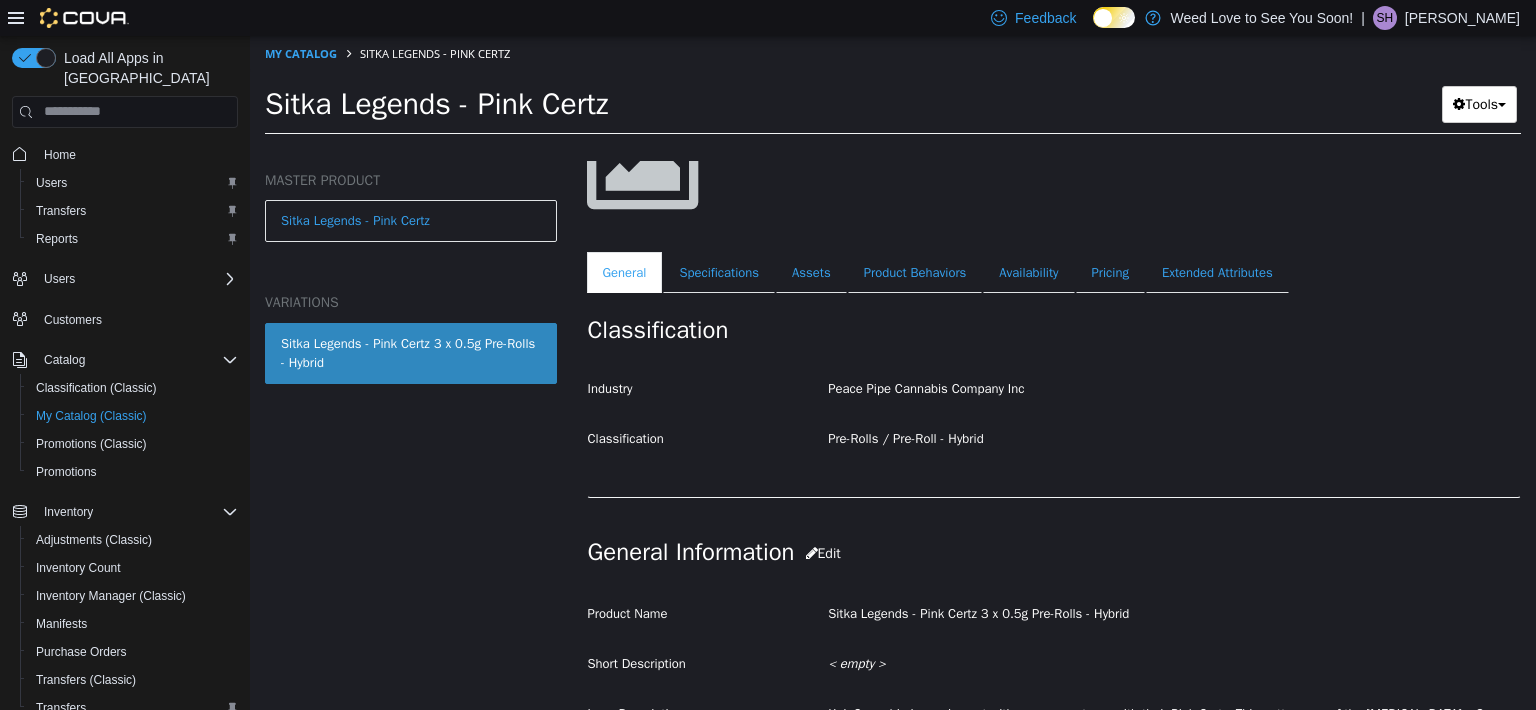 scroll, scrollTop: 0, scrollLeft: 0, axis: both 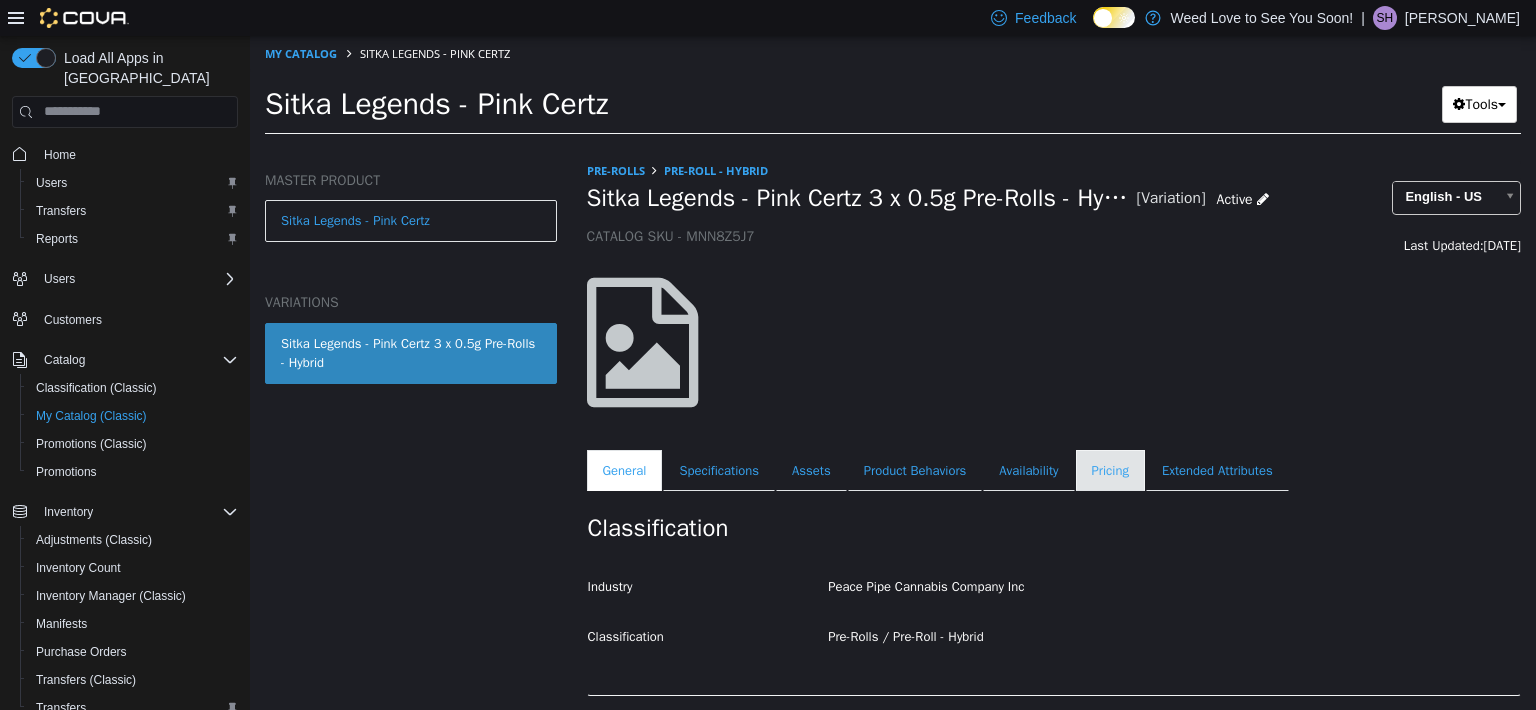 click on "Pricing" at bounding box center [1110, 470] 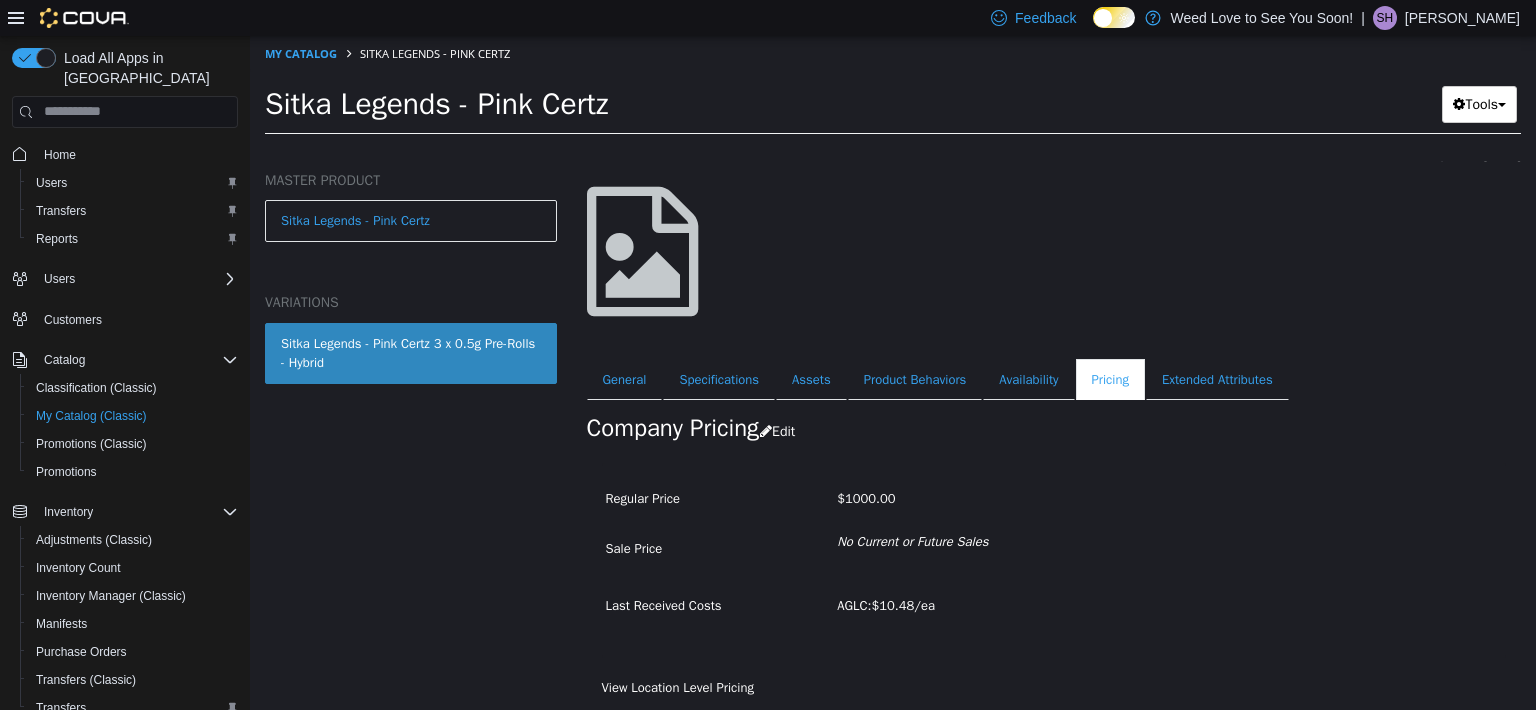 scroll, scrollTop: 92, scrollLeft: 0, axis: vertical 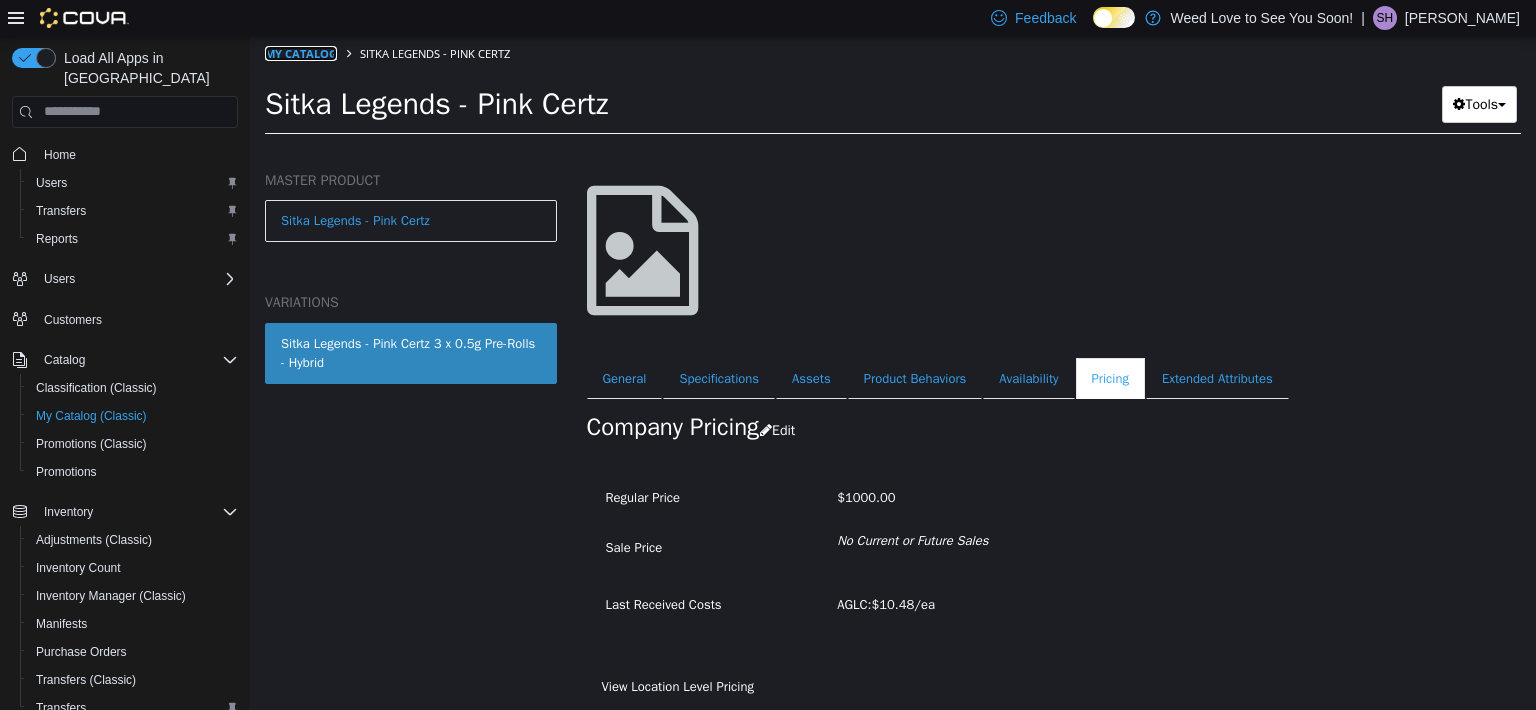click on "My Catalog" at bounding box center [301, 52] 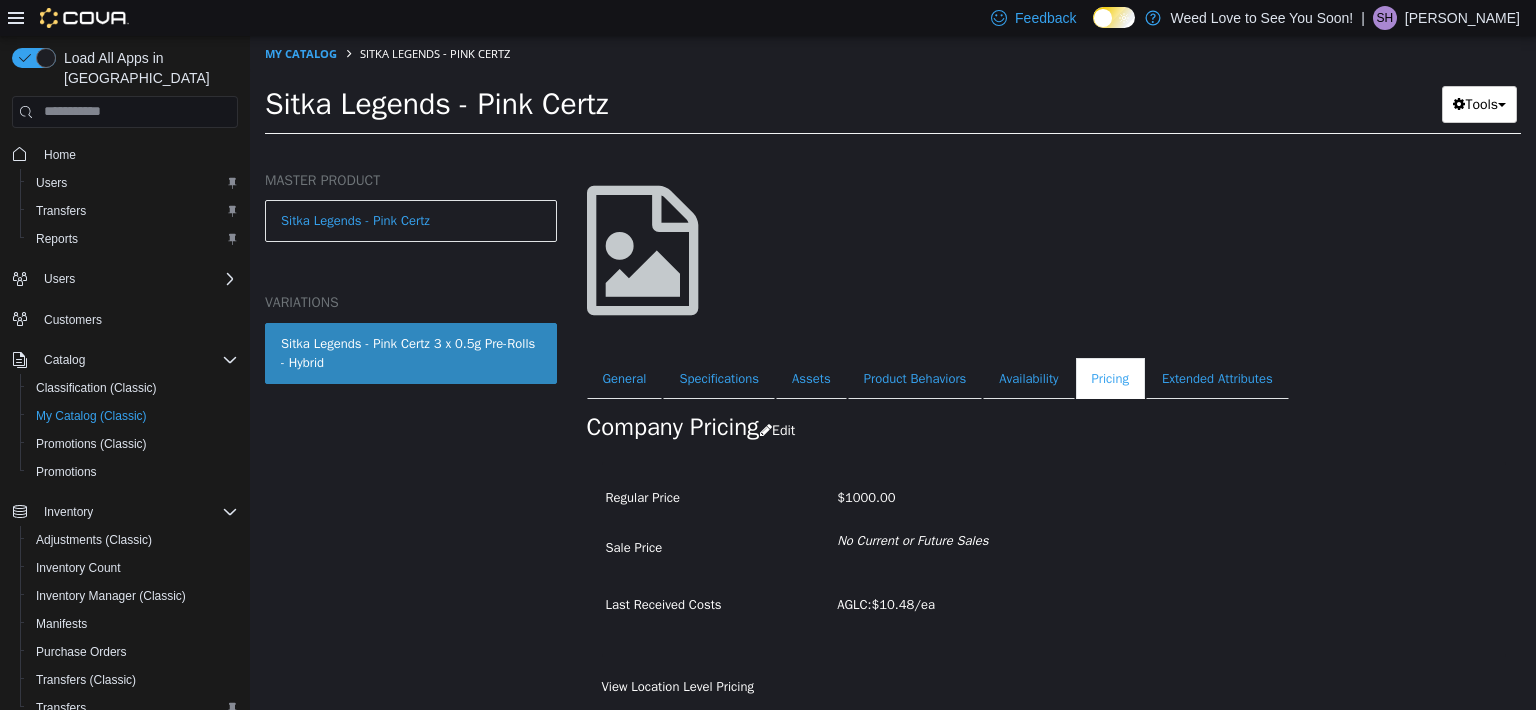 select on "**********" 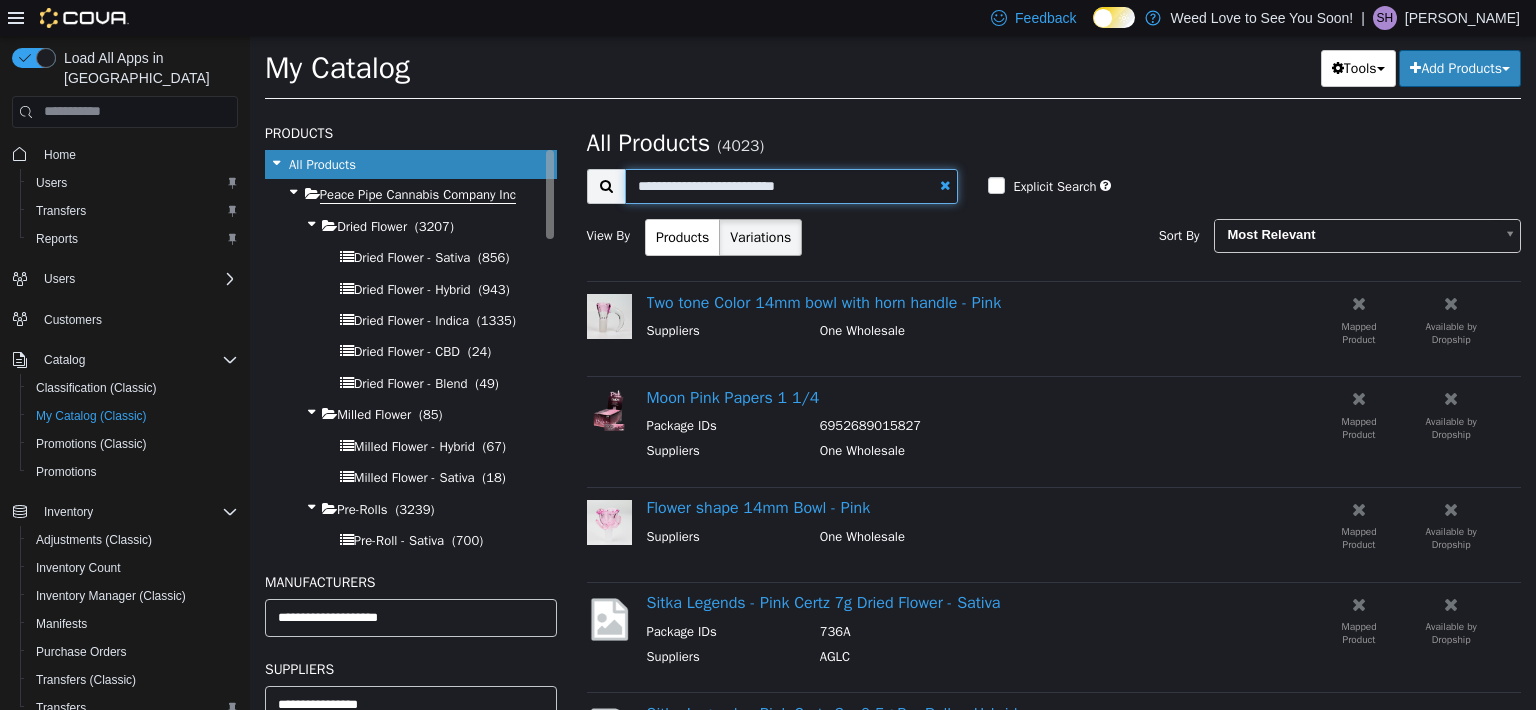 drag, startPoint x: 809, startPoint y: 186, endPoint x: 473, endPoint y: 183, distance: 336.0134 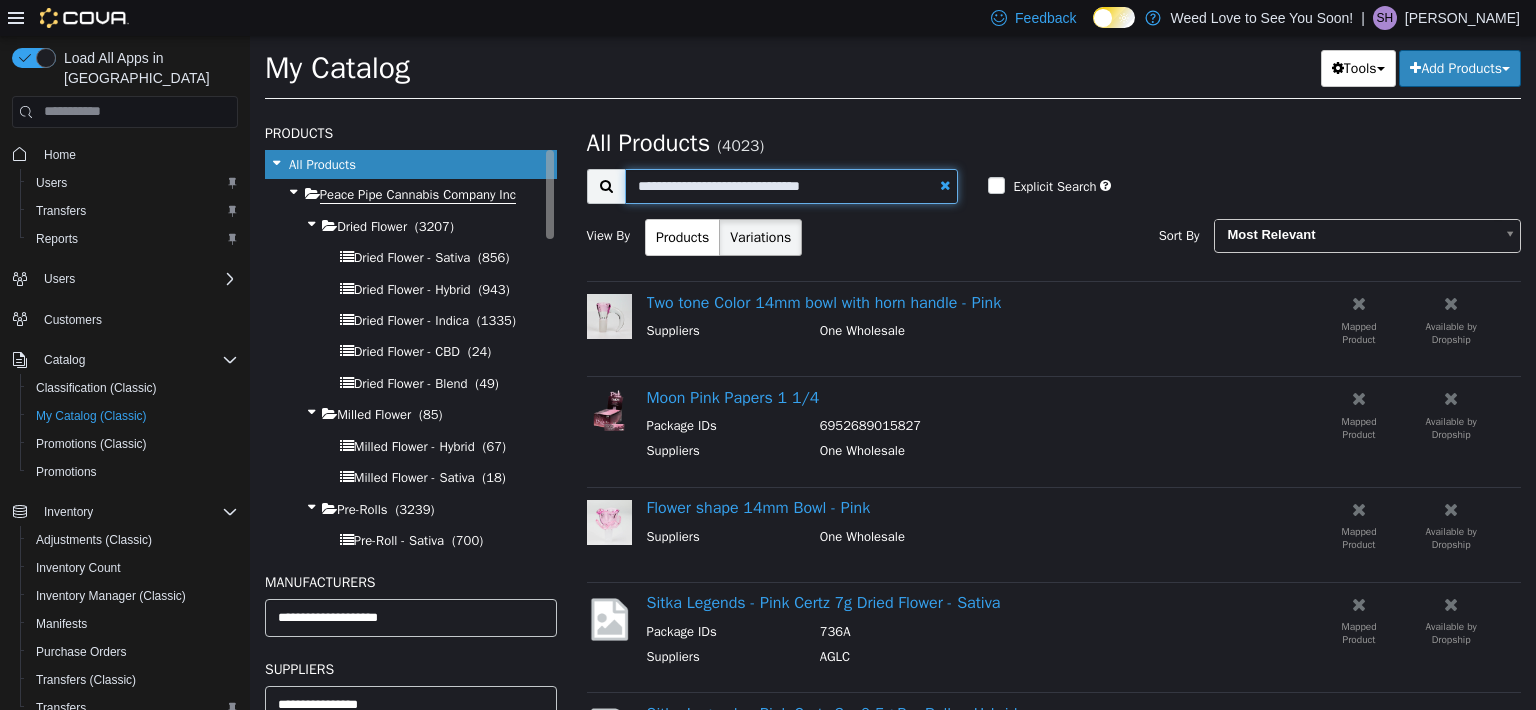 type on "**********" 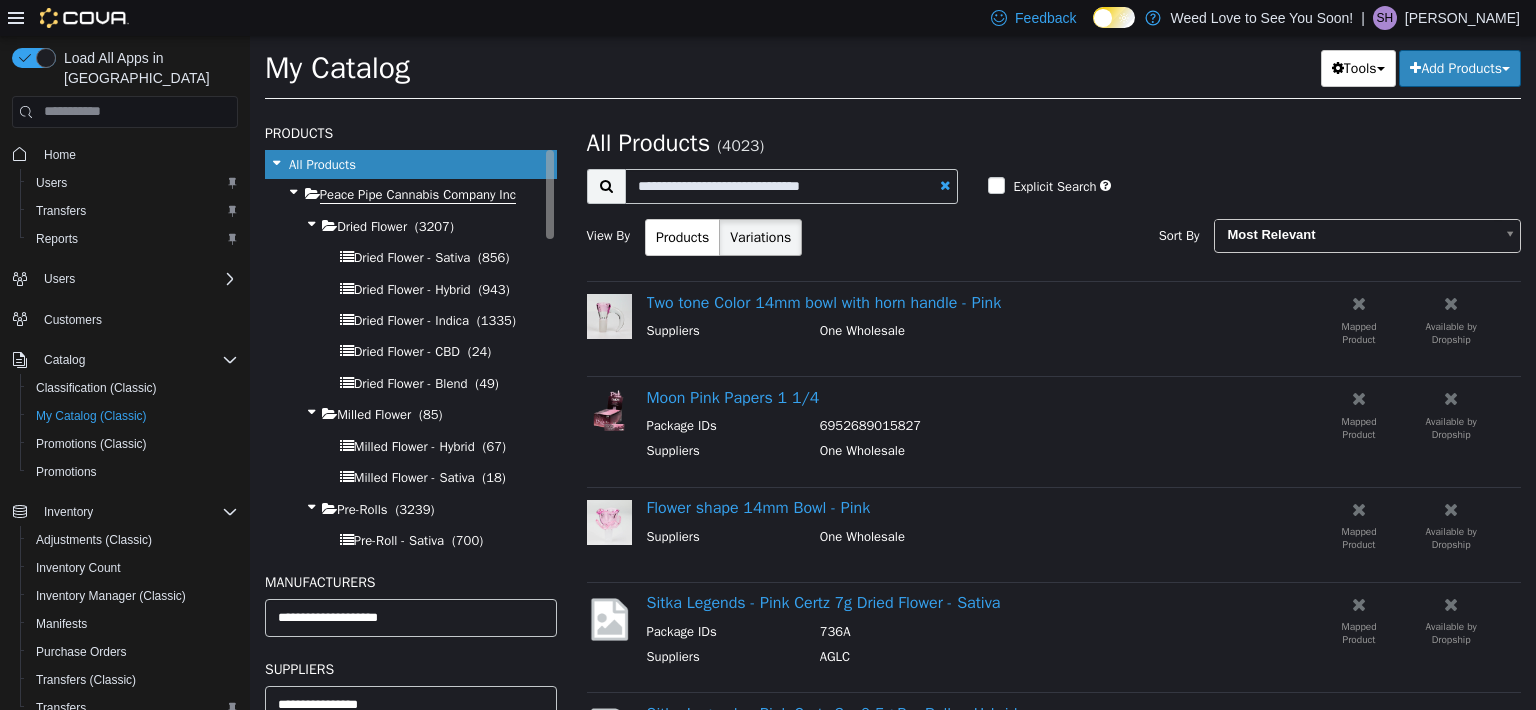 select on "**********" 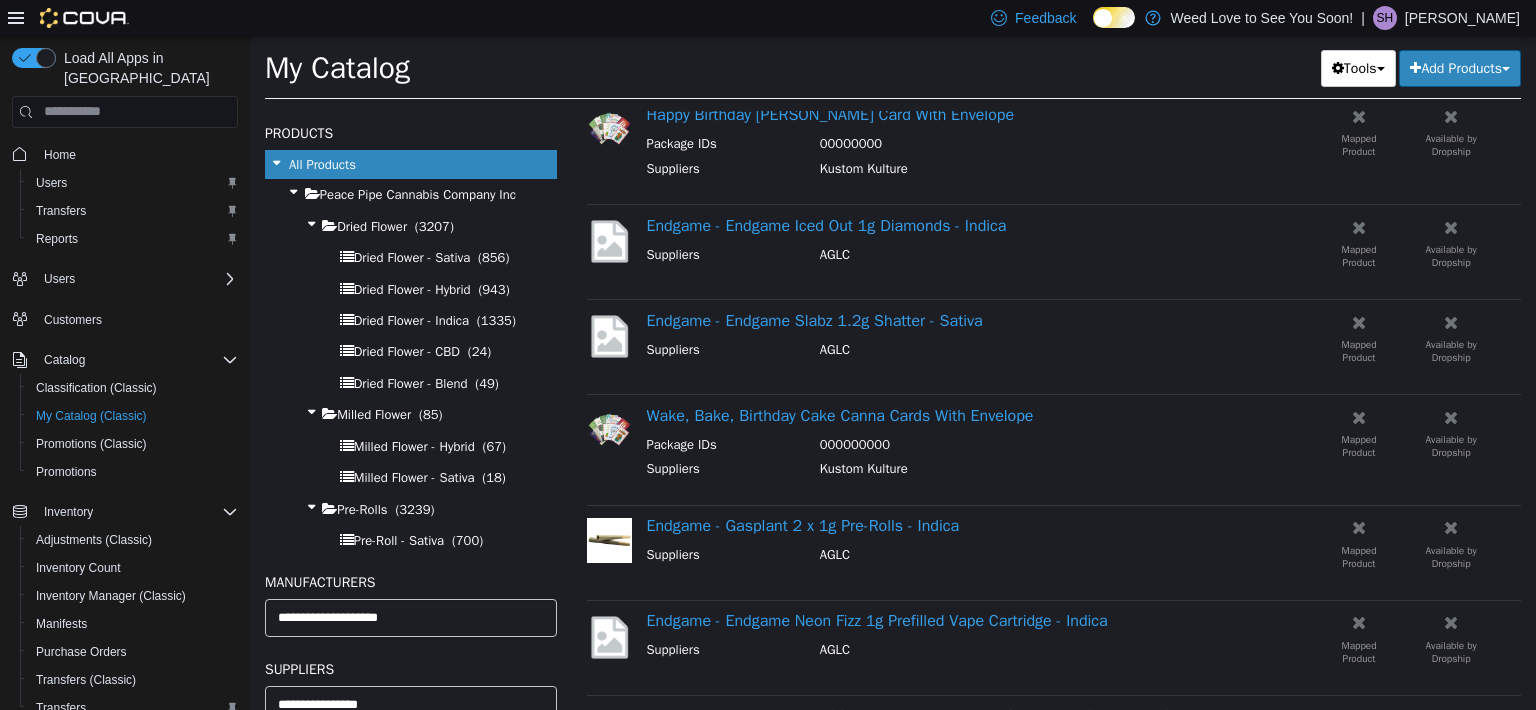 scroll, scrollTop: 1200, scrollLeft: 0, axis: vertical 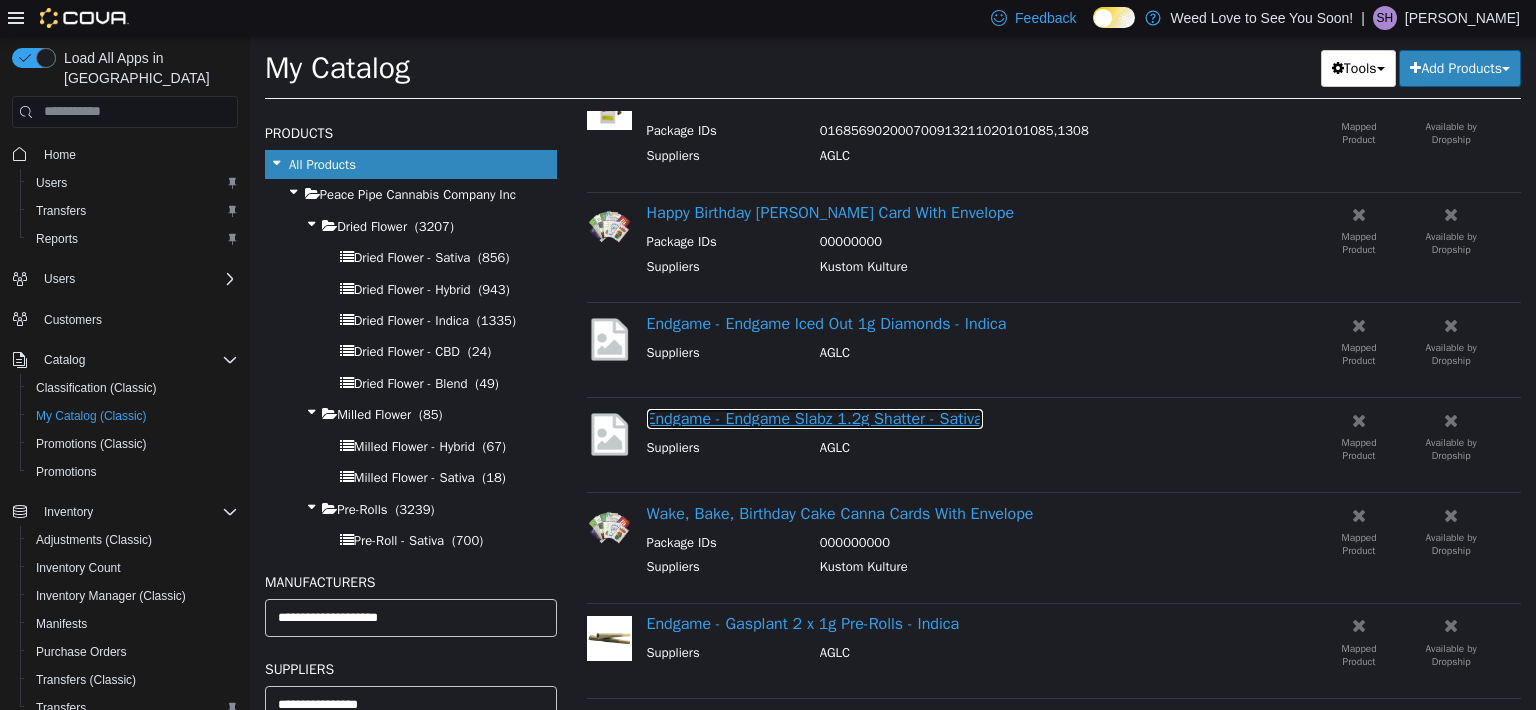 click on "Endgame - Endgame Slabz 1.2g Shatter - Sativa" at bounding box center [815, 418] 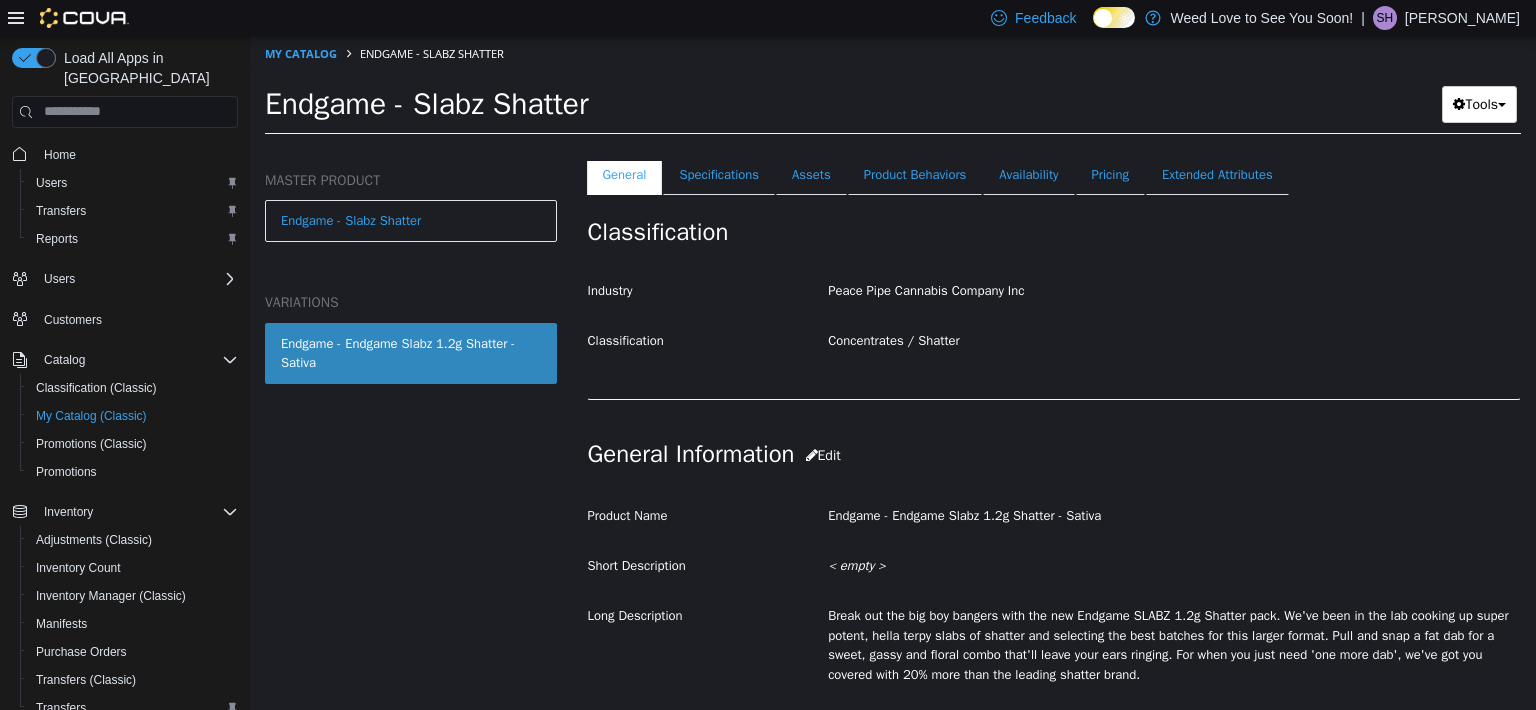 scroll, scrollTop: 0, scrollLeft: 0, axis: both 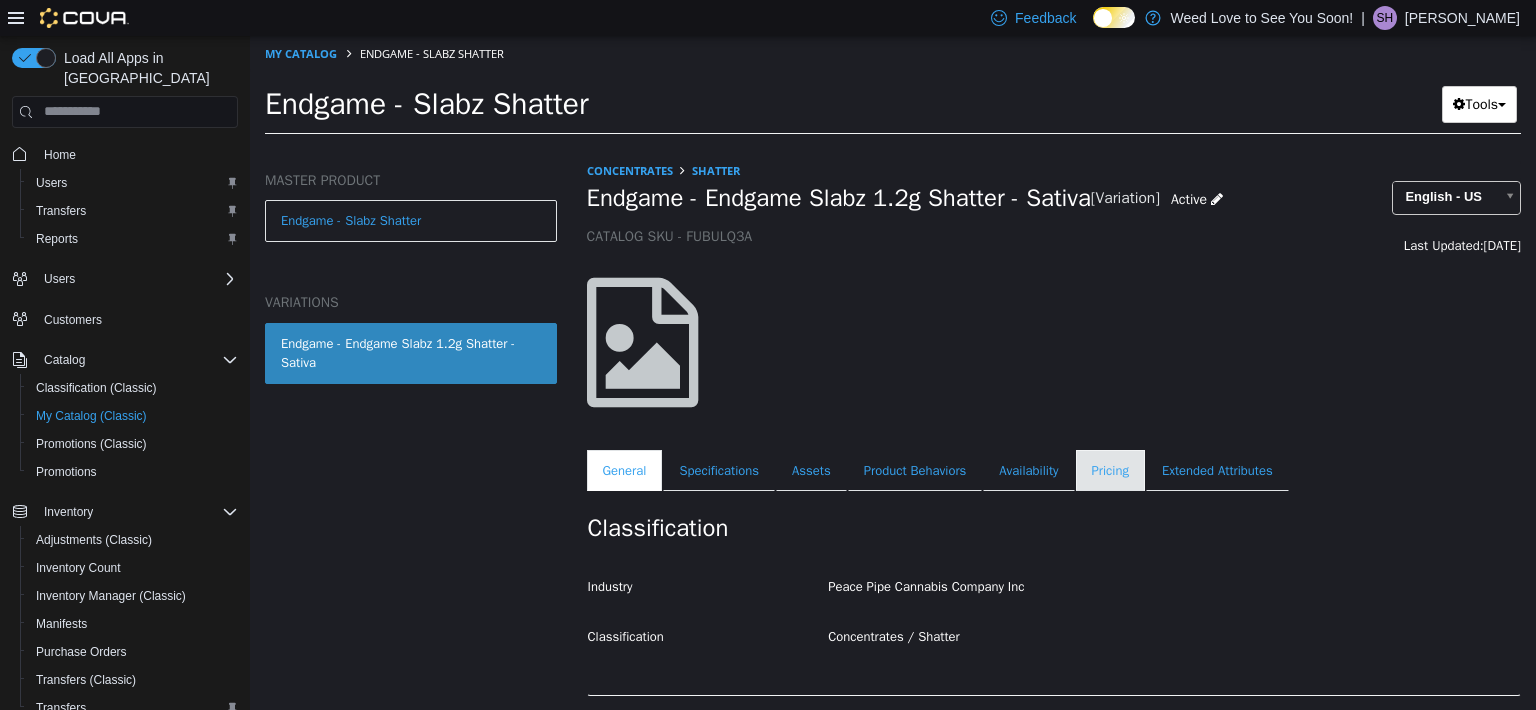 click on "Pricing" at bounding box center (1110, 470) 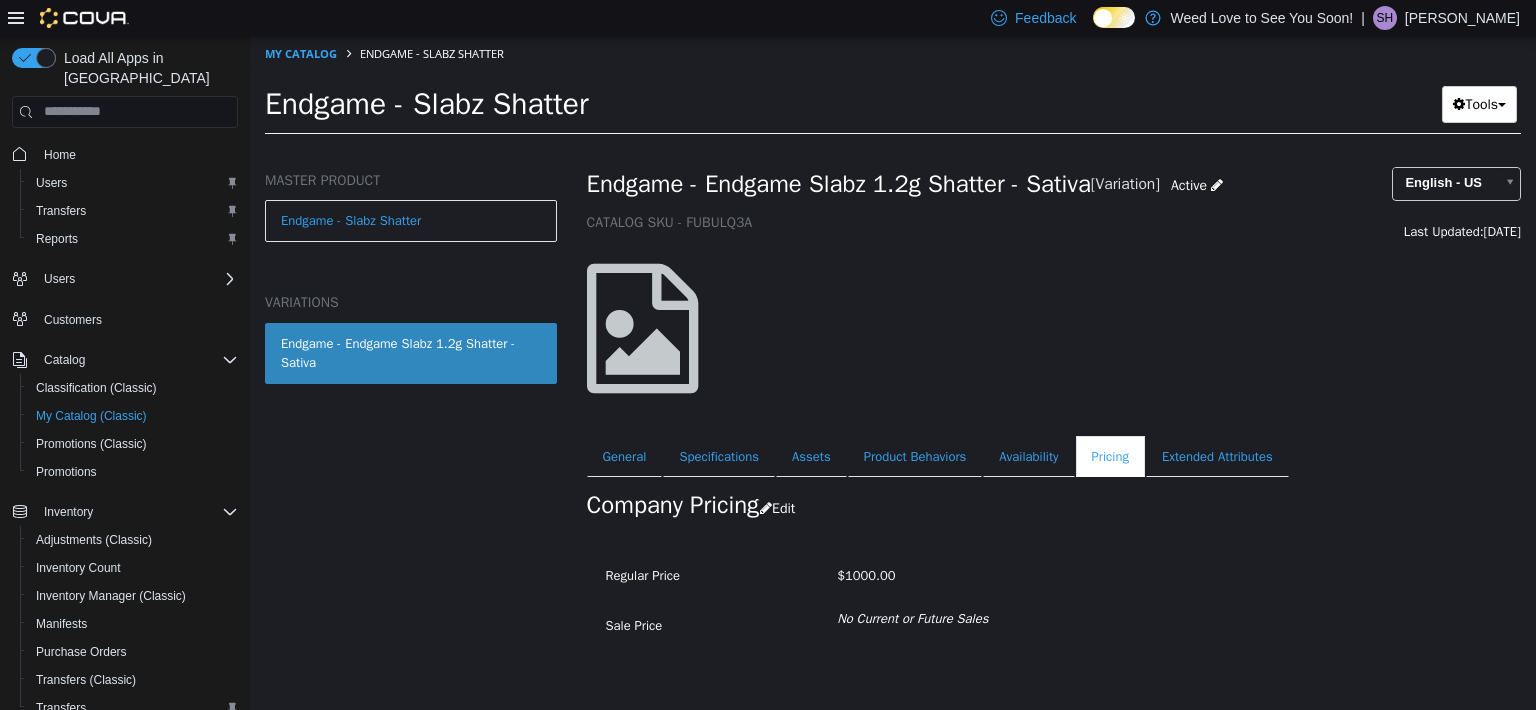 scroll, scrollTop: 0, scrollLeft: 0, axis: both 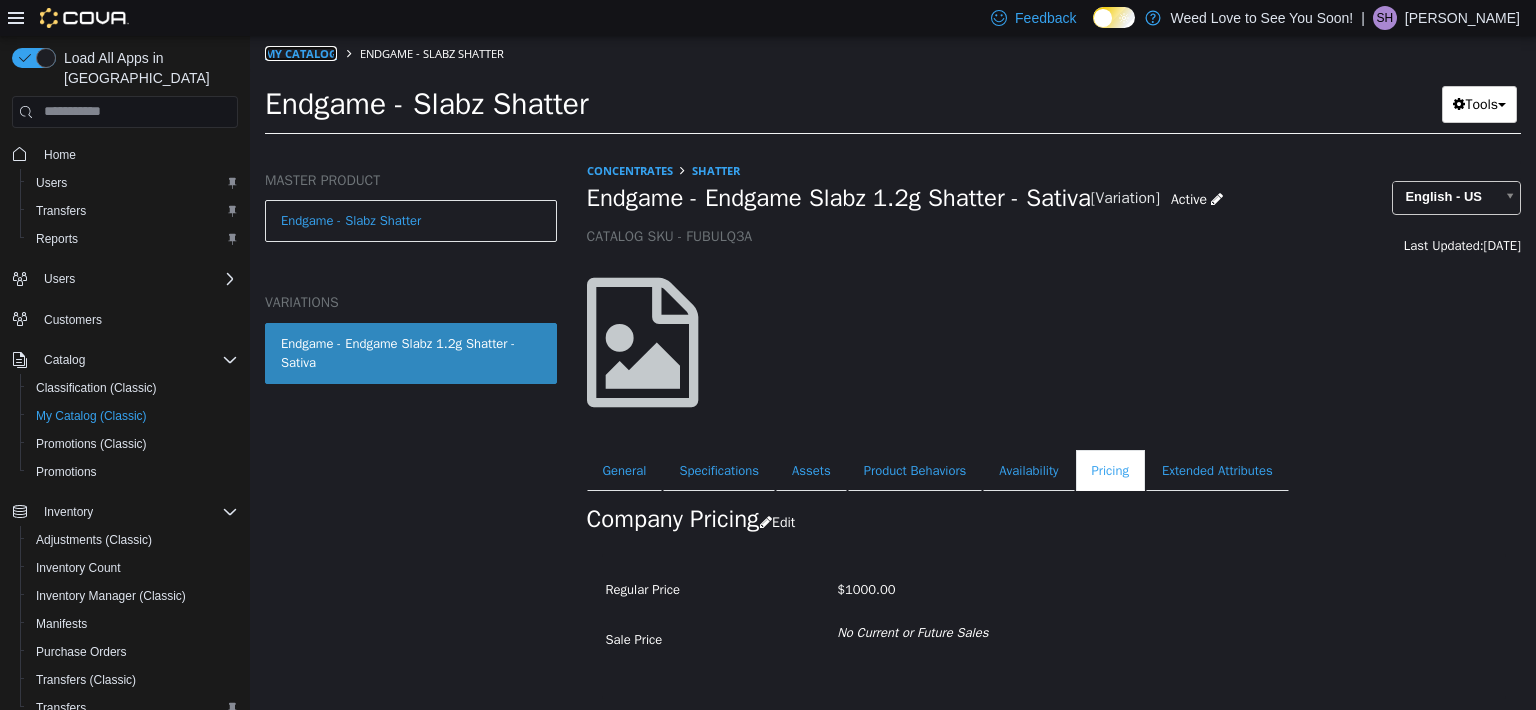 click on "My Catalog" at bounding box center (301, 52) 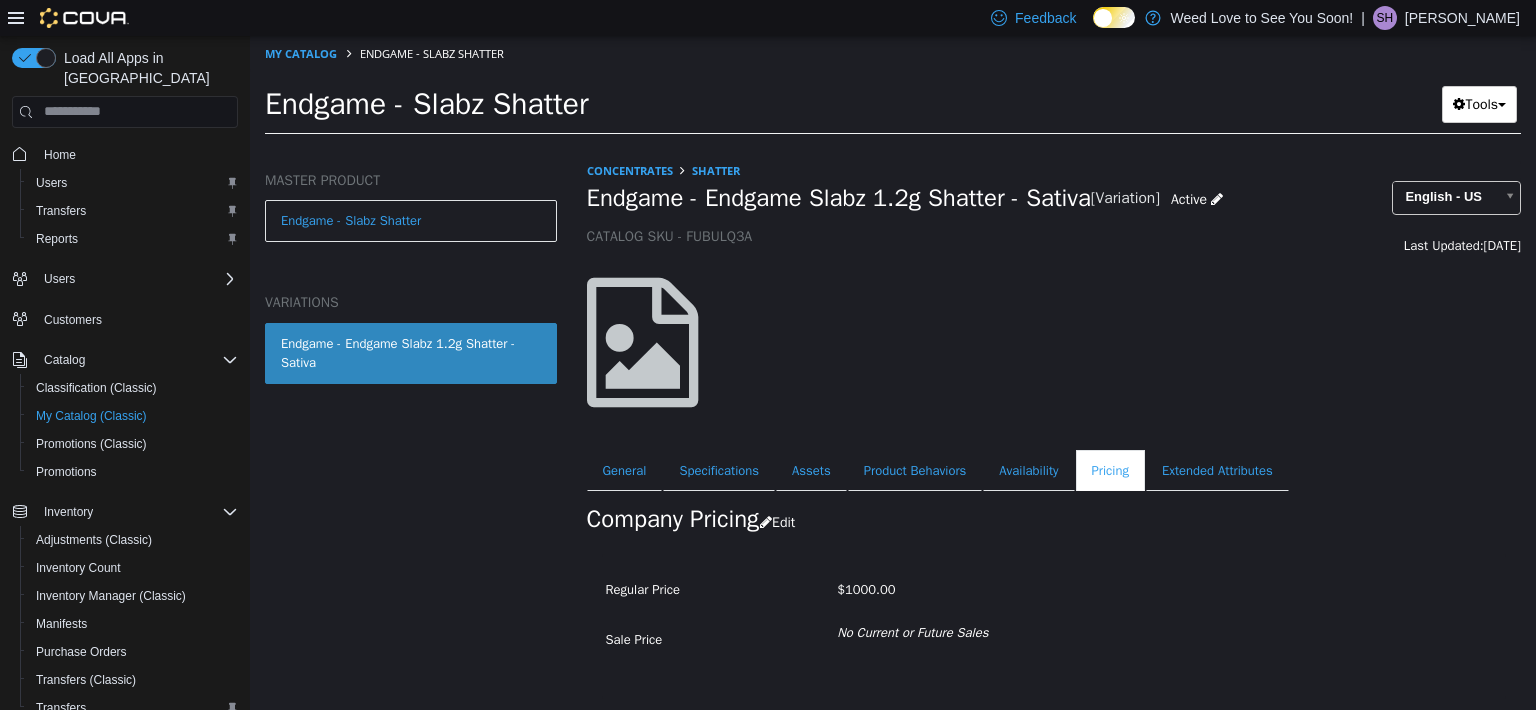 select on "**********" 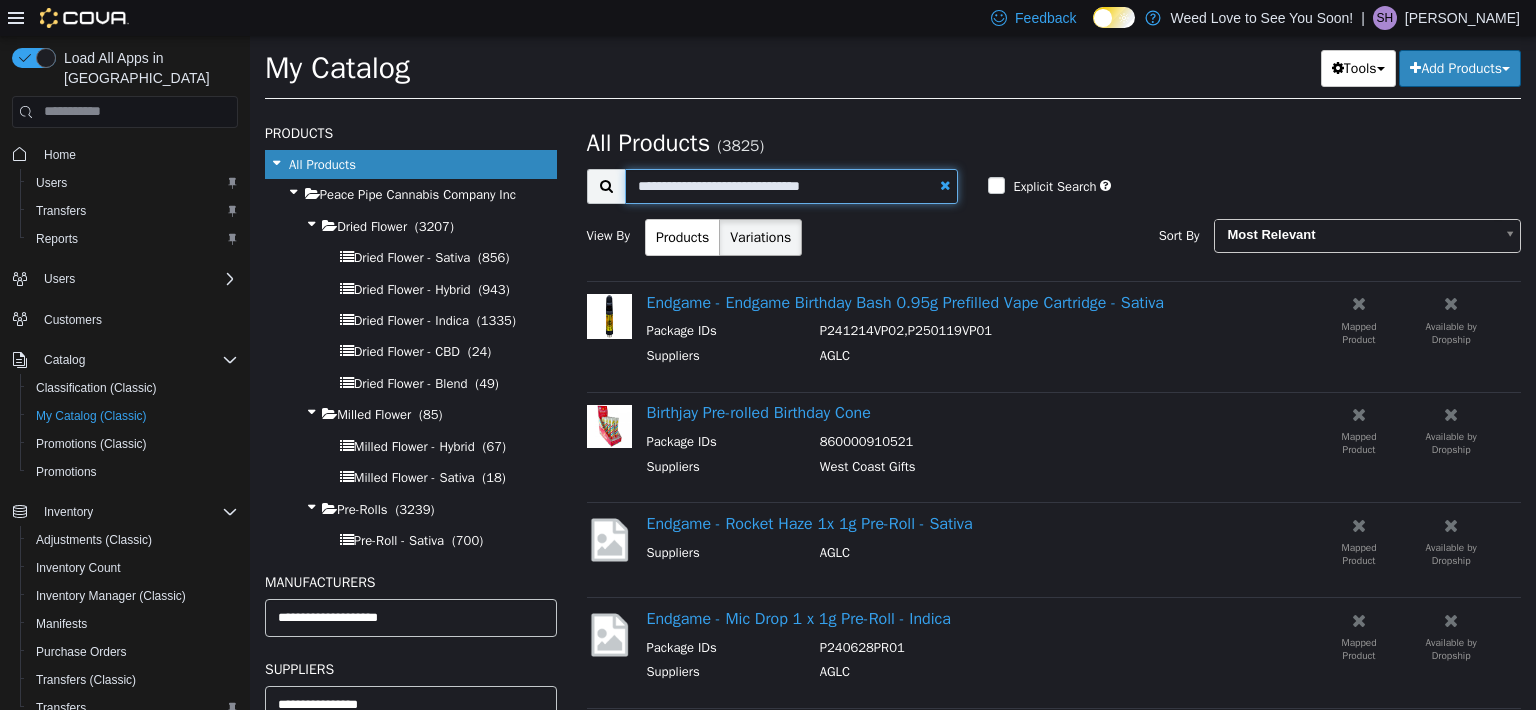 click on "**********" at bounding box center (792, 185) 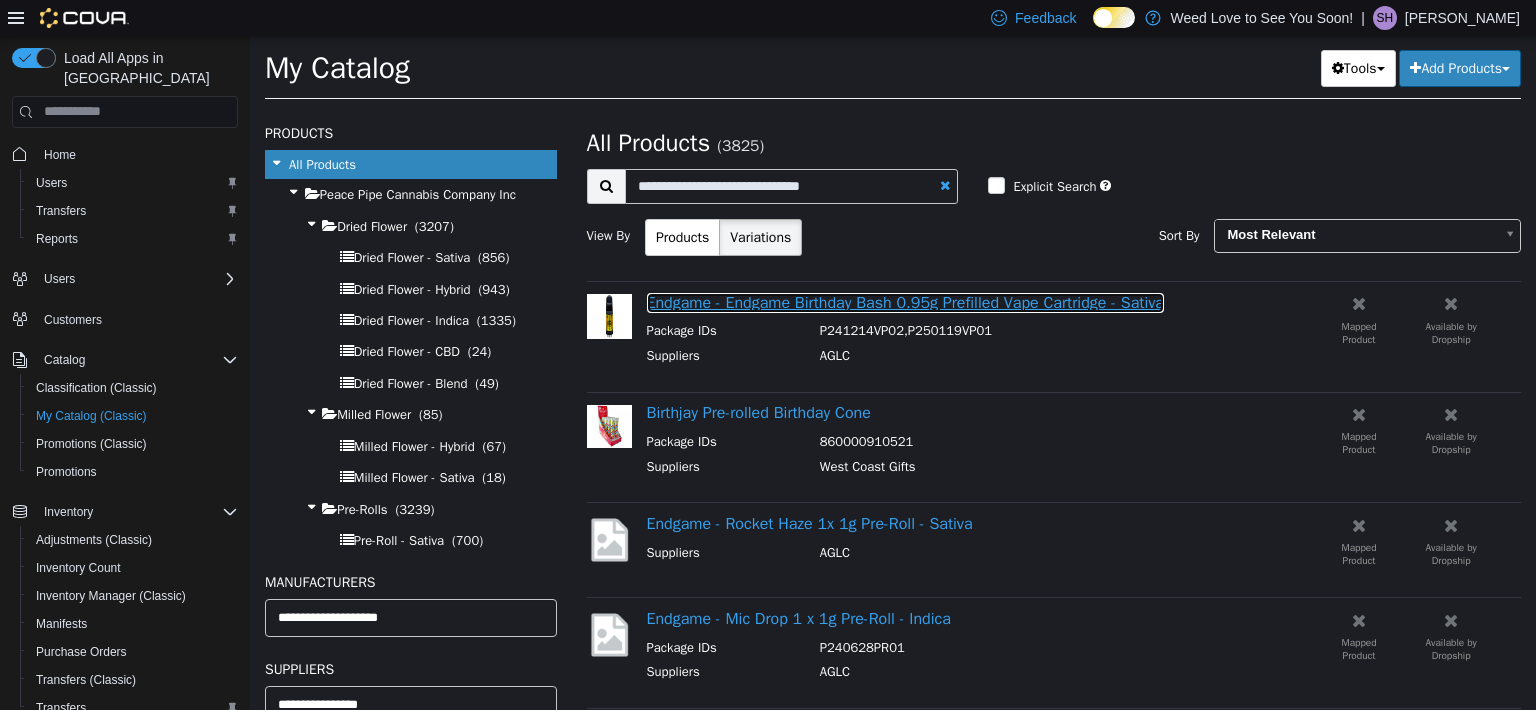 click on "Endgame - Endgame Birthday Bash 0.95g Prefilled Vape Cartridge - Sativa" at bounding box center [905, 302] 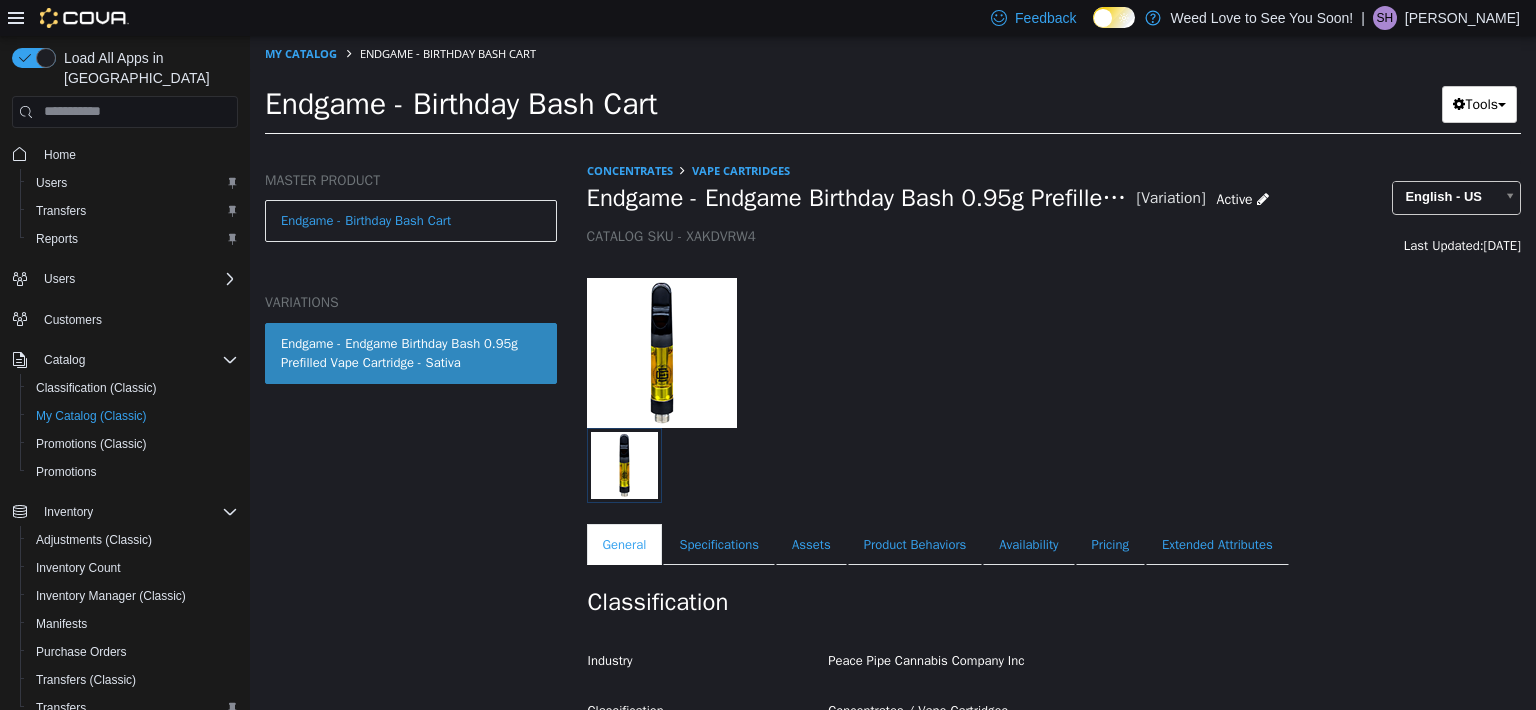 click on "Endgame - Endgame Birthday Bash 0.95g Prefilled Vape Cartridge - Sativa" at bounding box center [411, 352] 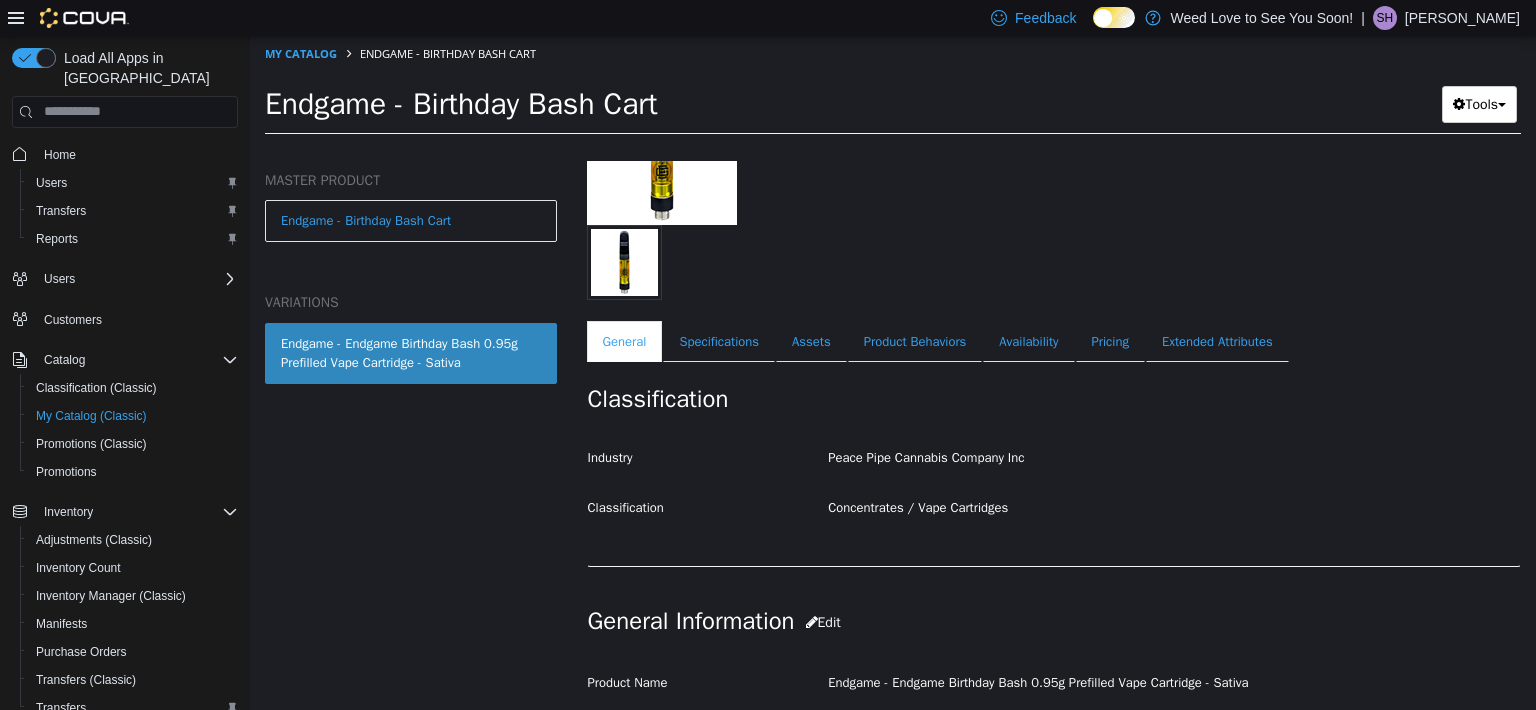 scroll, scrollTop: 200, scrollLeft: 0, axis: vertical 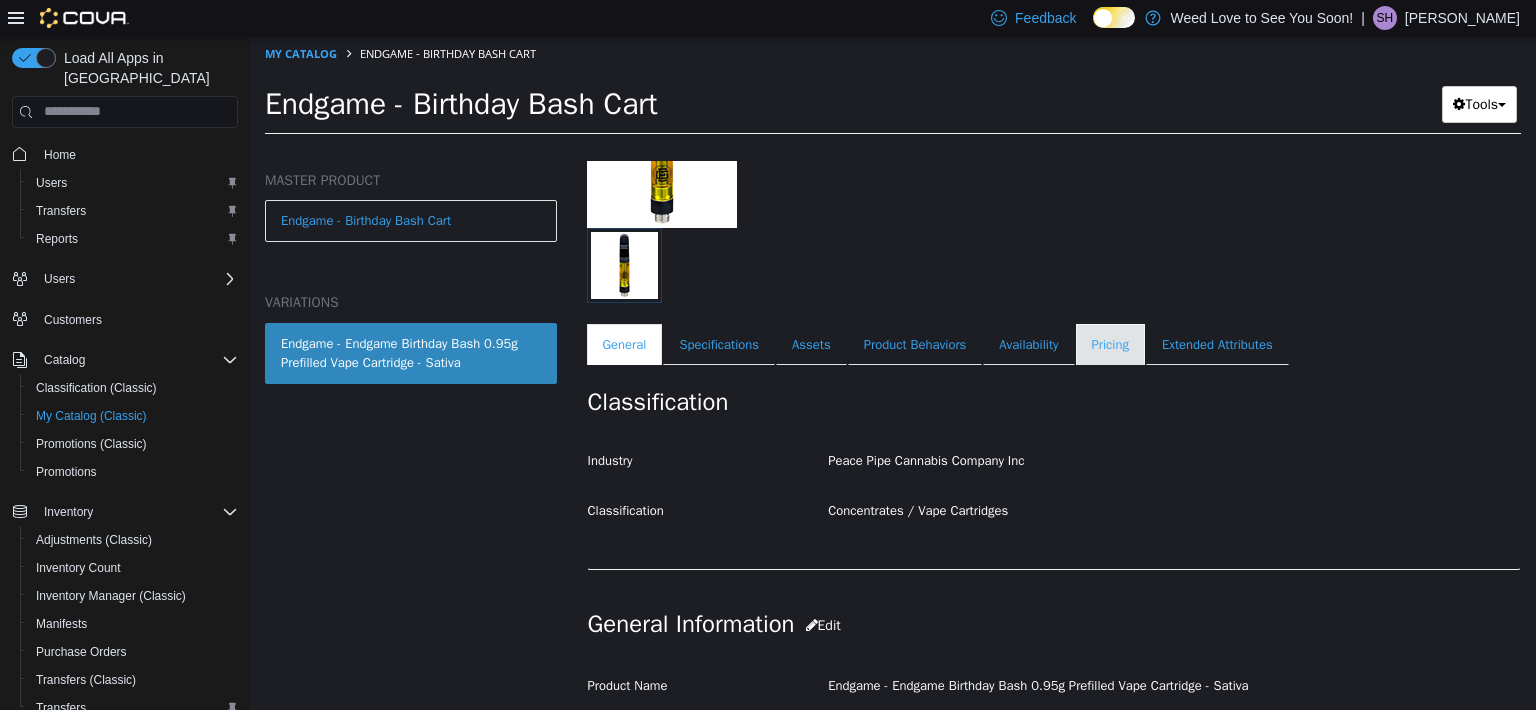 click on "Pricing" at bounding box center [1110, 344] 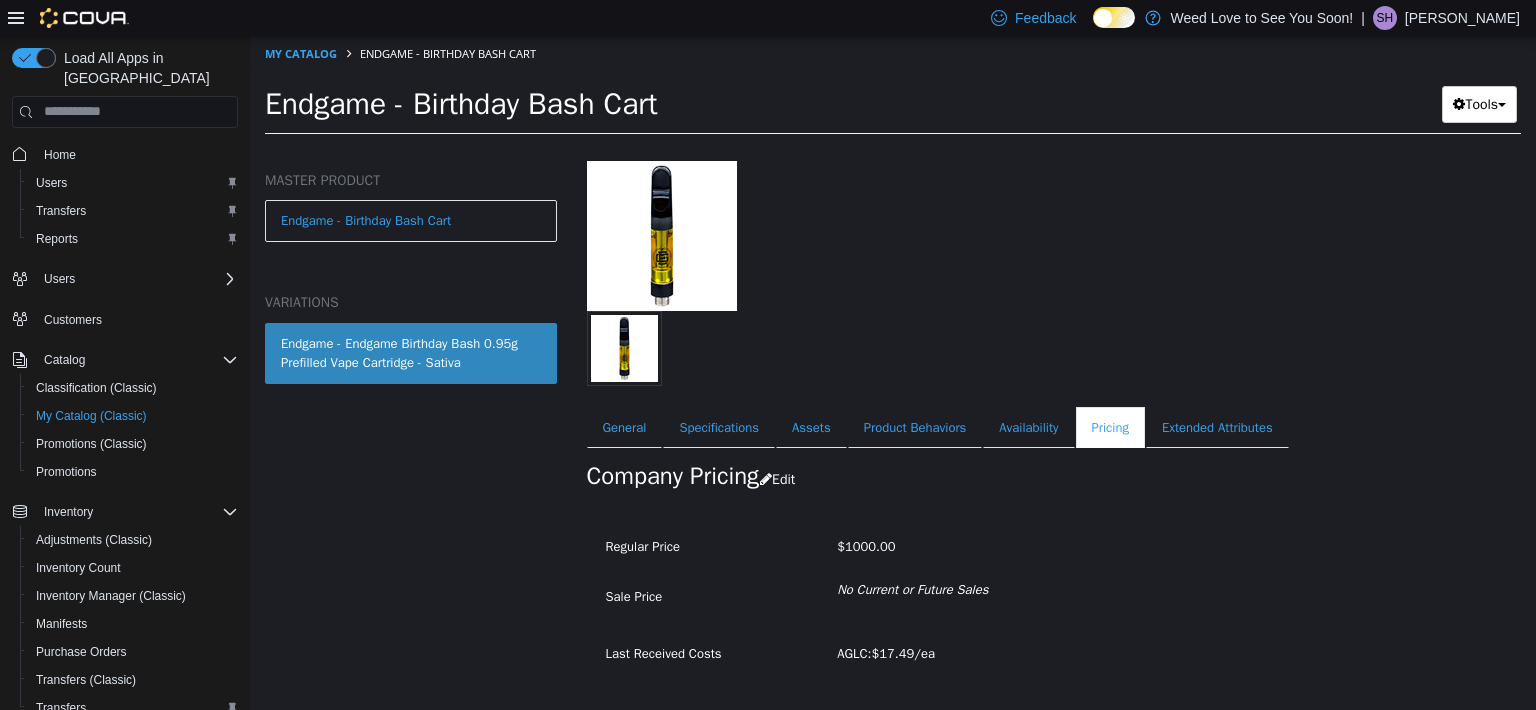 scroll, scrollTop: 165, scrollLeft: 0, axis: vertical 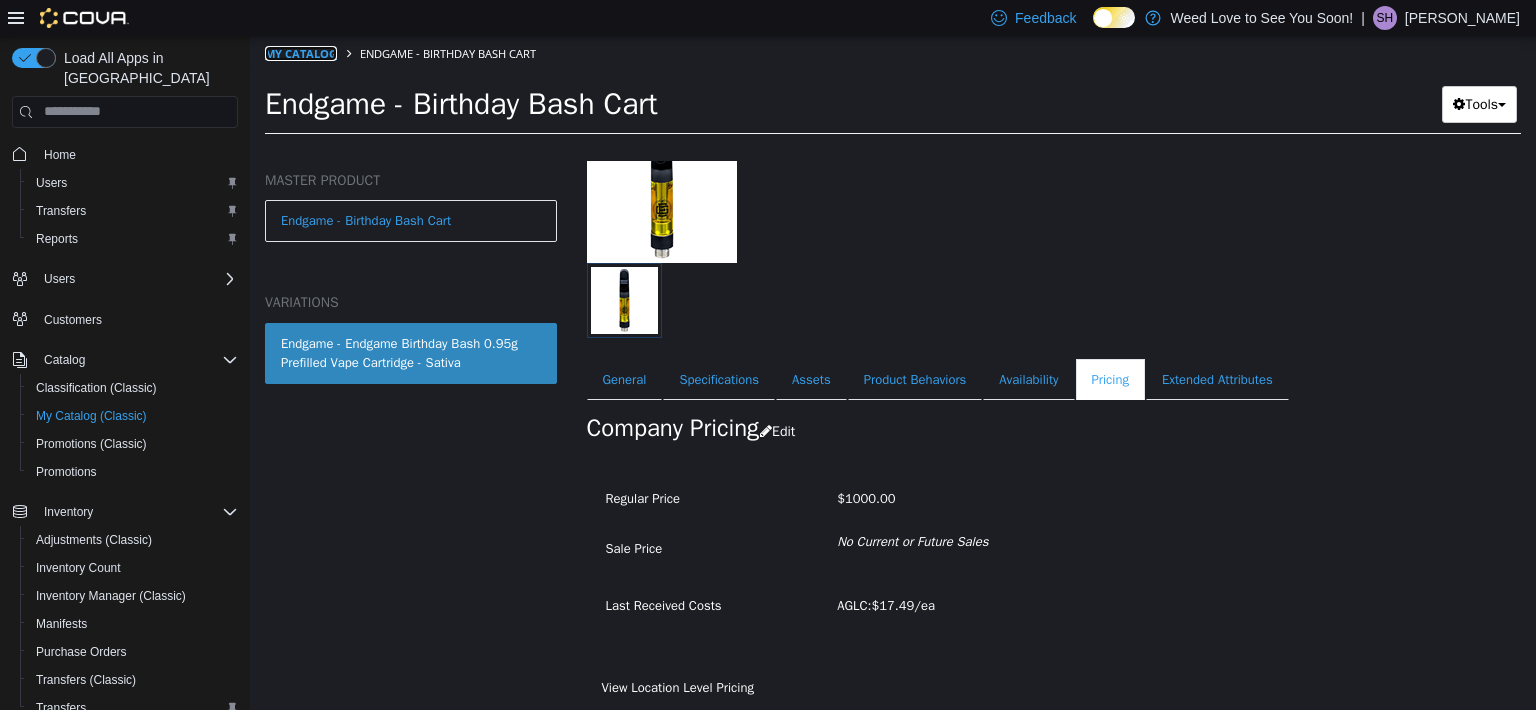 click on "My Catalog" at bounding box center [301, 52] 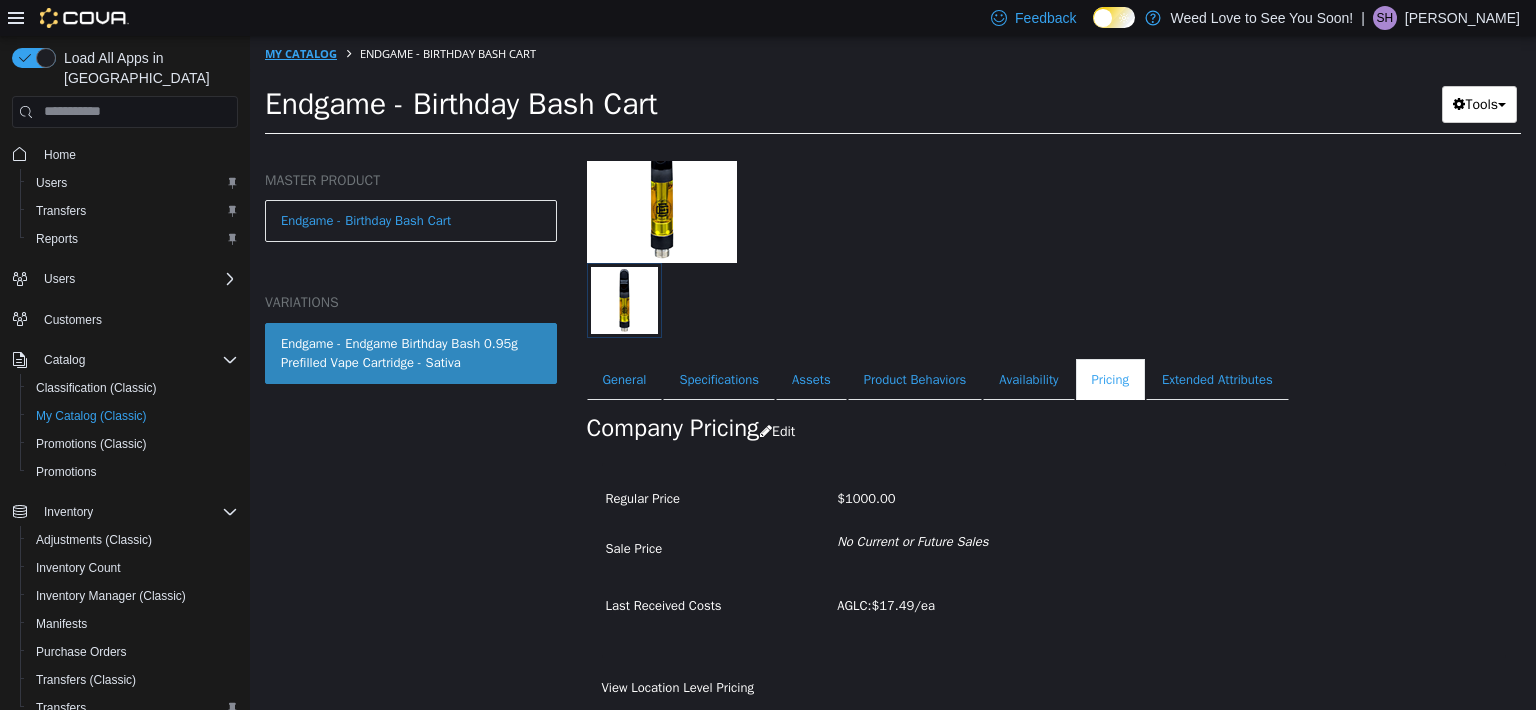 select on "**********" 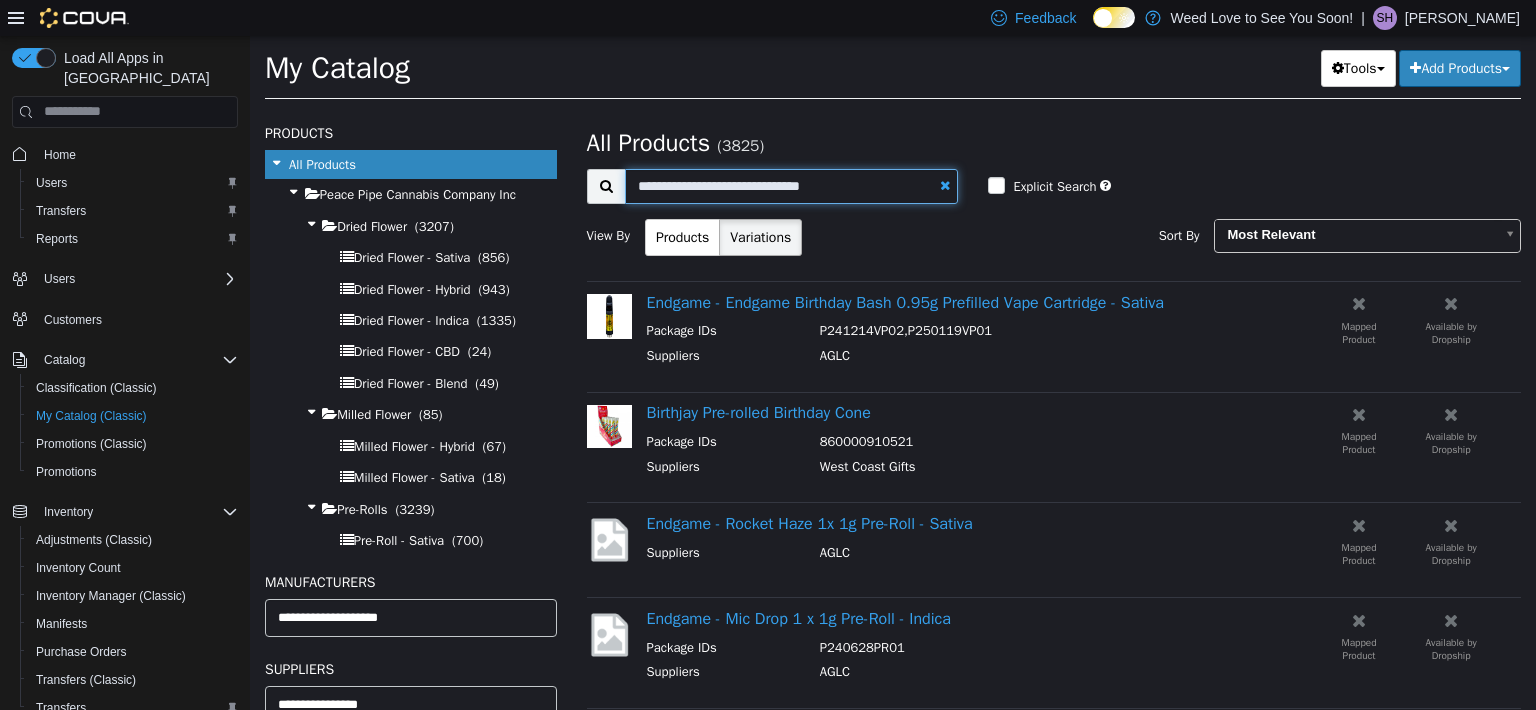 drag, startPoint x: 795, startPoint y: 191, endPoint x: 708, endPoint y: 189, distance: 87.02299 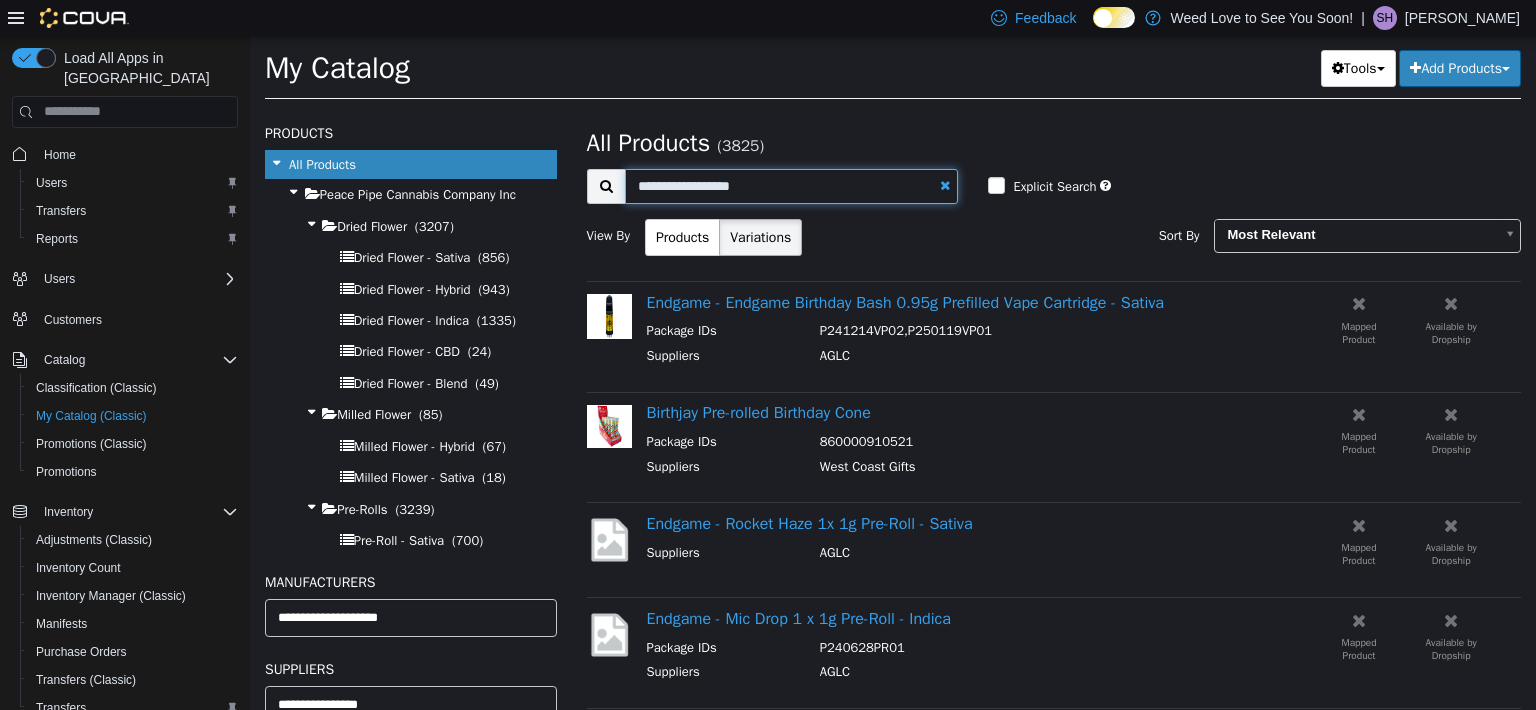 click on "**********" at bounding box center [792, 185] 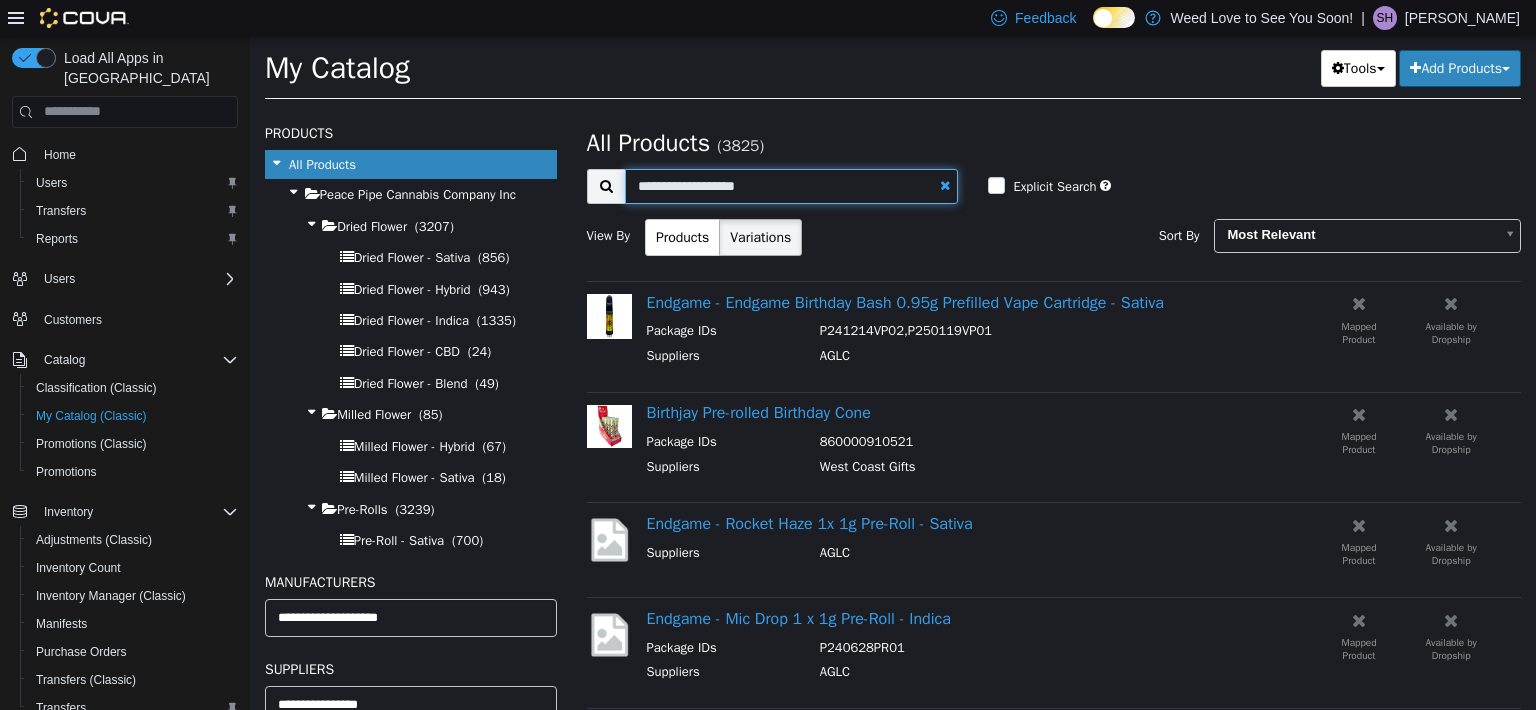 type on "**********" 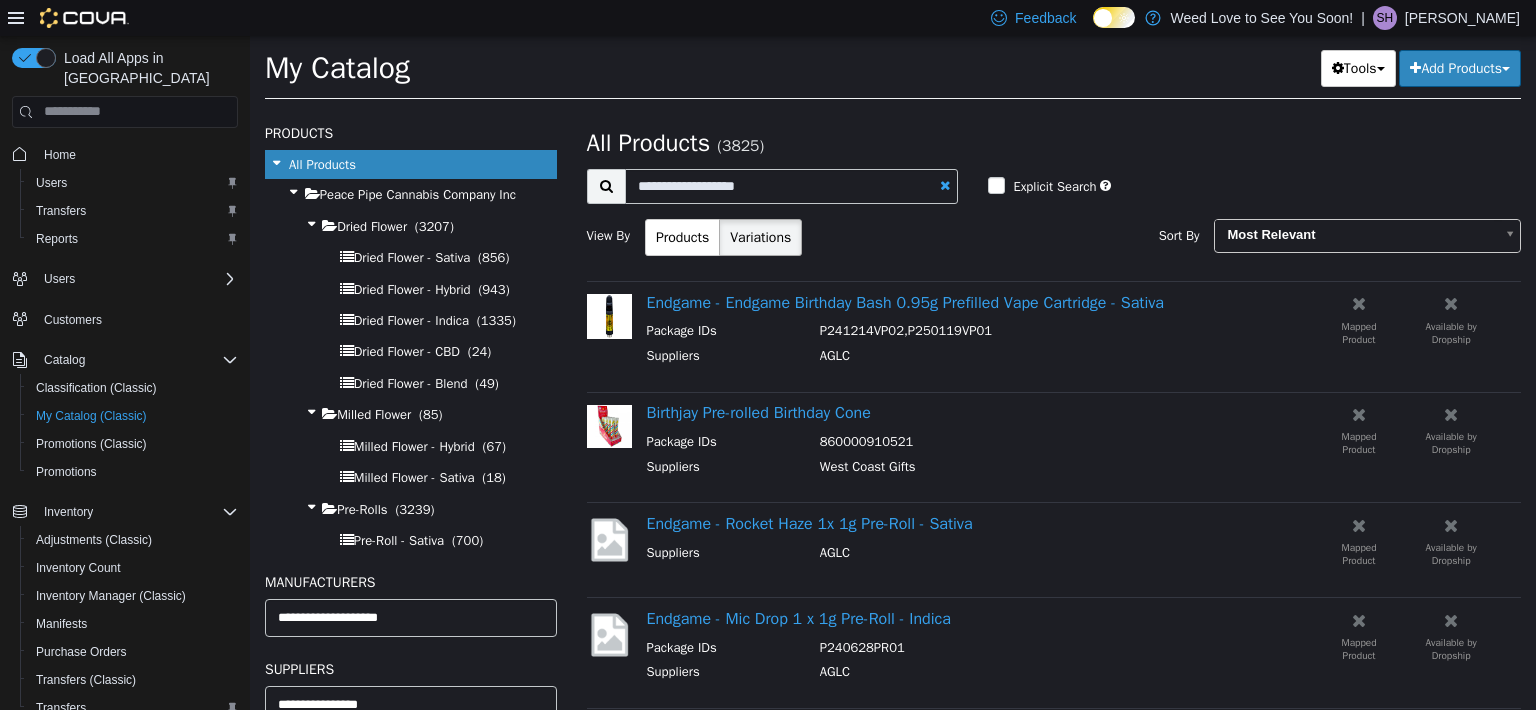 select on "**********" 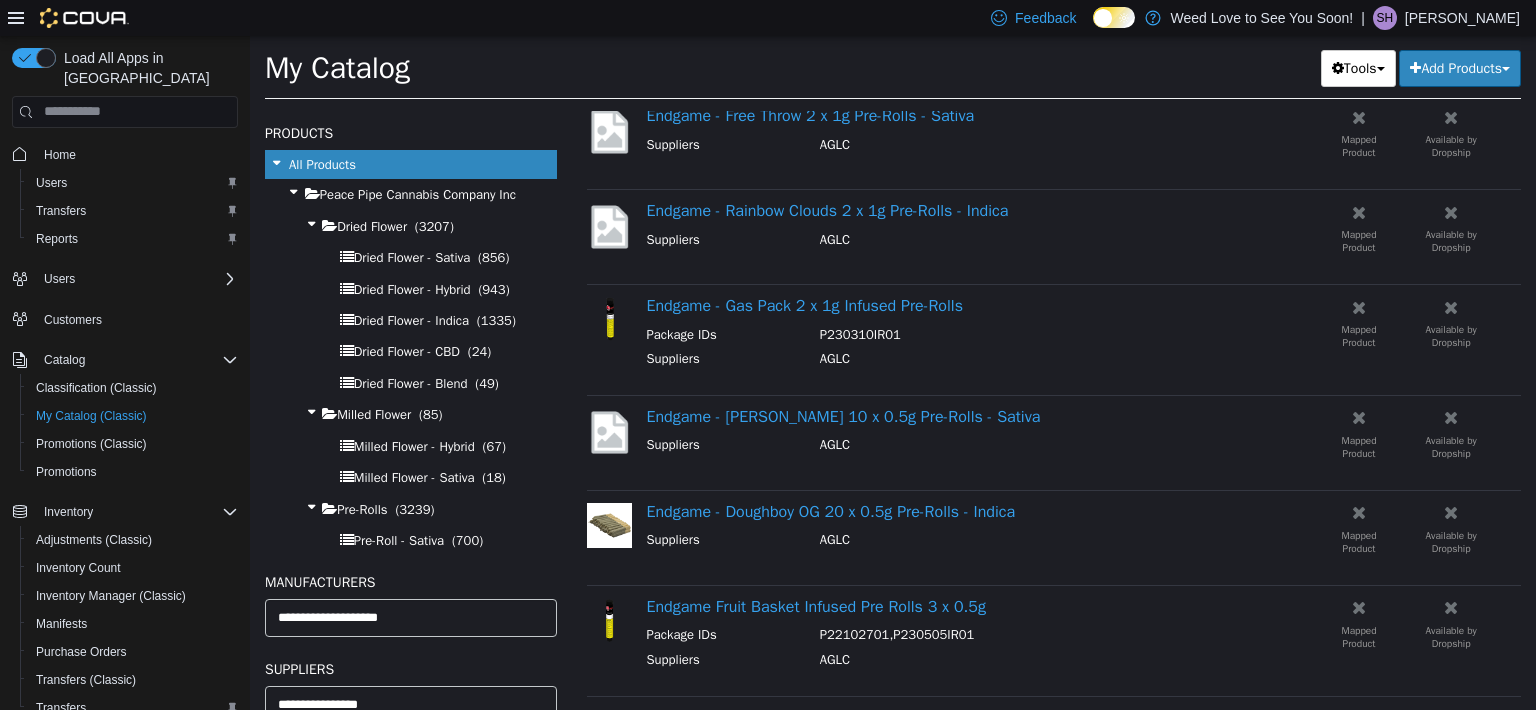 scroll, scrollTop: 900, scrollLeft: 0, axis: vertical 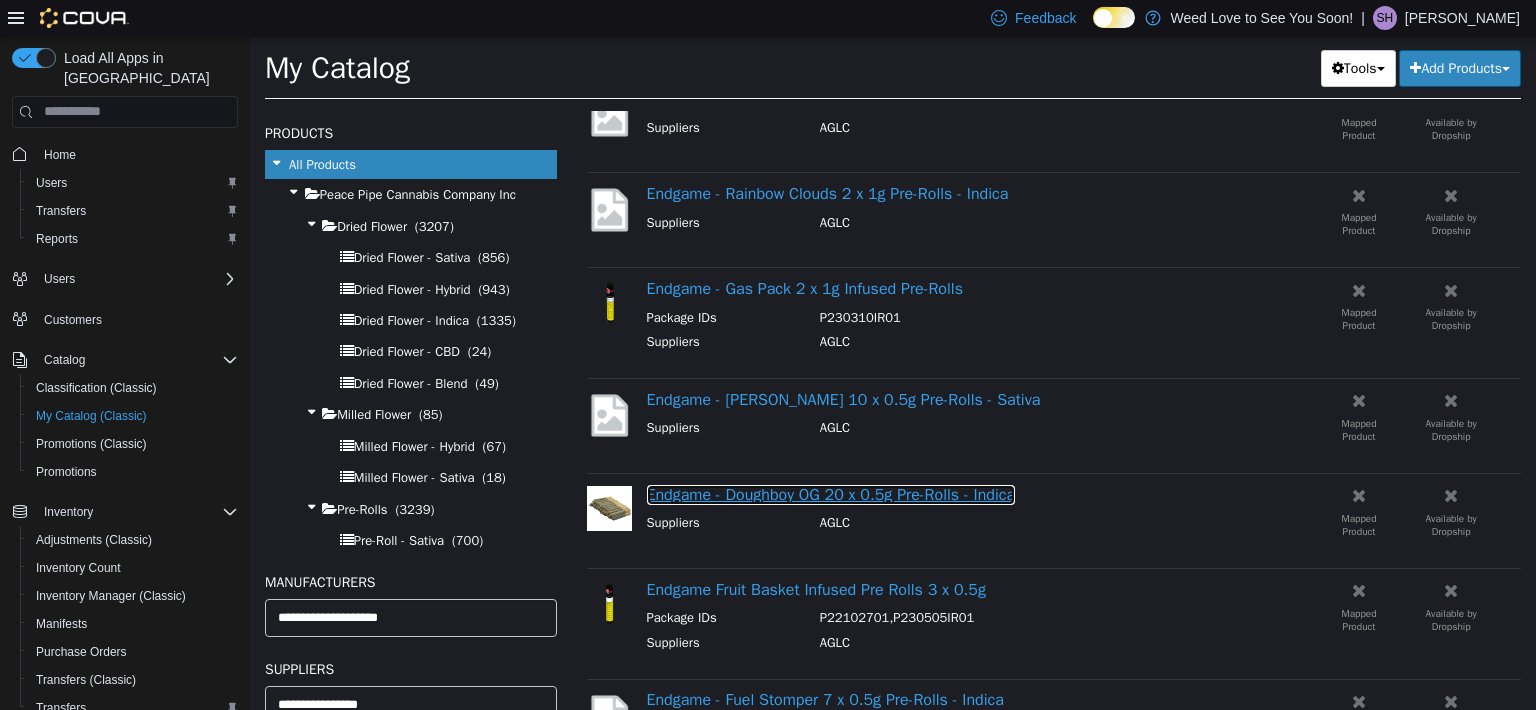 click on "Endgame - Doughboy OG 20 x 0.5g Pre-Rolls - Indica" at bounding box center (831, 494) 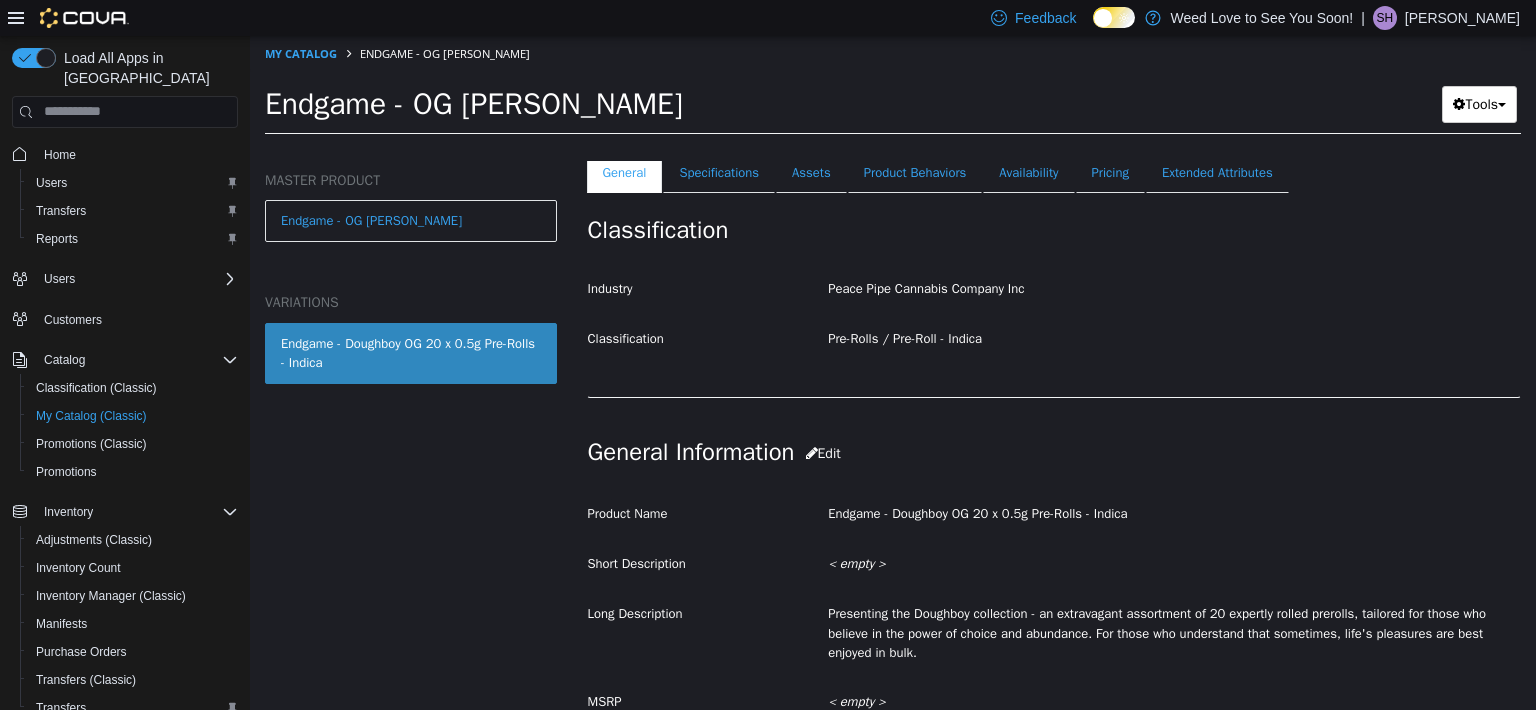 scroll, scrollTop: 0, scrollLeft: 0, axis: both 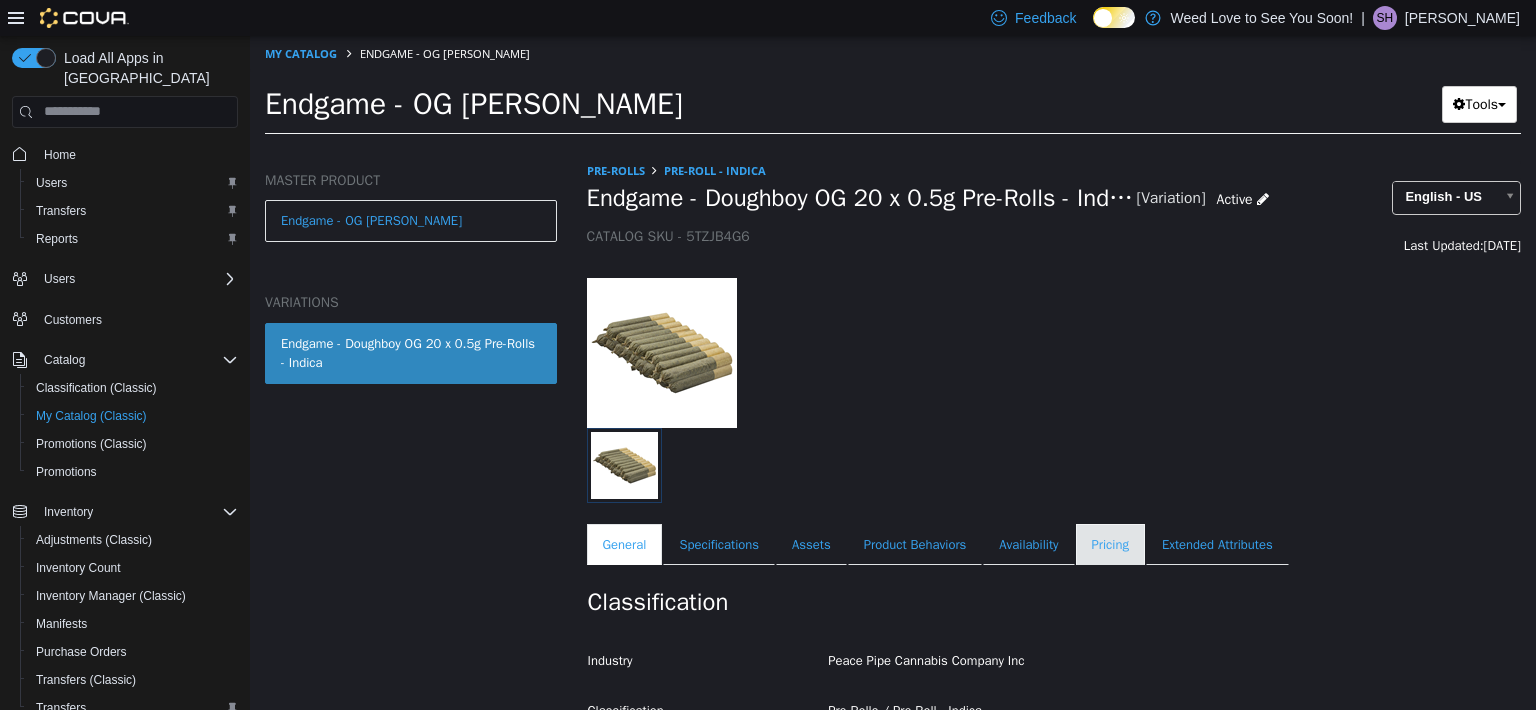 click on "Pricing" at bounding box center [1110, 544] 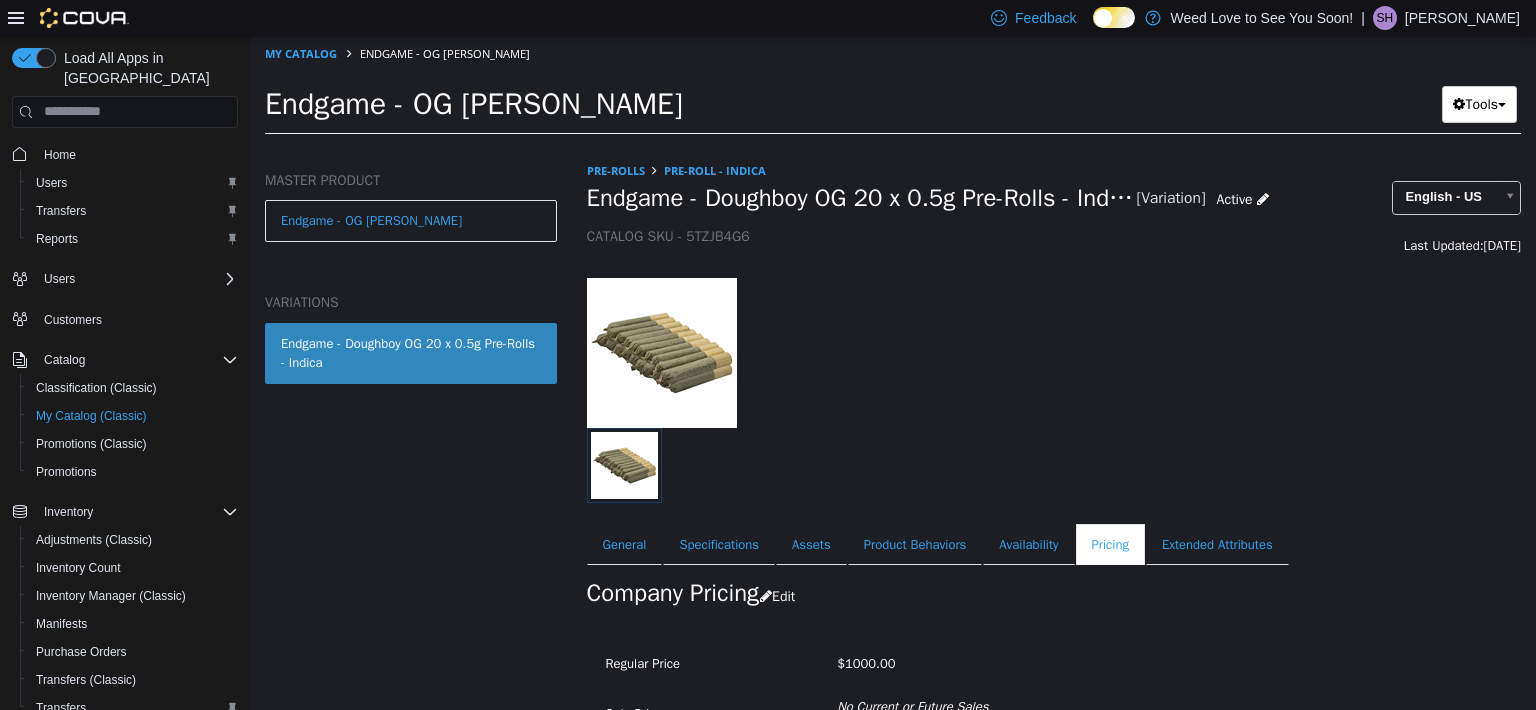 scroll, scrollTop: 0, scrollLeft: 0, axis: both 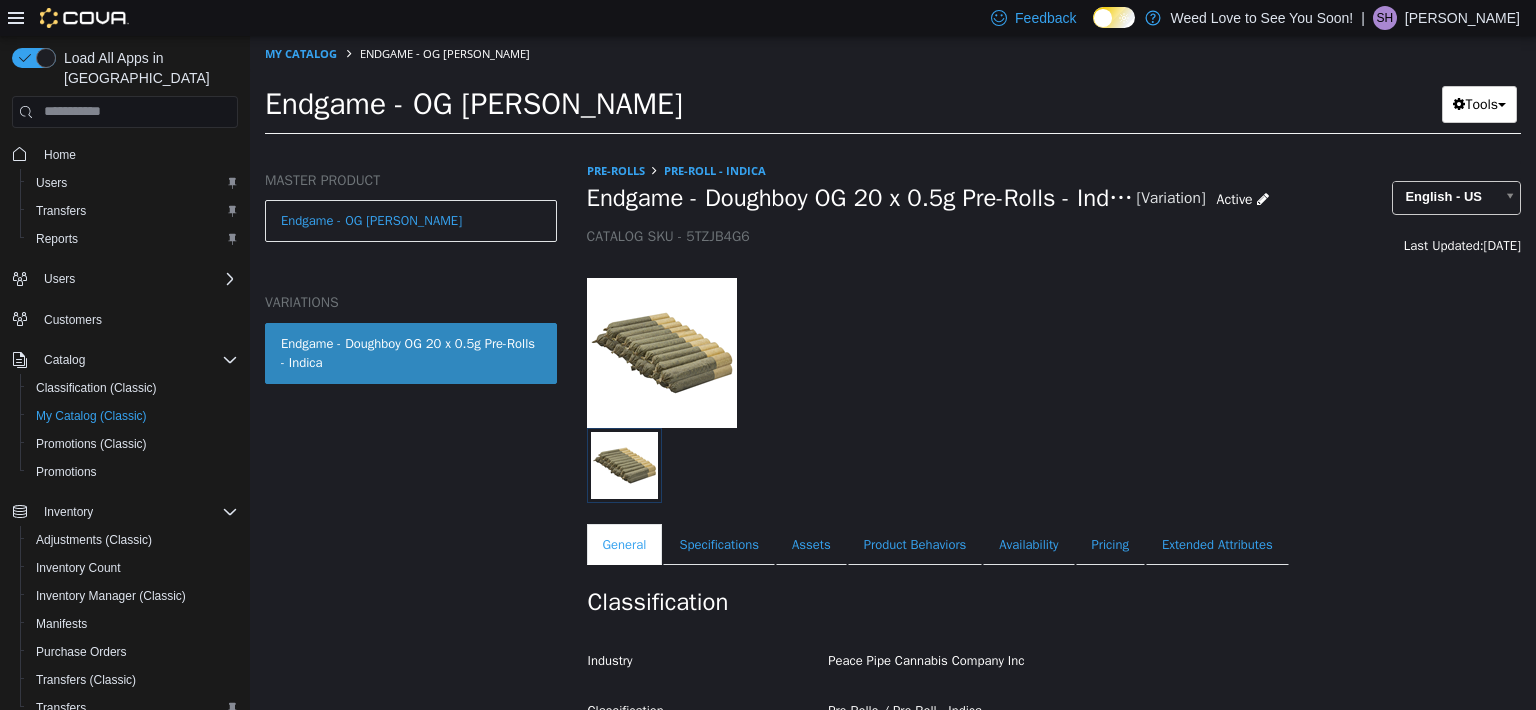 select on "**********" 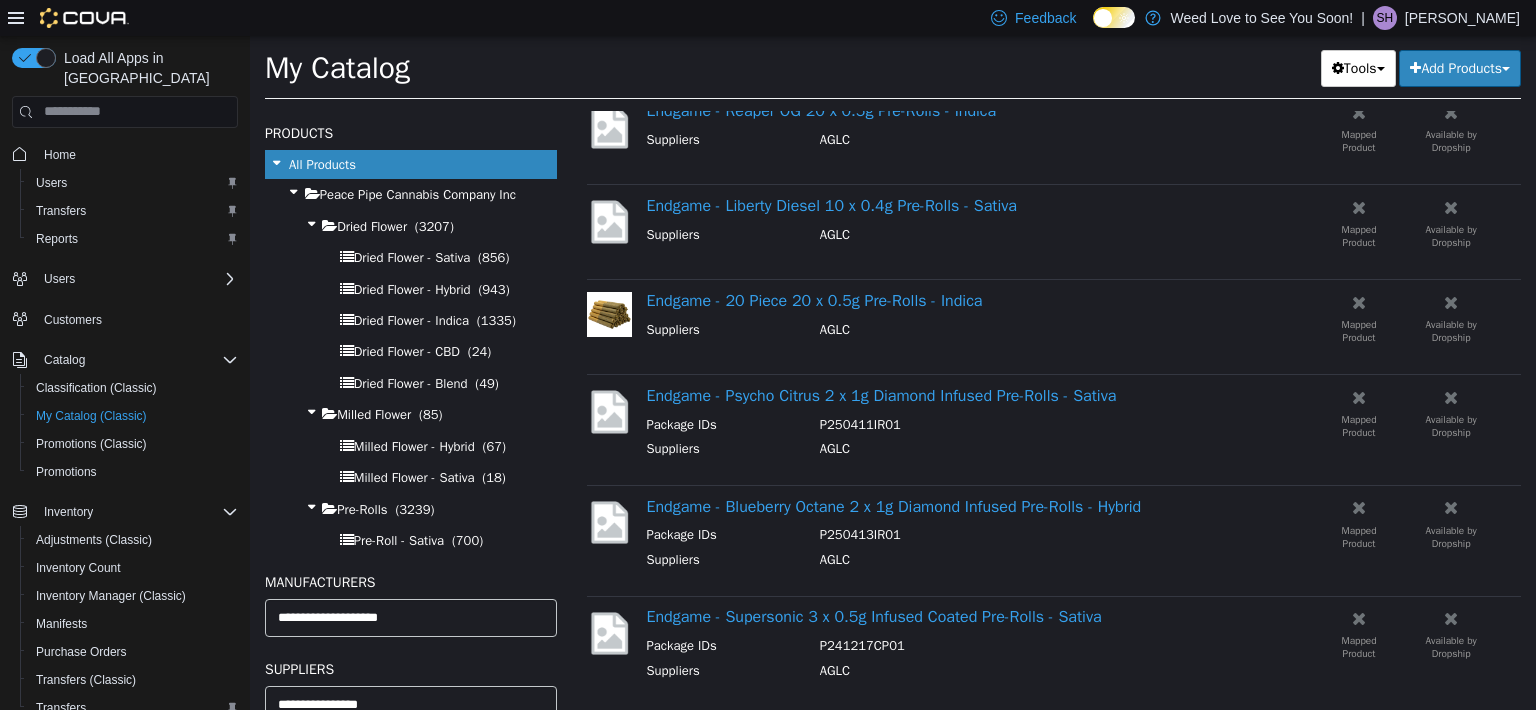 scroll, scrollTop: 1686, scrollLeft: 0, axis: vertical 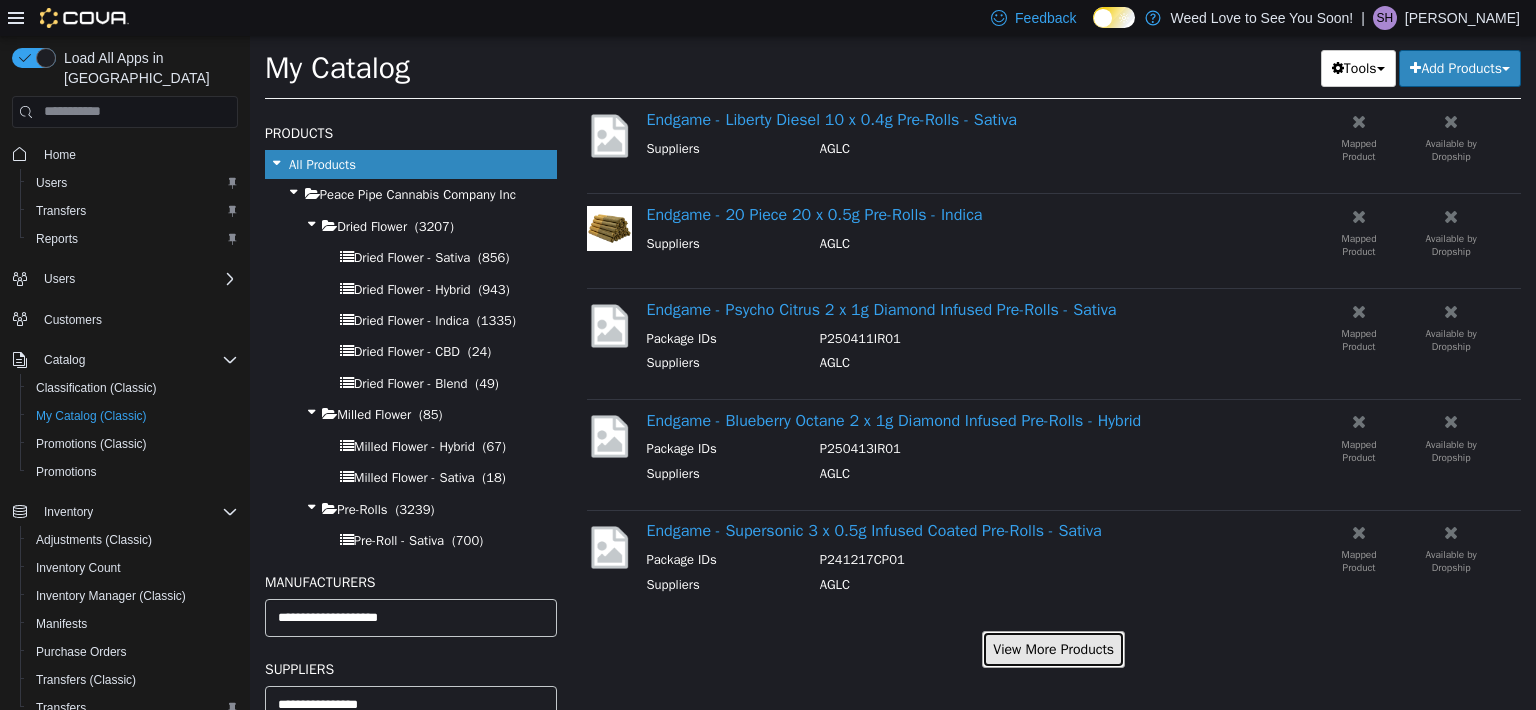click on "View More Products" at bounding box center (1053, 648) 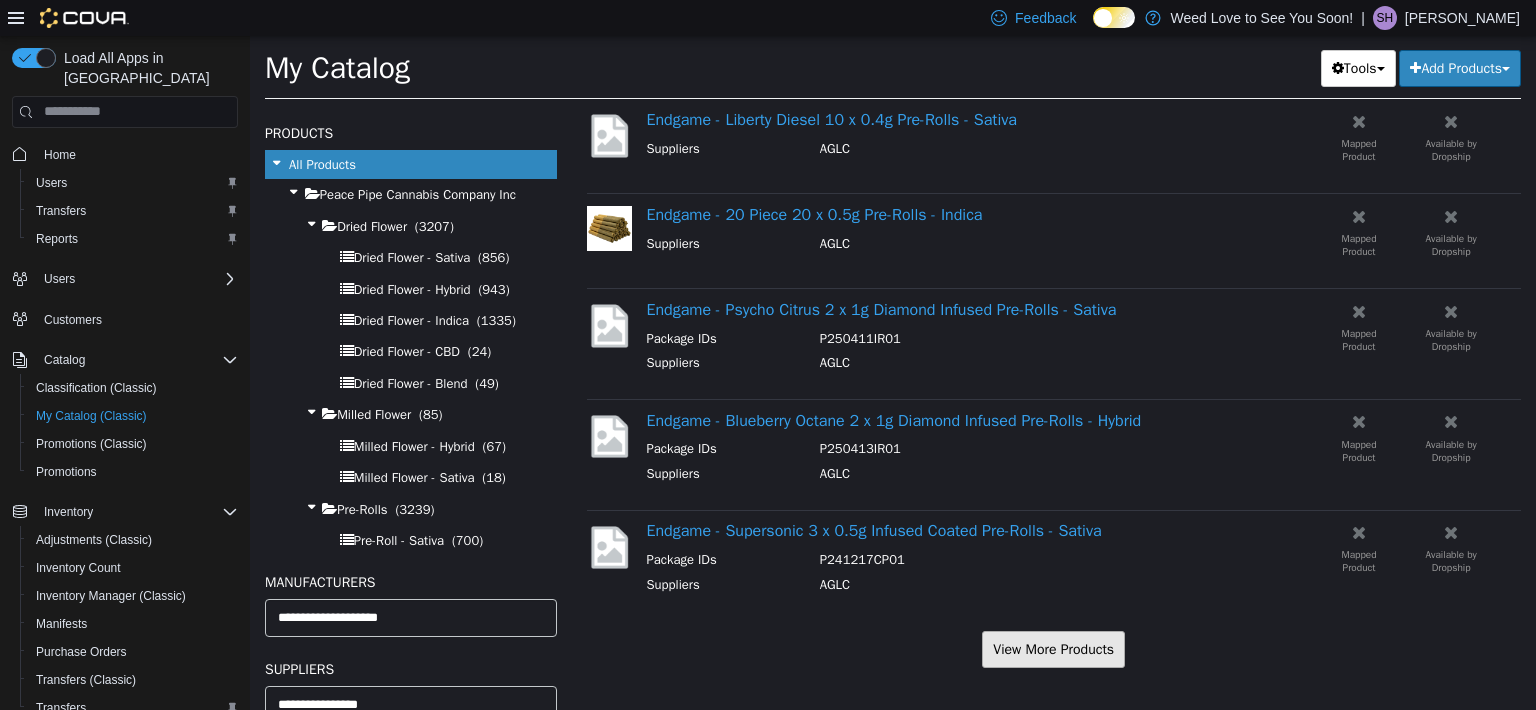 scroll, scrollTop: 1634, scrollLeft: 0, axis: vertical 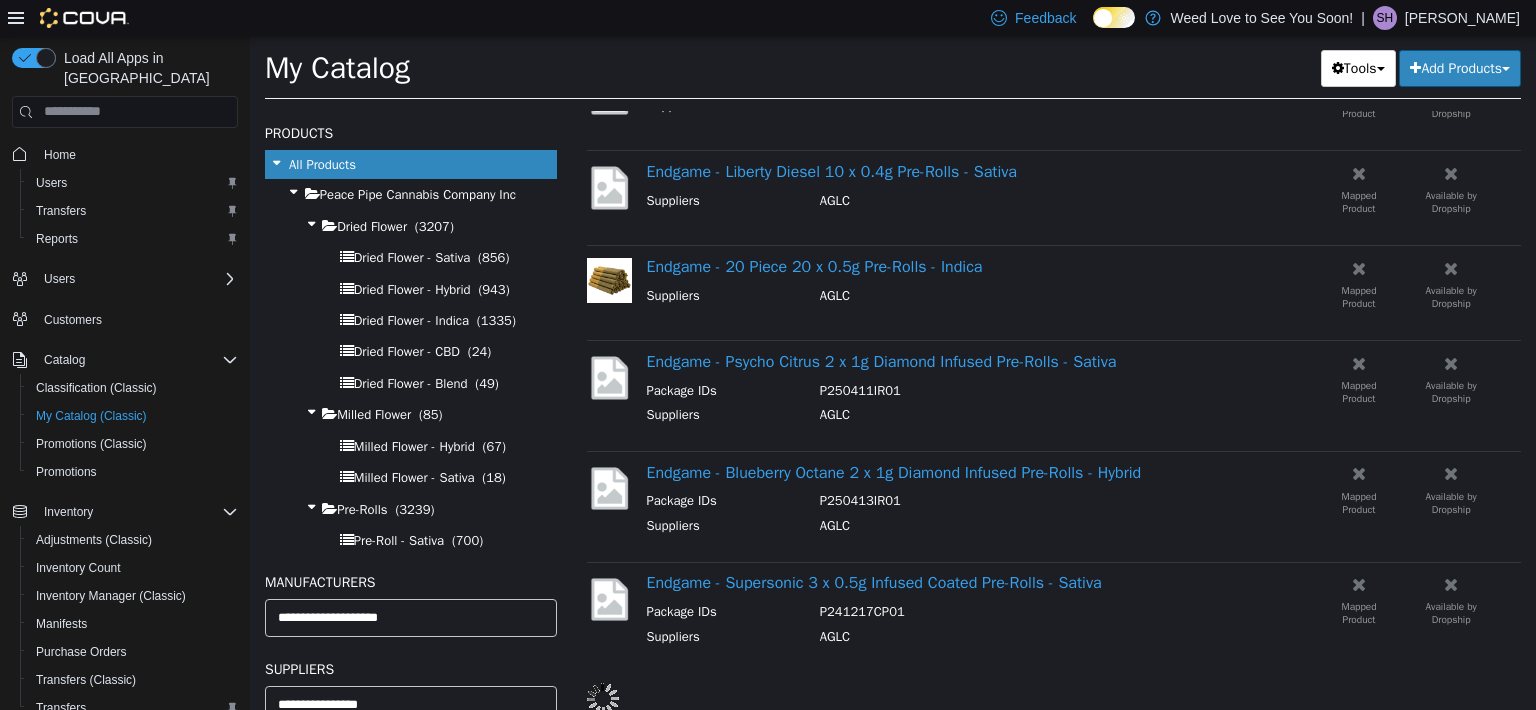 select on "**********" 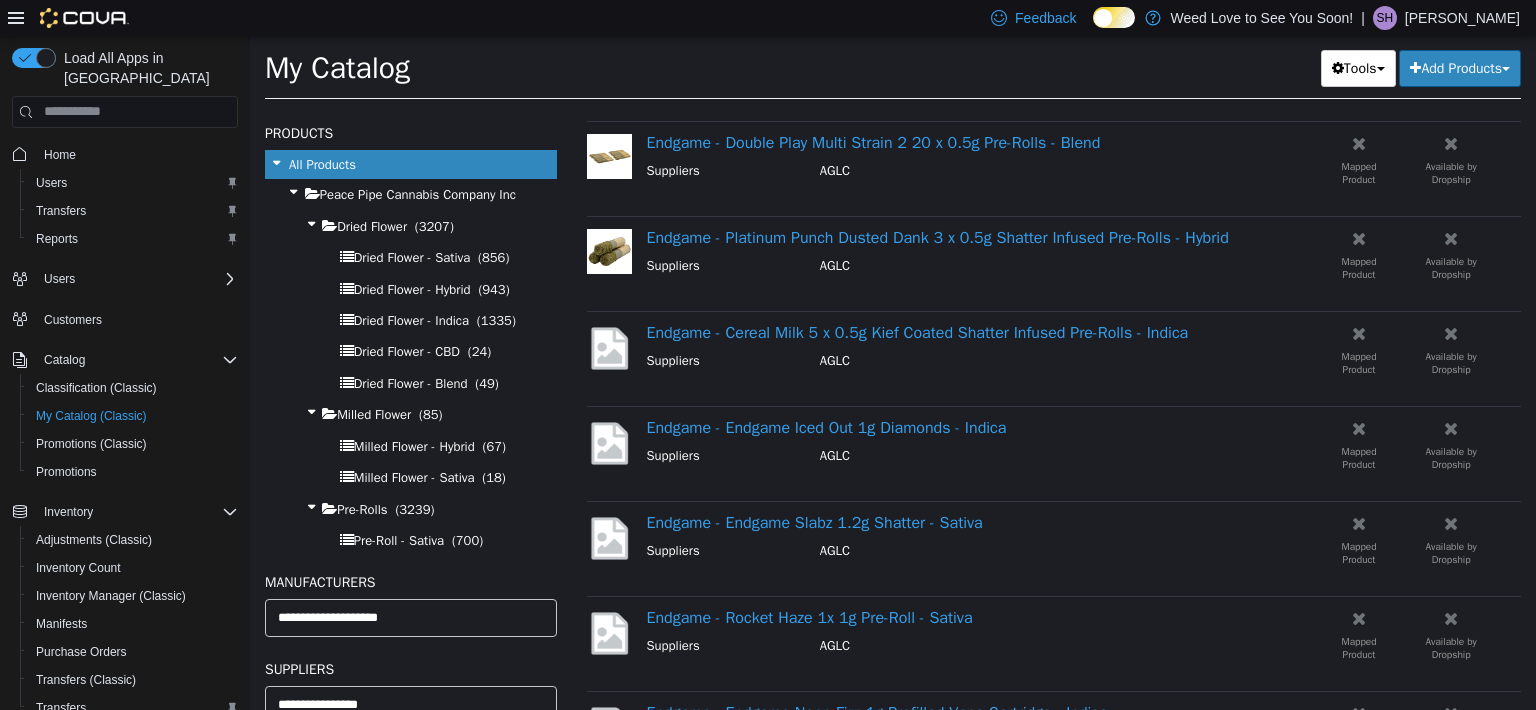 scroll, scrollTop: 2534, scrollLeft: 0, axis: vertical 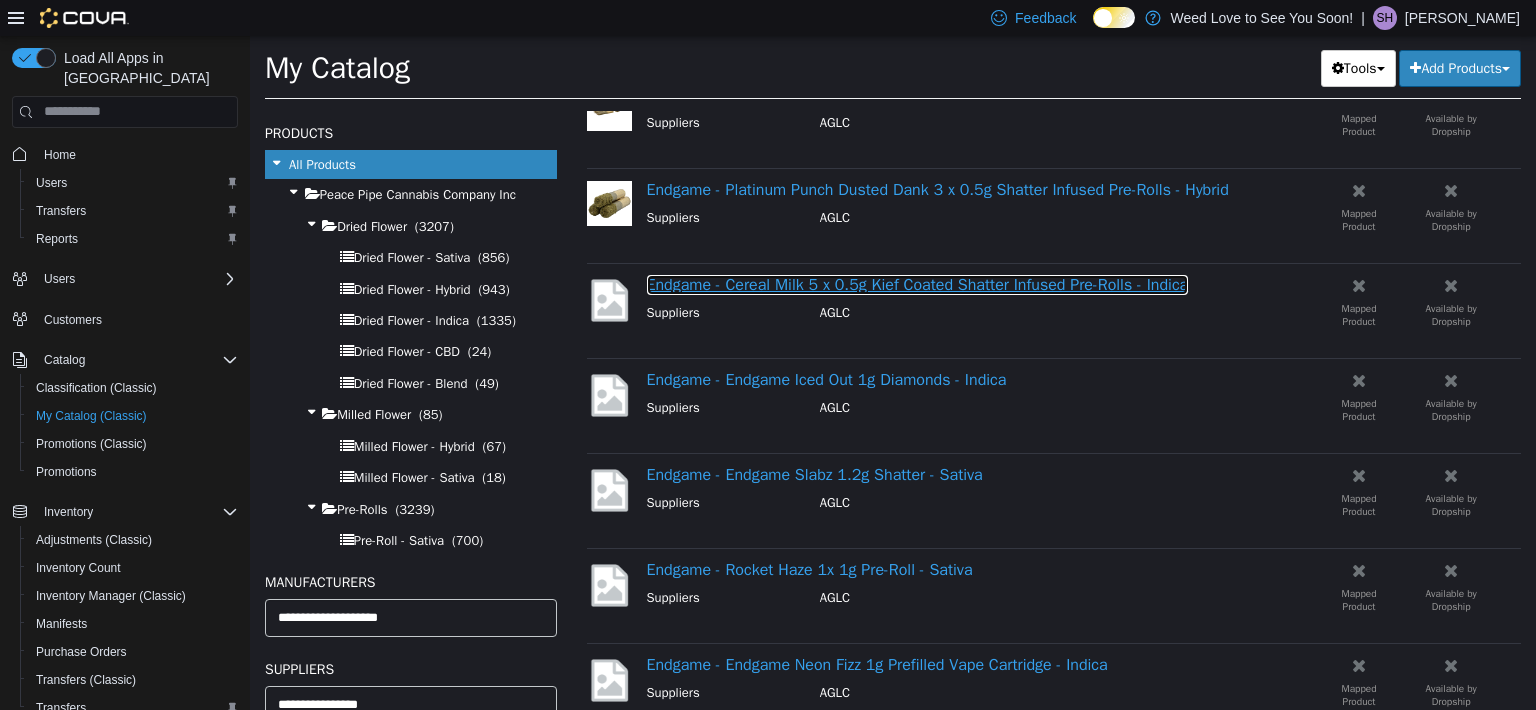 click on "Endgame - Cereal Milk 5 x 0.5g Kief Coated Shatter Infused Pre-Rolls - Indica" at bounding box center (918, 284) 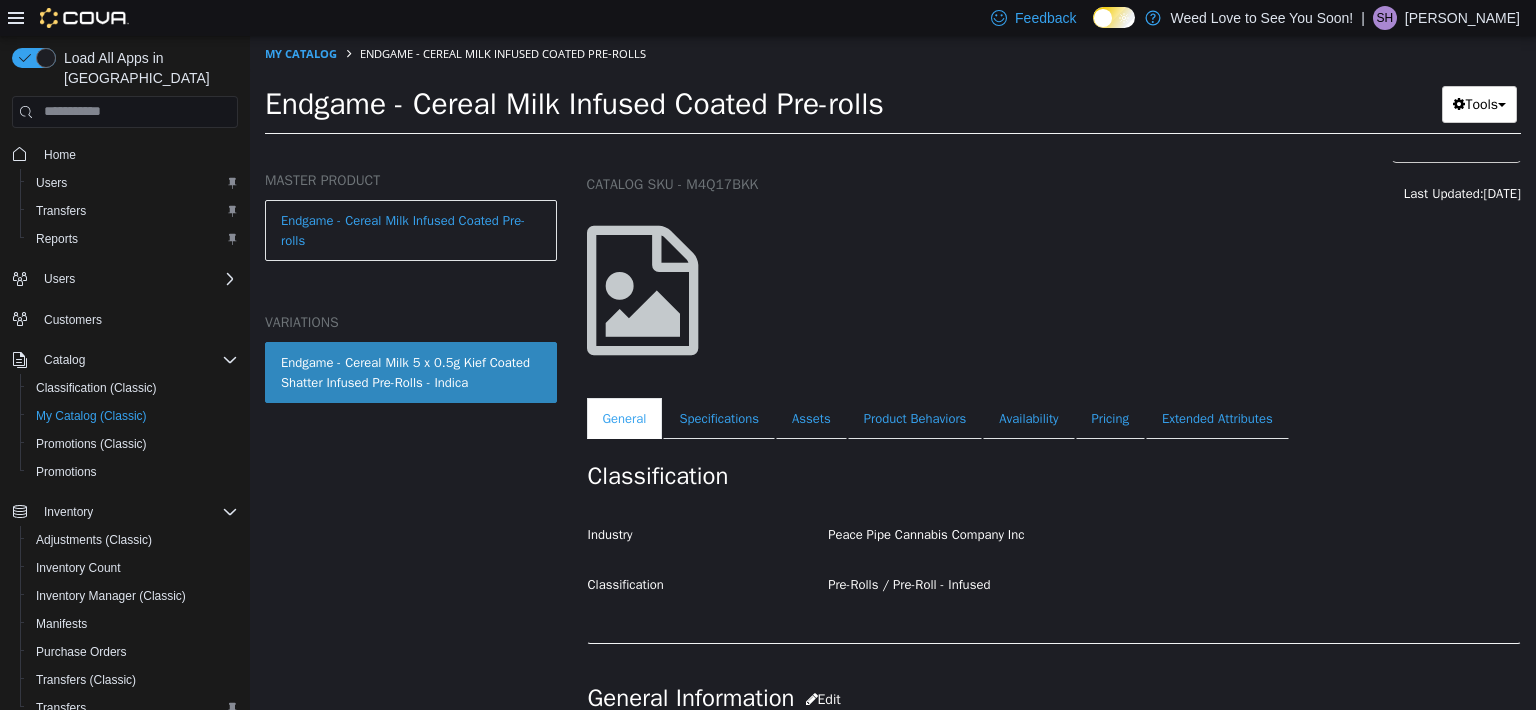 scroll, scrollTop: 100, scrollLeft: 0, axis: vertical 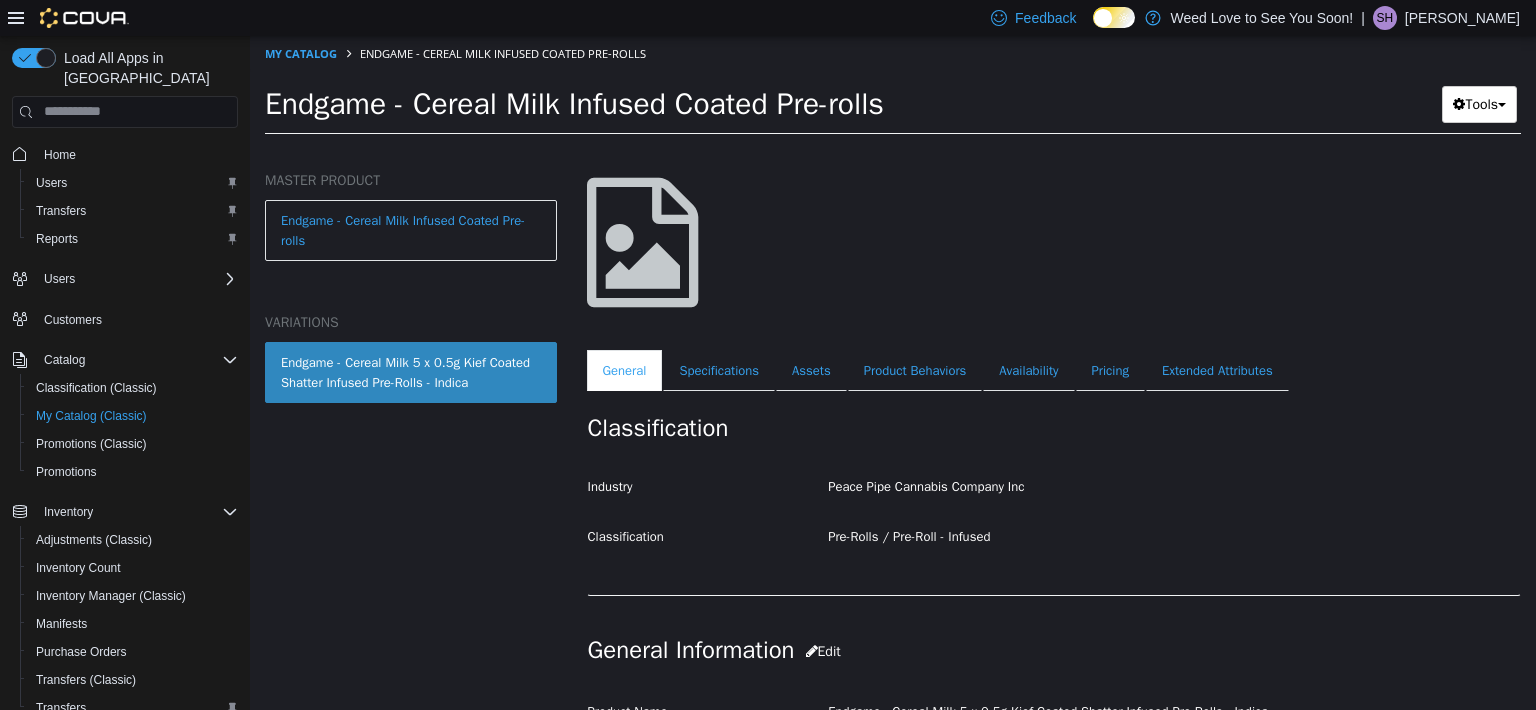 click on "Endgame - Cereal Milk 5 x 0.5g Kief Coated Shatter Infused Pre-Rolls - Indica" at bounding box center [411, 371] 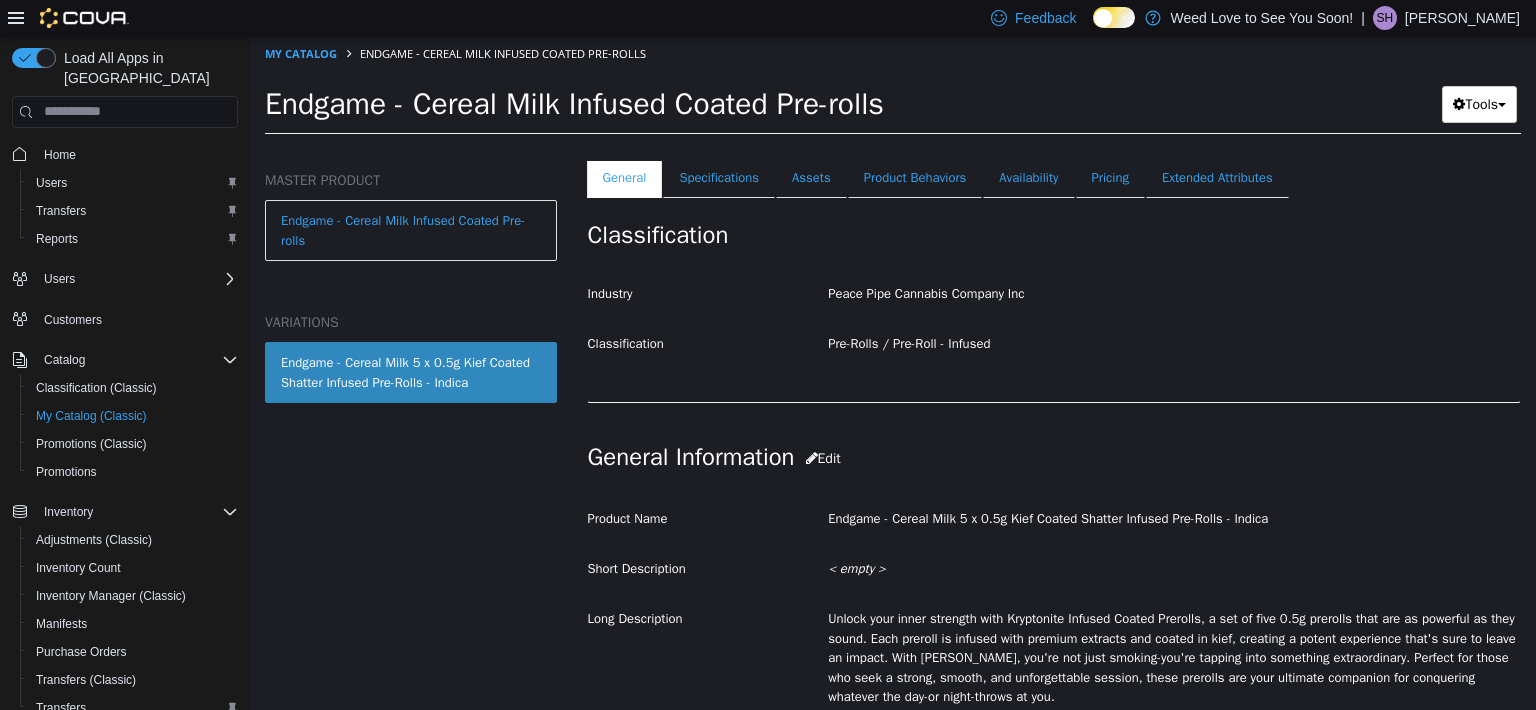 scroll, scrollTop: 193, scrollLeft: 0, axis: vertical 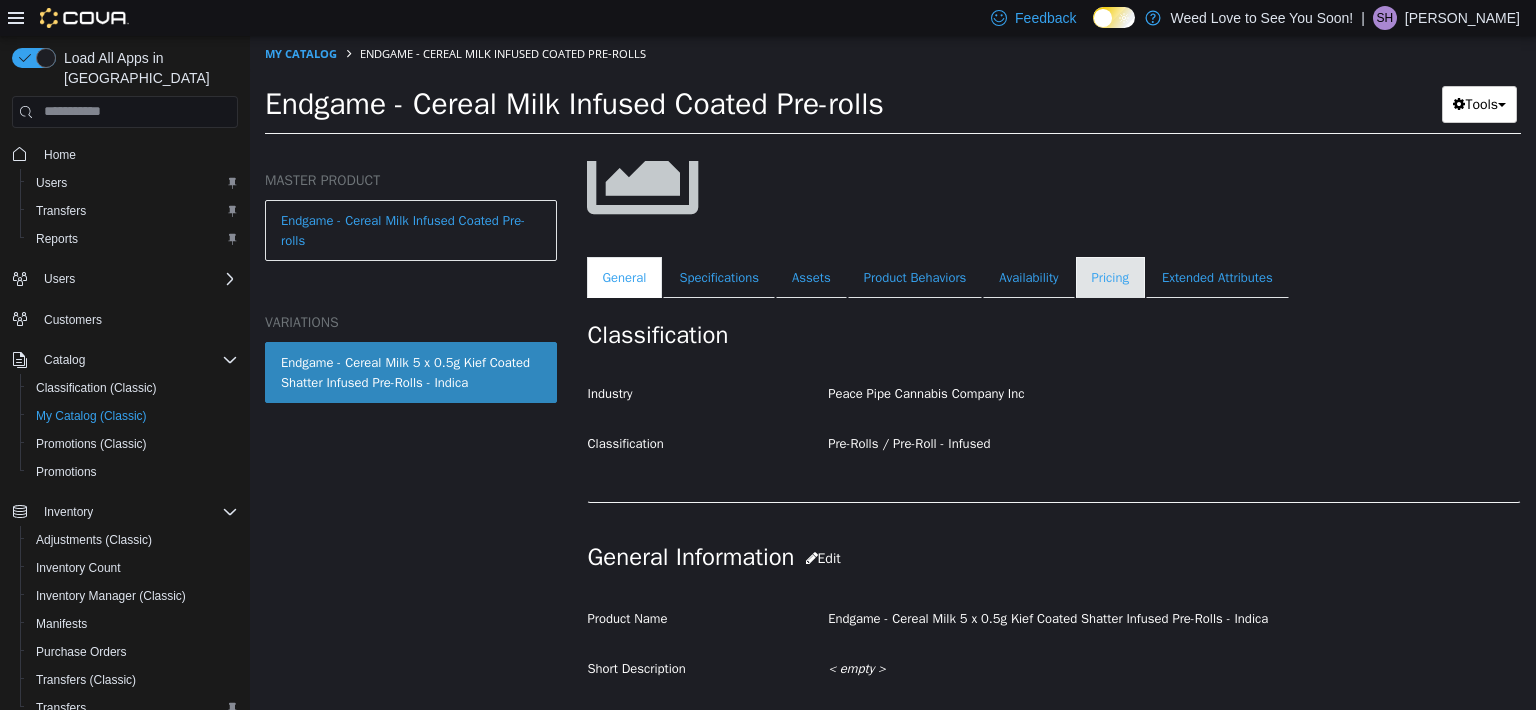 click on "Pricing" at bounding box center [1110, 277] 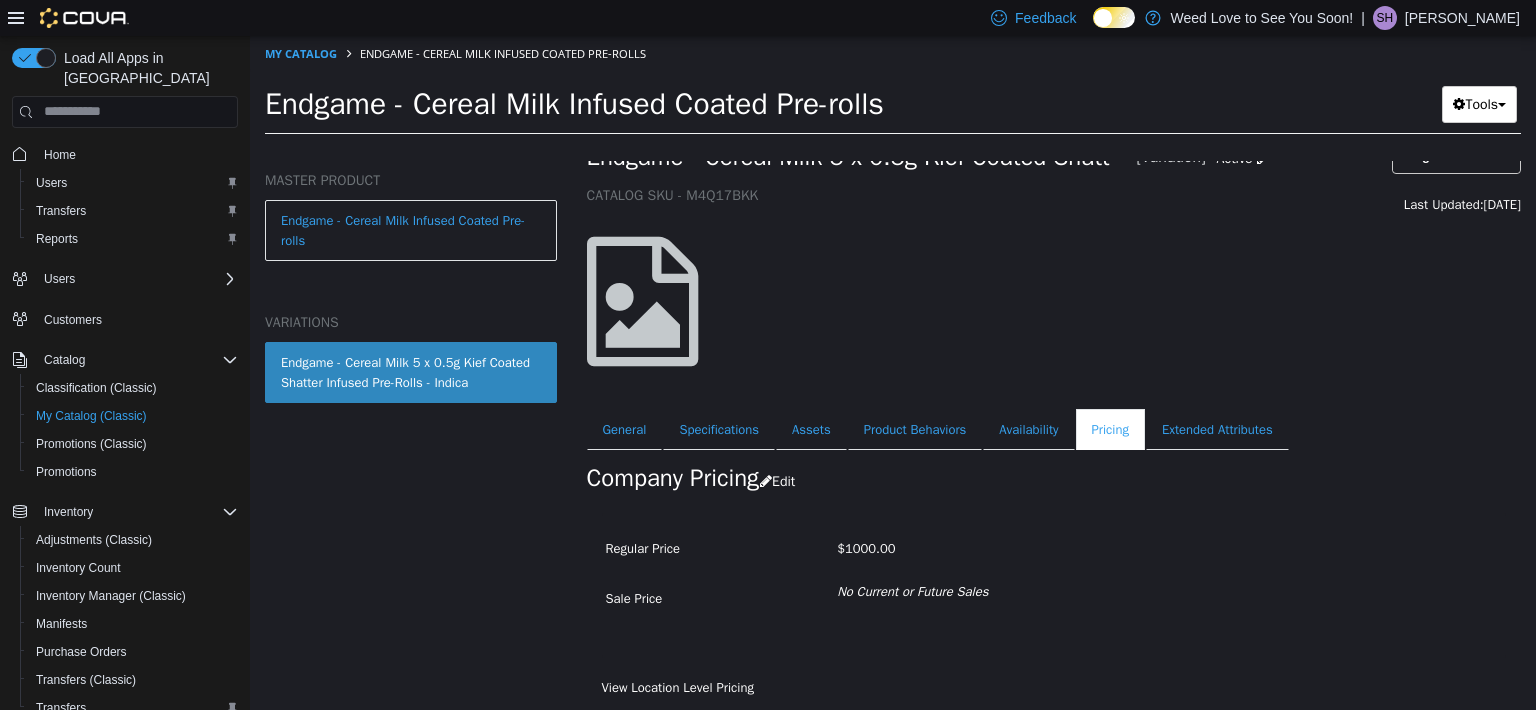 scroll, scrollTop: 0, scrollLeft: 0, axis: both 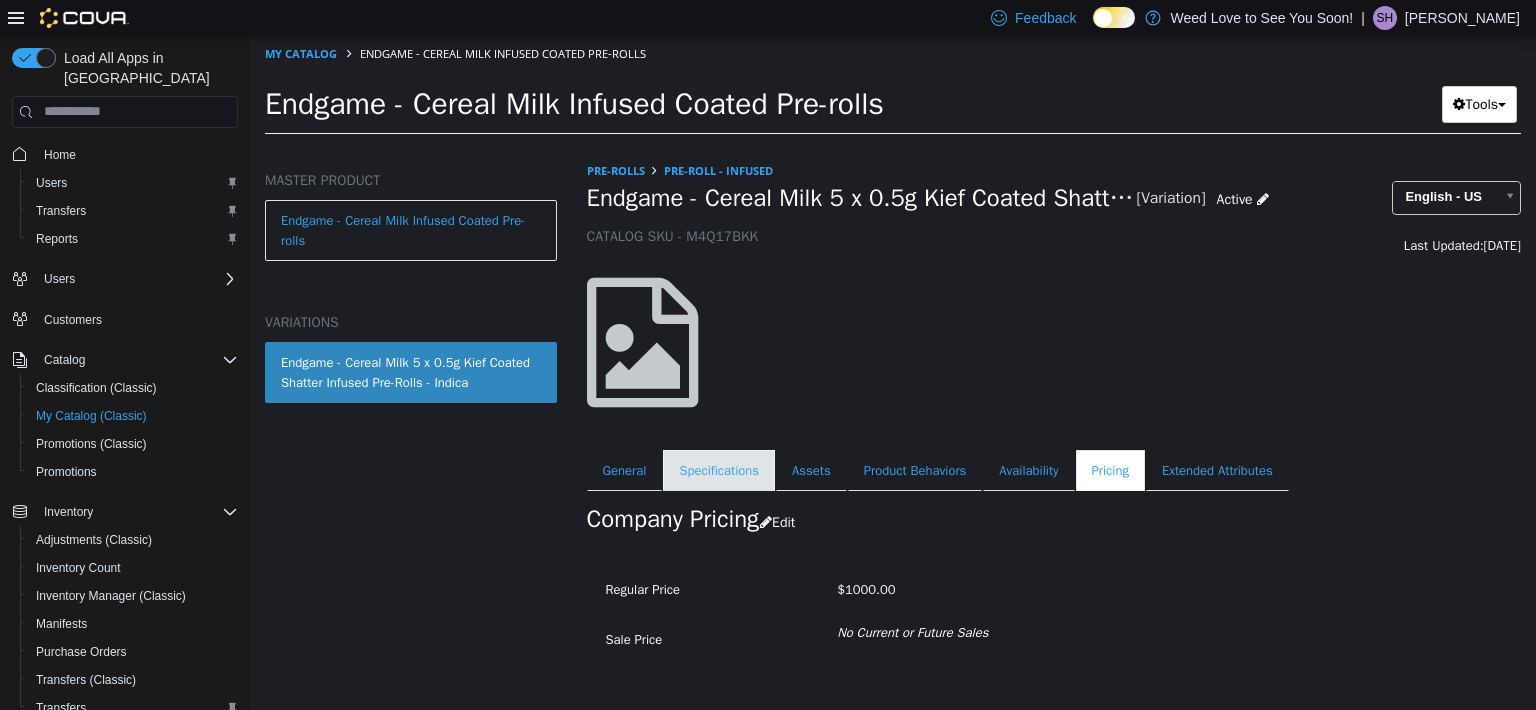 click on "Specifications" at bounding box center [719, 470] 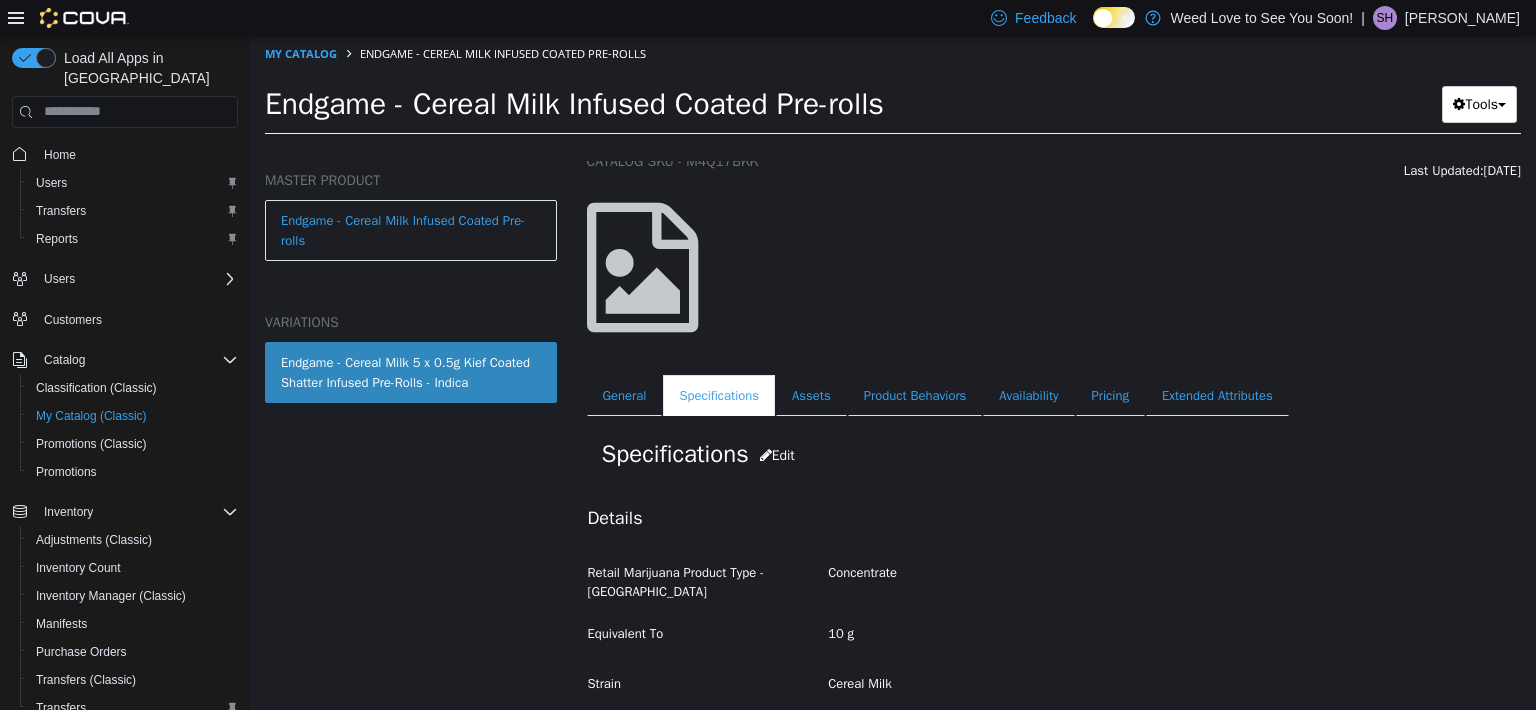 scroll, scrollTop: 0, scrollLeft: 0, axis: both 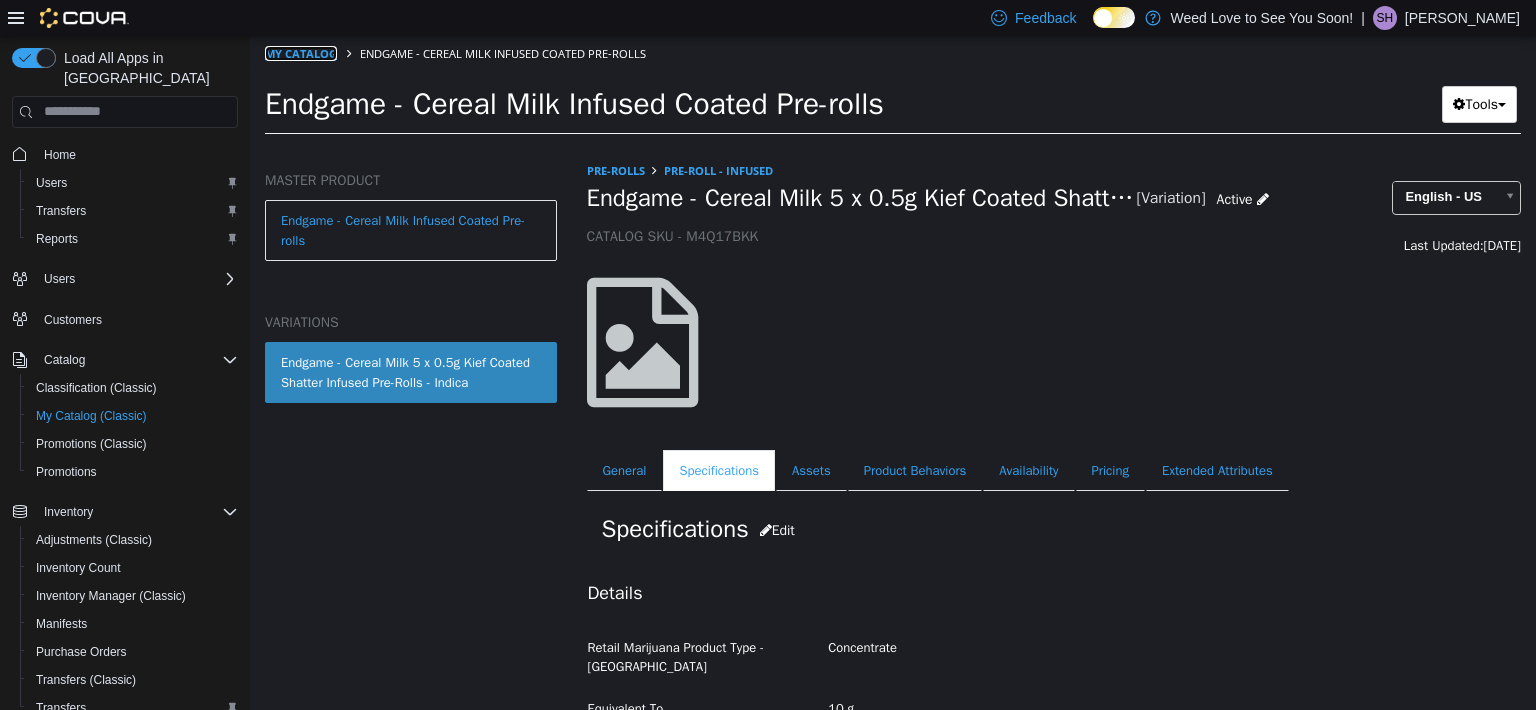 click on "My Catalog" at bounding box center (301, 52) 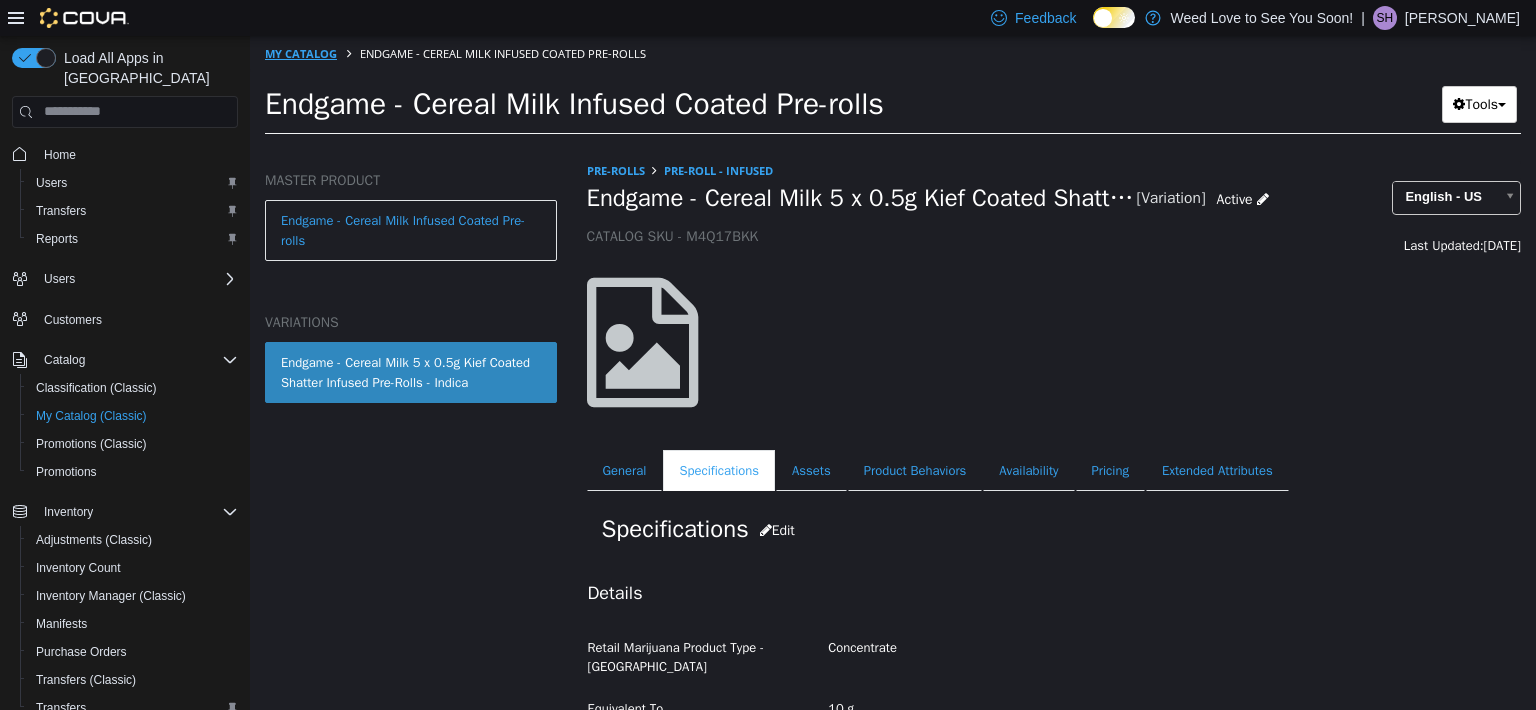 select on "**********" 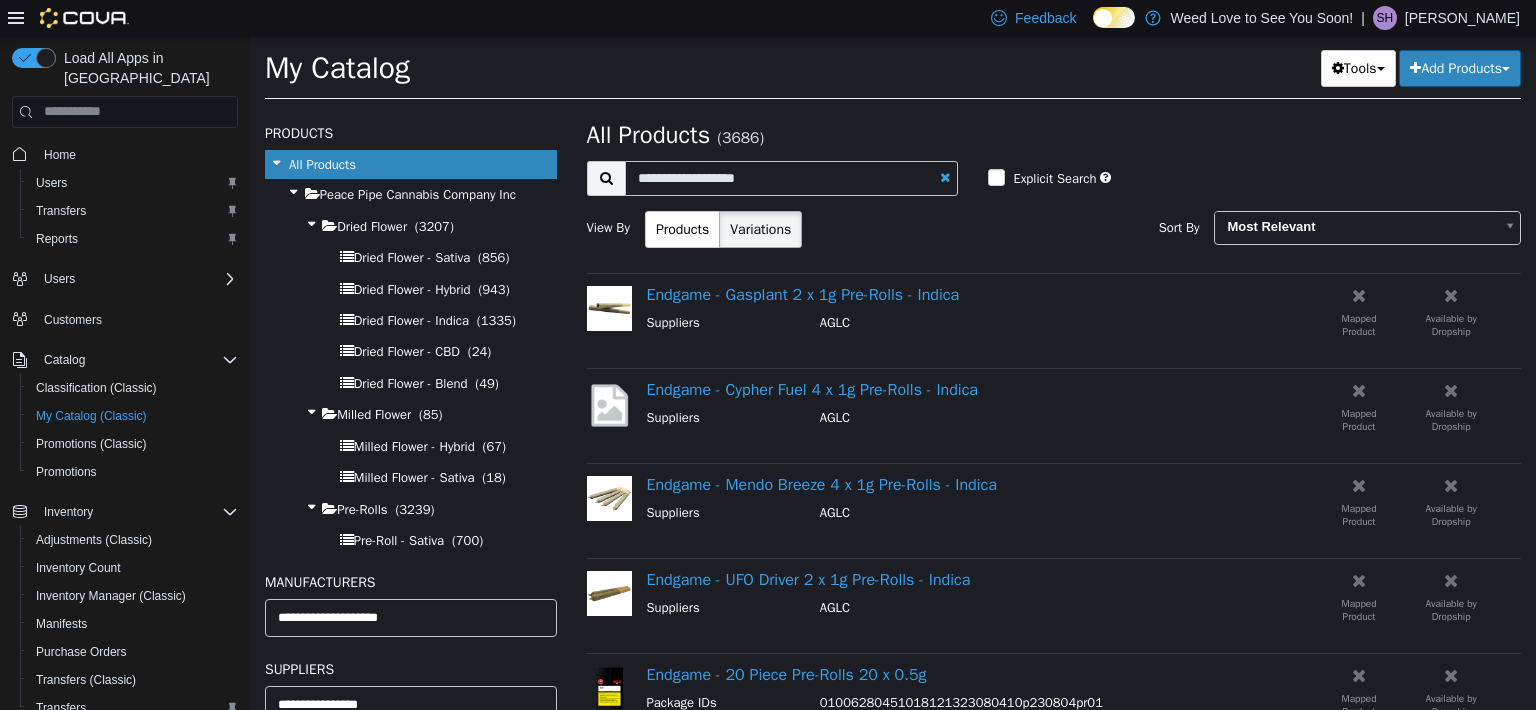 scroll, scrollTop: 0, scrollLeft: 0, axis: both 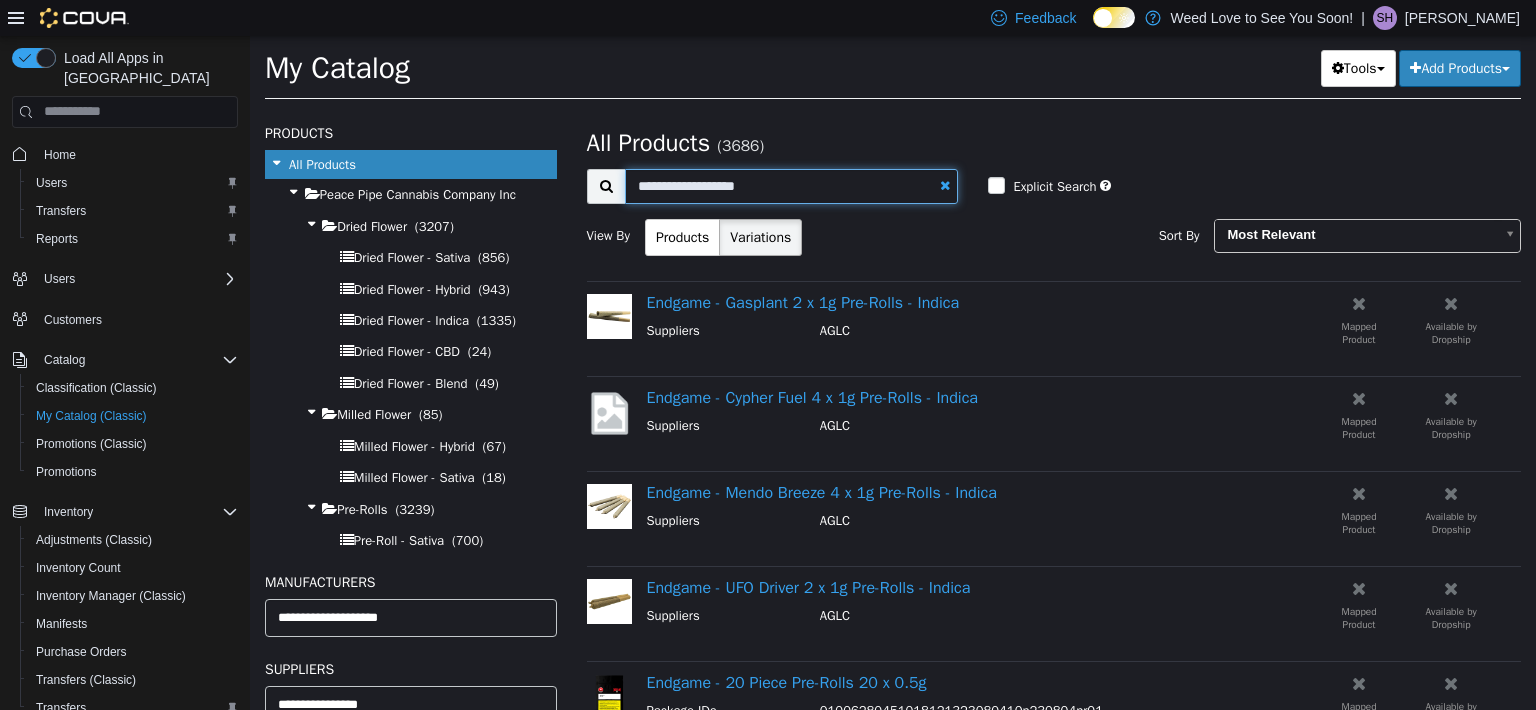 click on "**********" at bounding box center (792, 185) 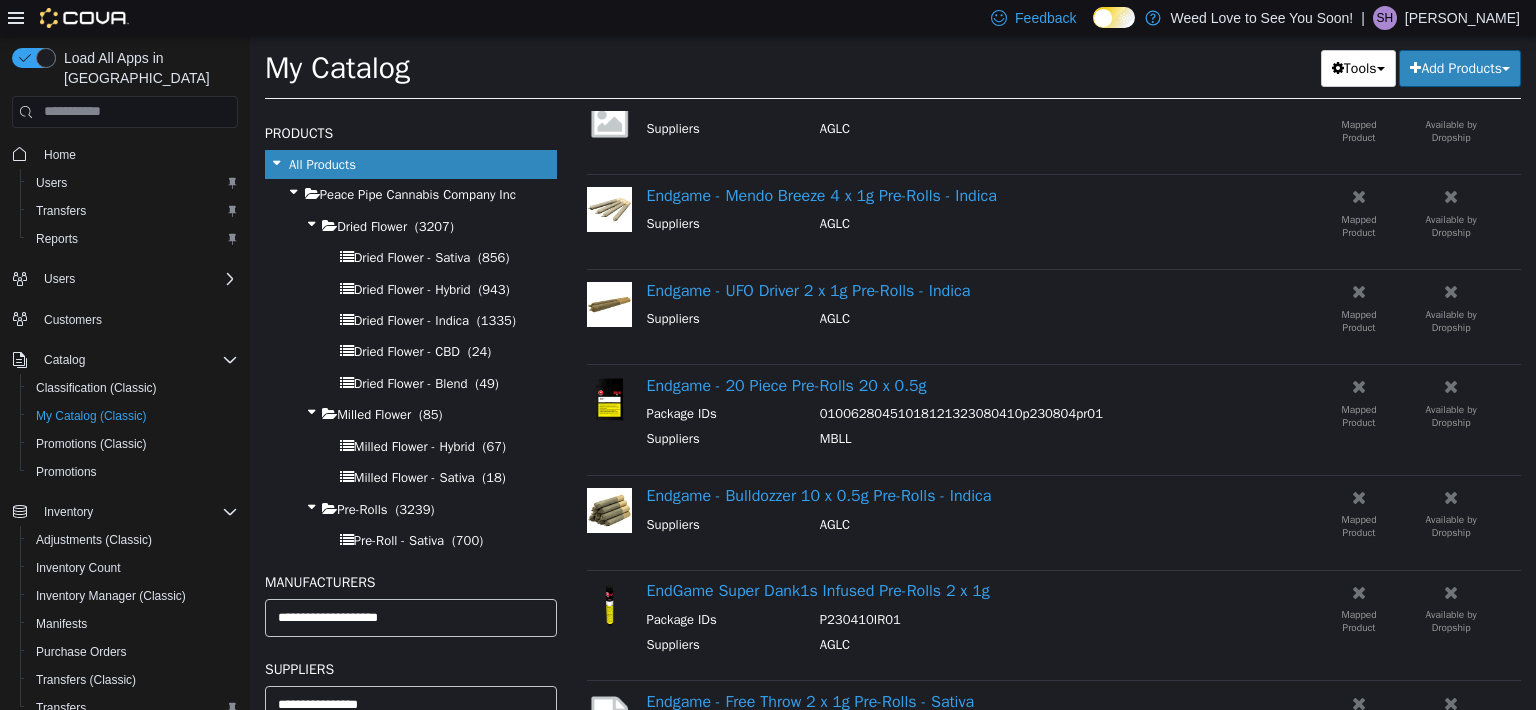 scroll, scrollTop: 300, scrollLeft: 0, axis: vertical 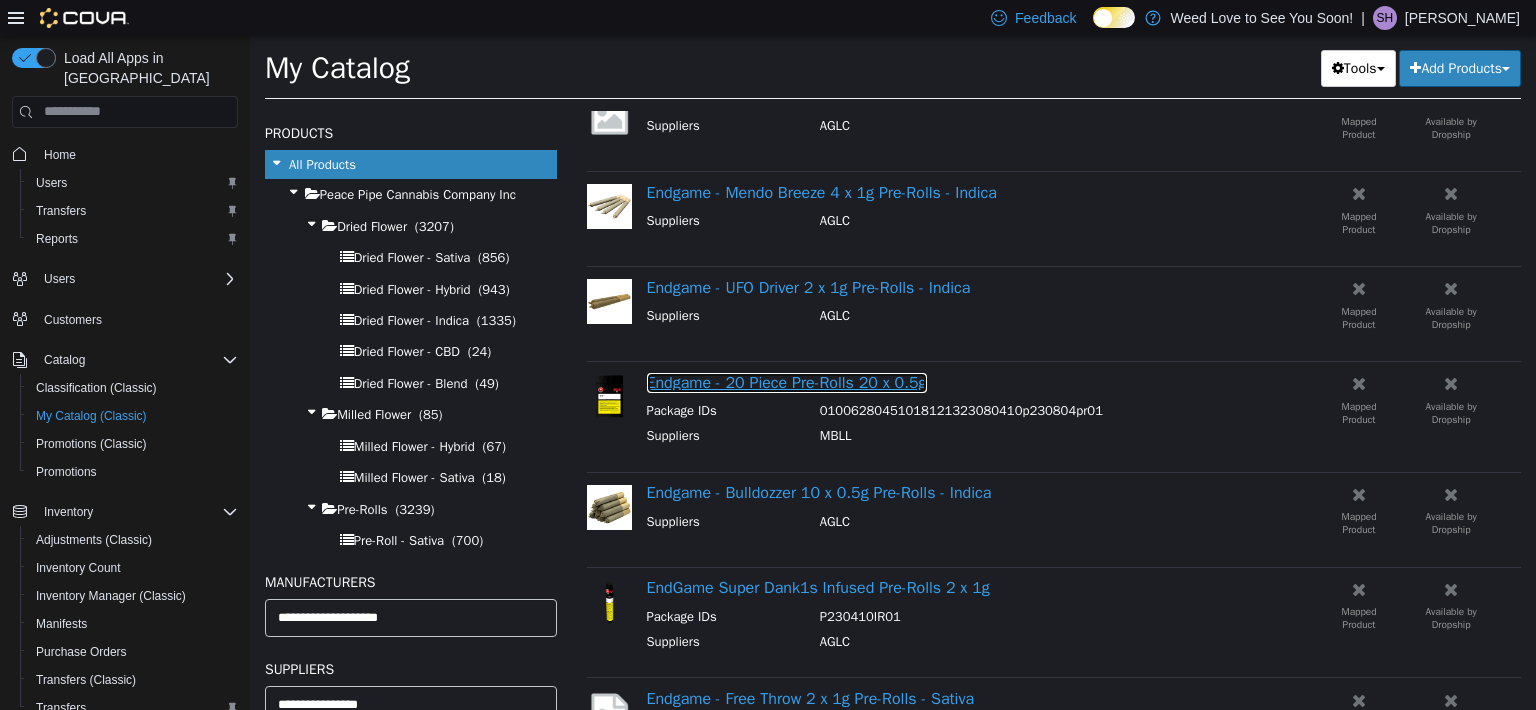 click on "Endgame - 20 Piece Pre-Rolls 20 x 0.5g" at bounding box center [787, 382] 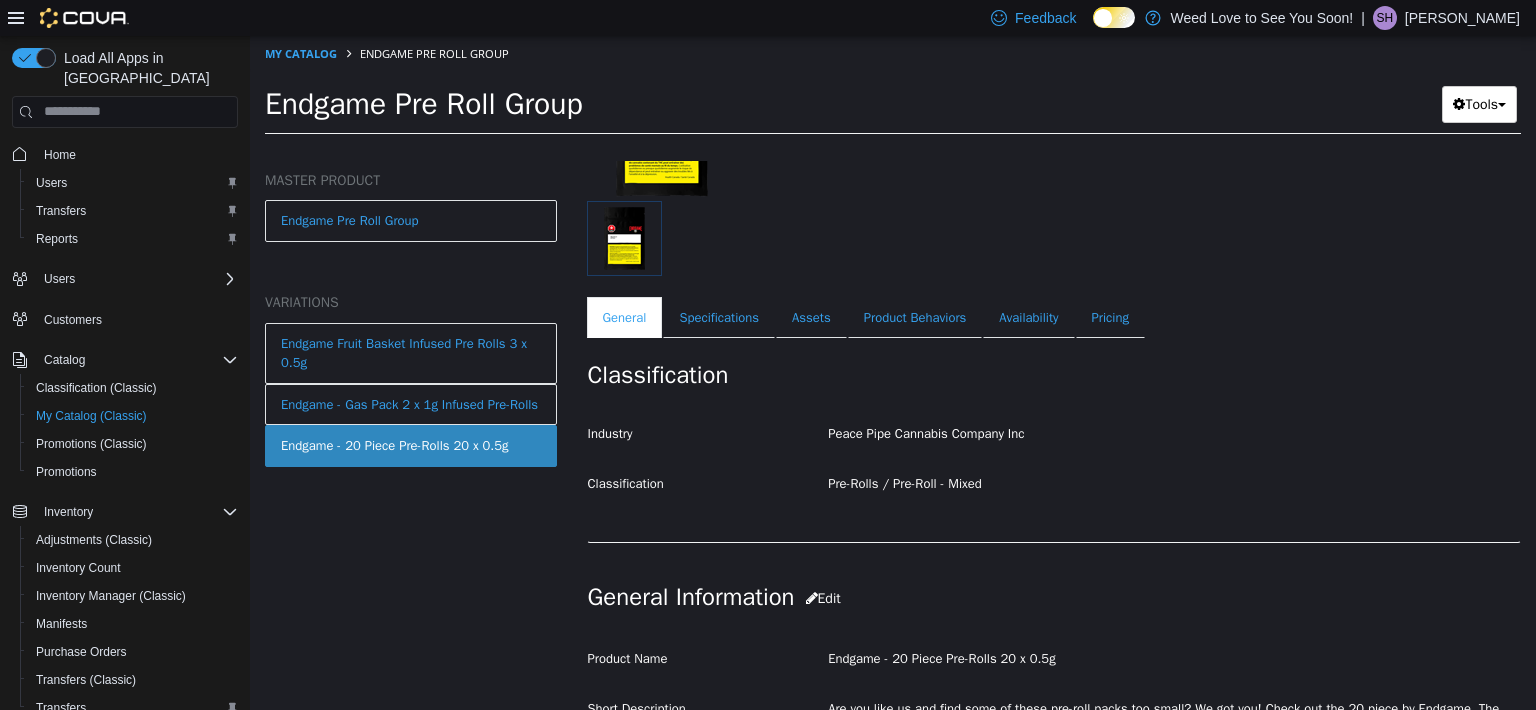 scroll, scrollTop: 127, scrollLeft: 0, axis: vertical 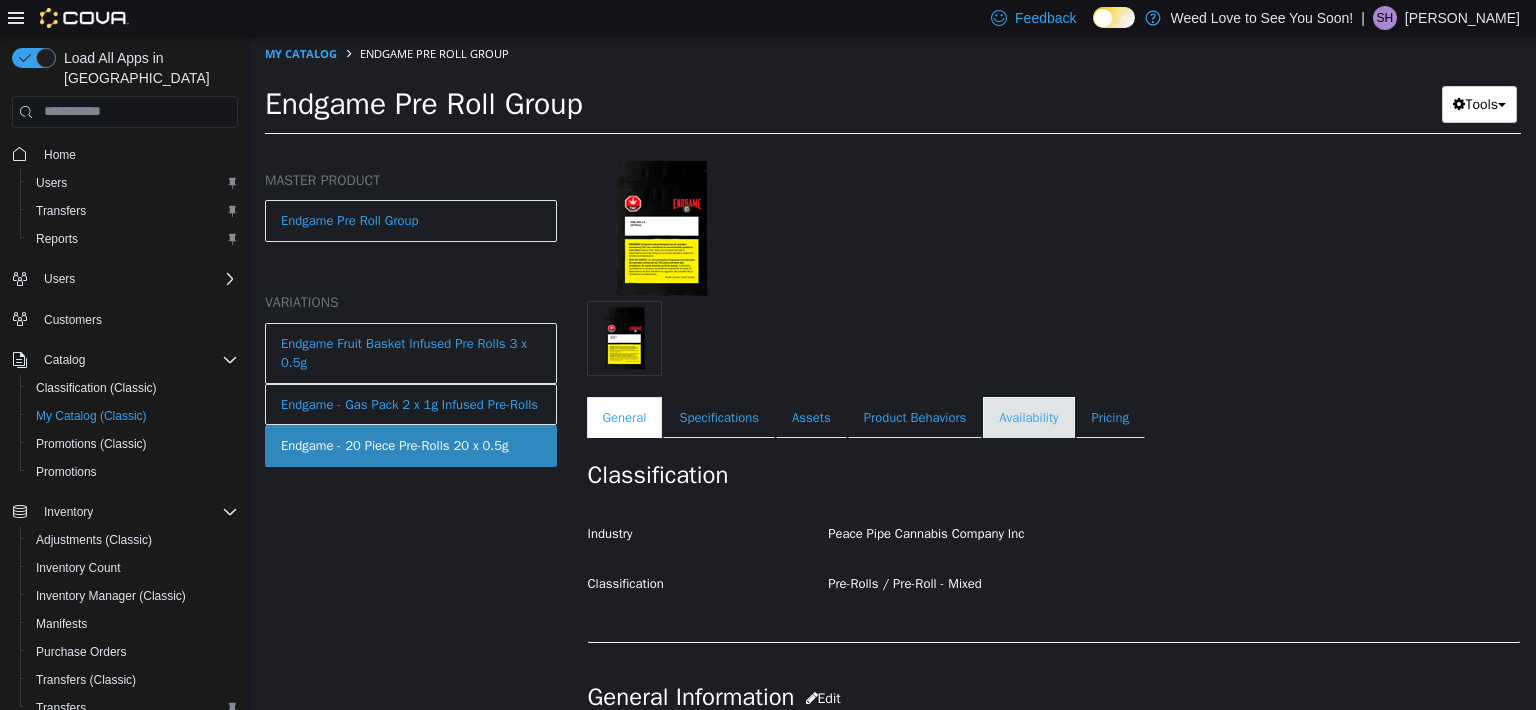click on "Availability" at bounding box center [1028, 417] 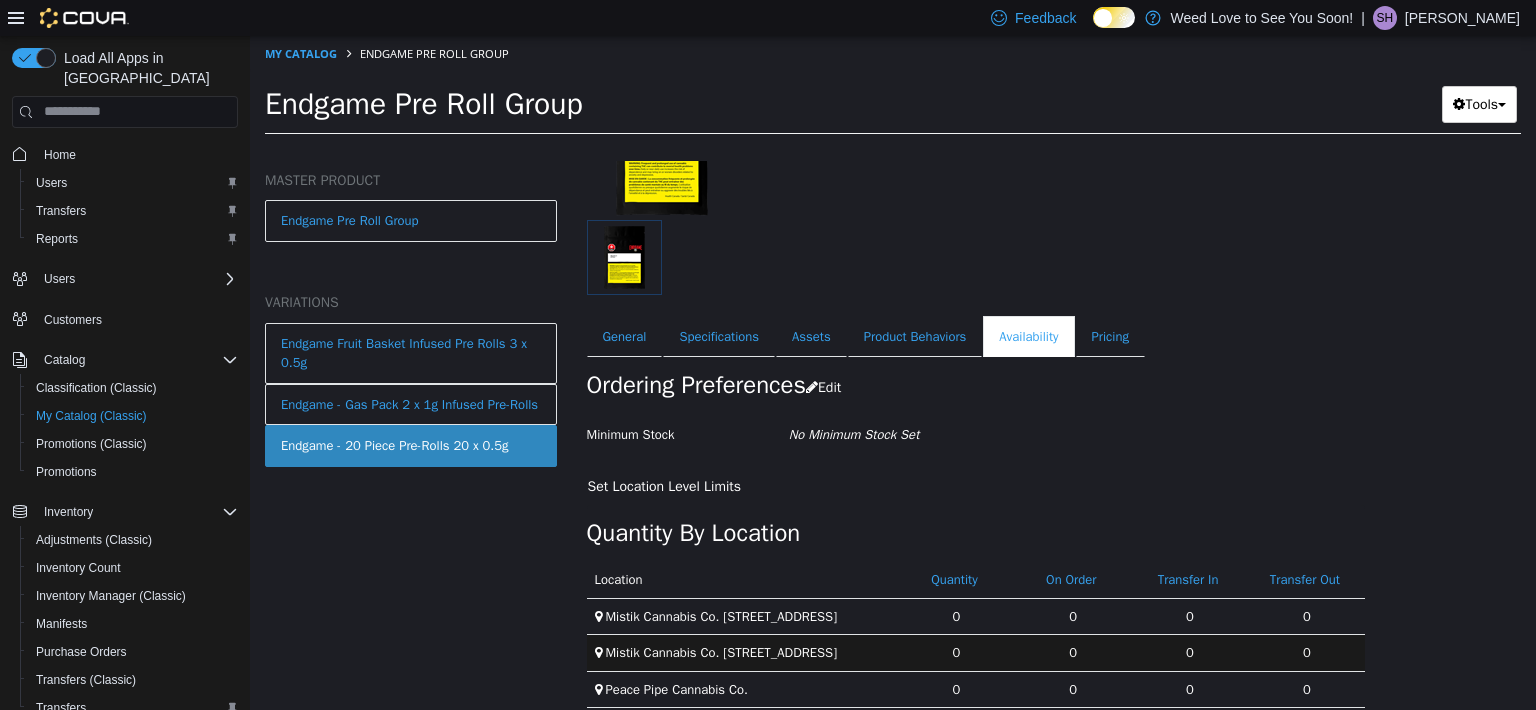 scroll, scrollTop: 225, scrollLeft: 0, axis: vertical 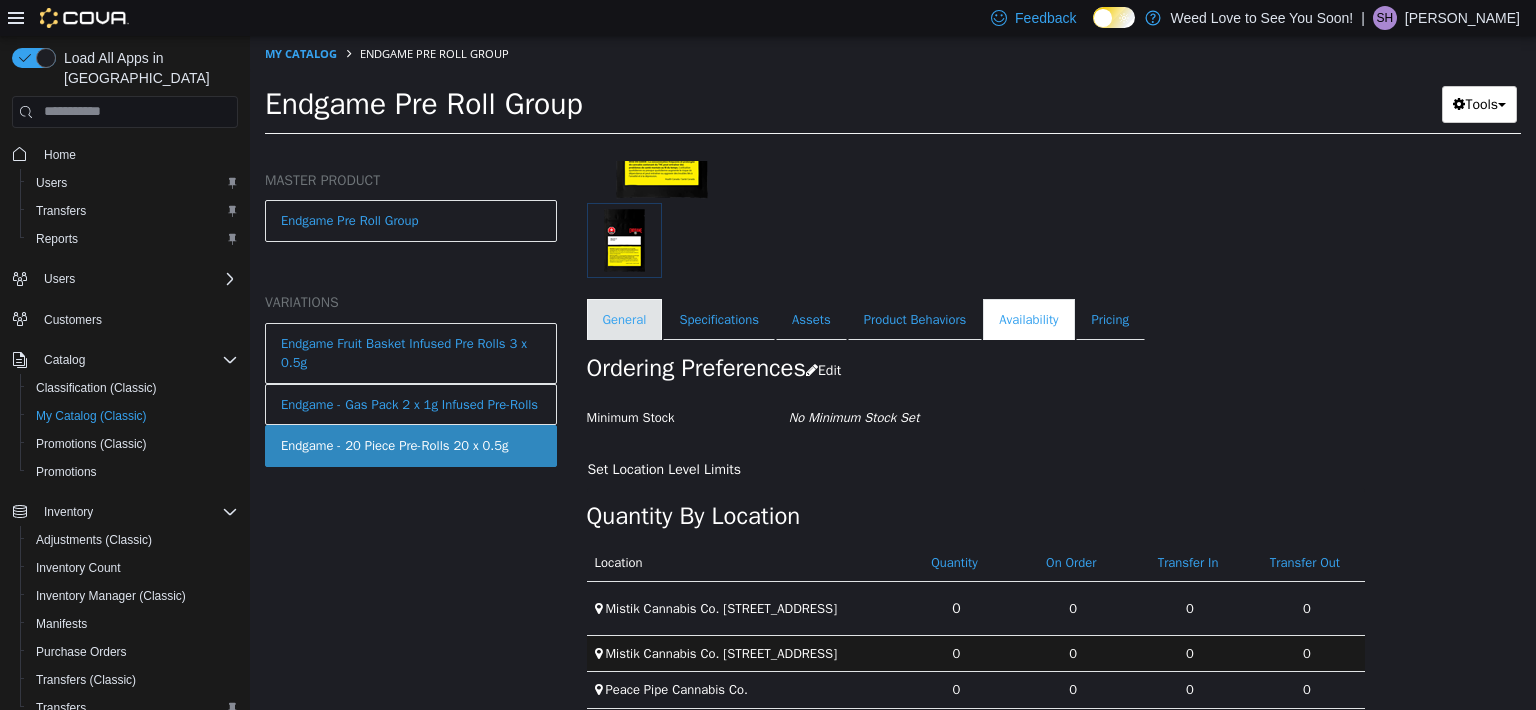 click on "General" at bounding box center [625, 319] 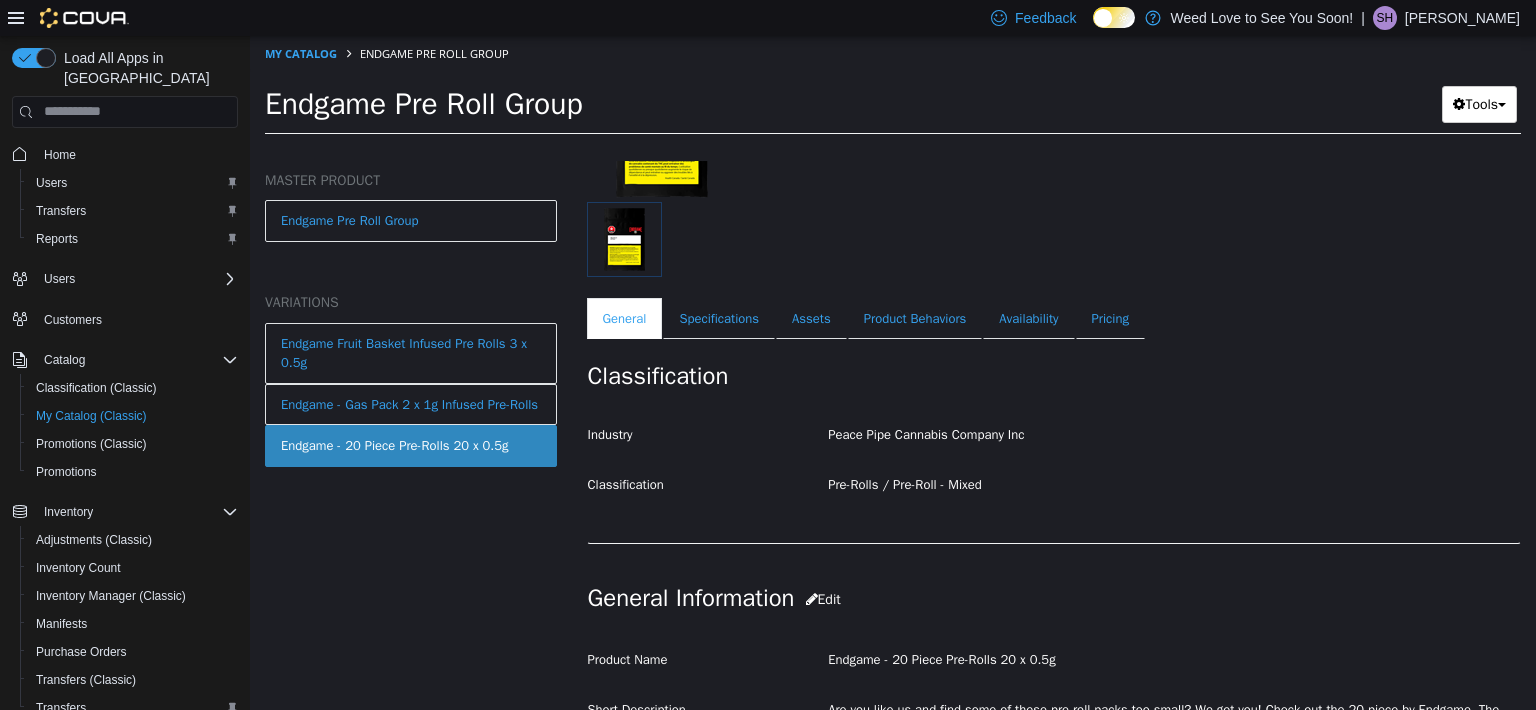 scroll, scrollTop: 225, scrollLeft: 0, axis: vertical 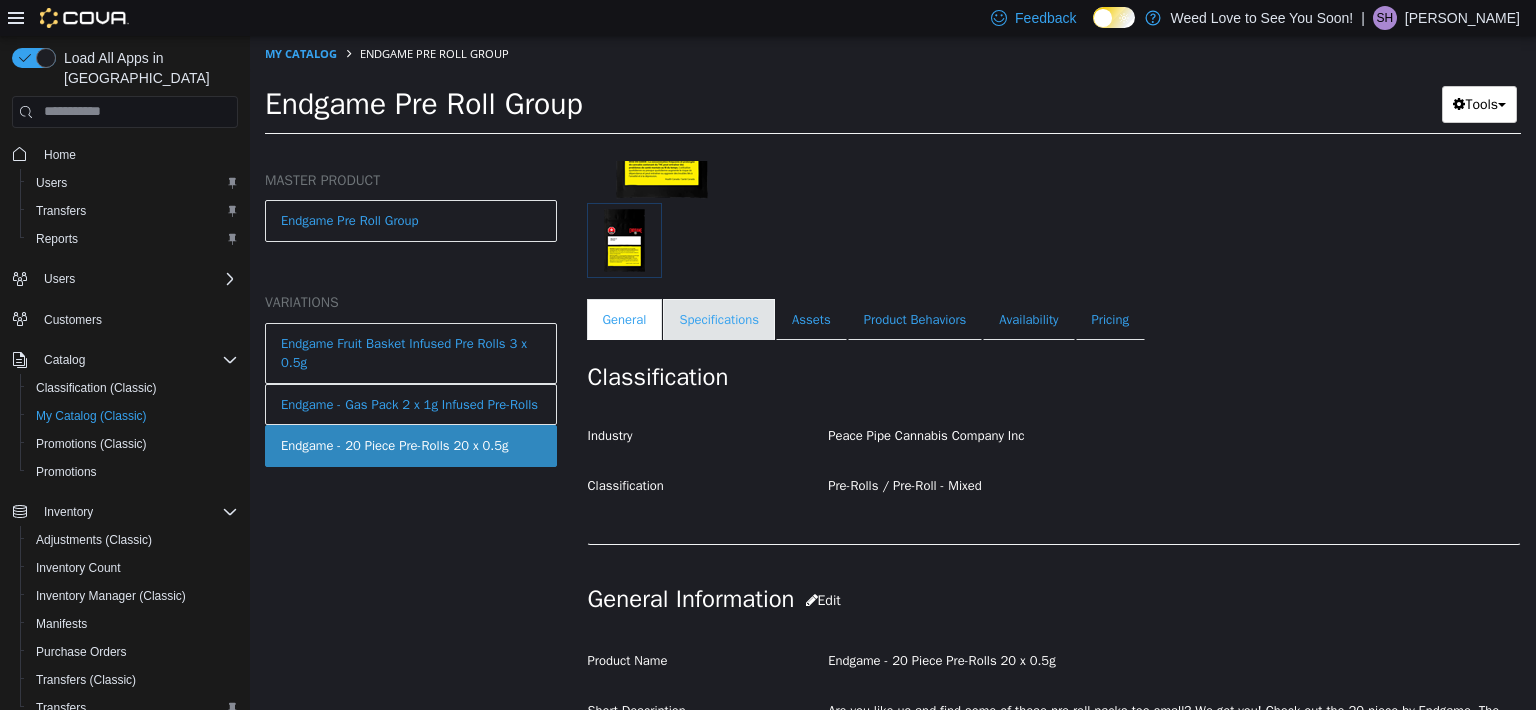 click on "Specifications" at bounding box center [719, 319] 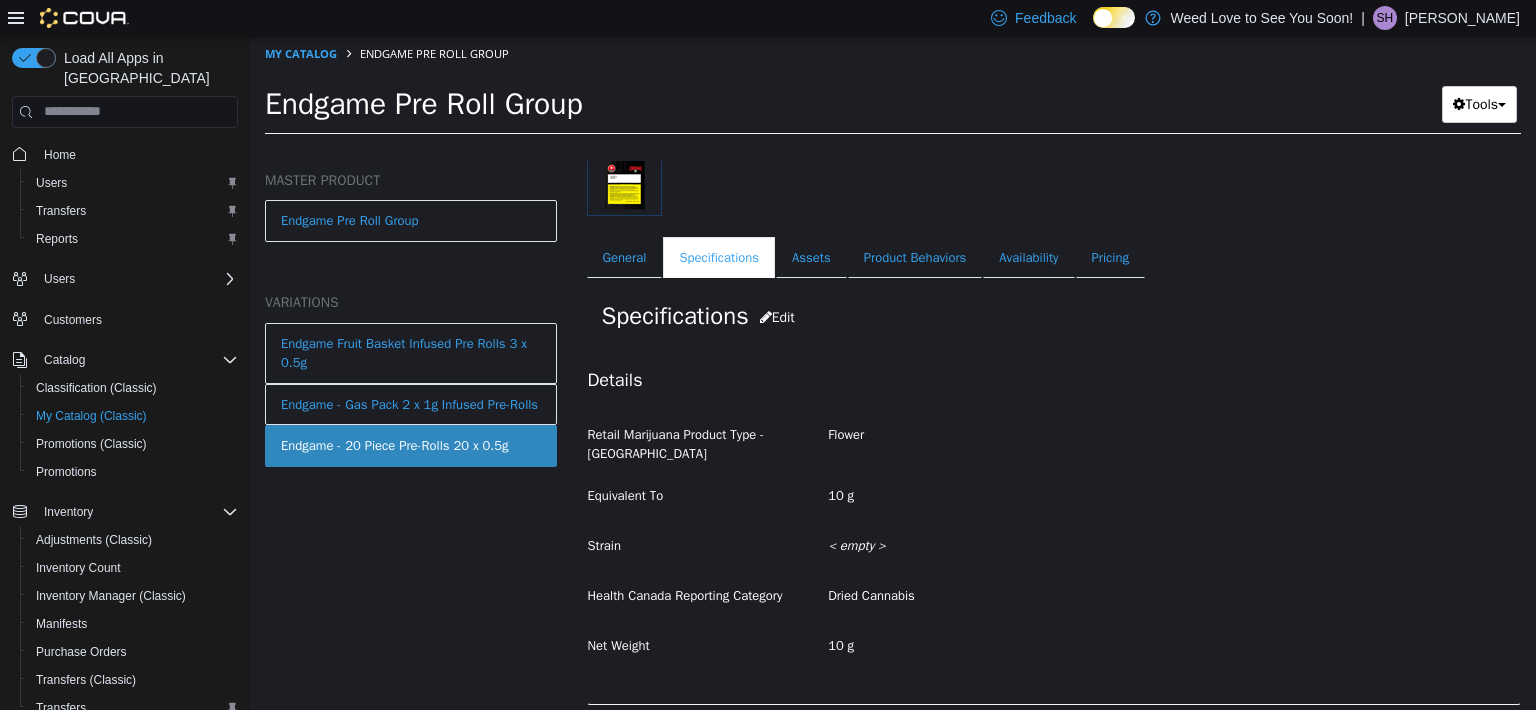 scroll, scrollTop: 0, scrollLeft: 0, axis: both 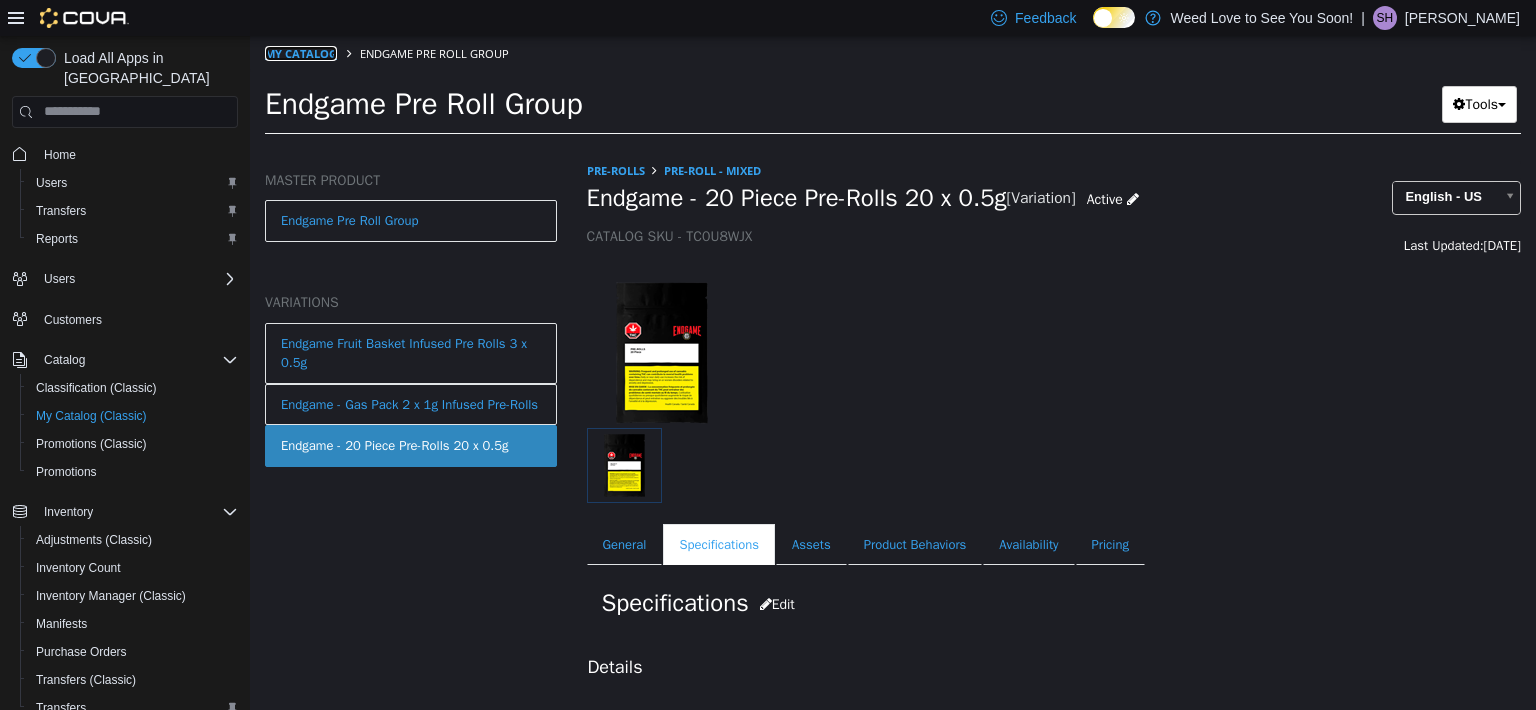 click on "My Catalog" at bounding box center (301, 52) 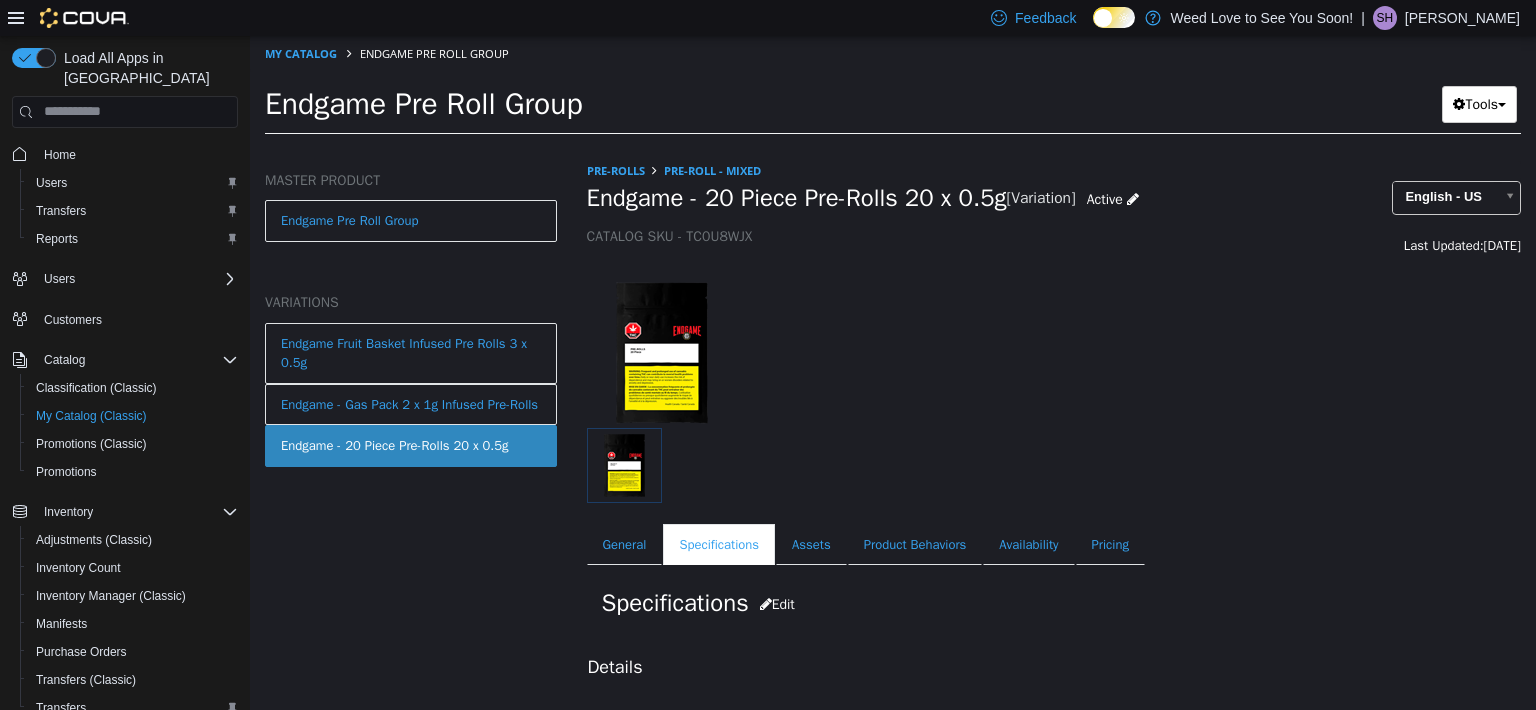 select on "**********" 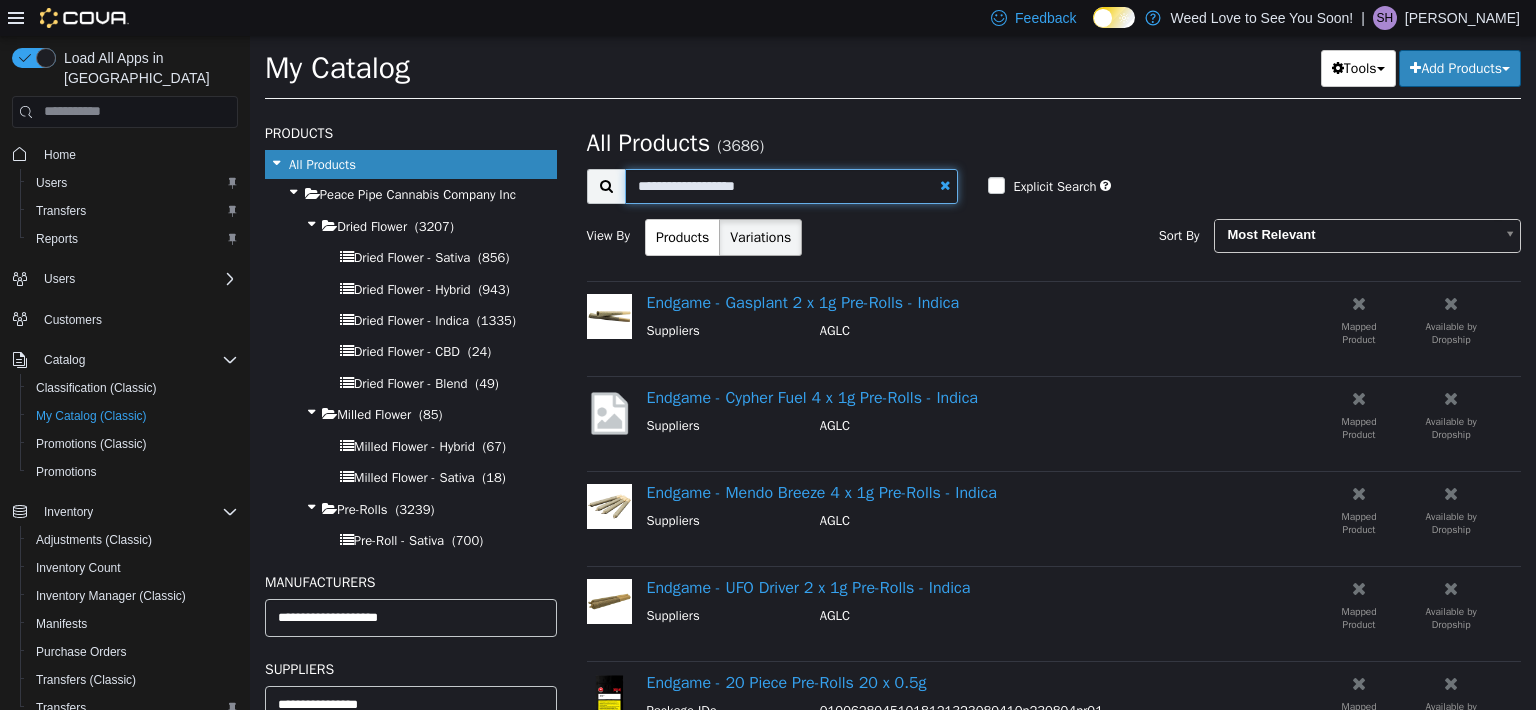 drag, startPoint x: 707, startPoint y: 181, endPoint x: 760, endPoint y: 178, distance: 53.08484 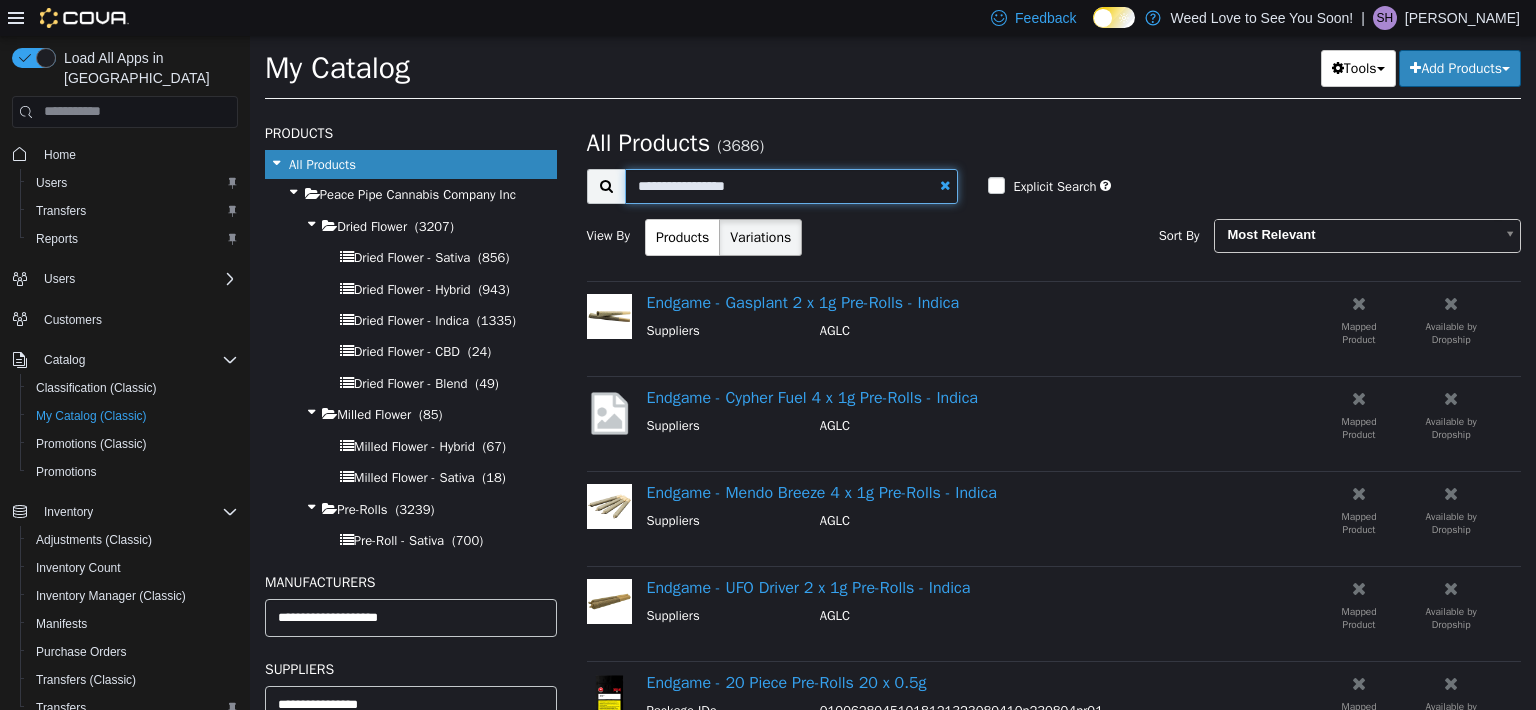 type on "**********" 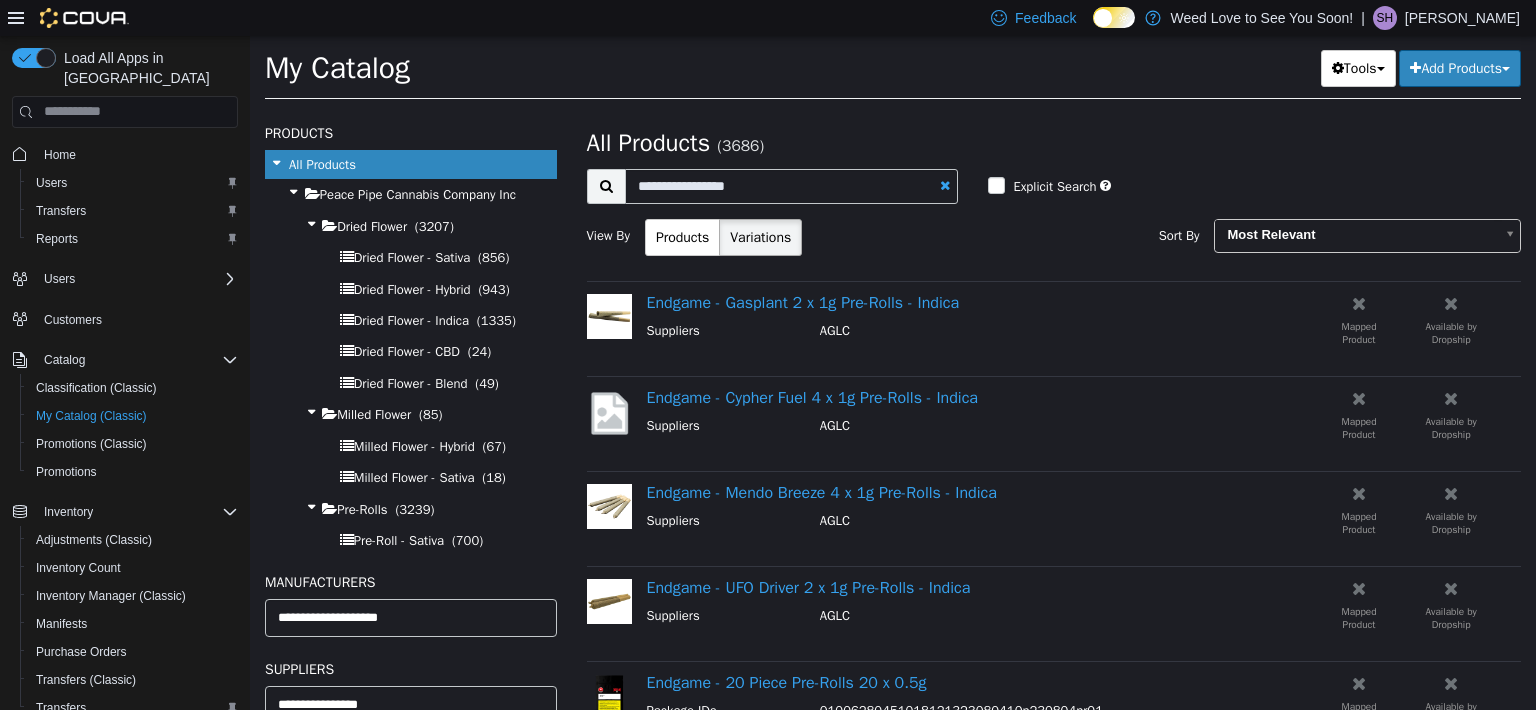 select on "**********" 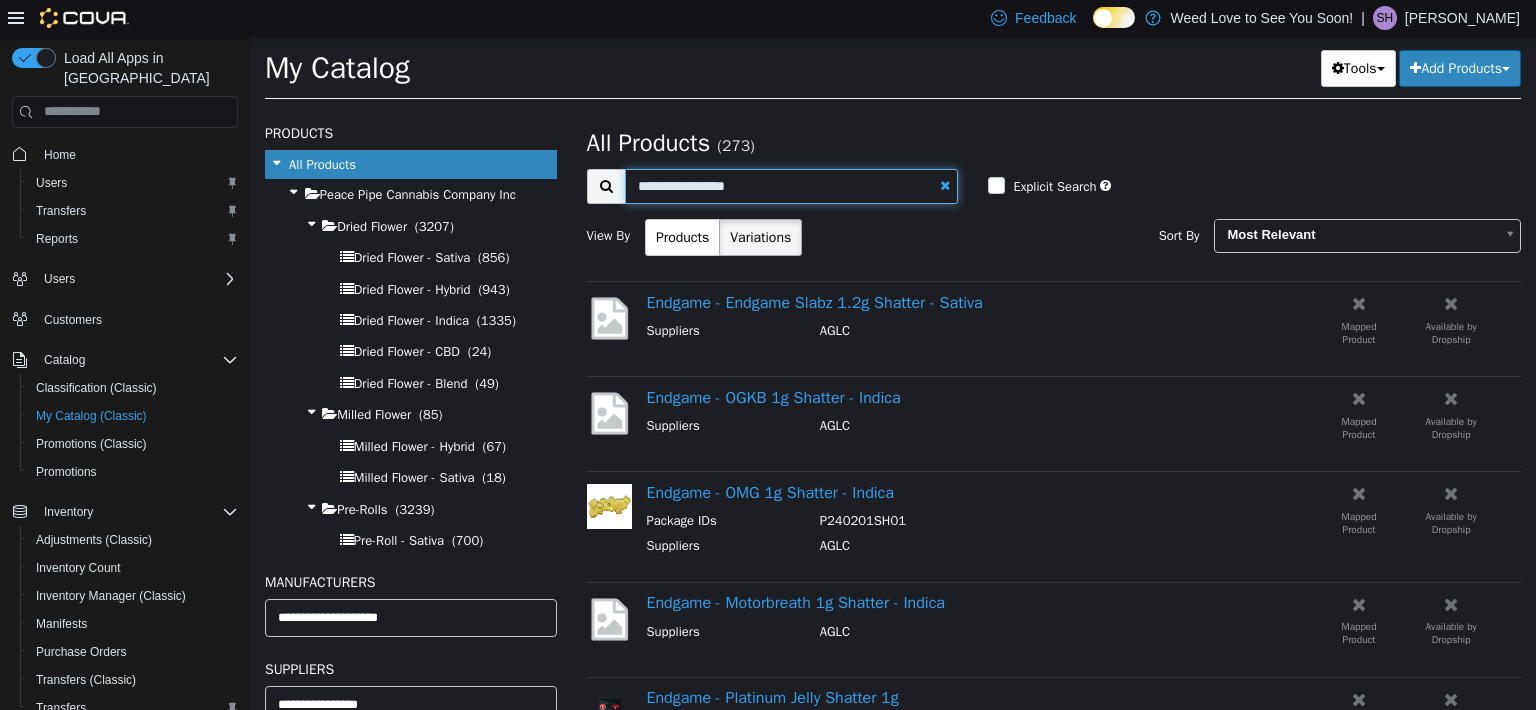 click on "**********" at bounding box center [792, 185] 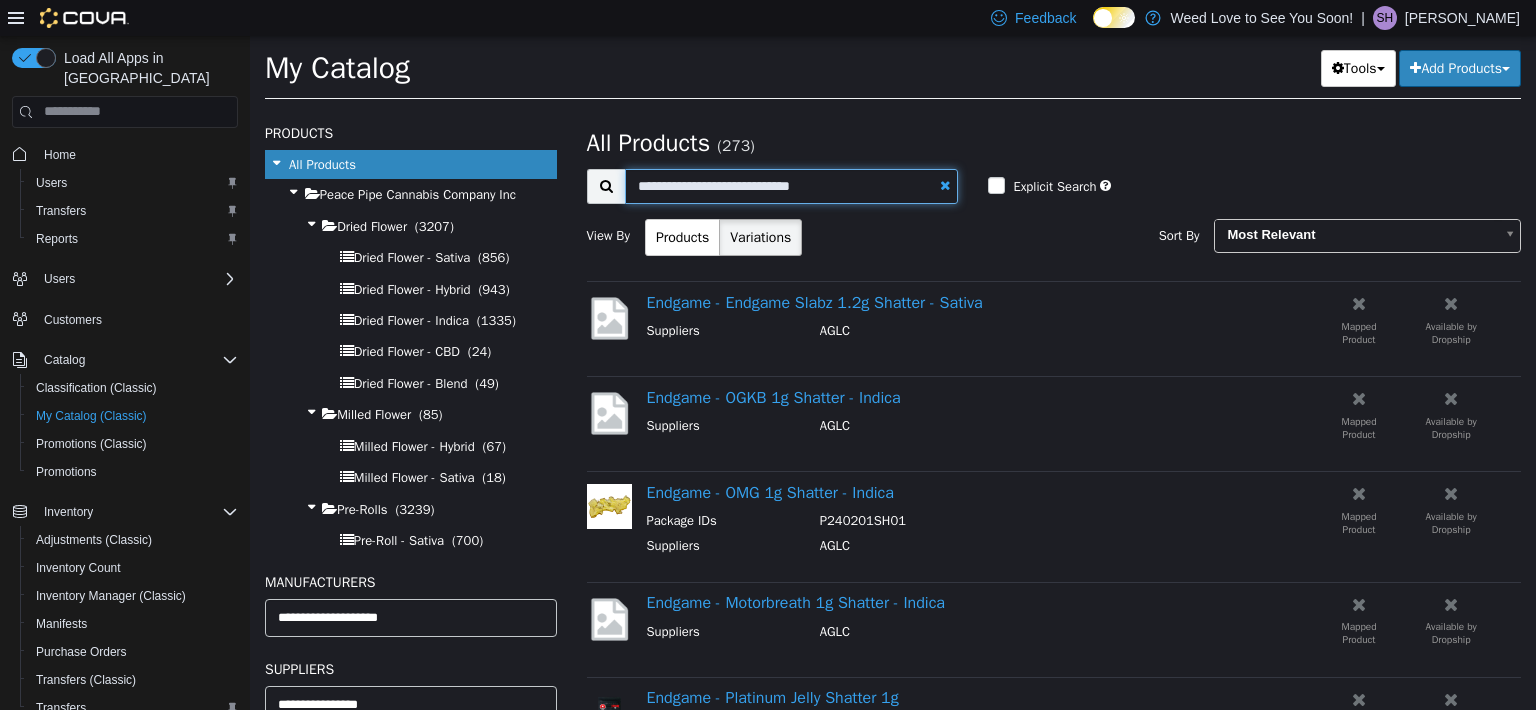 type on "**********" 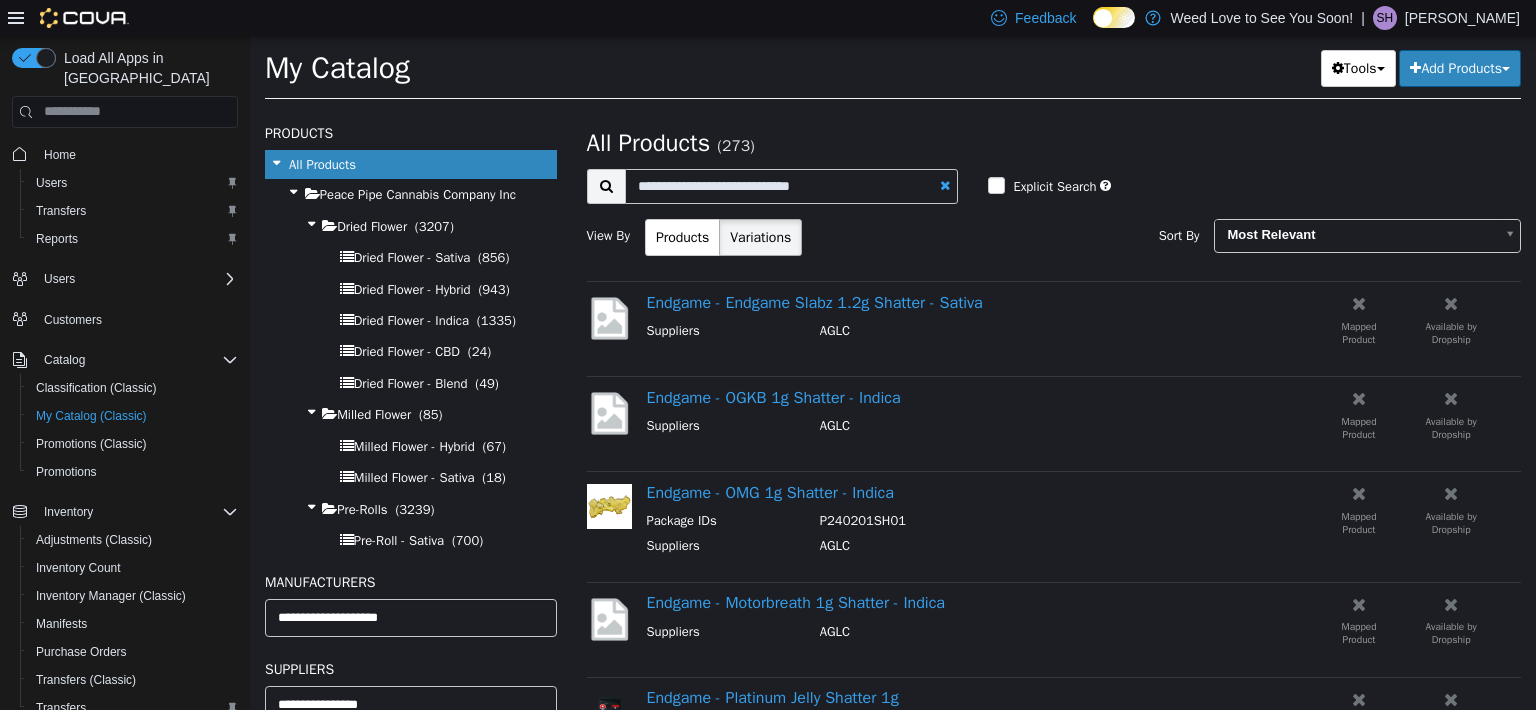 select on "**********" 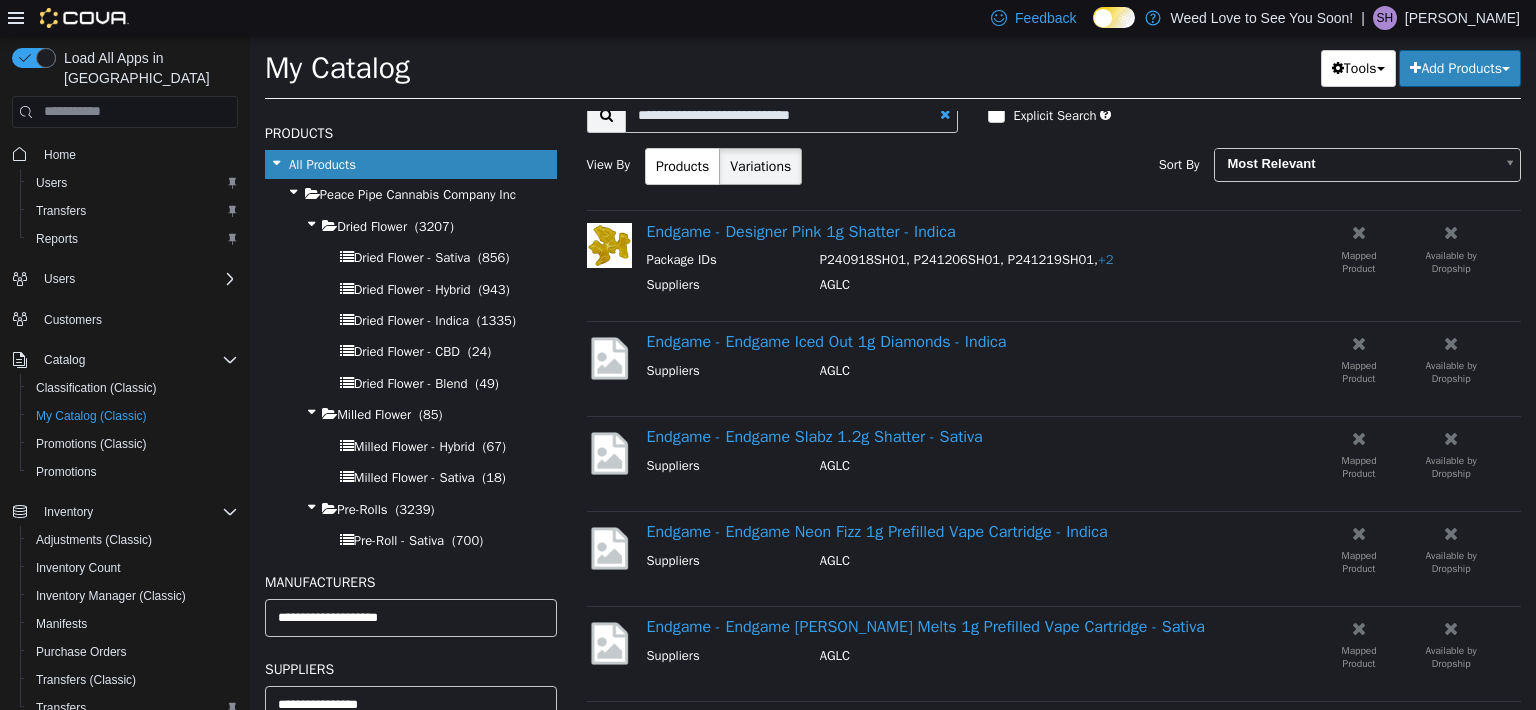 scroll, scrollTop: 0, scrollLeft: 0, axis: both 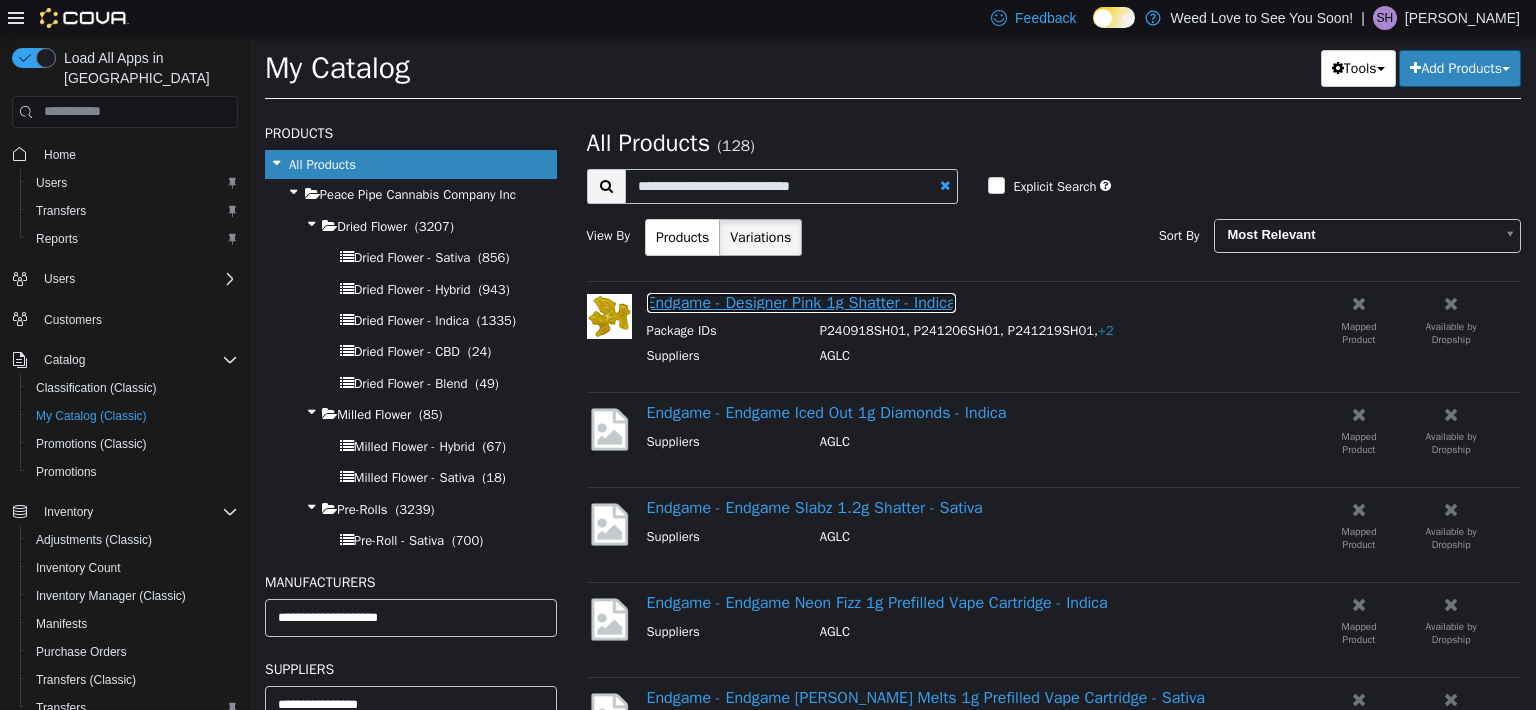 click on "Endgame - Designer Pink 1g Shatter - Indica" at bounding box center [801, 302] 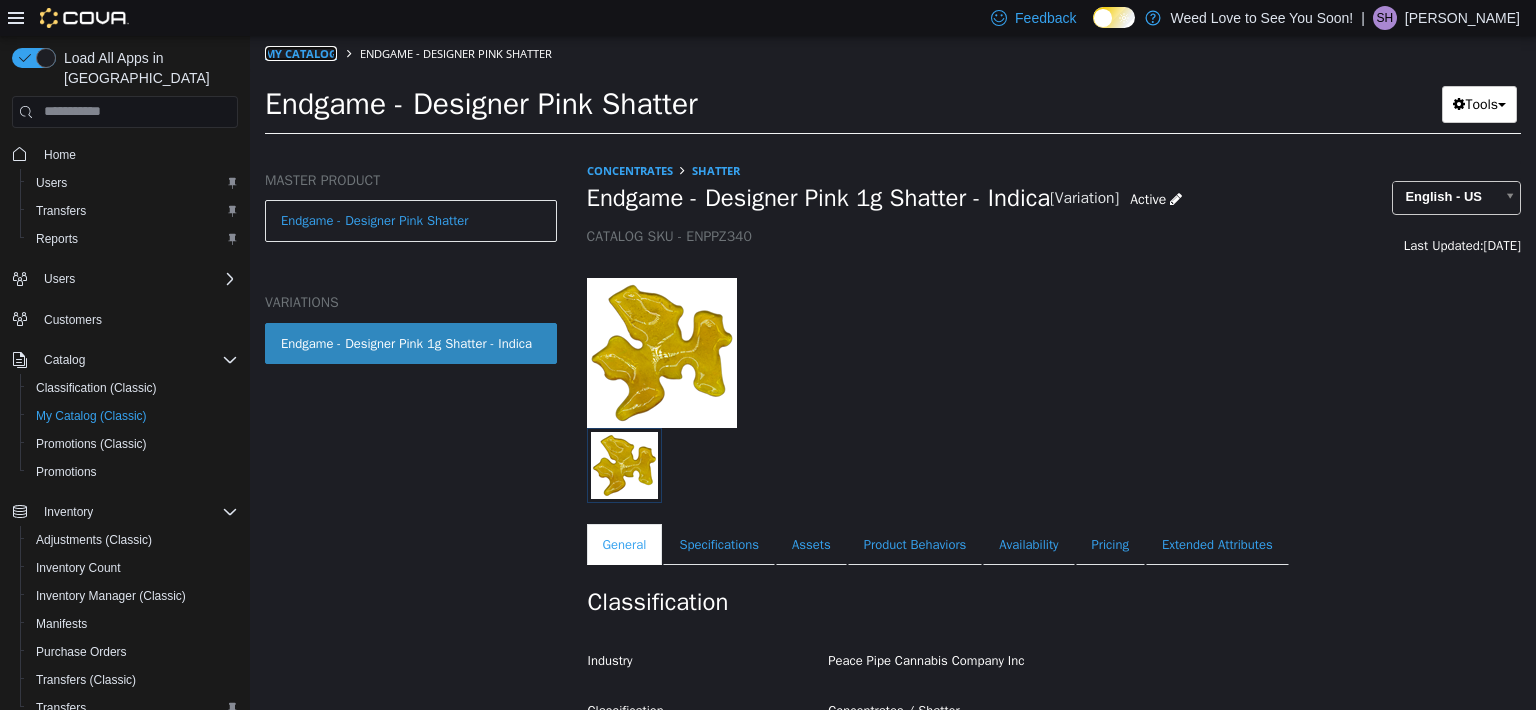 click on "My Catalog" at bounding box center (301, 52) 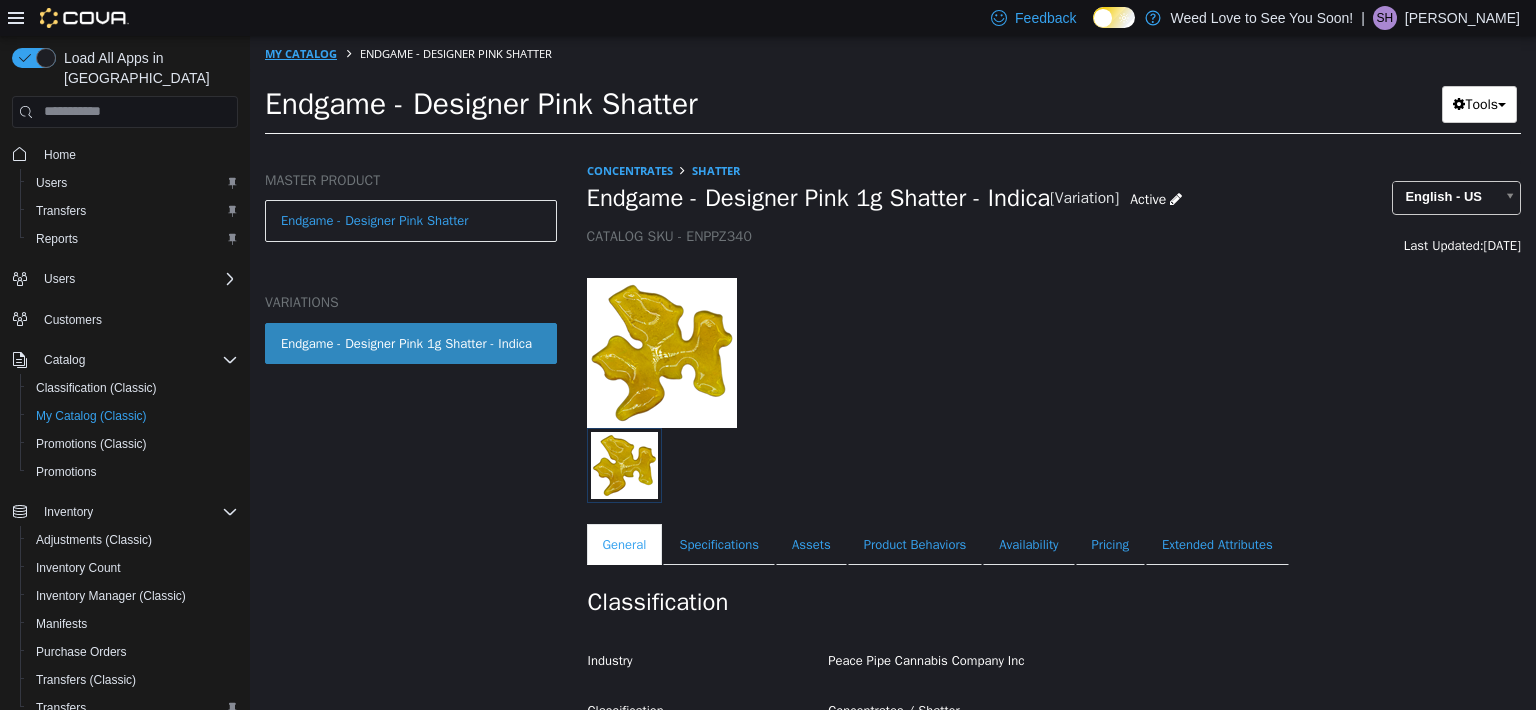 select on "**********" 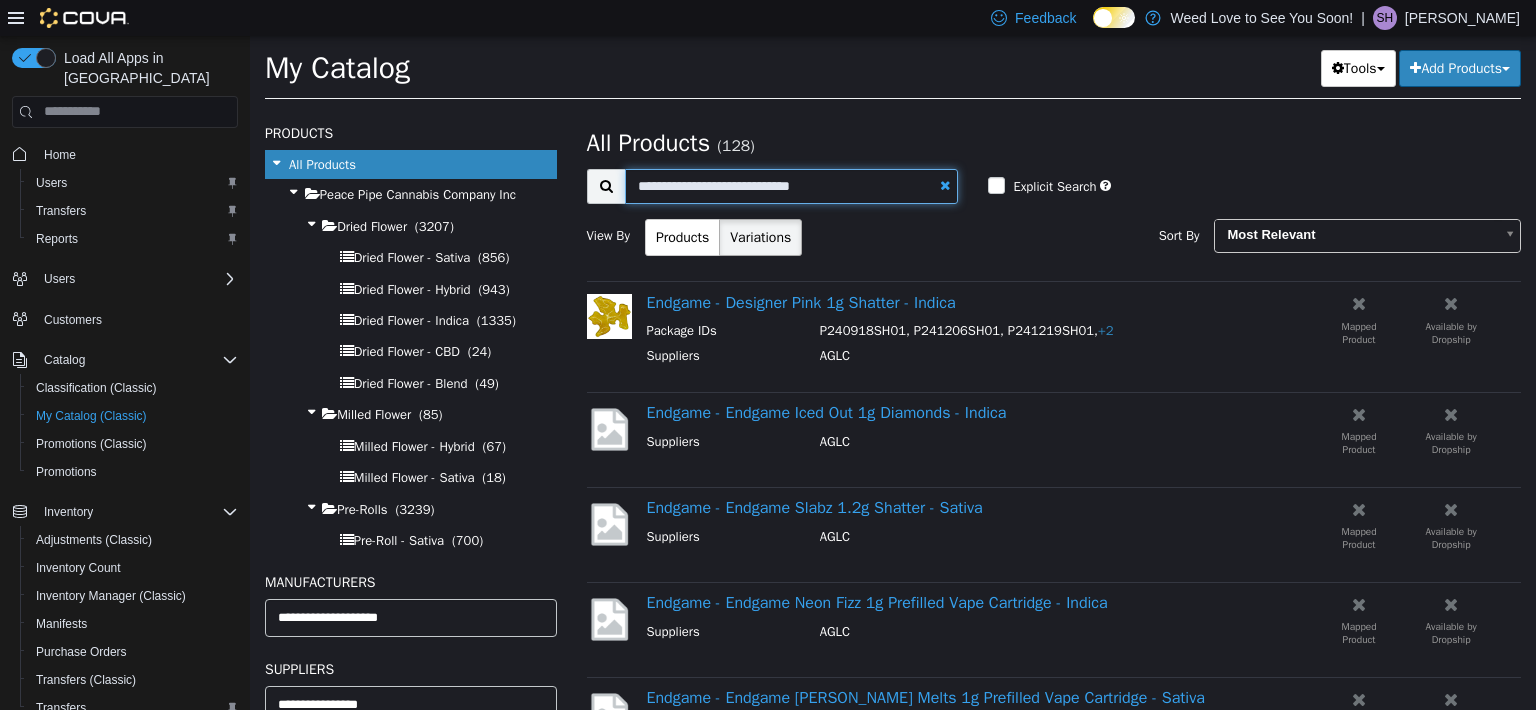 drag, startPoint x: 793, startPoint y: 182, endPoint x: 711, endPoint y: 185, distance: 82.05486 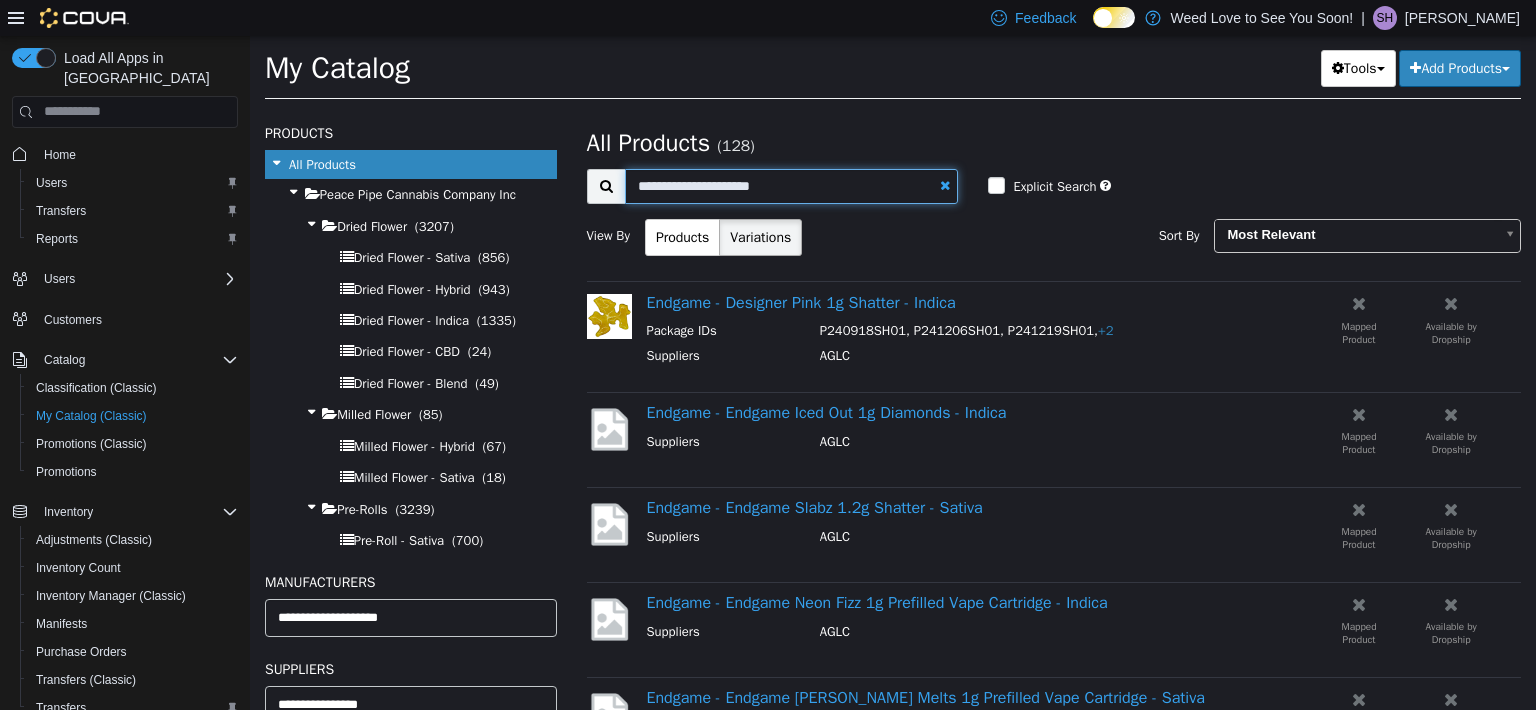 type on "**********" 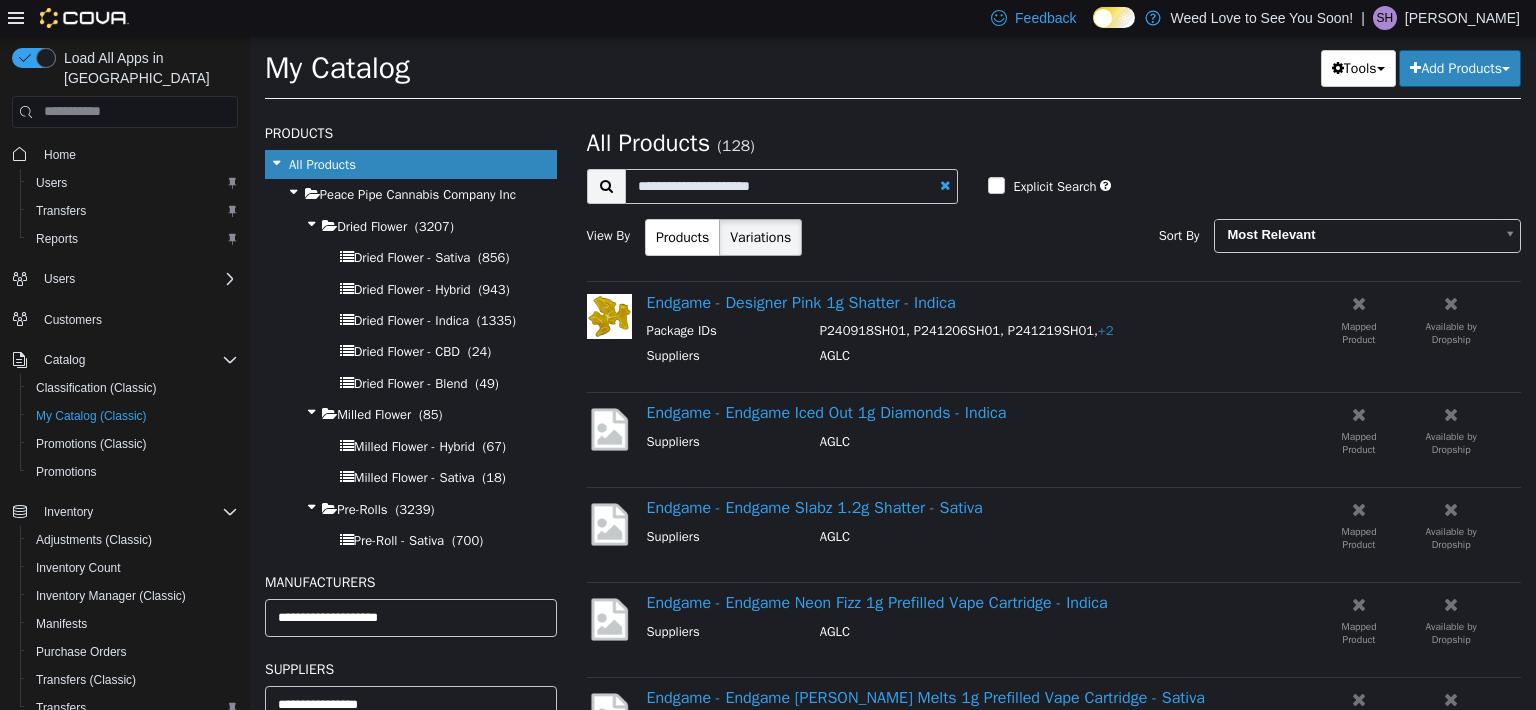 select on "**********" 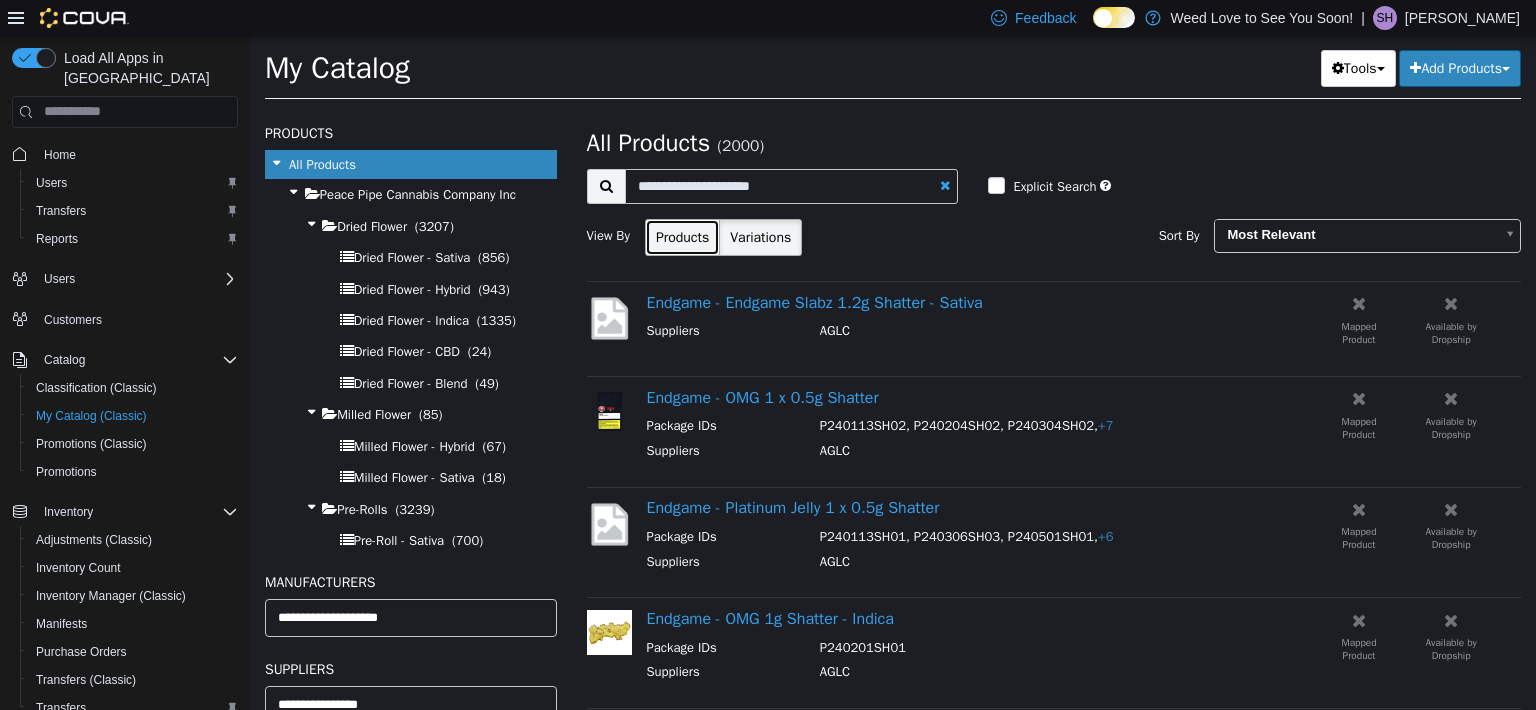 click on "Products" at bounding box center [682, 236] 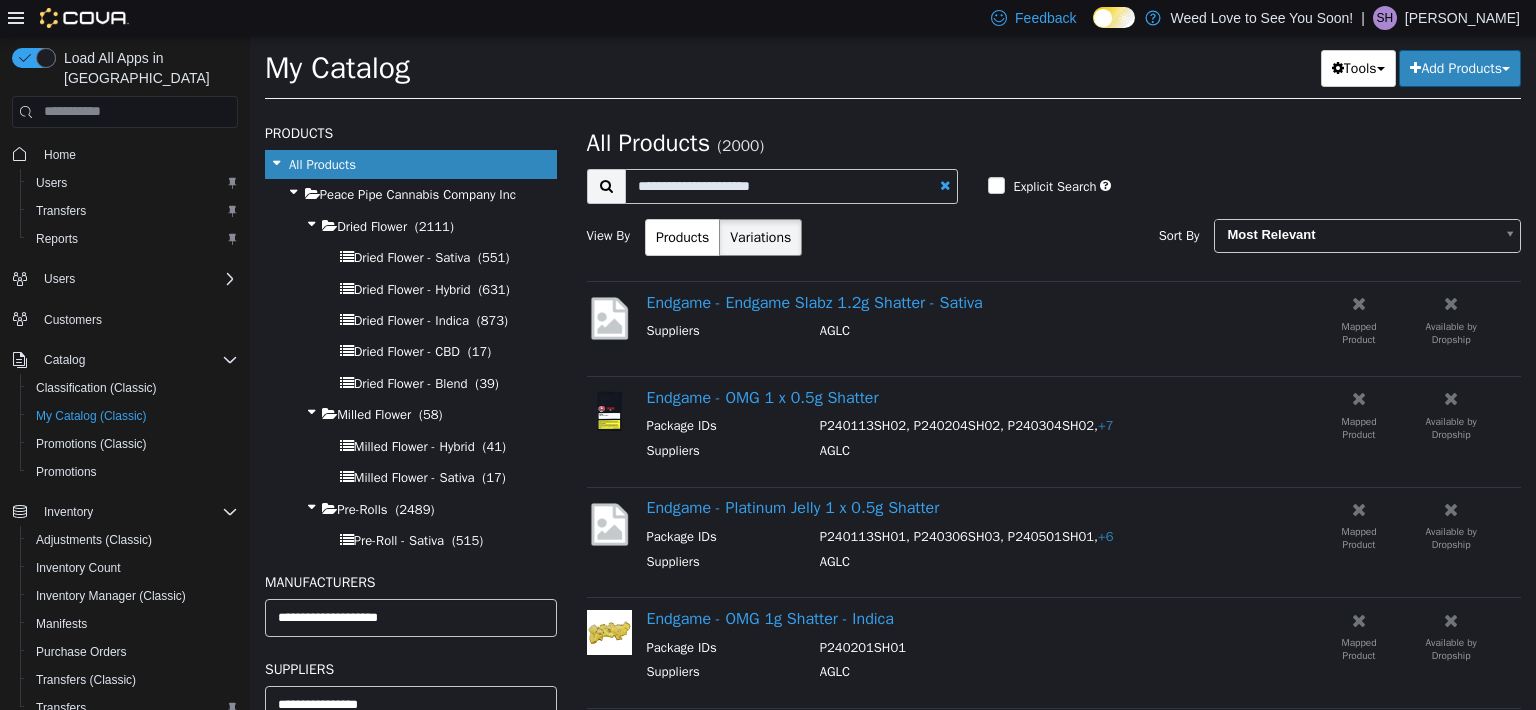select on "**********" 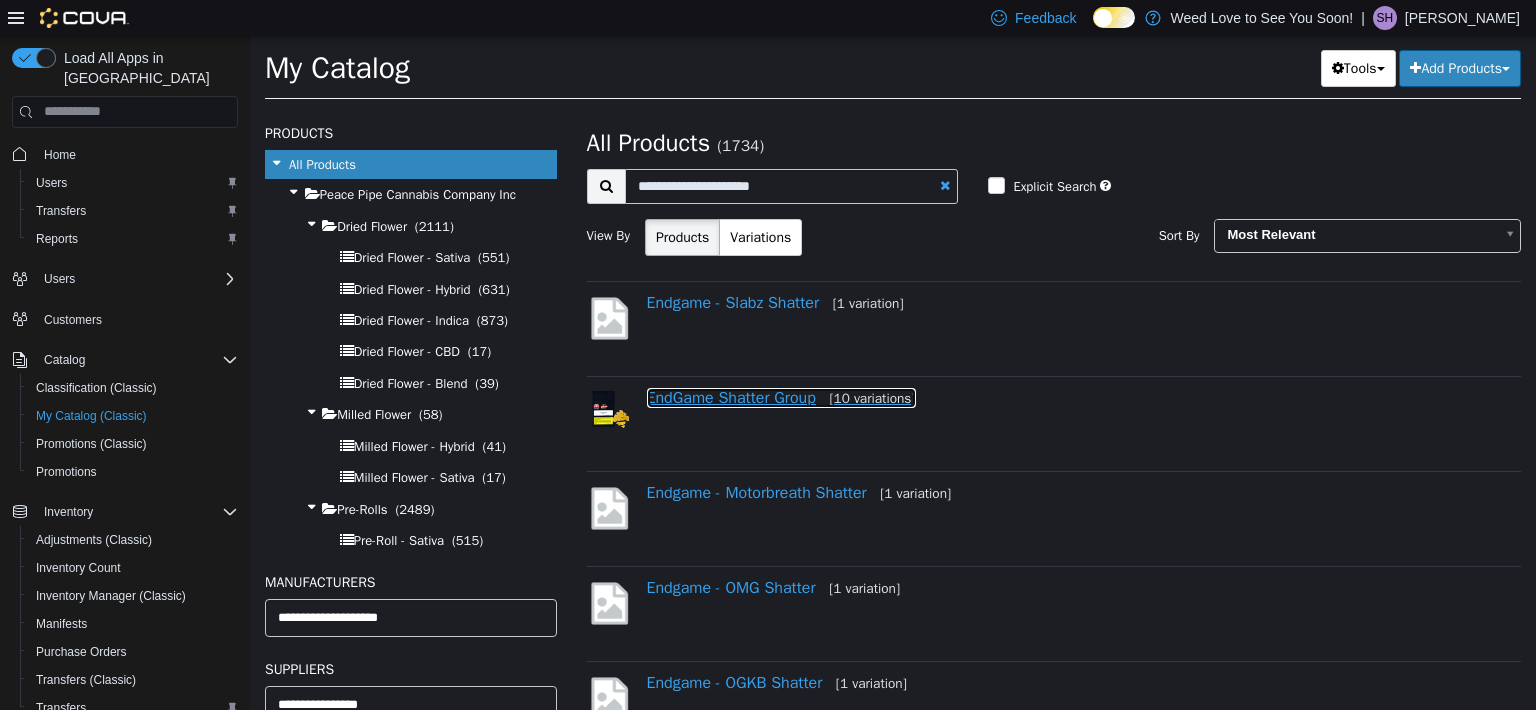 click on "EndGame Shatter Group
[10 variations]" at bounding box center [781, 397] 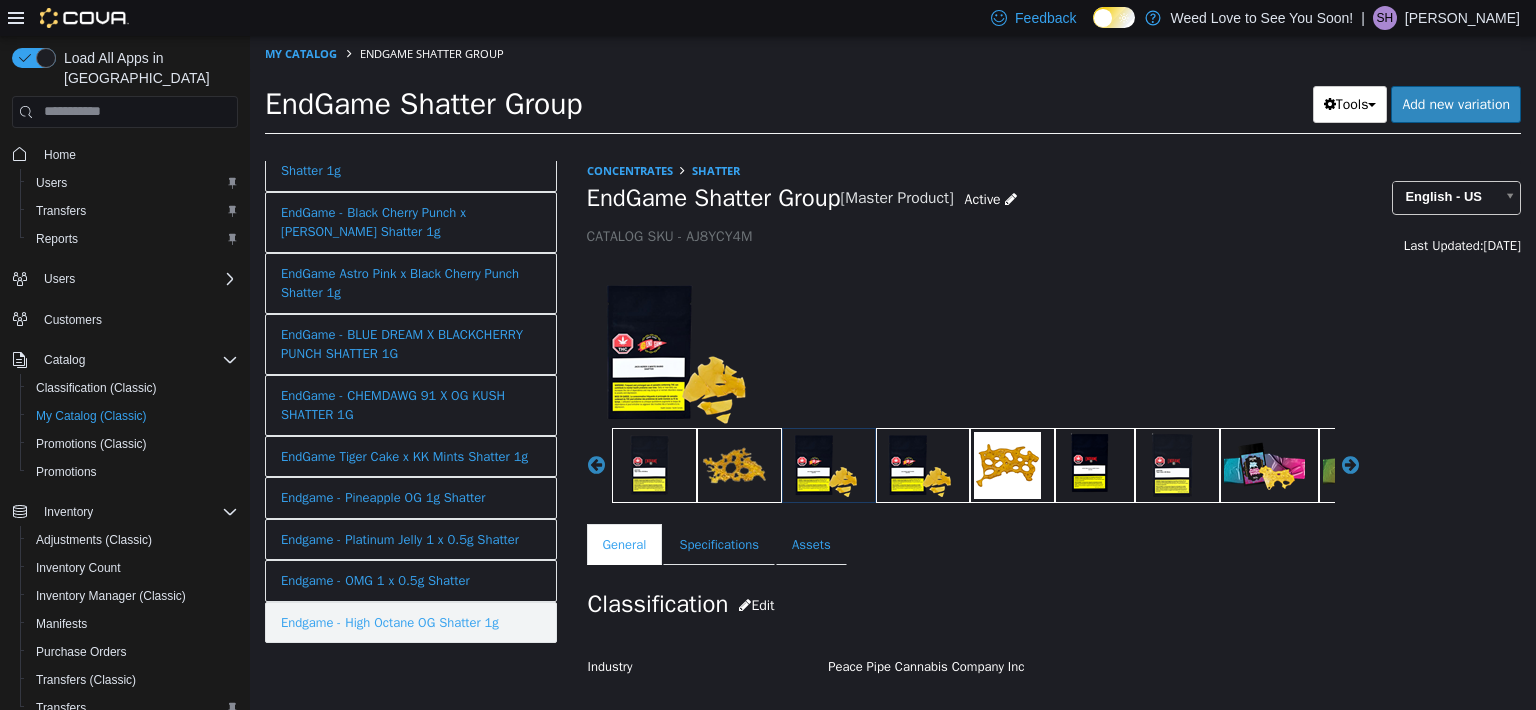 scroll, scrollTop: 227, scrollLeft: 0, axis: vertical 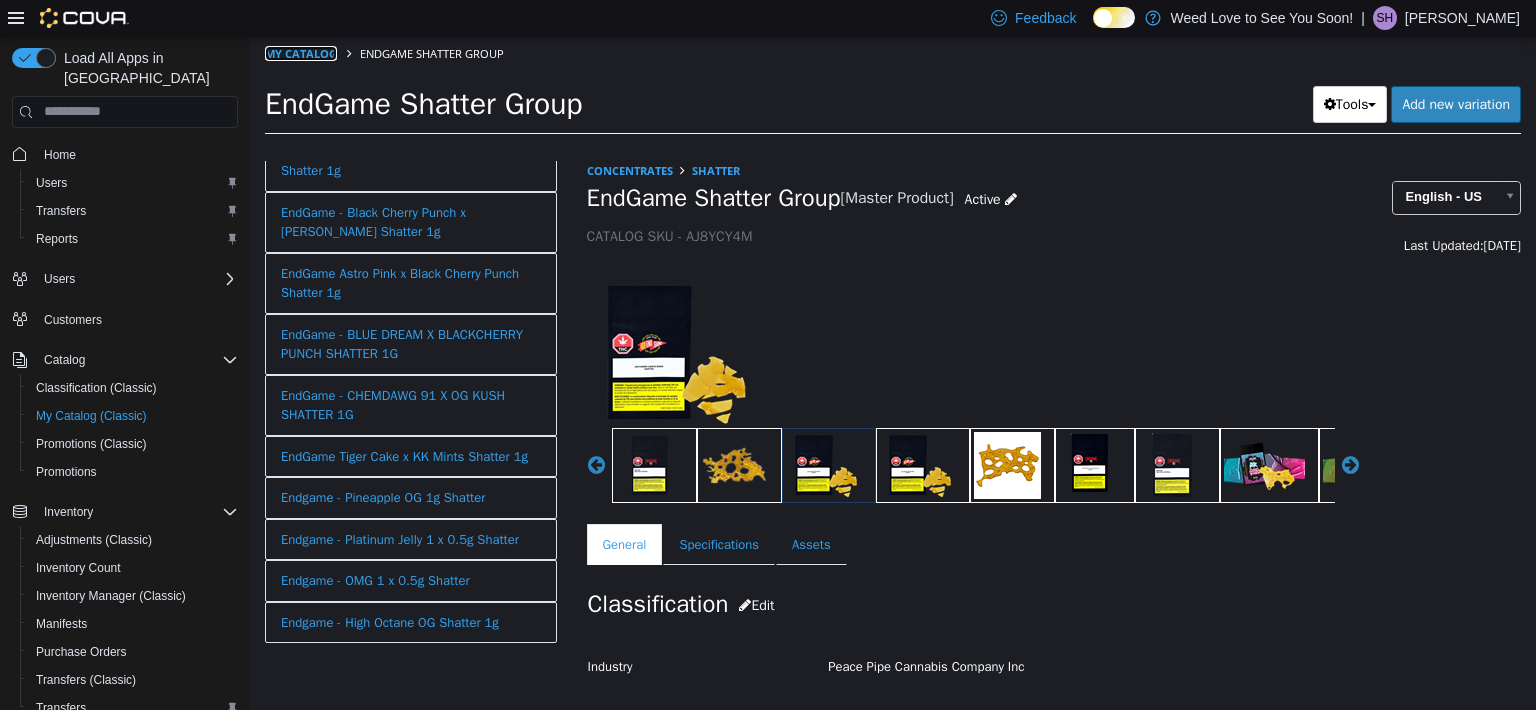 click on "My Catalog" at bounding box center [301, 52] 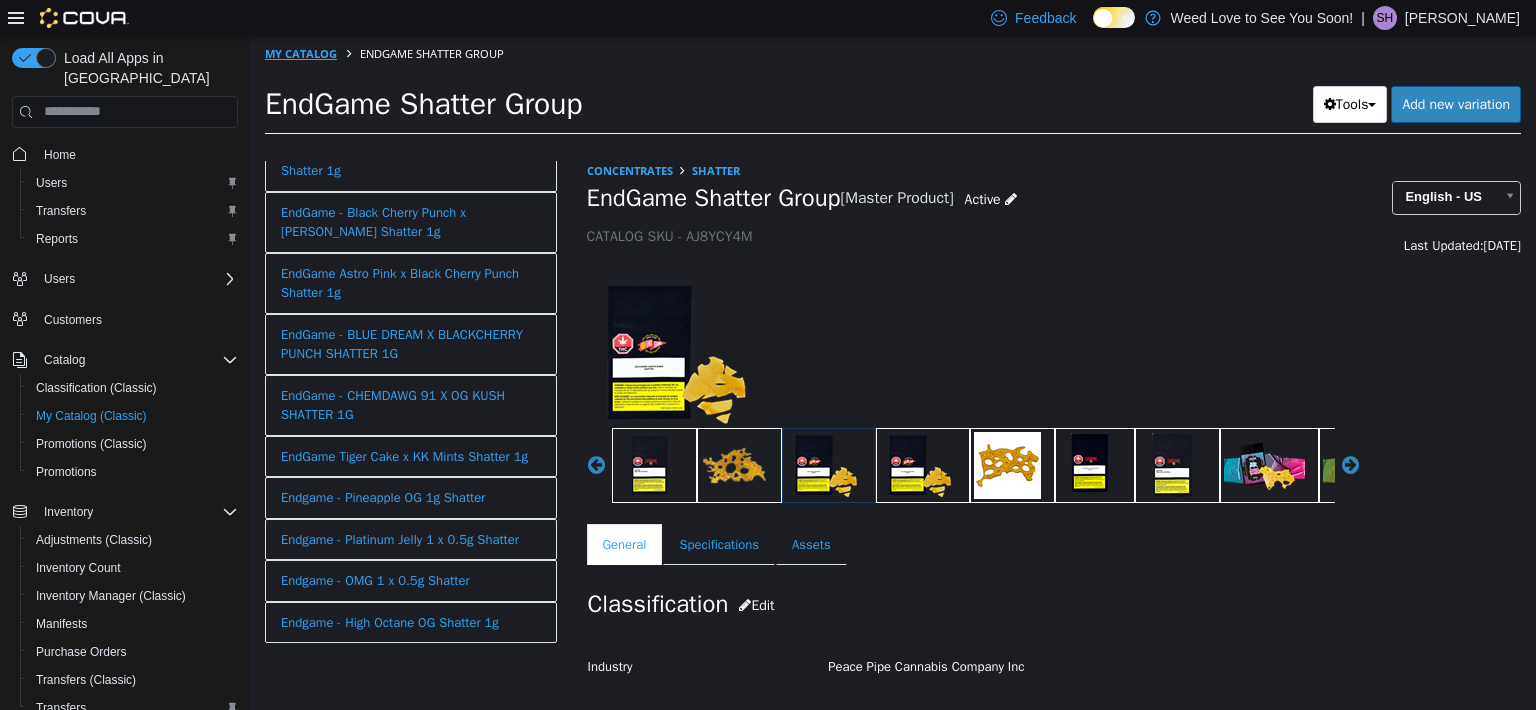 select on "**********" 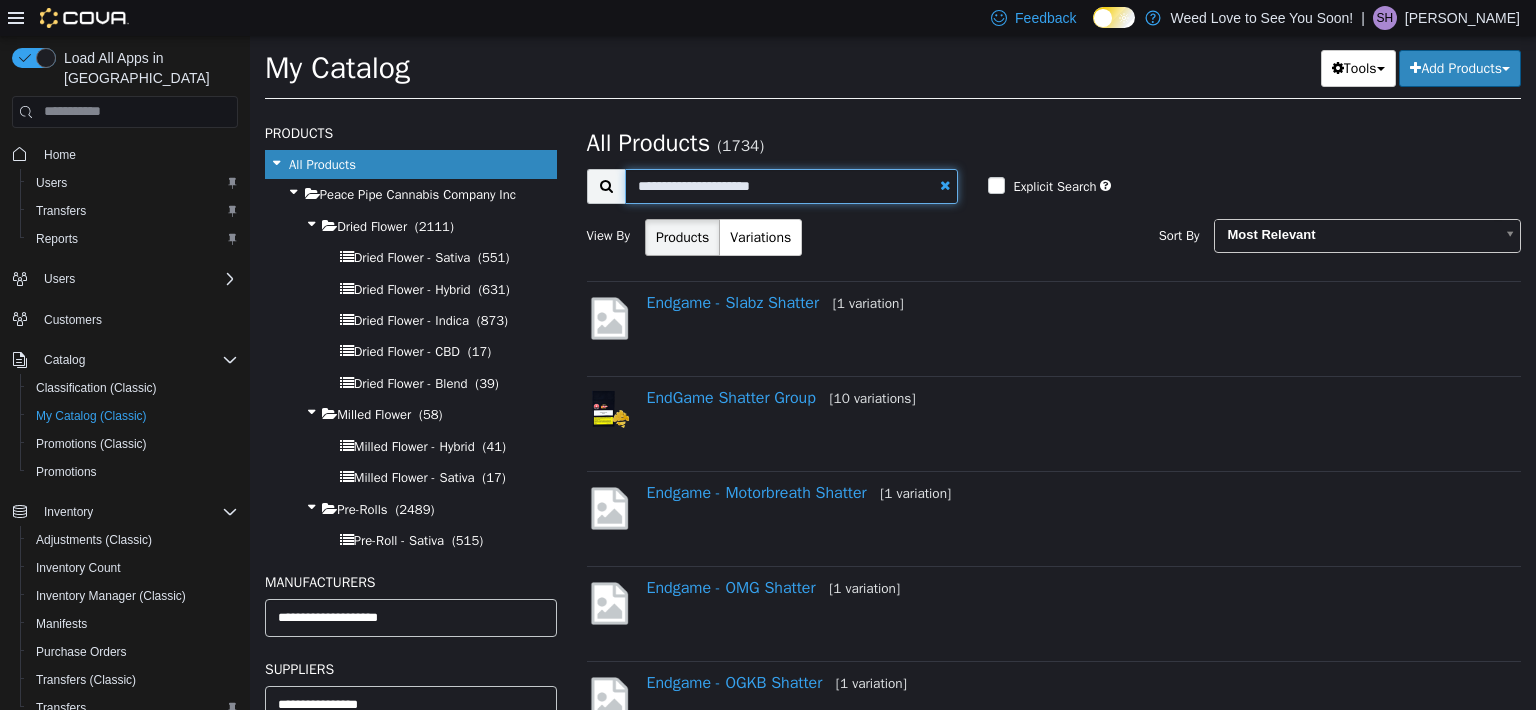 drag, startPoint x: 703, startPoint y: 186, endPoint x: 577, endPoint y: 186, distance: 126 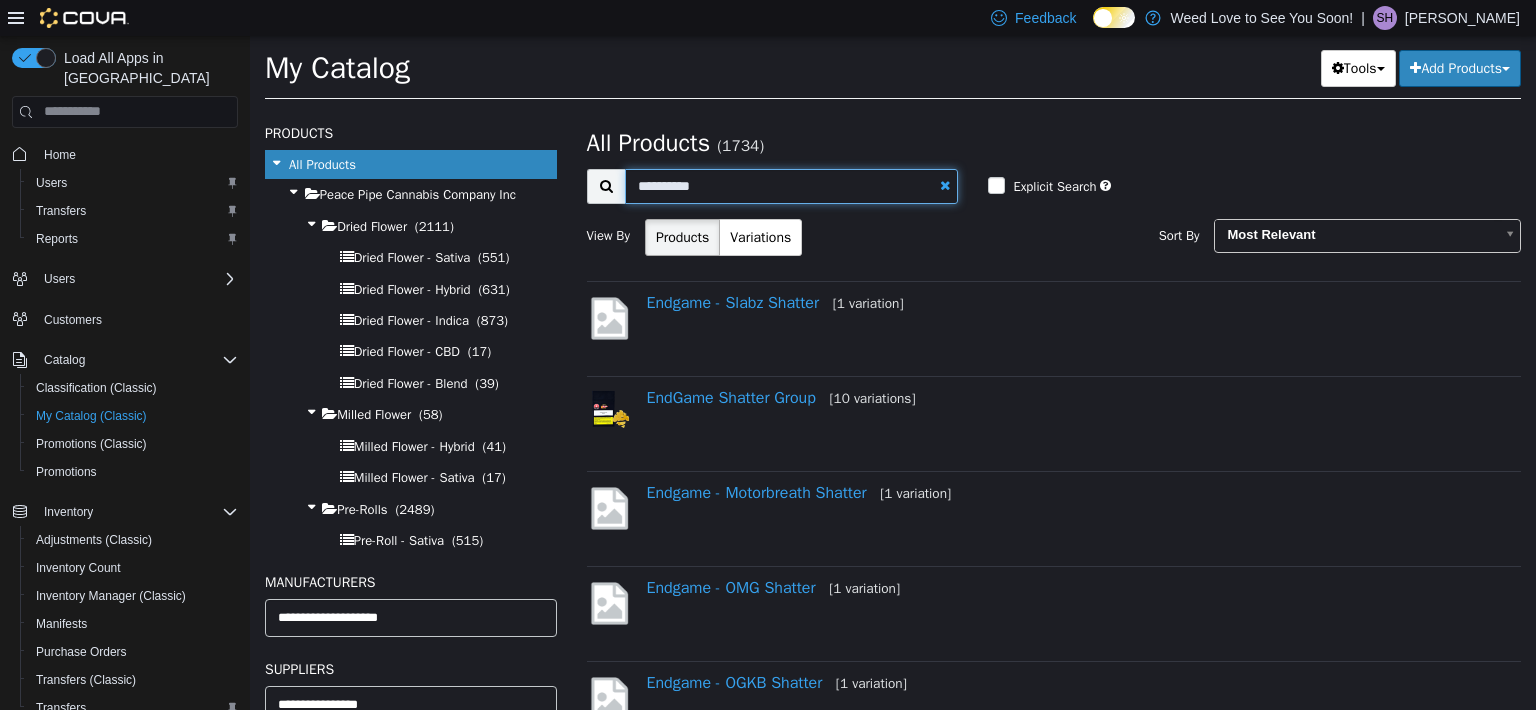 type on "**********" 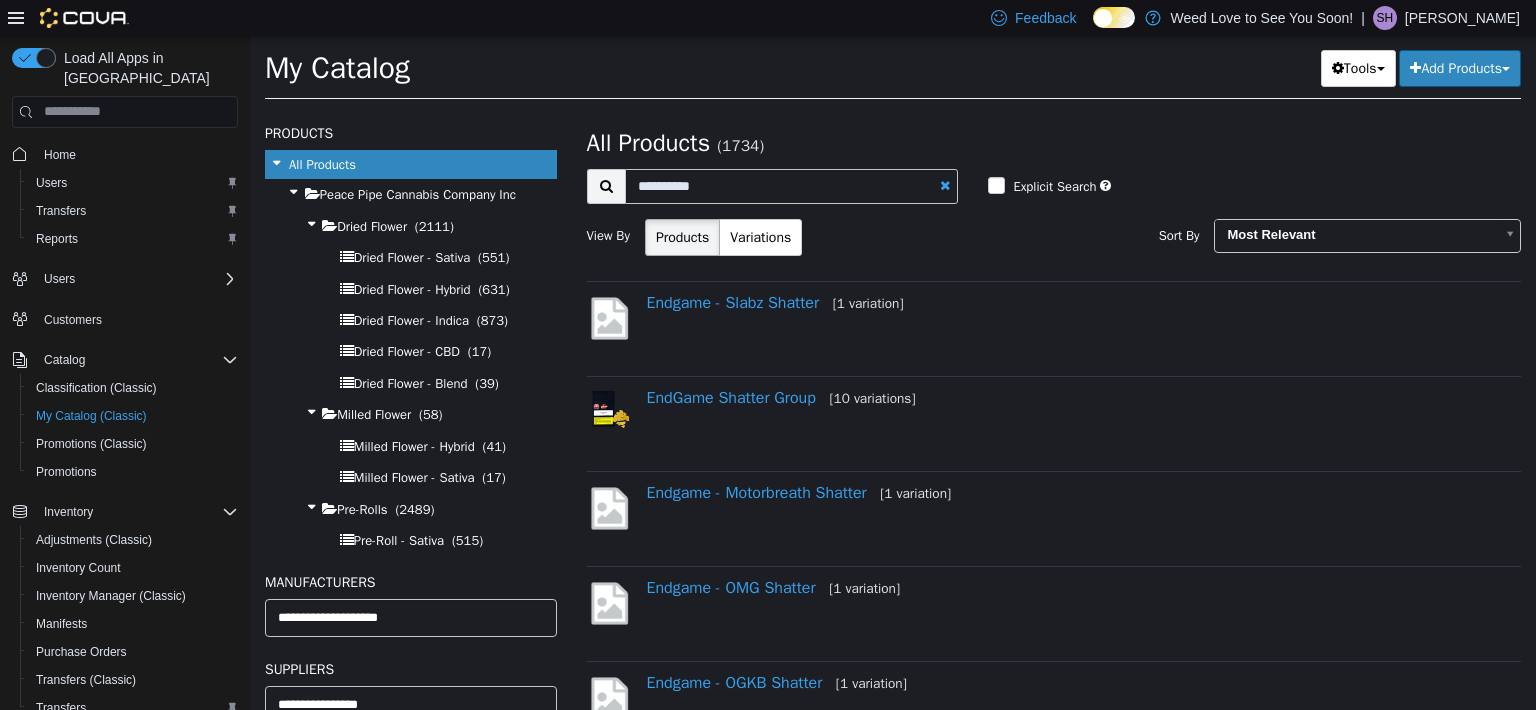 select on "**********" 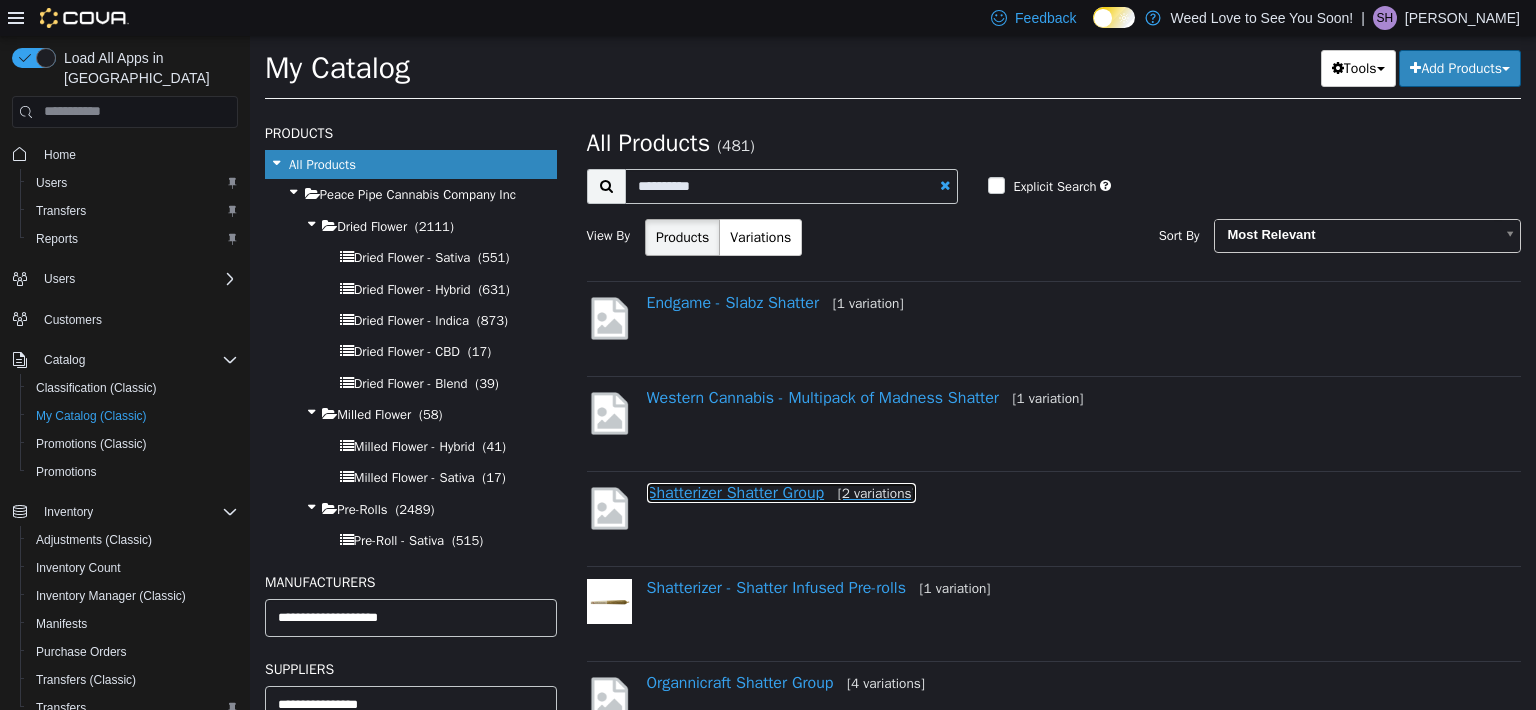 click on "Shatterizer Shatter Group
[2 variations]" at bounding box center (781, 492) 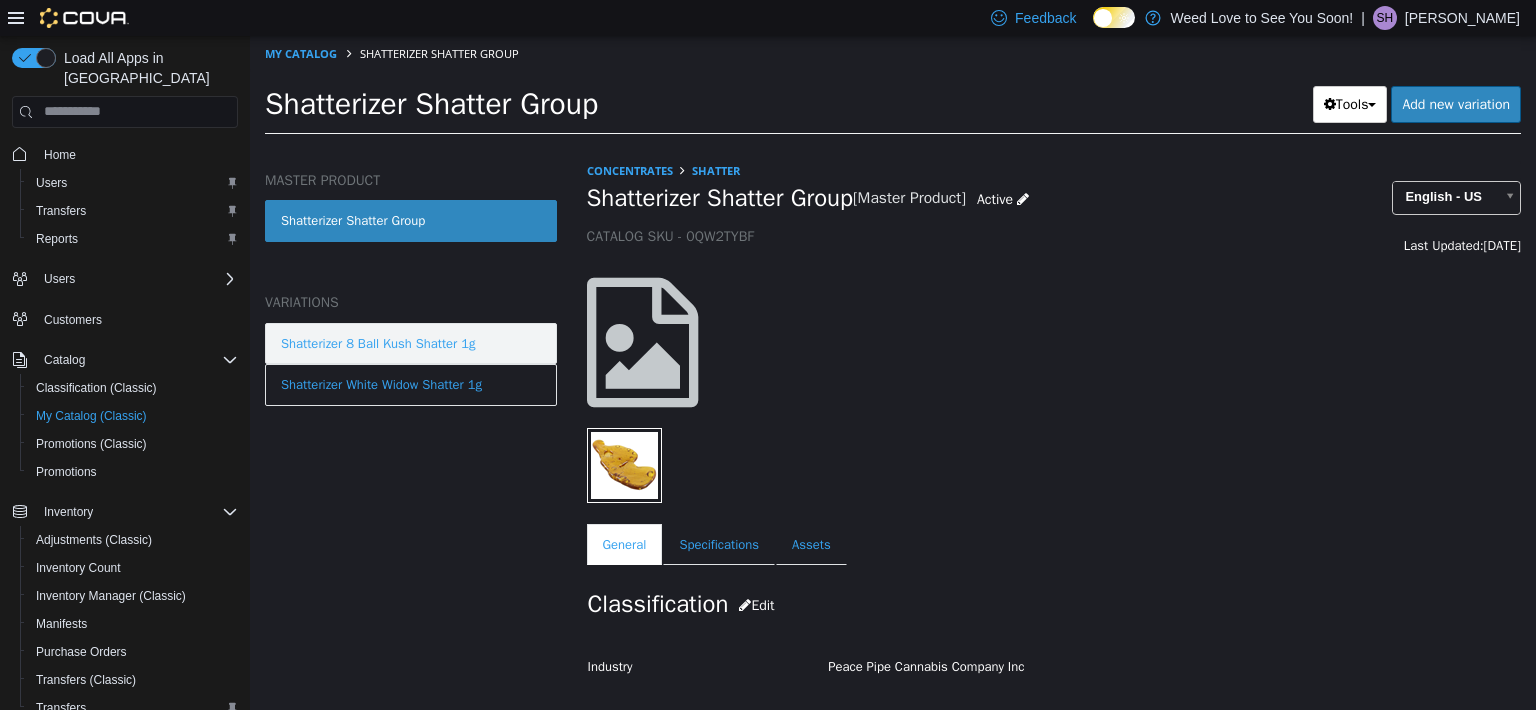 click on "Shatterizer 8 Ball Kush Shatter 1g" at bounding box center [378, 343] 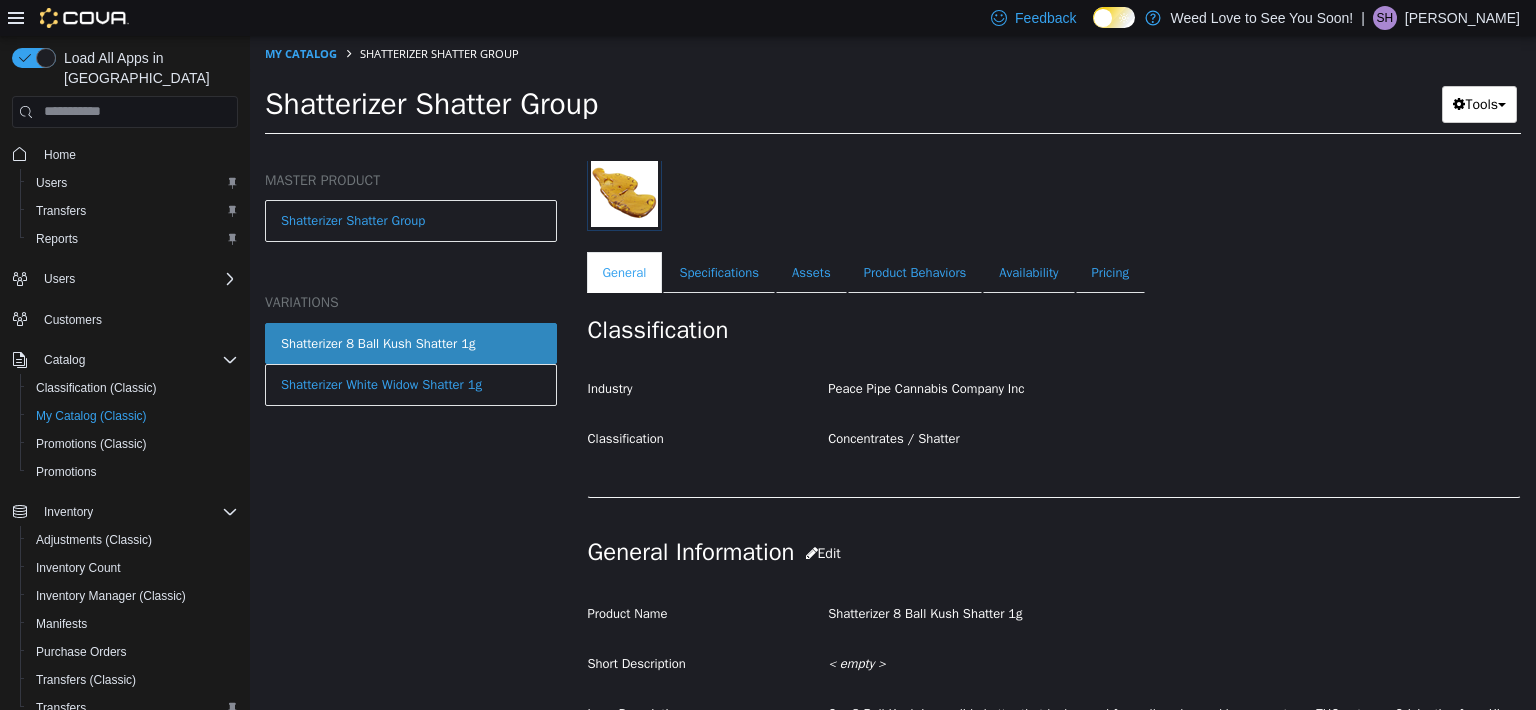 scroll, scrollTop: 270, scrollLeft: 0, axis: vertical 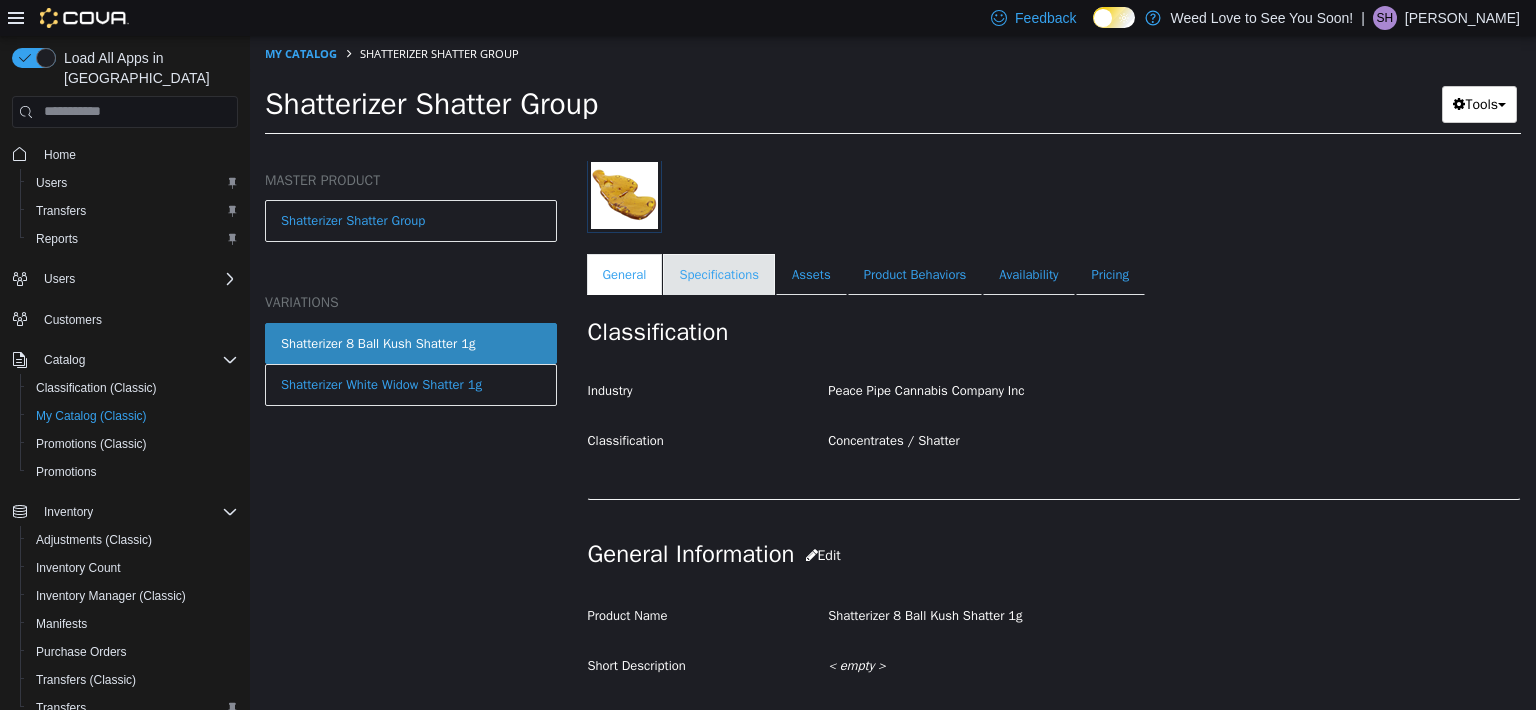 click on "Specifications" at bounding box center [719, 274] 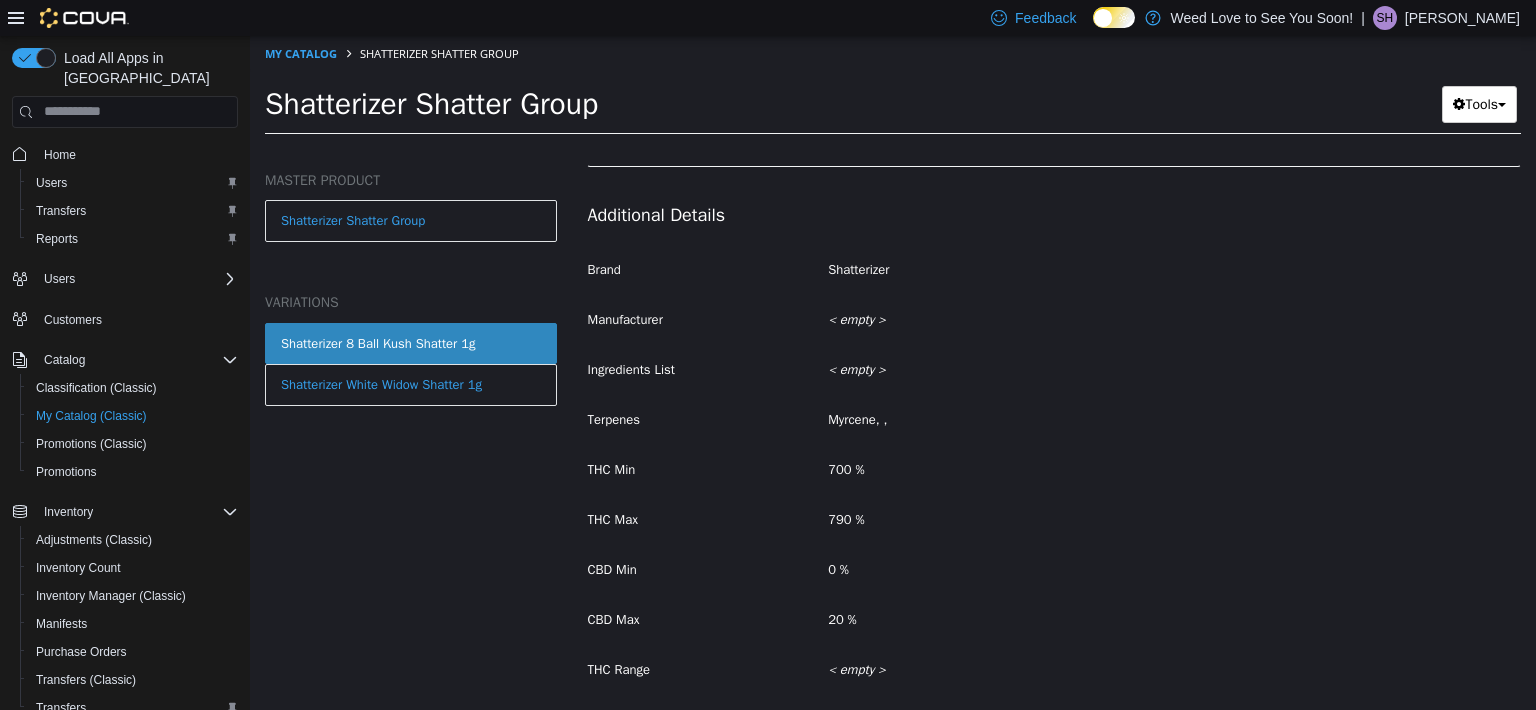scroll, scrollTop: 70, scrollLeft: 0, axis: vertical 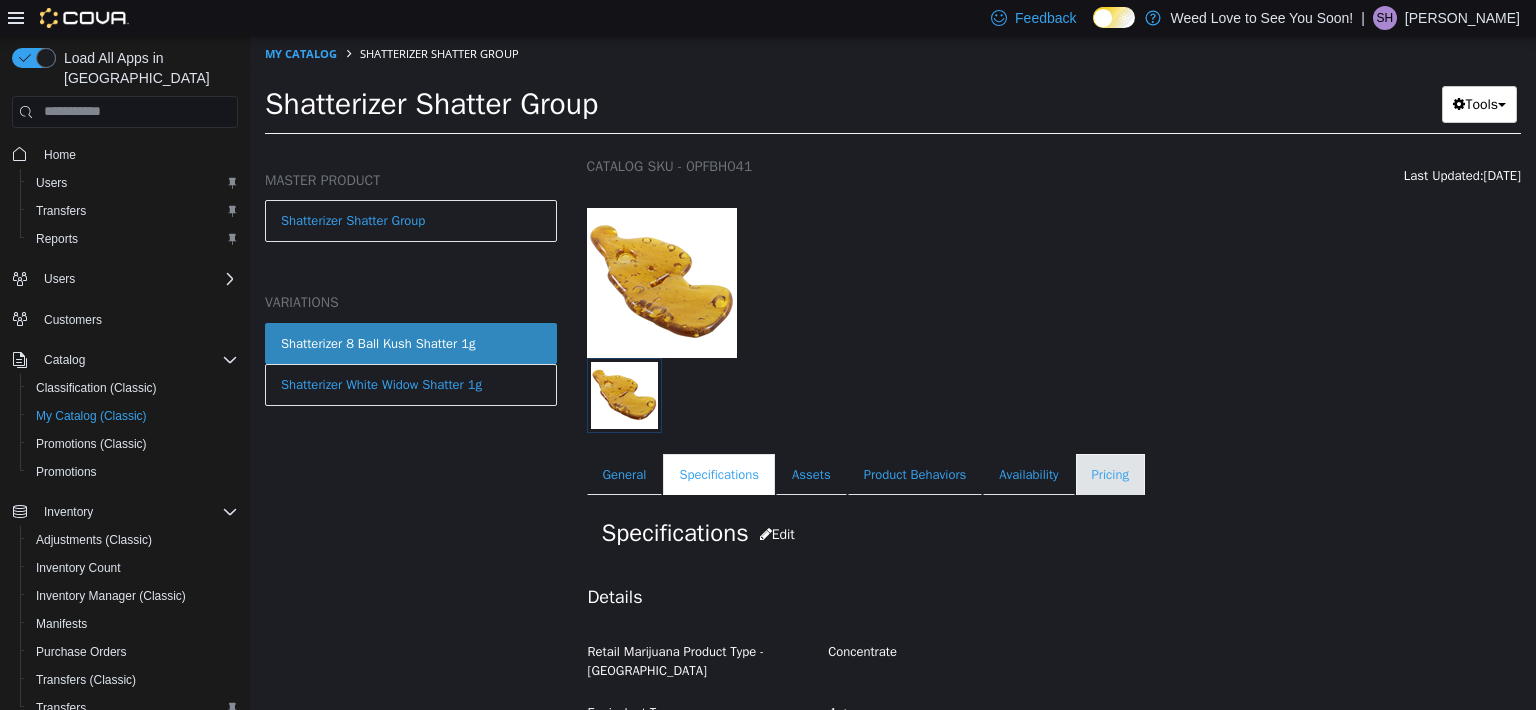 click on "Pricing" at bounding box center [1110, 474] 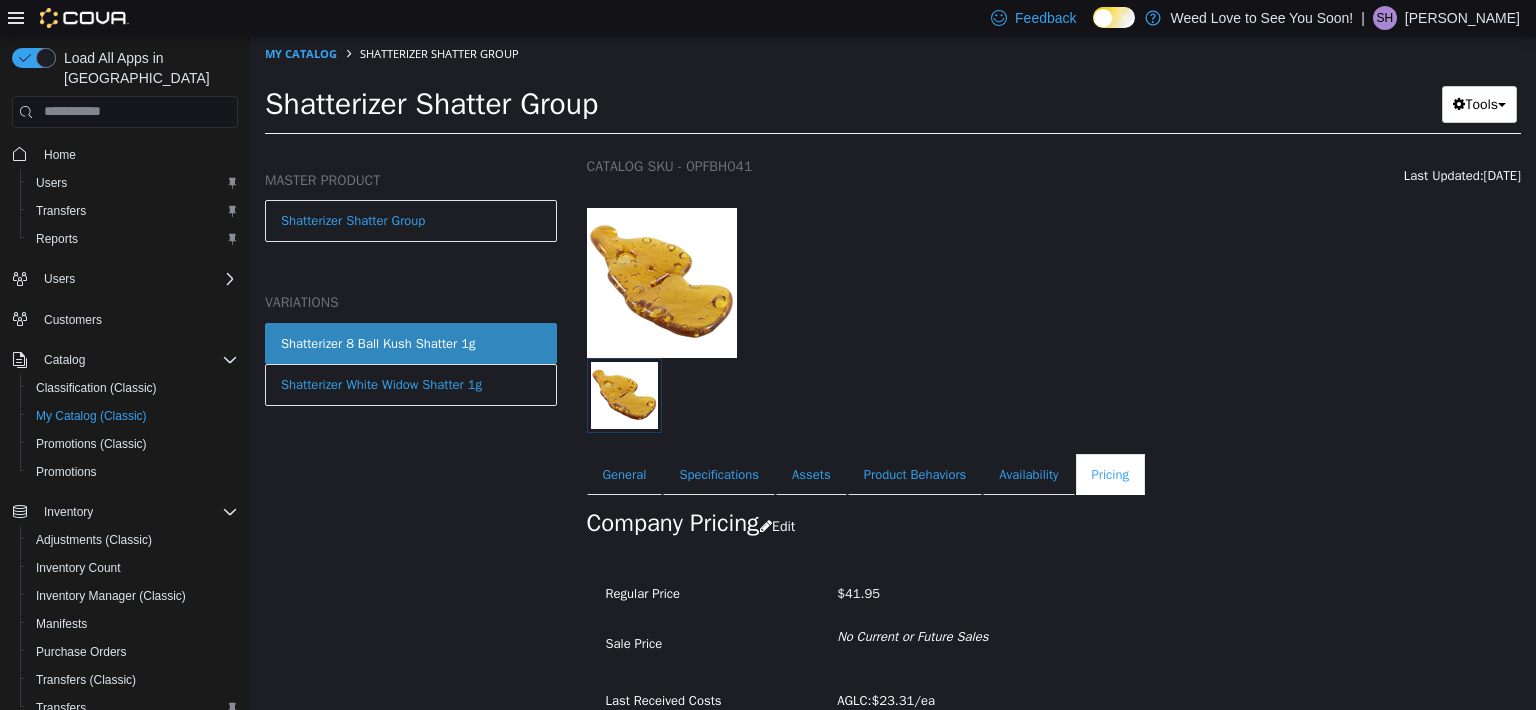 scroll, scrollTop: 165, scrollLeft: 0, axis: vertical 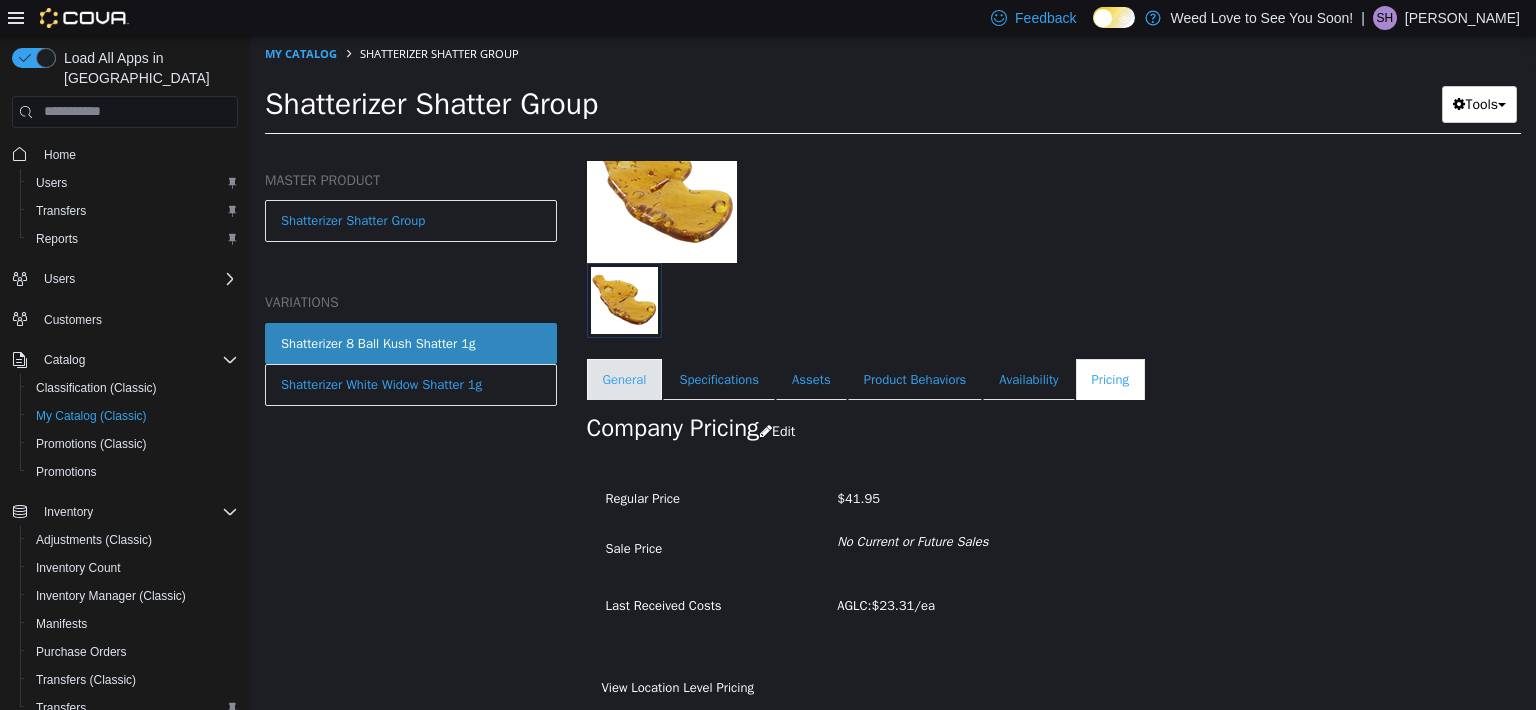 click on "General" at bounding box center [625, 379] 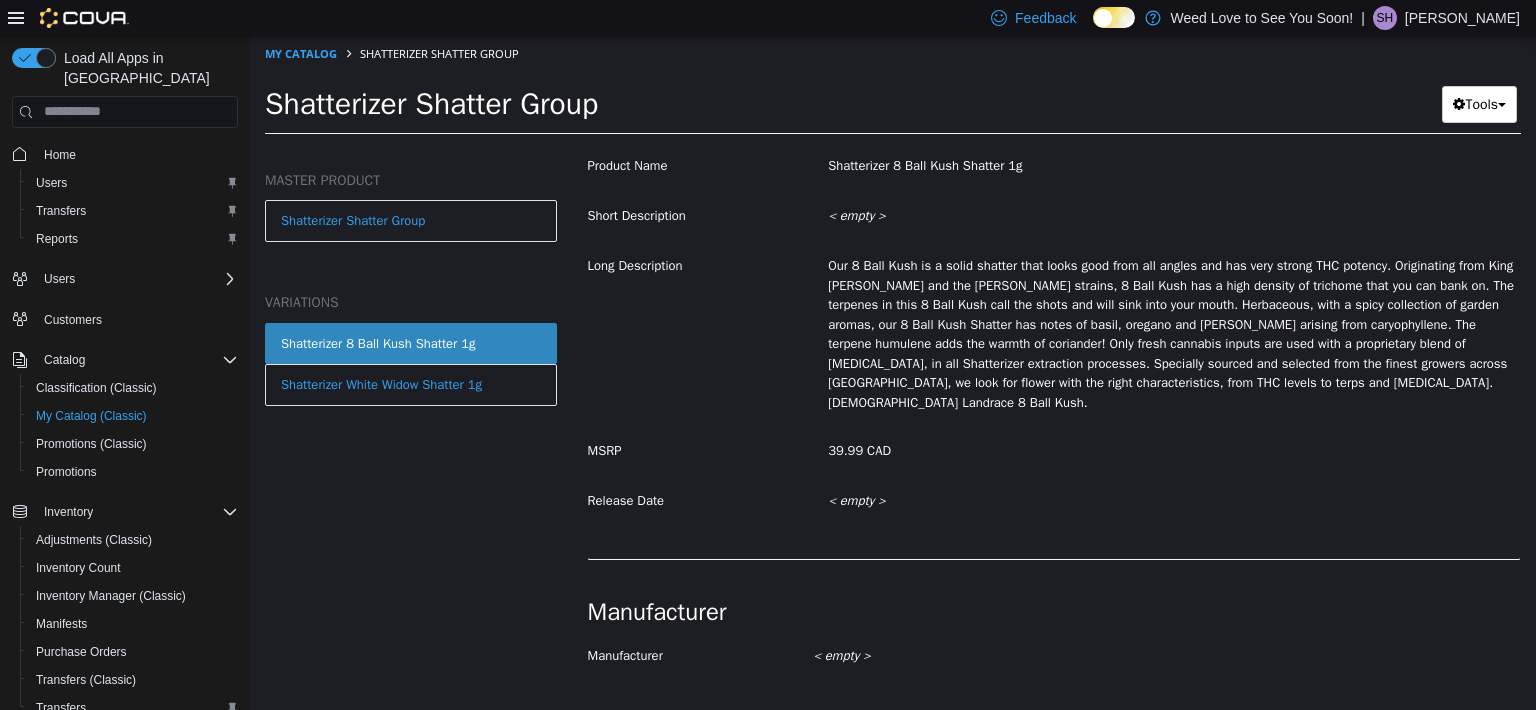 scroll, scrollTop: 765, scrollLeft: 0, axis: vertical 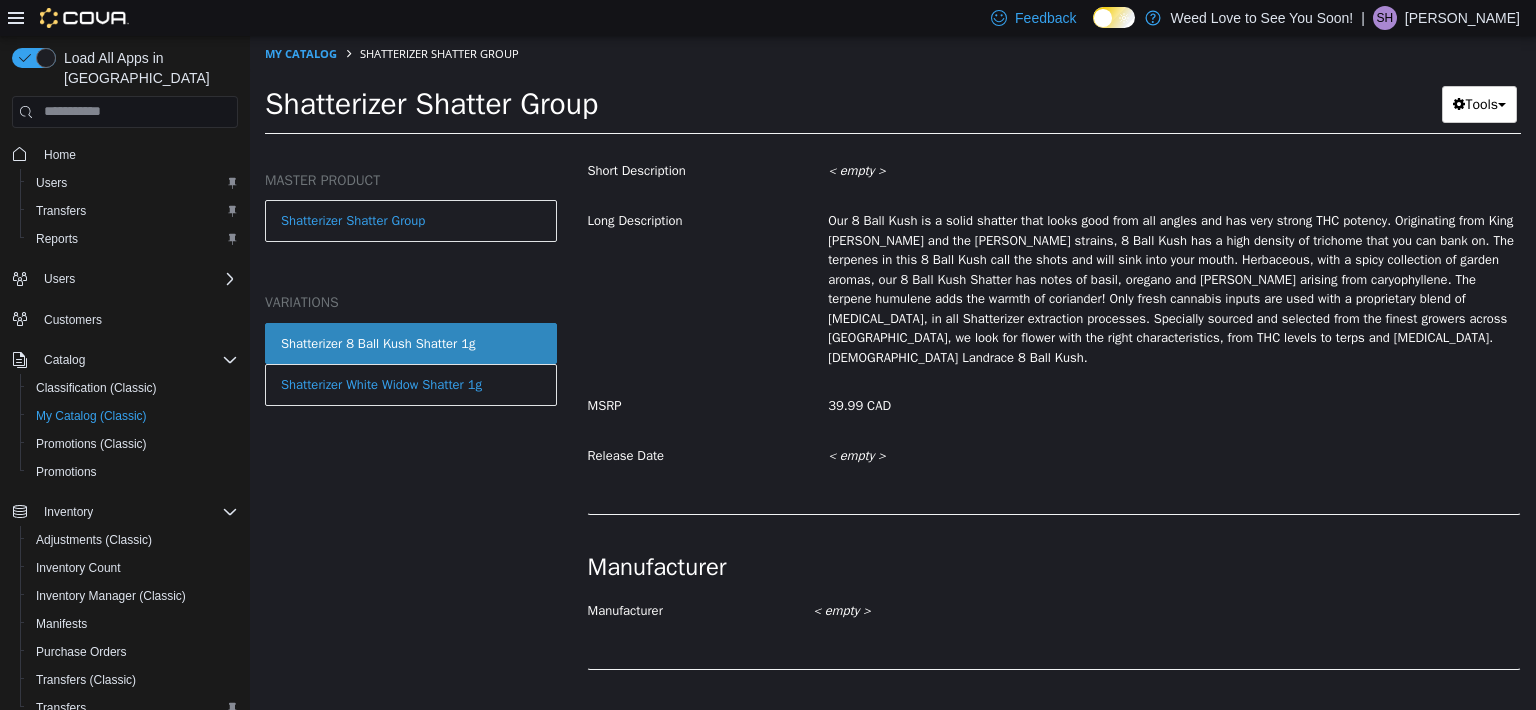 click on "My Catalog" at bounding box center [302, 52] 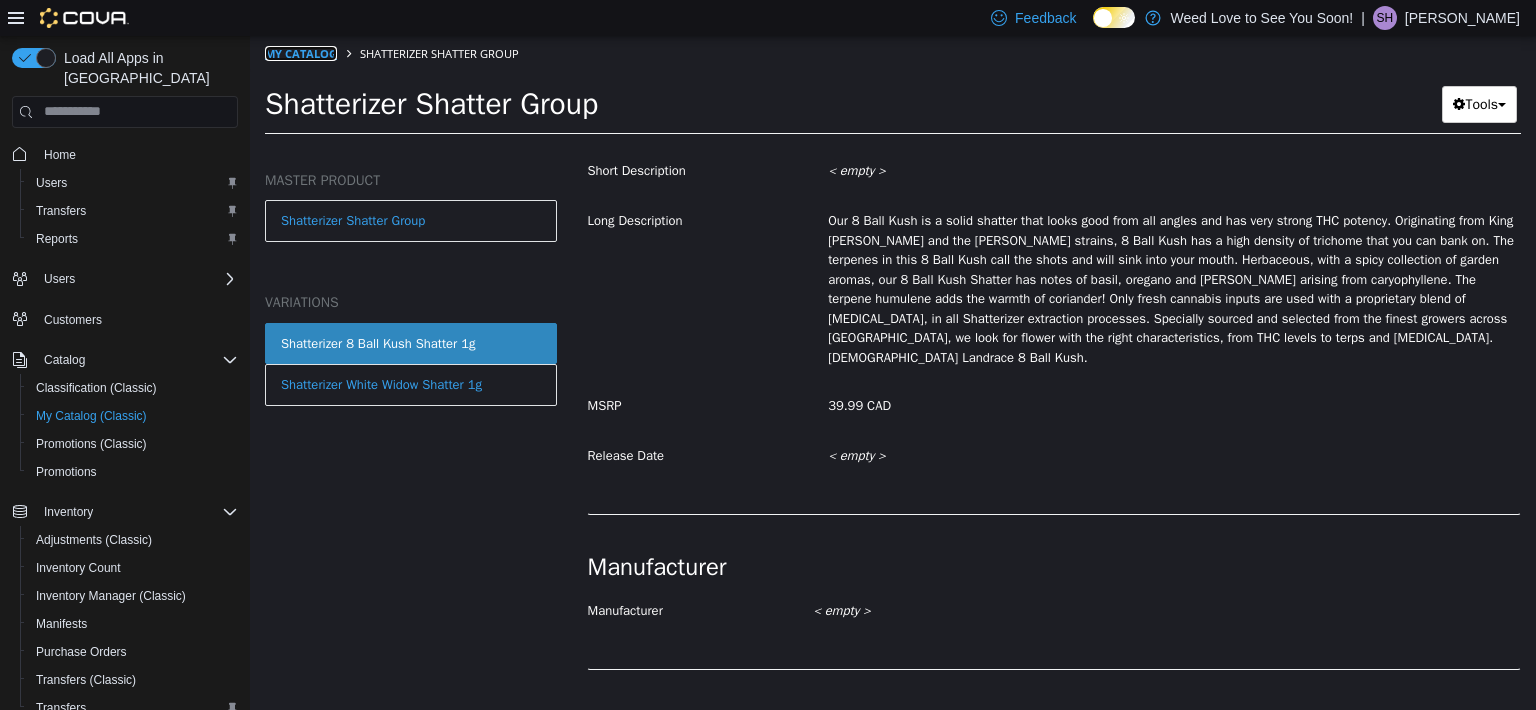 click on "My Catalog" at bounding box center (301, 52) 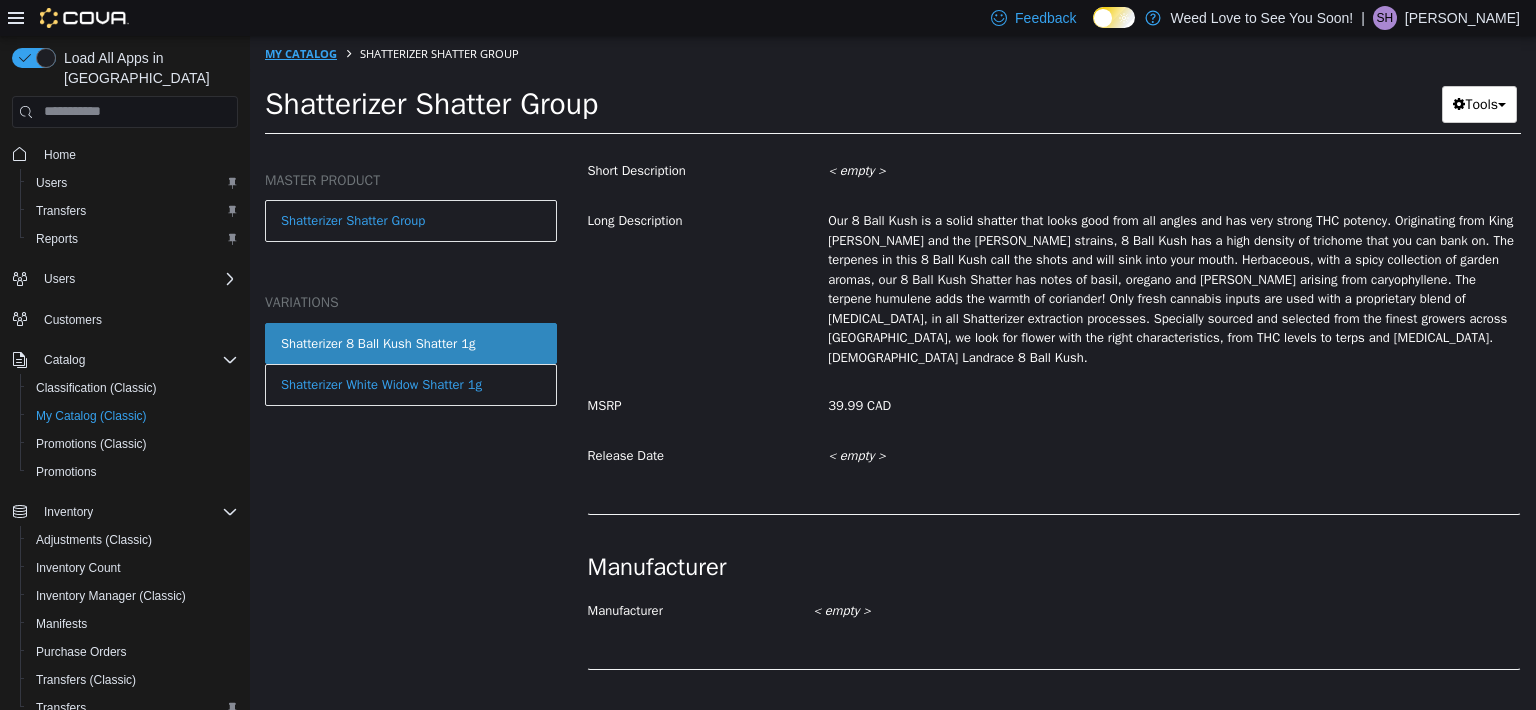 select on "**********" 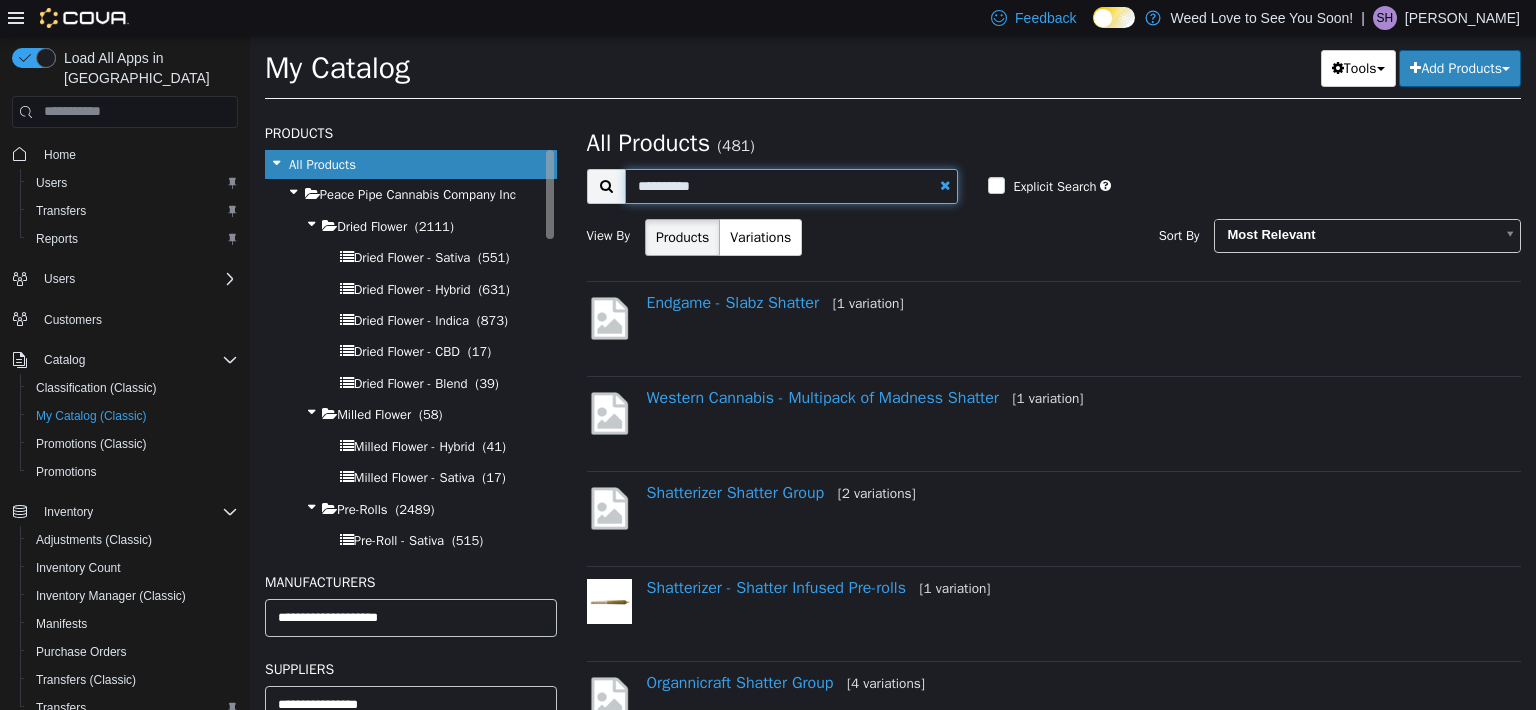 drag, startPoint x: 700, startPoint y: 186, endPoint x: 528, endPoint y: 176, distance: 172.29045 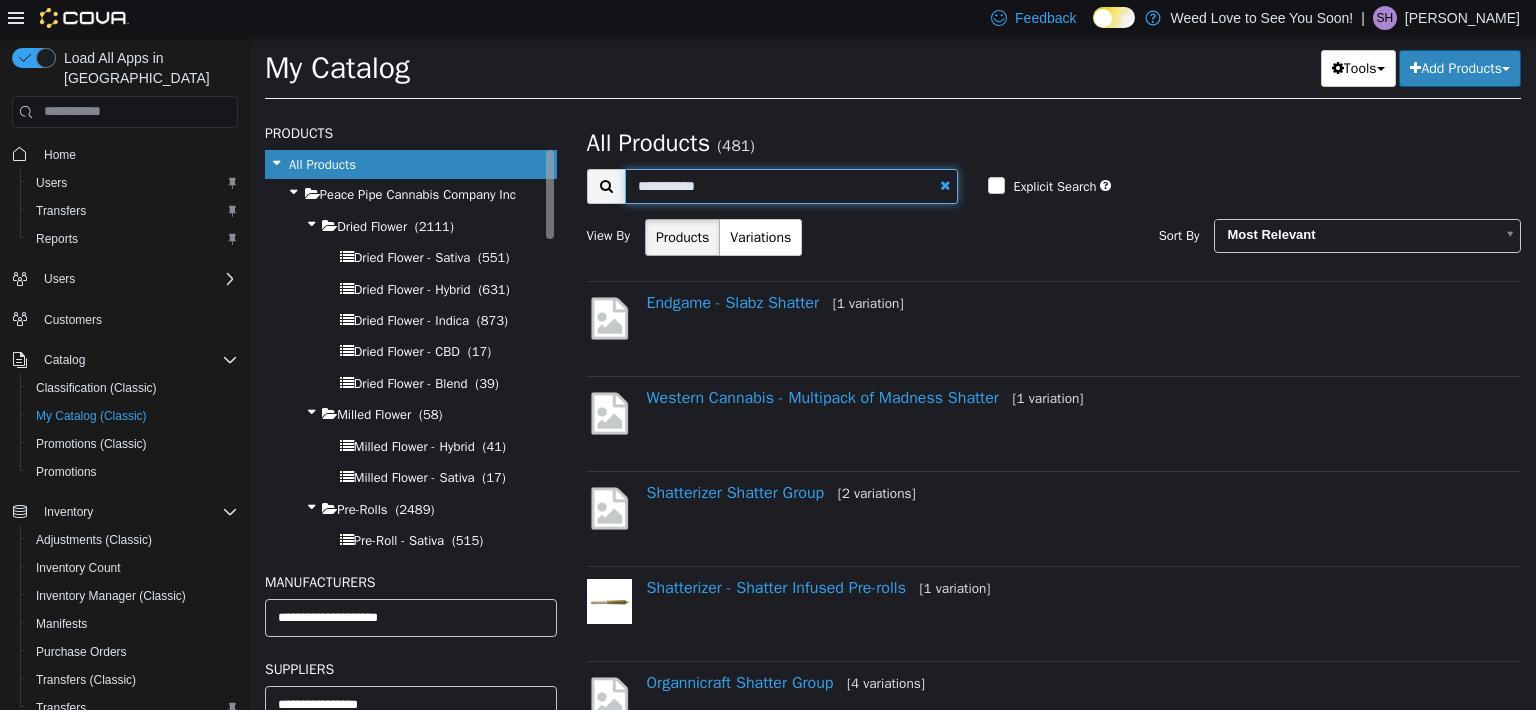 type on "**********" 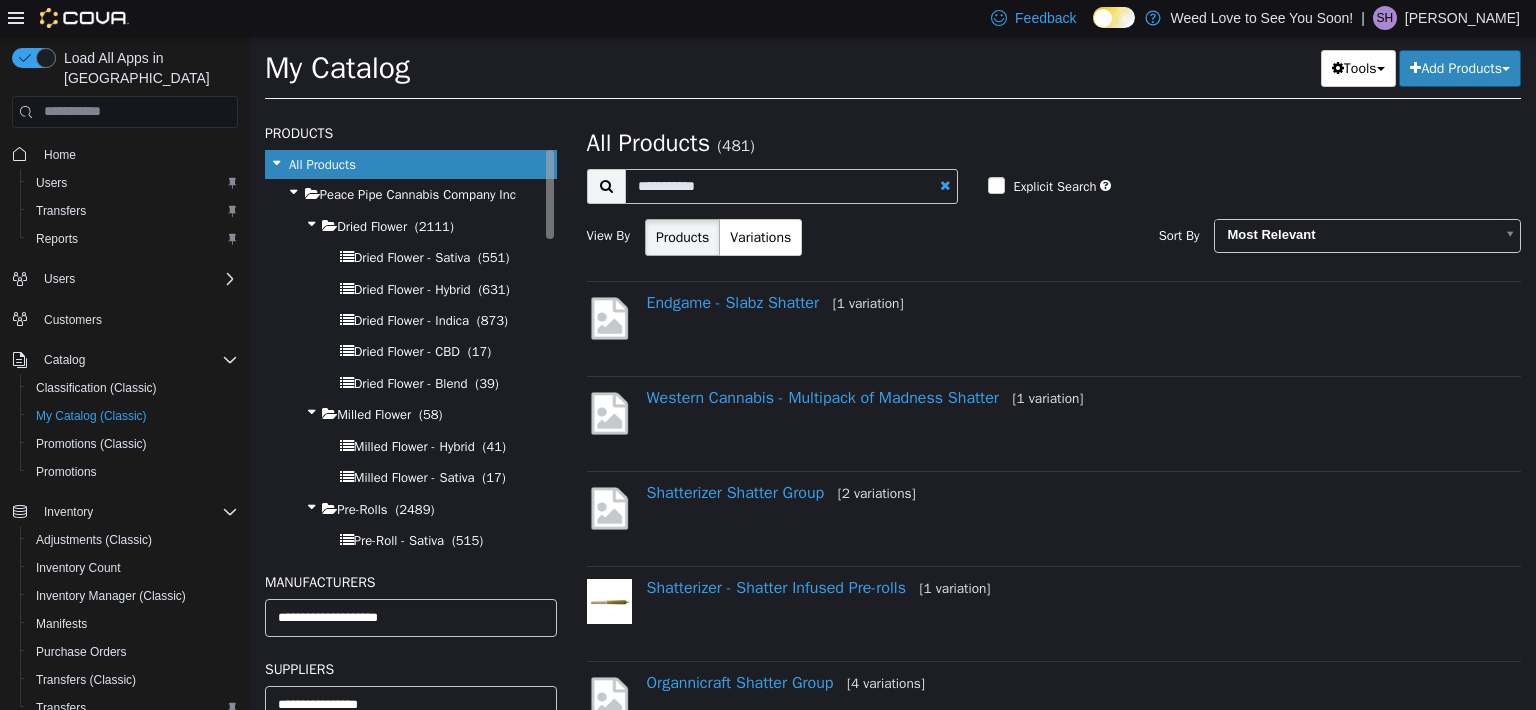 select on "**********" 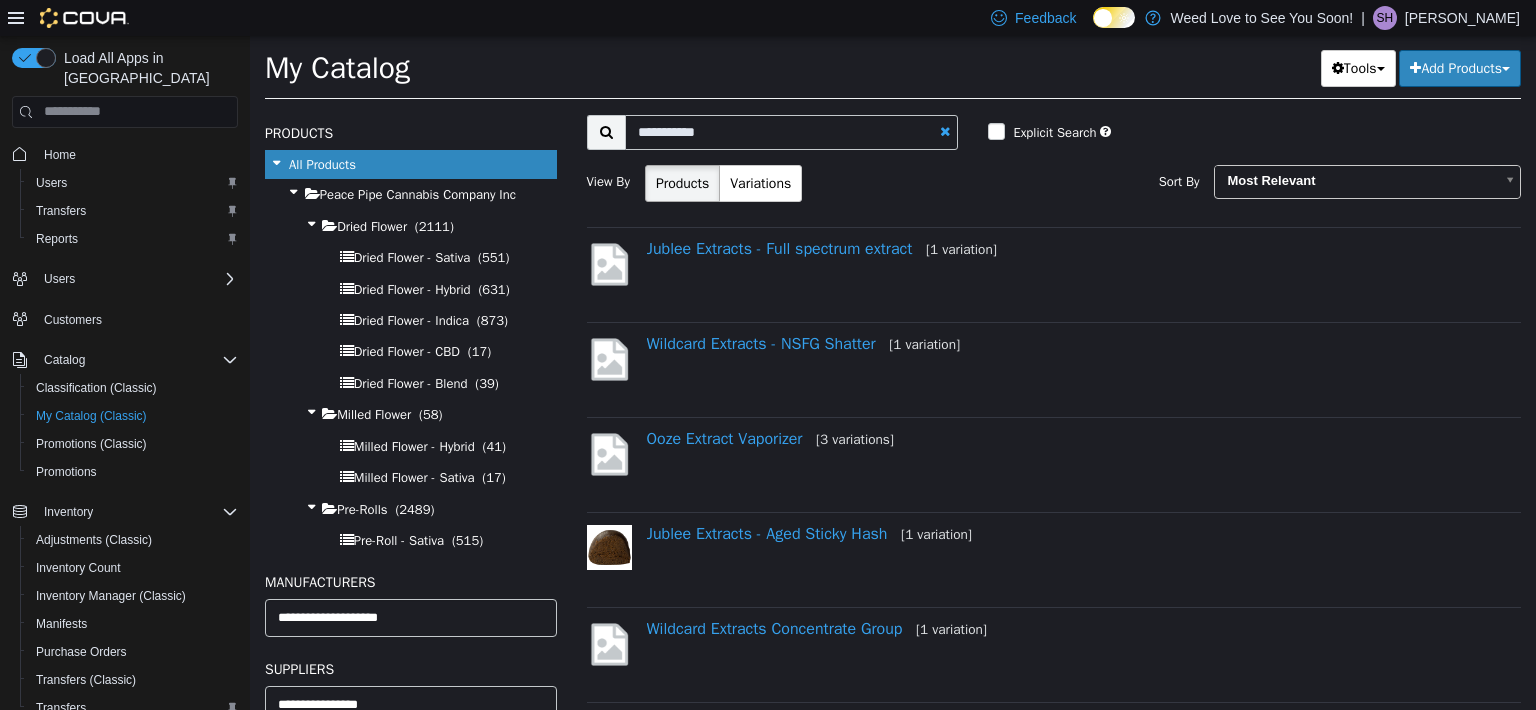 scroll, scrollTop: 100, scrollLeft: 0, axis: vertical 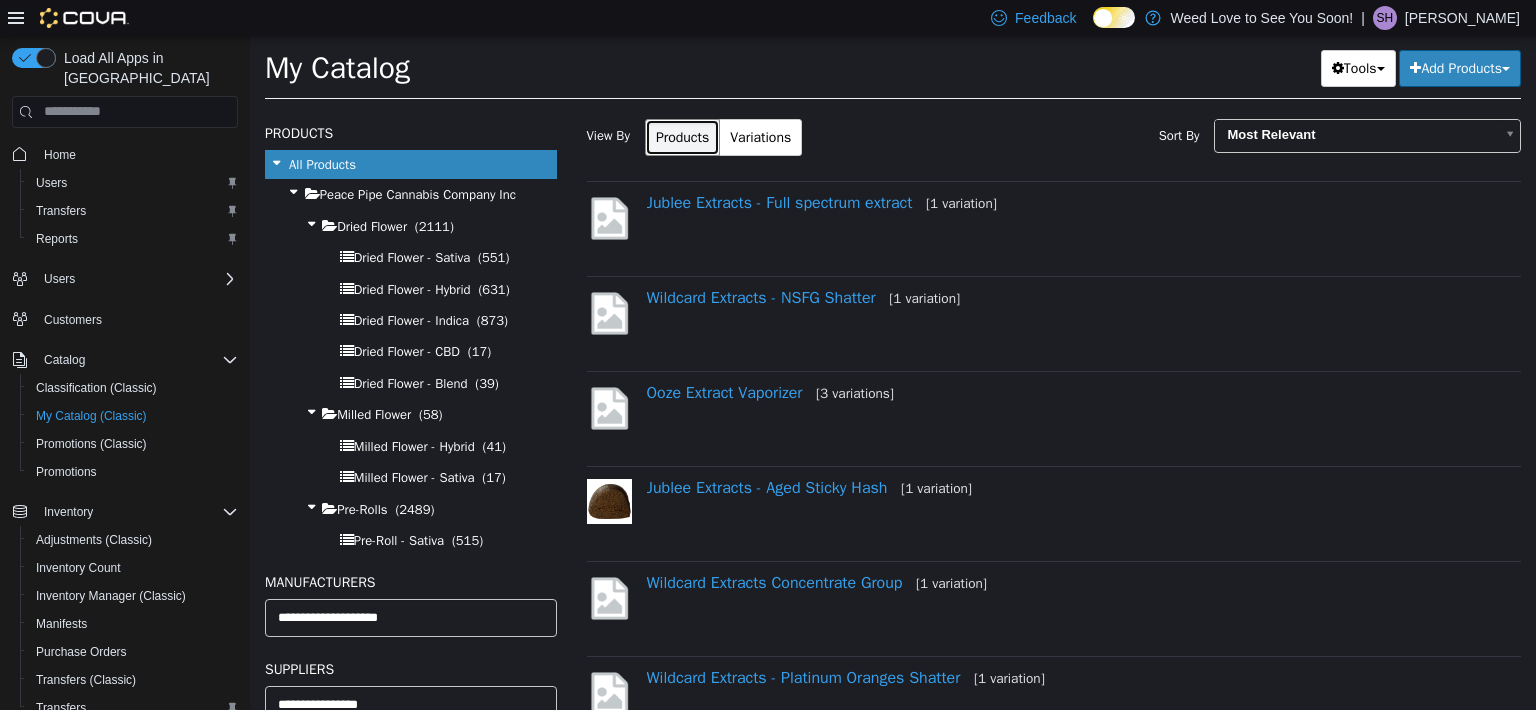 click on "Products" at bounding box center (682, 136) 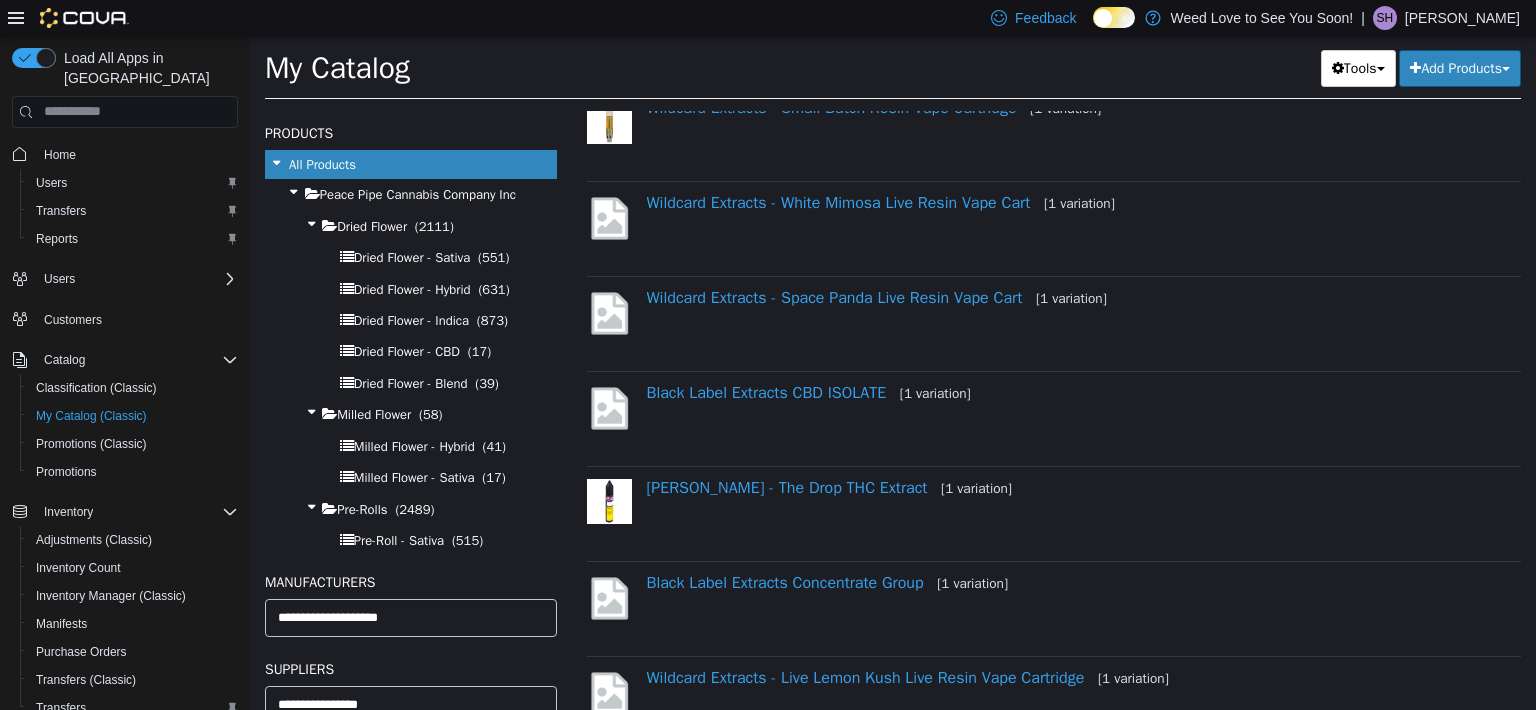 scroll, scrollTop: 0, scrollLeft: 0, axis: both 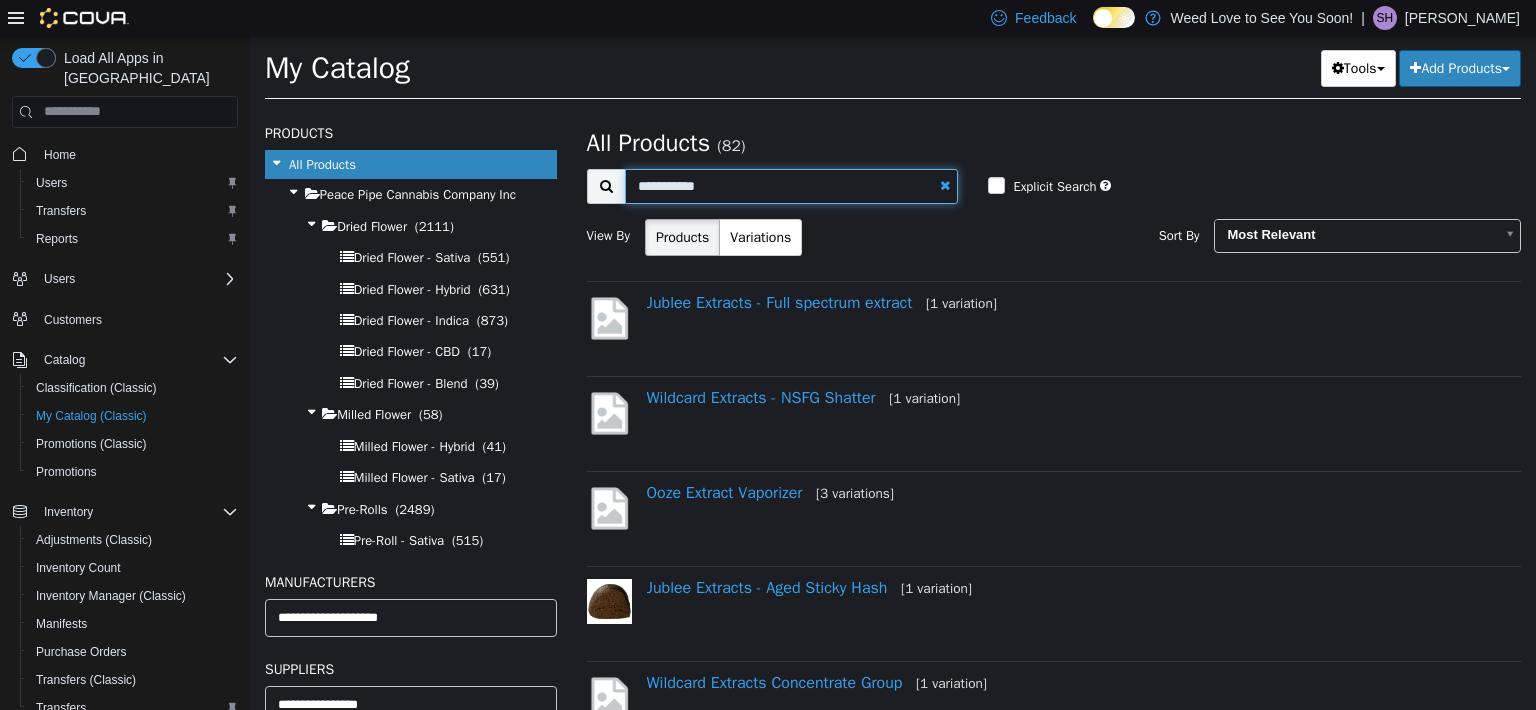 click on "**********" at bounding box center [792, 185] 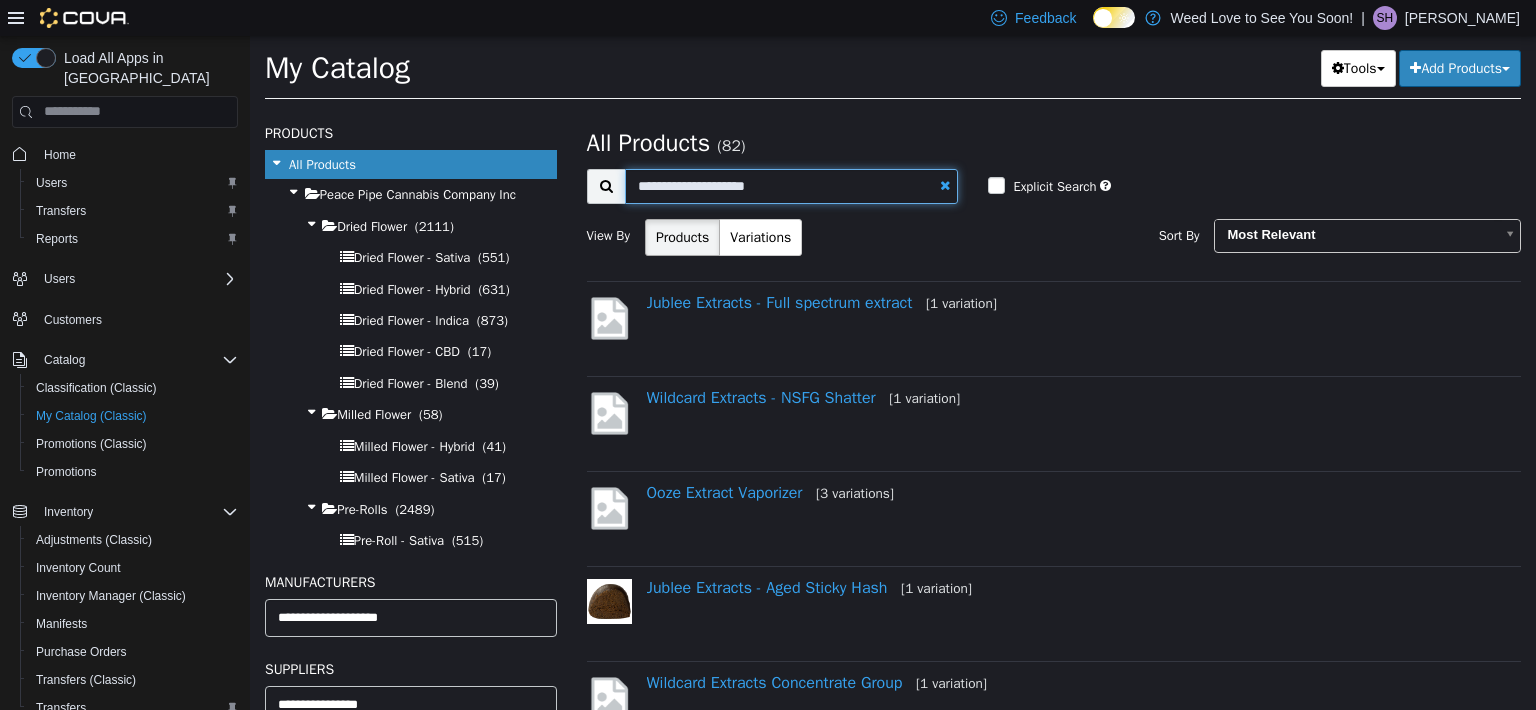 type on "**********" 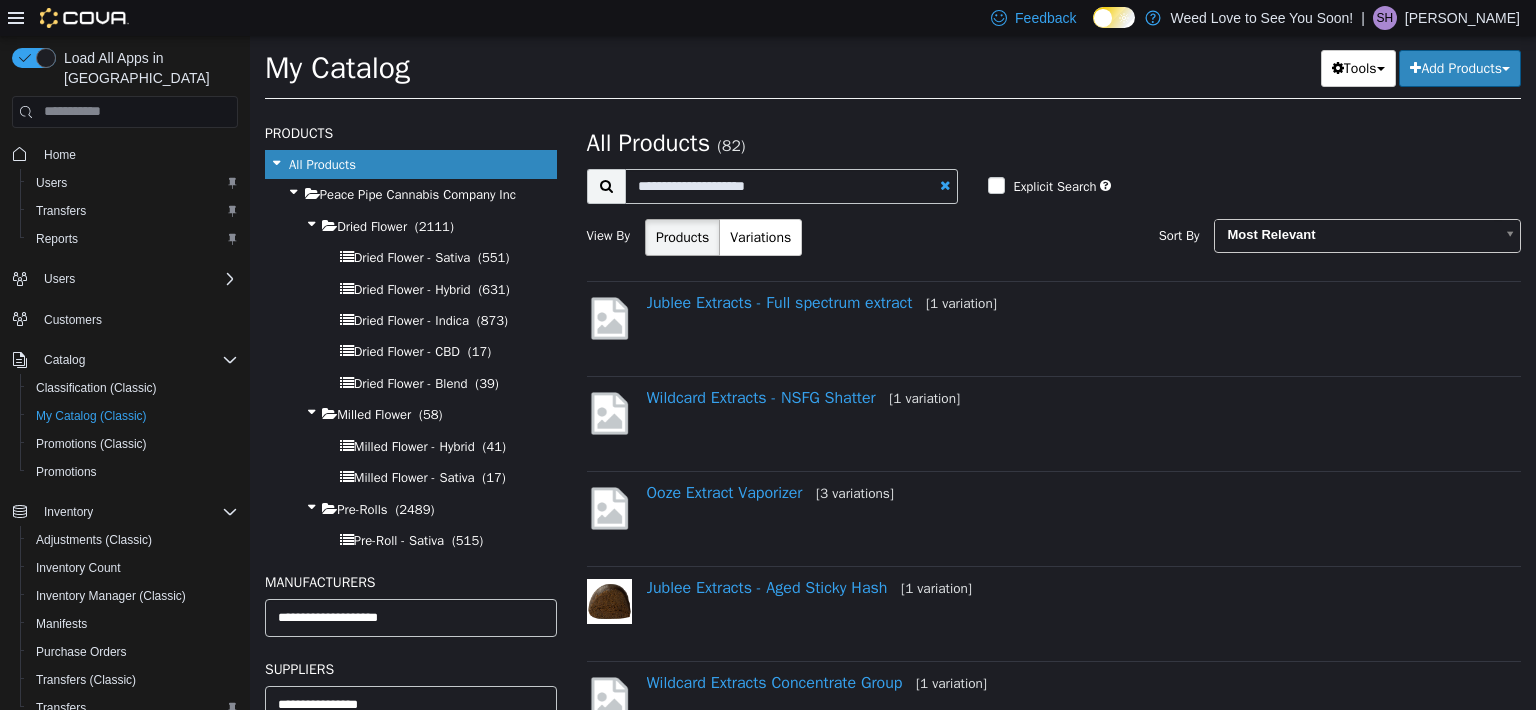 select on "**********" 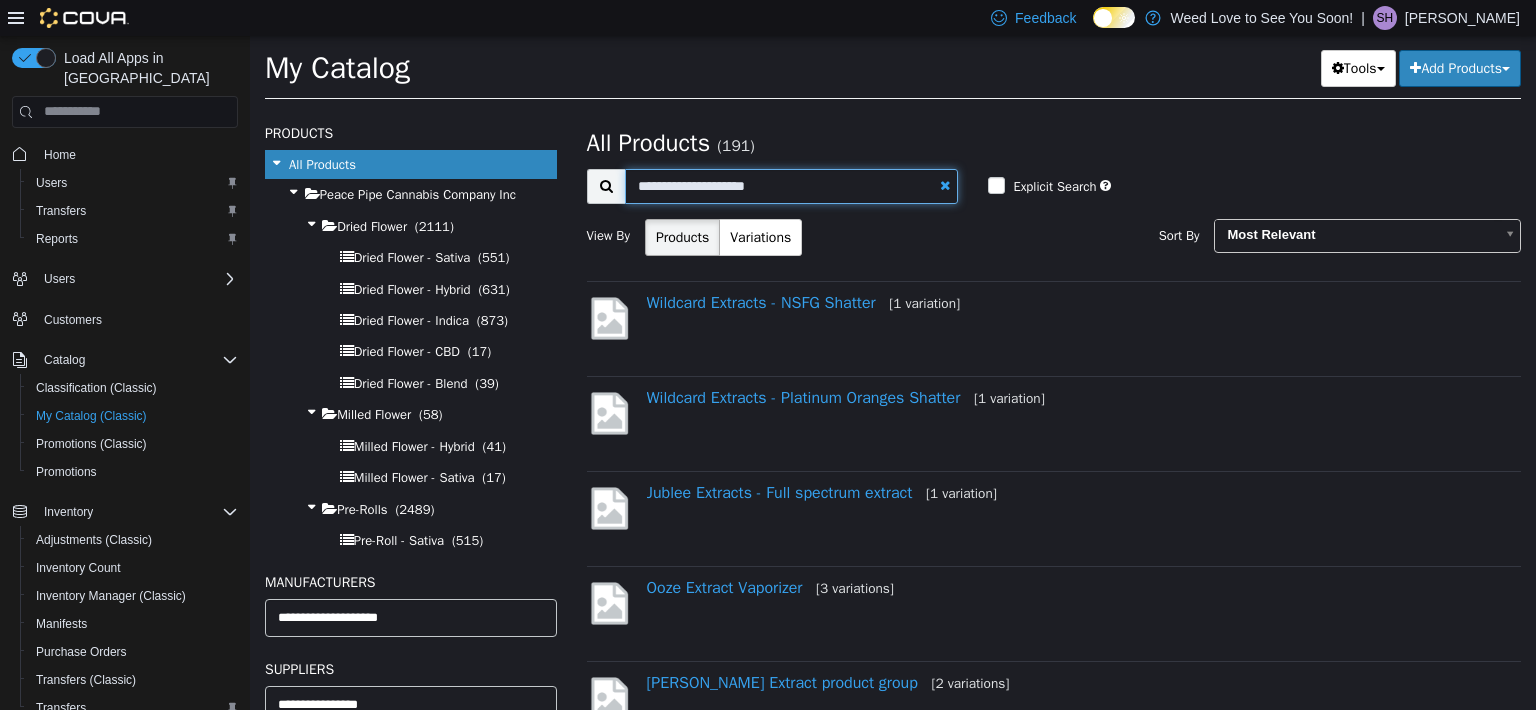 drag, startPoint x: 706, startPoint y: 184, endPoint x: 592, endPoint y: 188, distance: 114.07015 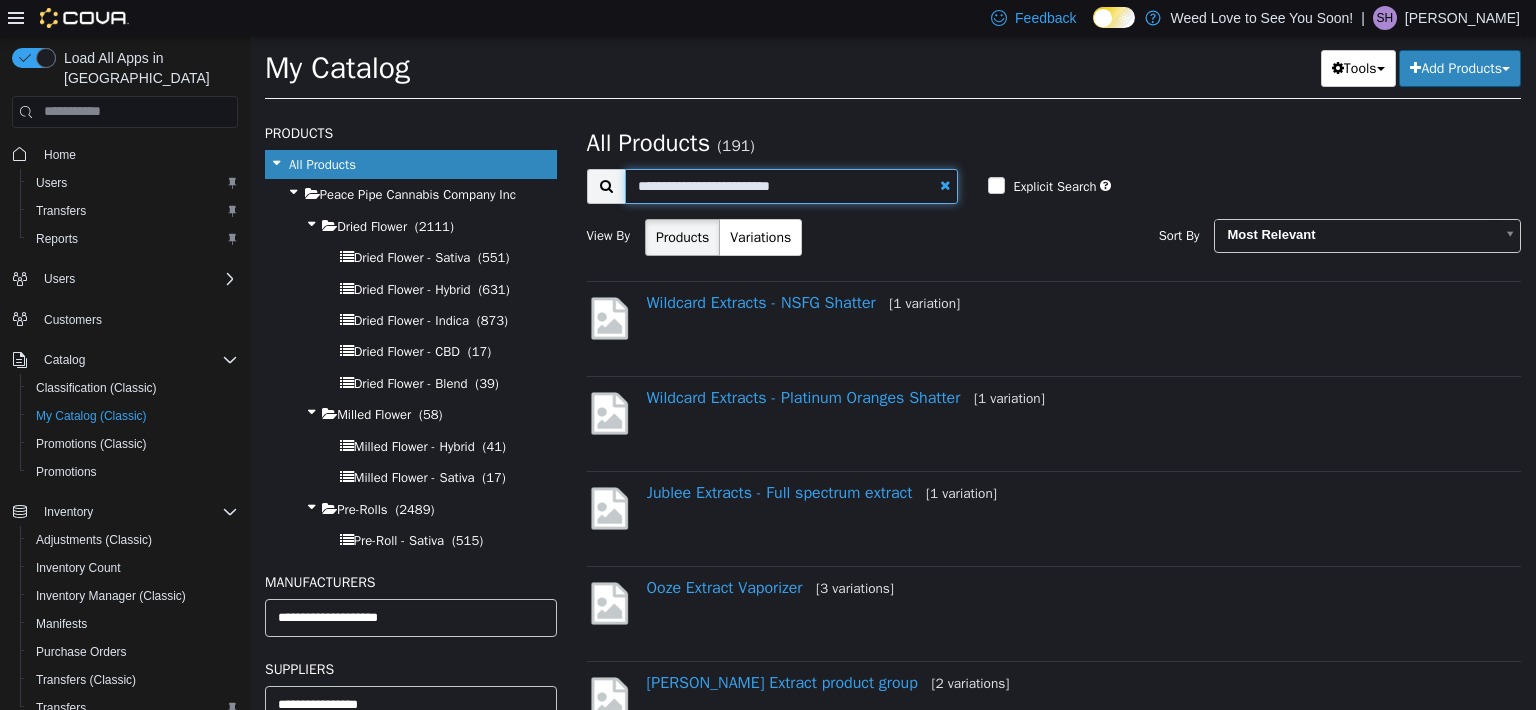 type on "**********" 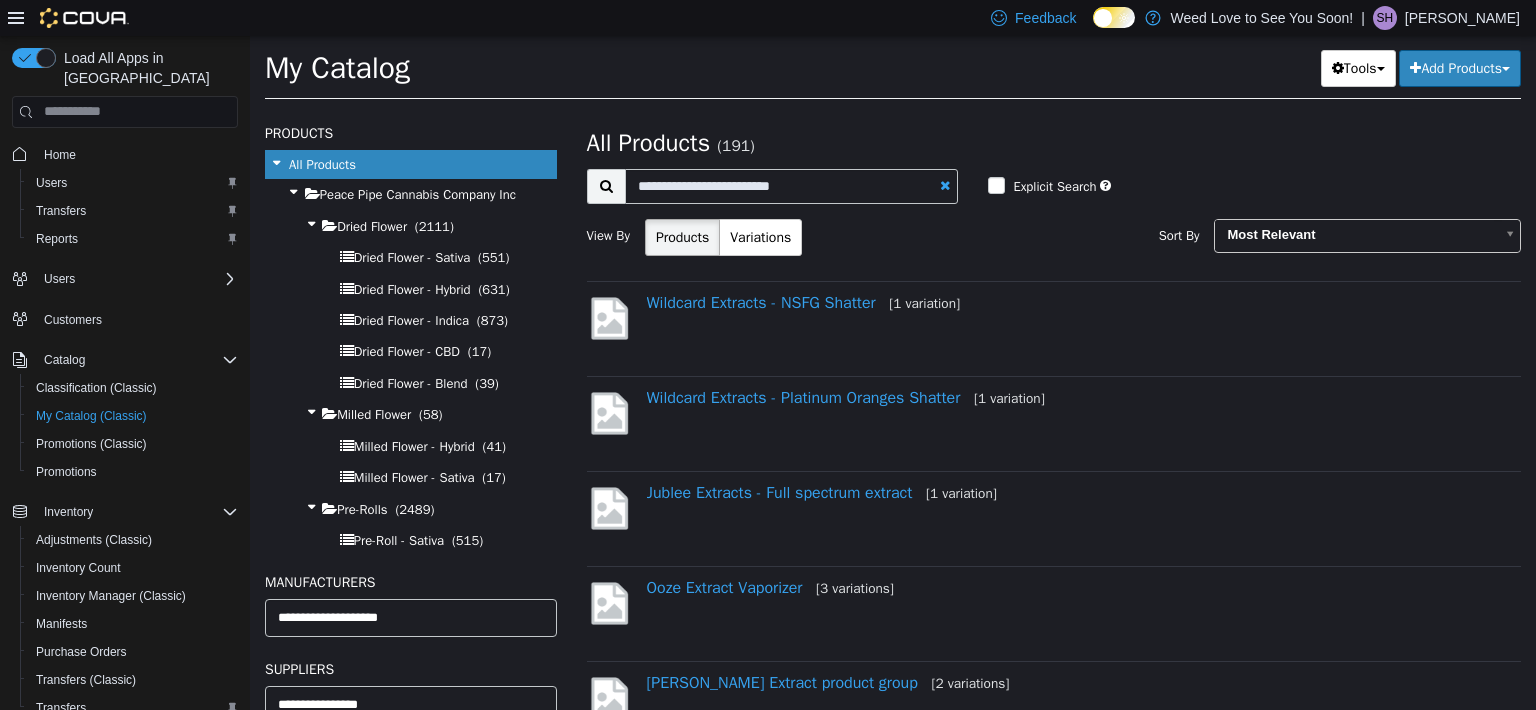 select on "**********" 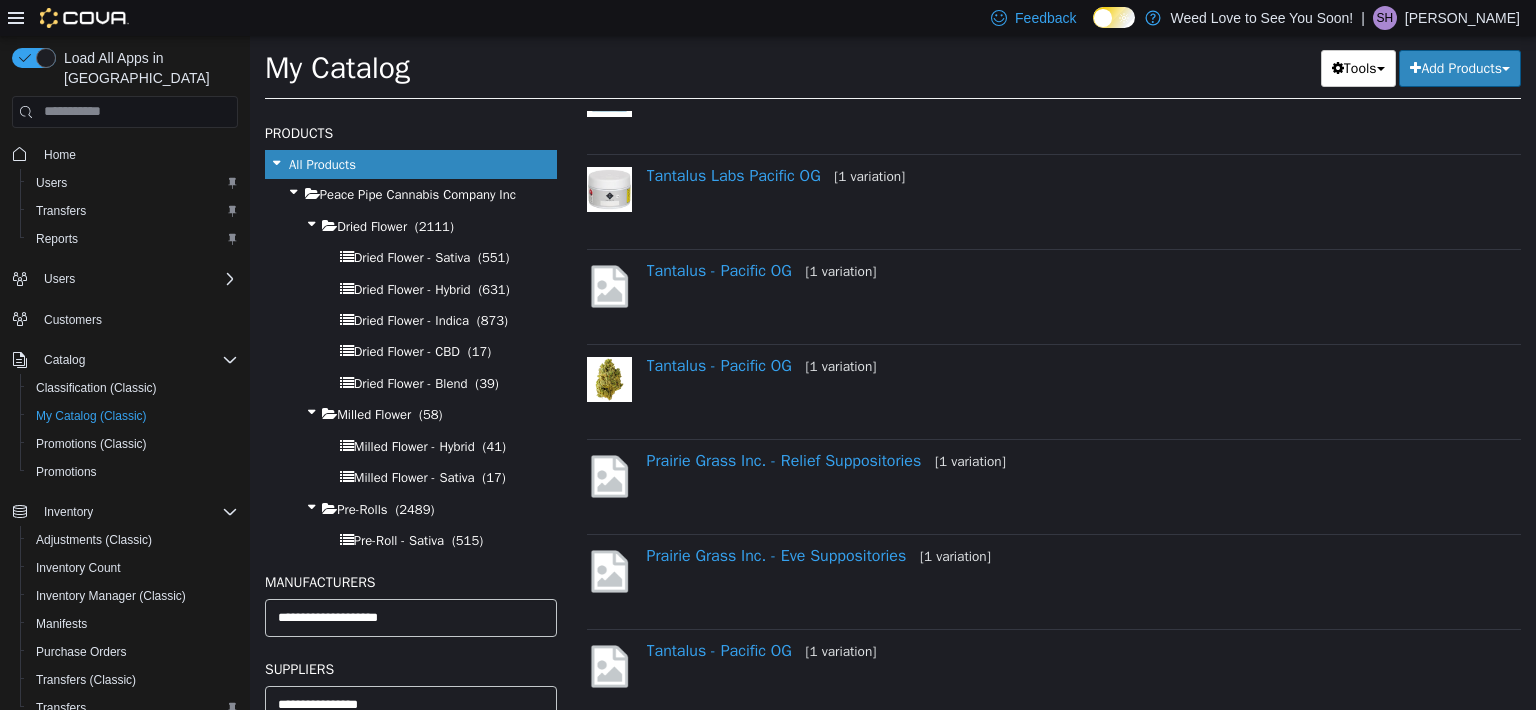 scroll, scrollTop: 0, scrollLeft: 0, axis: both 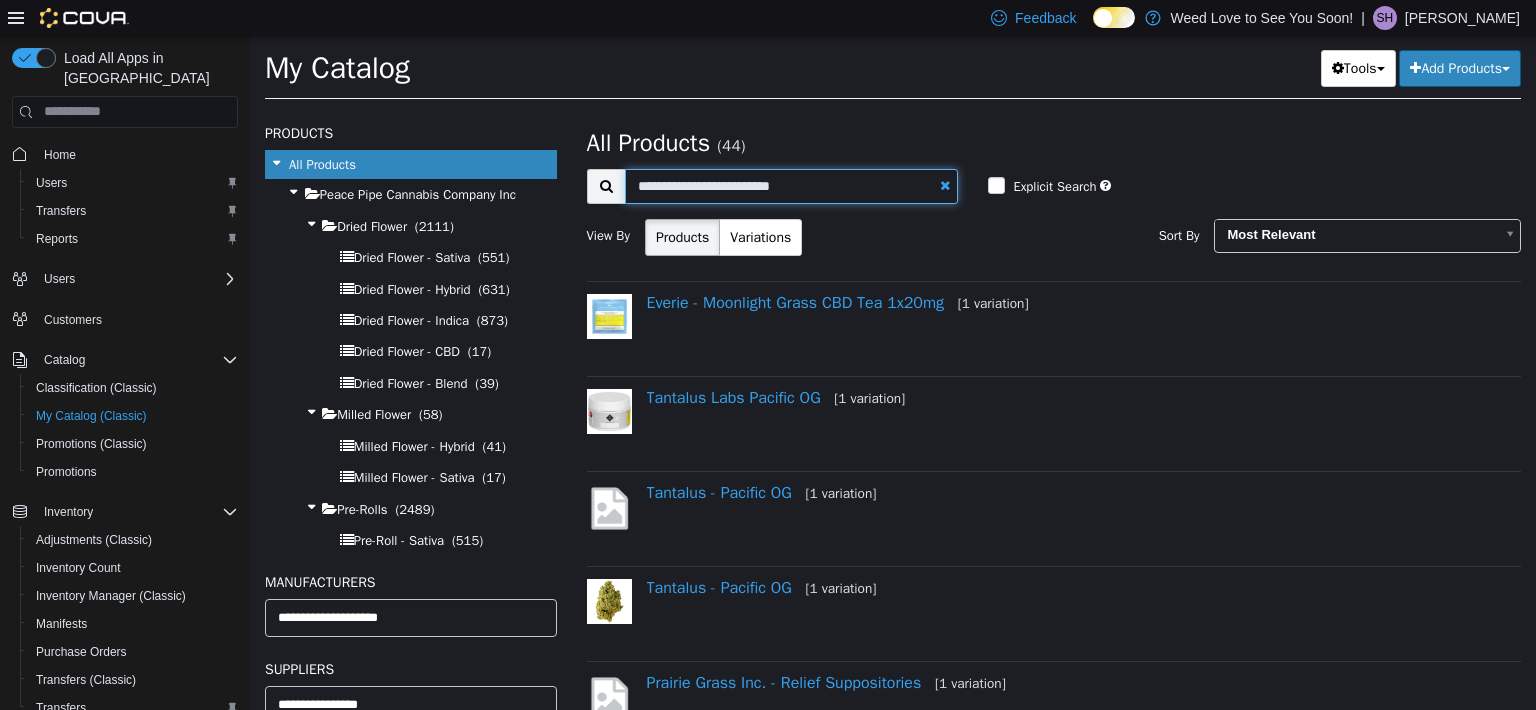 drag, startPoint x: 716, startPoint y: 182, endPoint x: 576, endPoint y: 196, distance: 140.69826 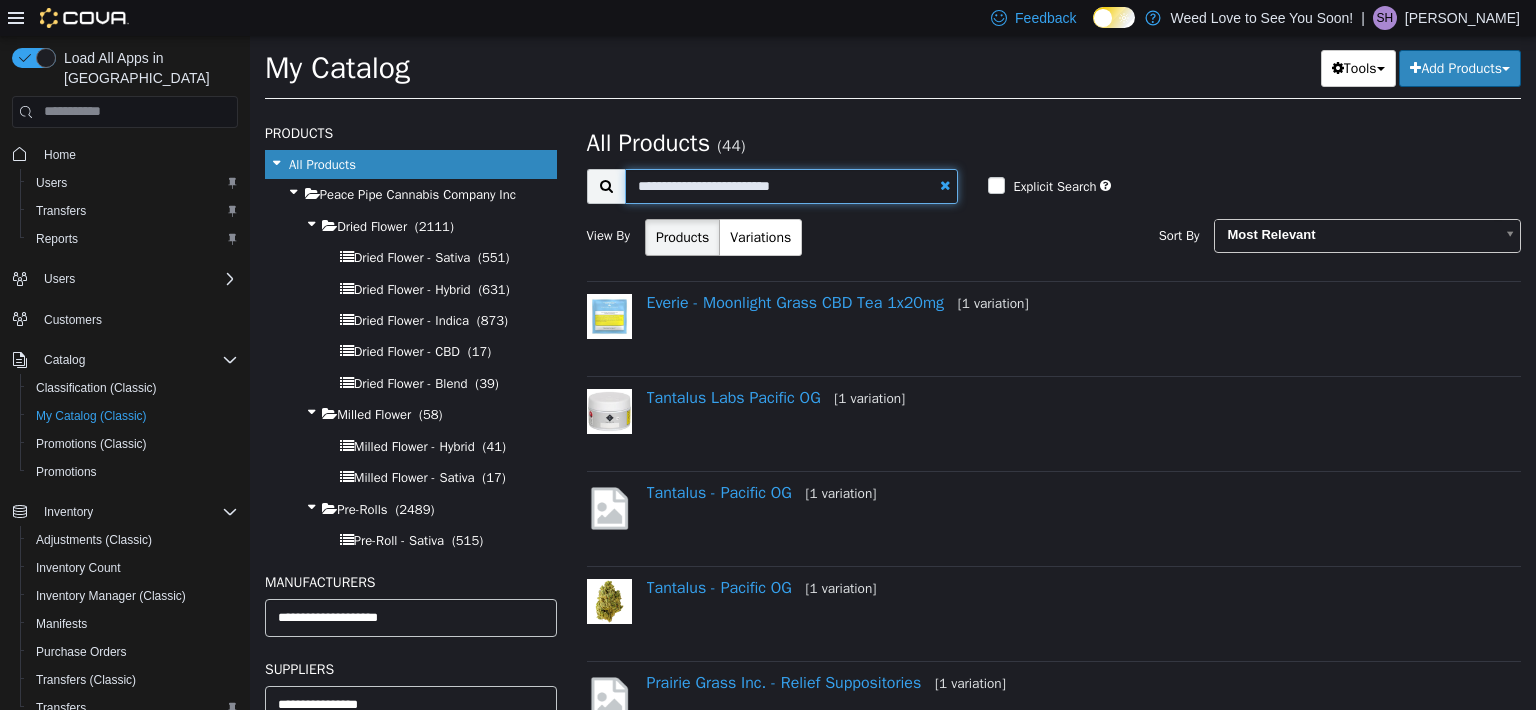 drag, startPoint x: 807, startPoint y: 187, endPoint x: 613, endPoint y: 197, distance: 194.25757 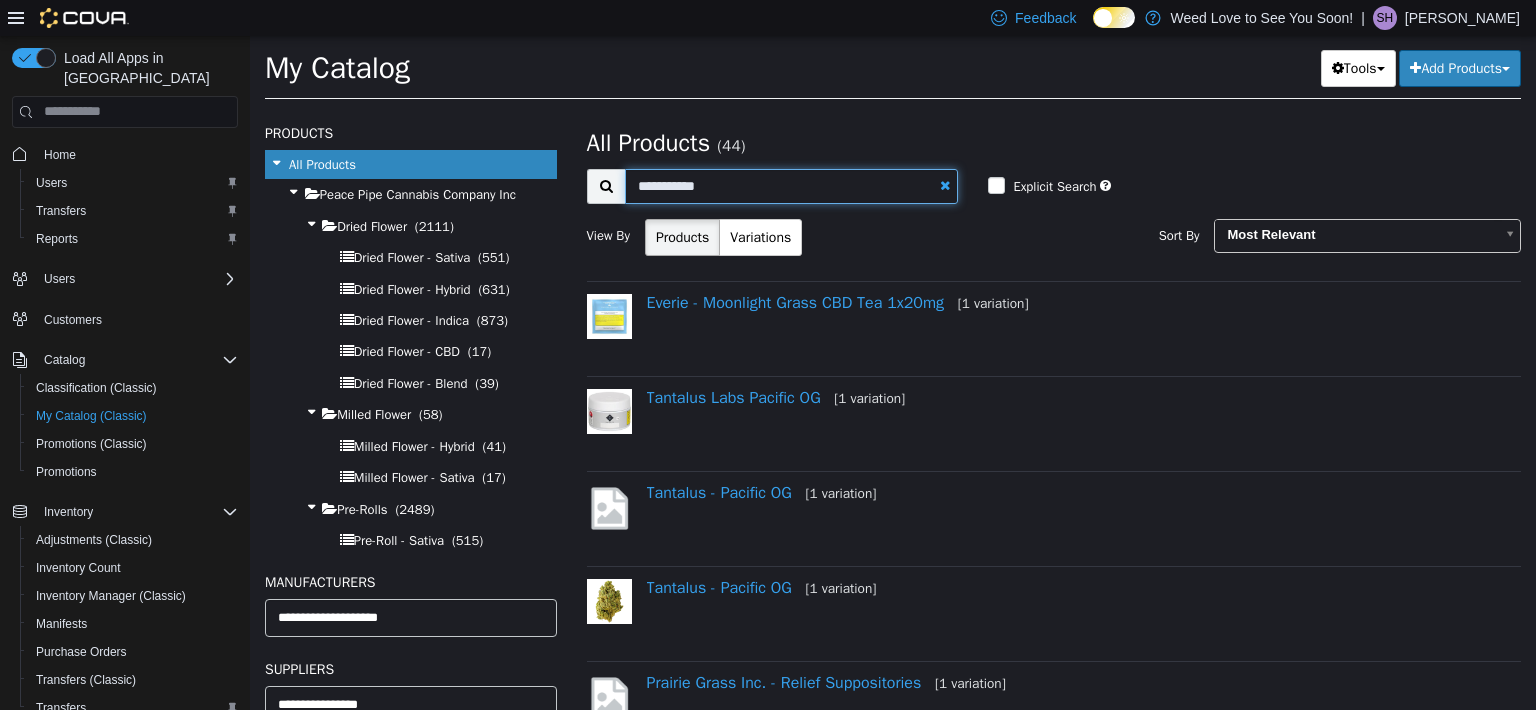 type on "**********" 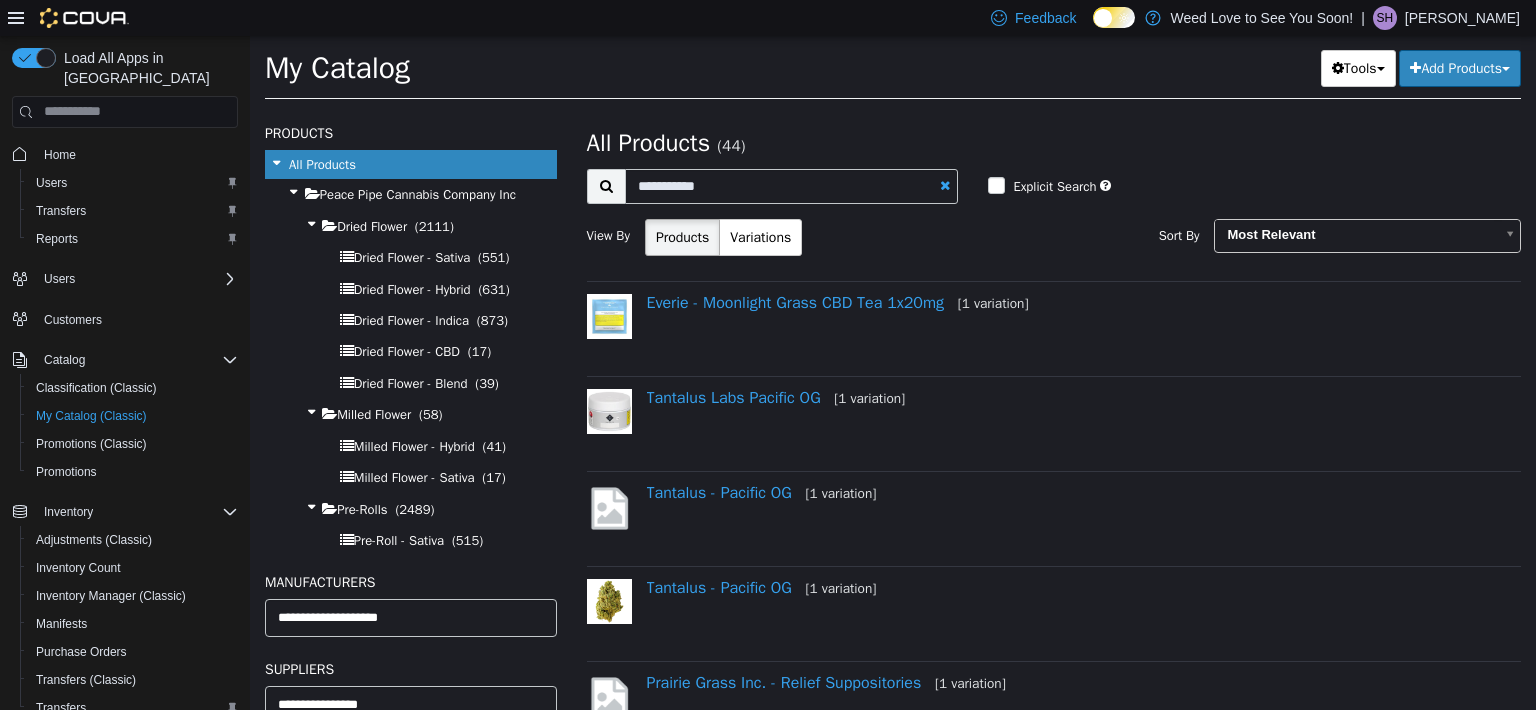 select on "**********" 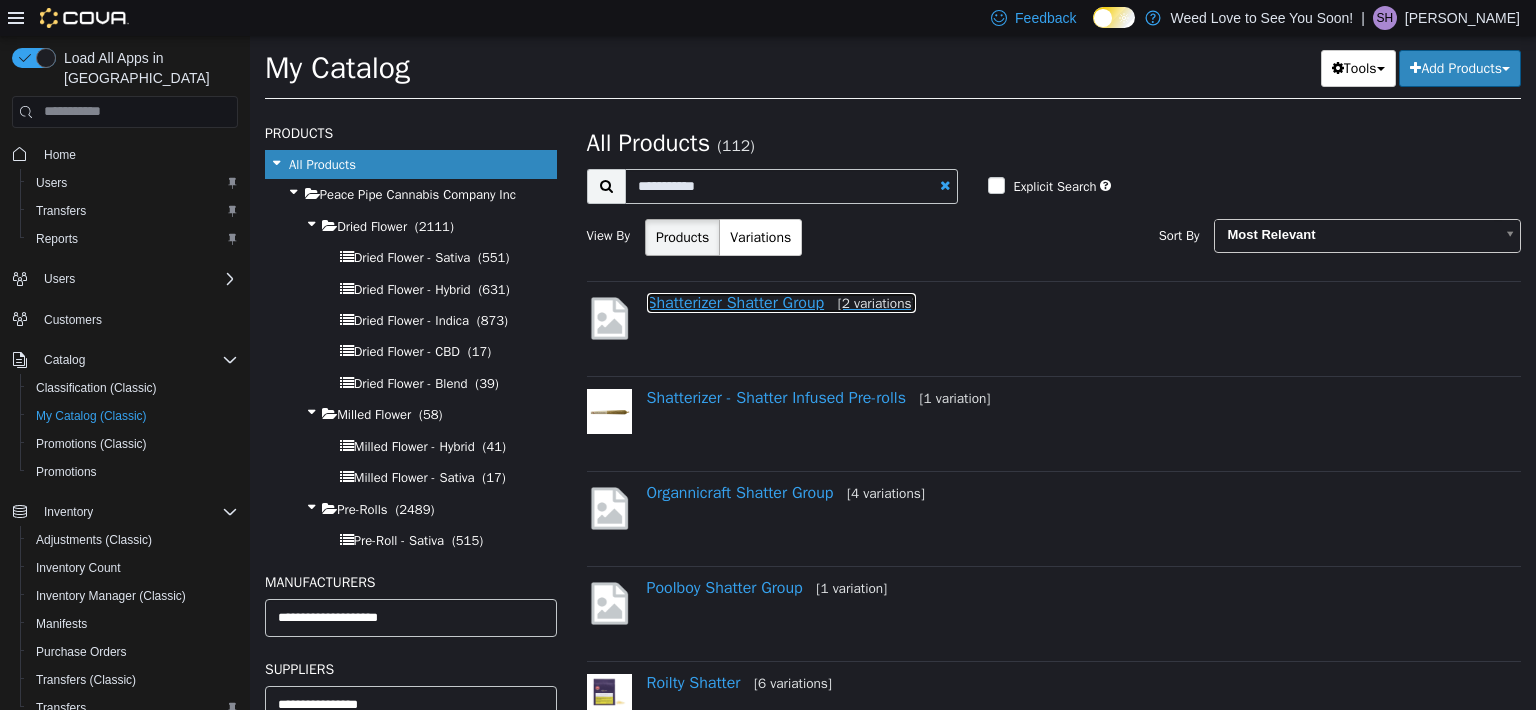 click on "Shatterizer Shatter Group
[2 variations]" at bounding box center [781, 302] 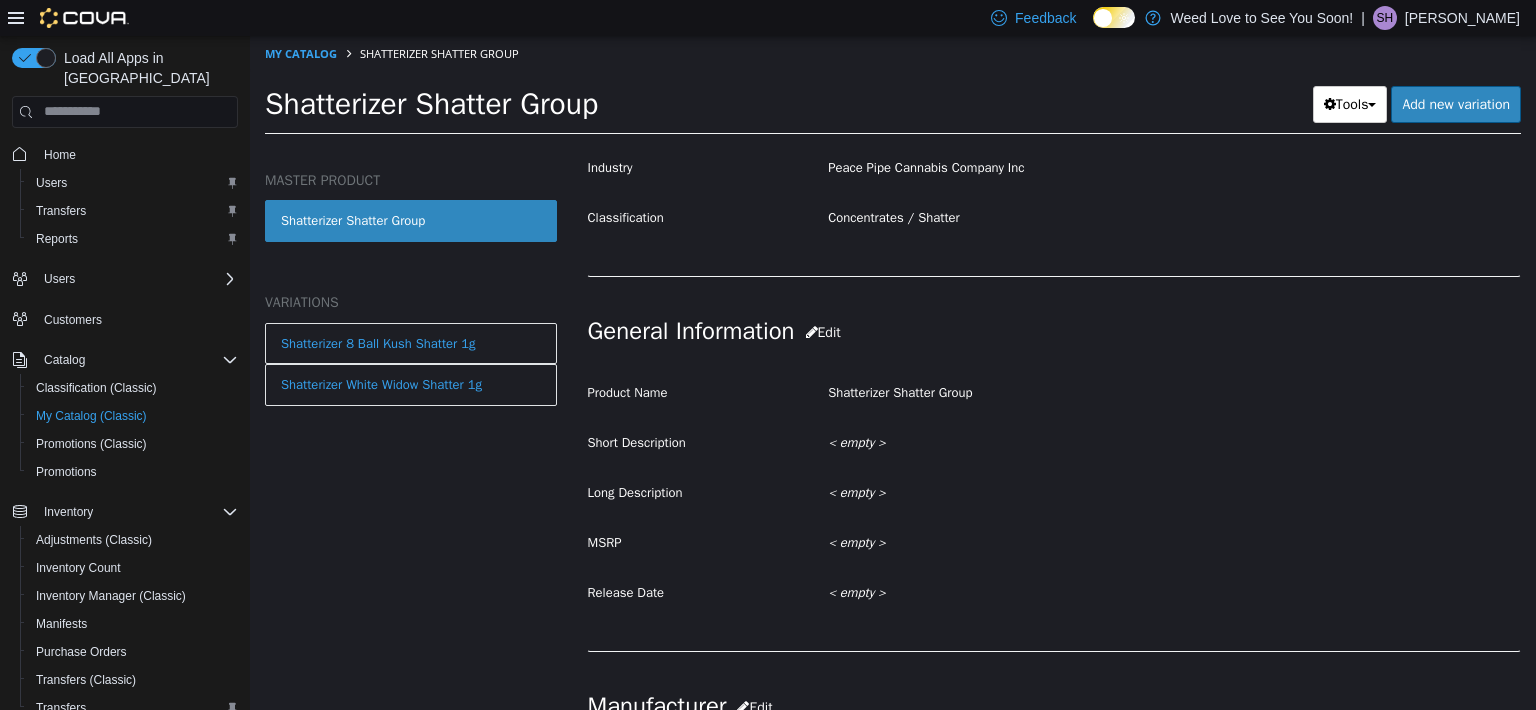 scroll, scrollTop: 500, scrollLeft: 0, axis: vertical 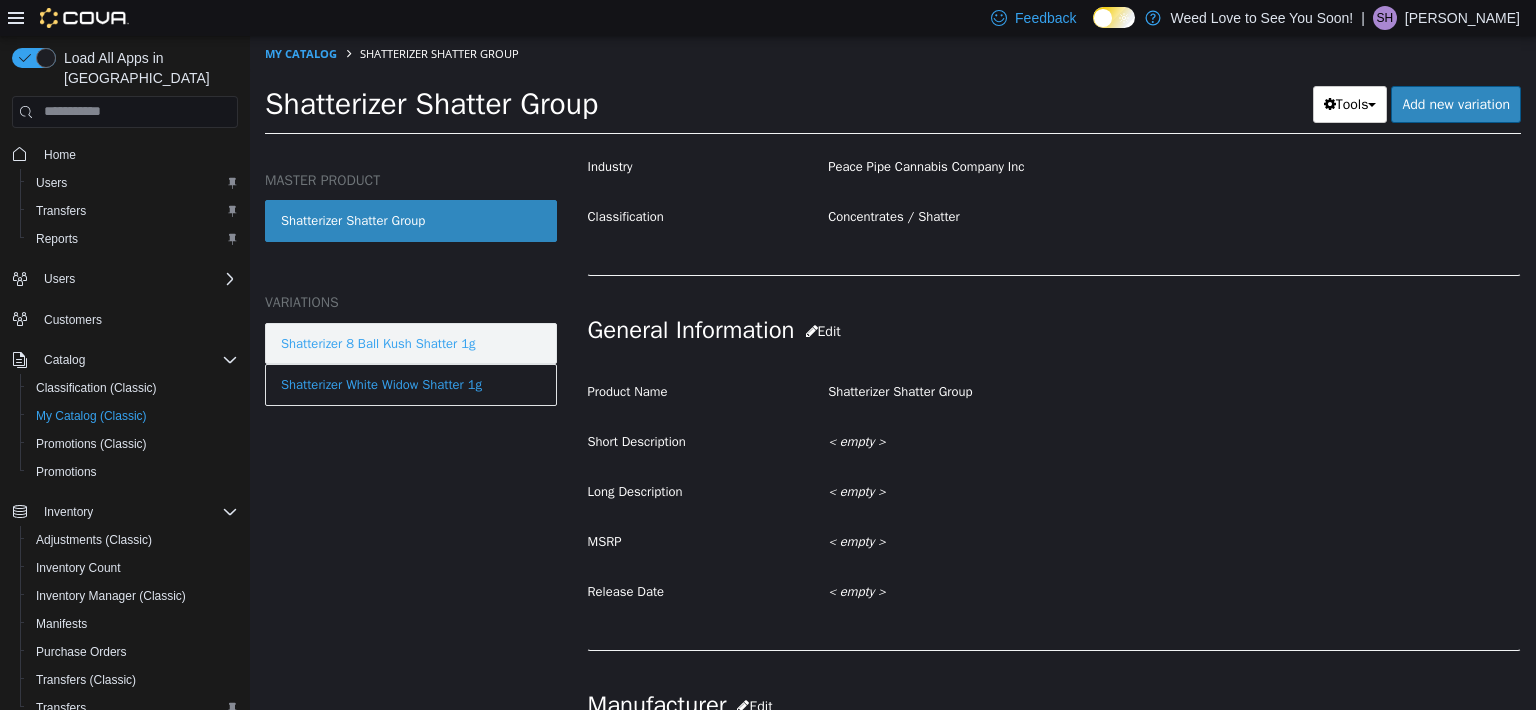 click on "Shatterizer 8 Ball Kush Shatter 1g" at bounding box center [378, 343] 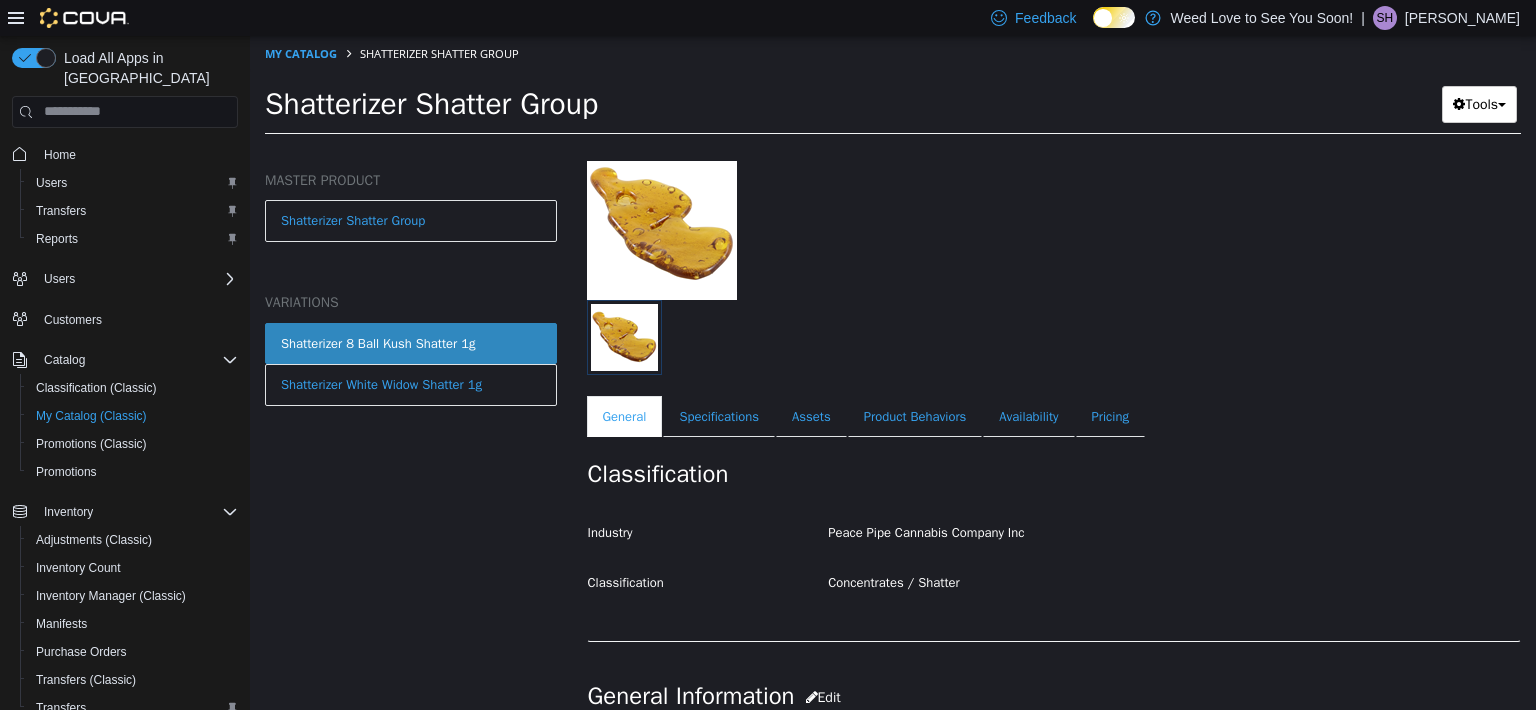 scroll, scrollTop: 0, scrollLeft: 0, axis: both 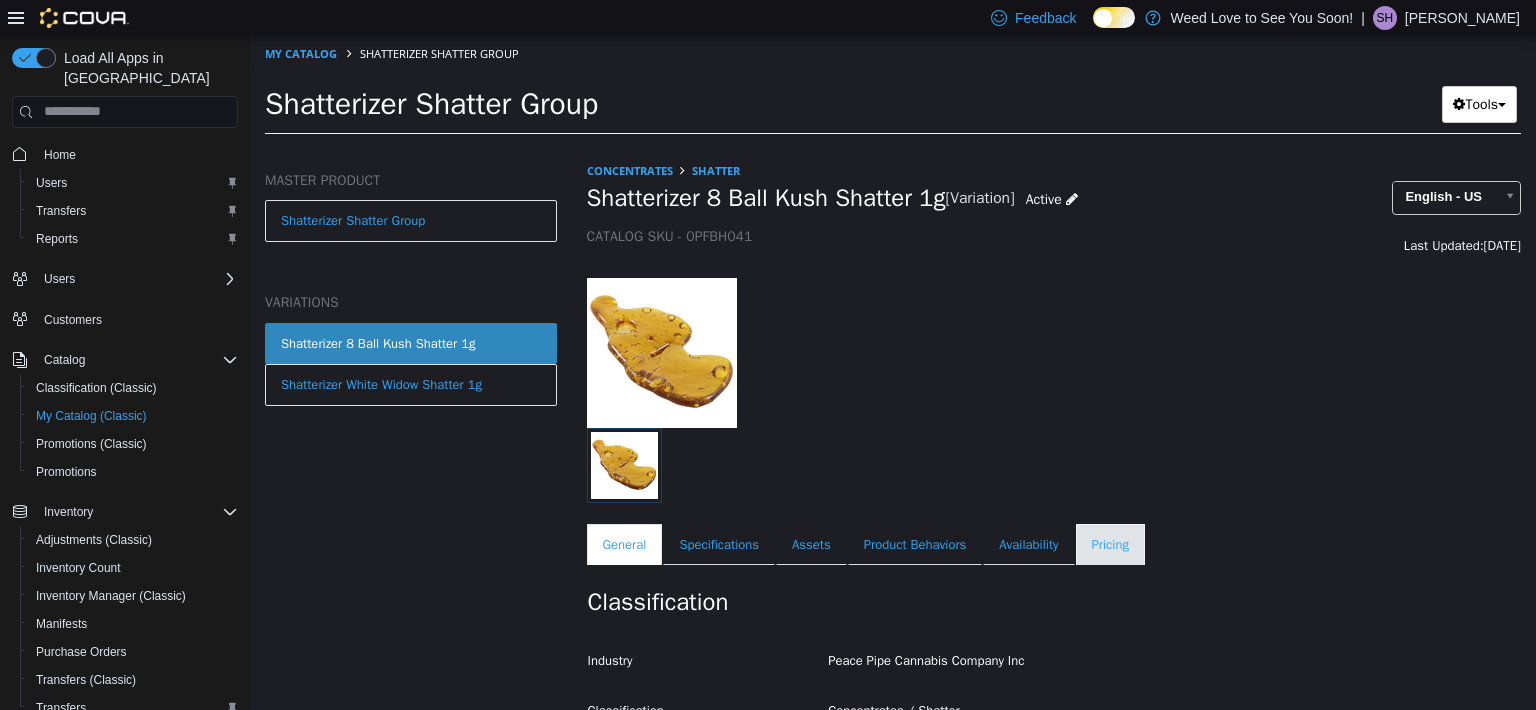 click on "Pricing" at bounding box center (1110, 544) 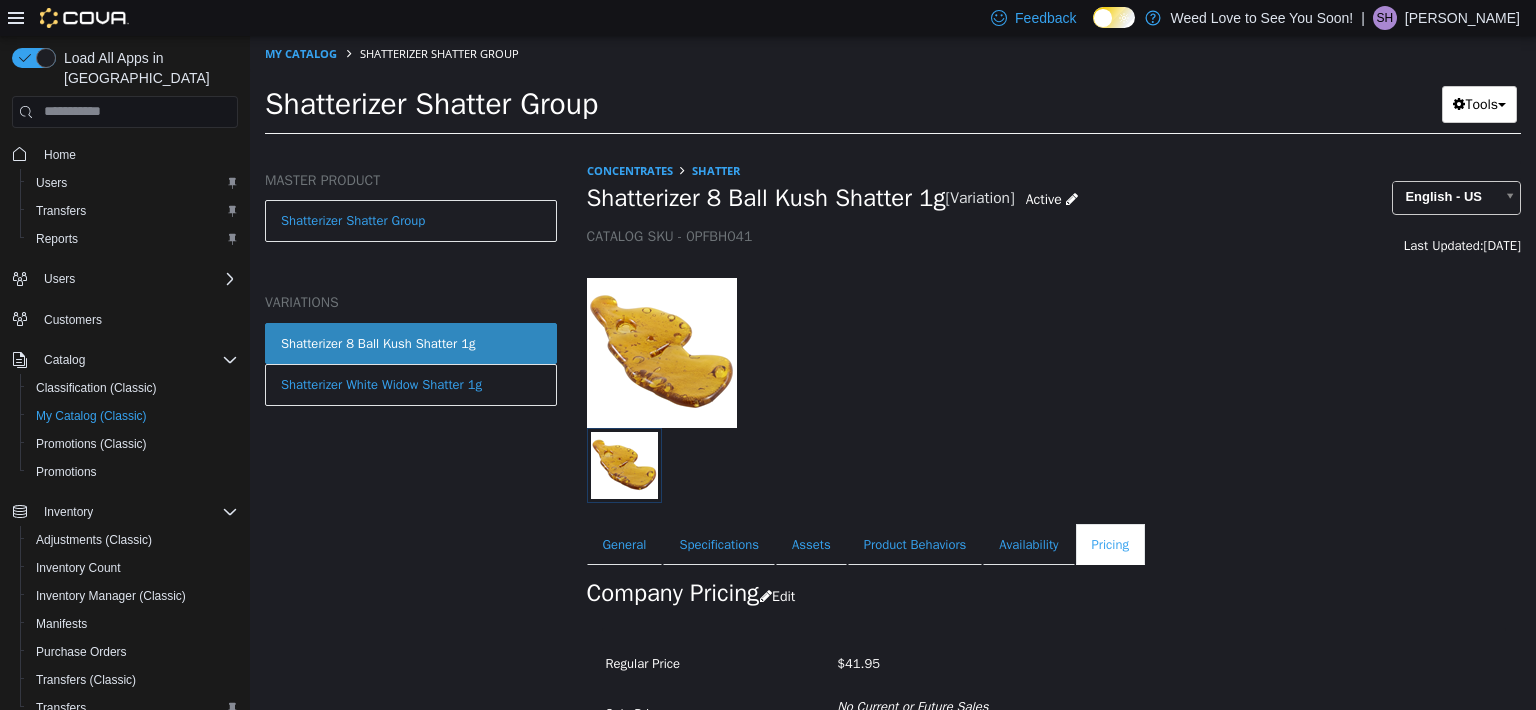 scroll, scrollTop: 165, scrollLeft: 0, axis: vertical 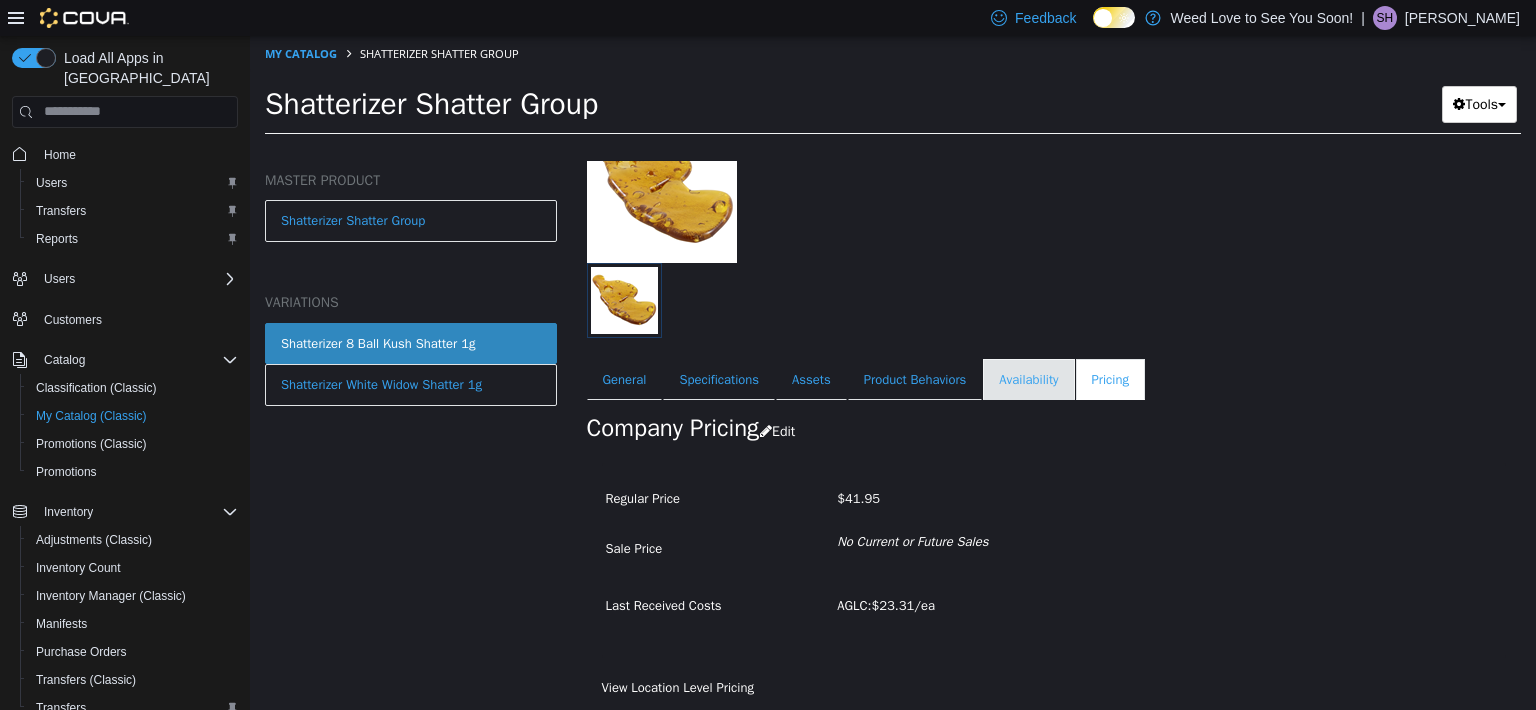 click on "Availability" at bounding box center [1028, 379] 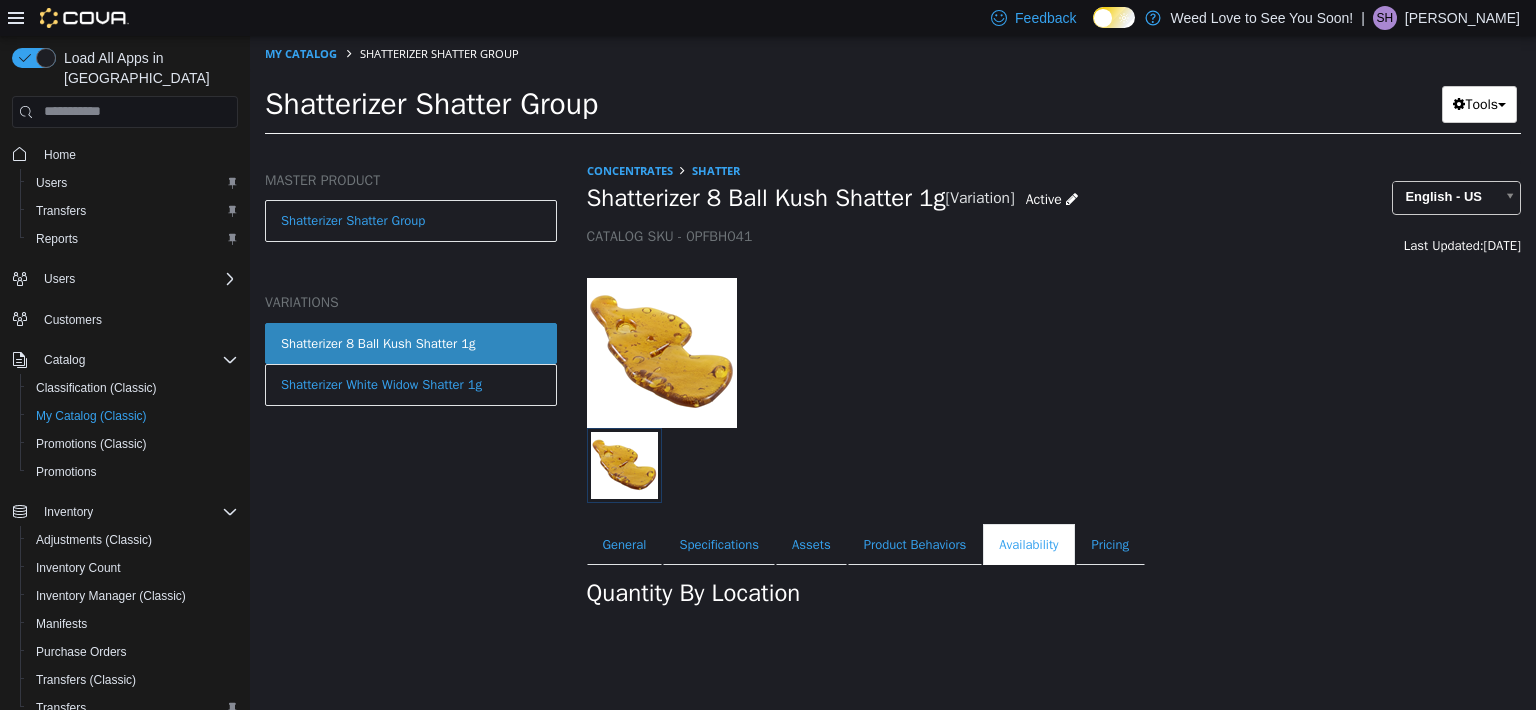 scroll, scrollTop: 0, scrollLeft: 0, axis: both 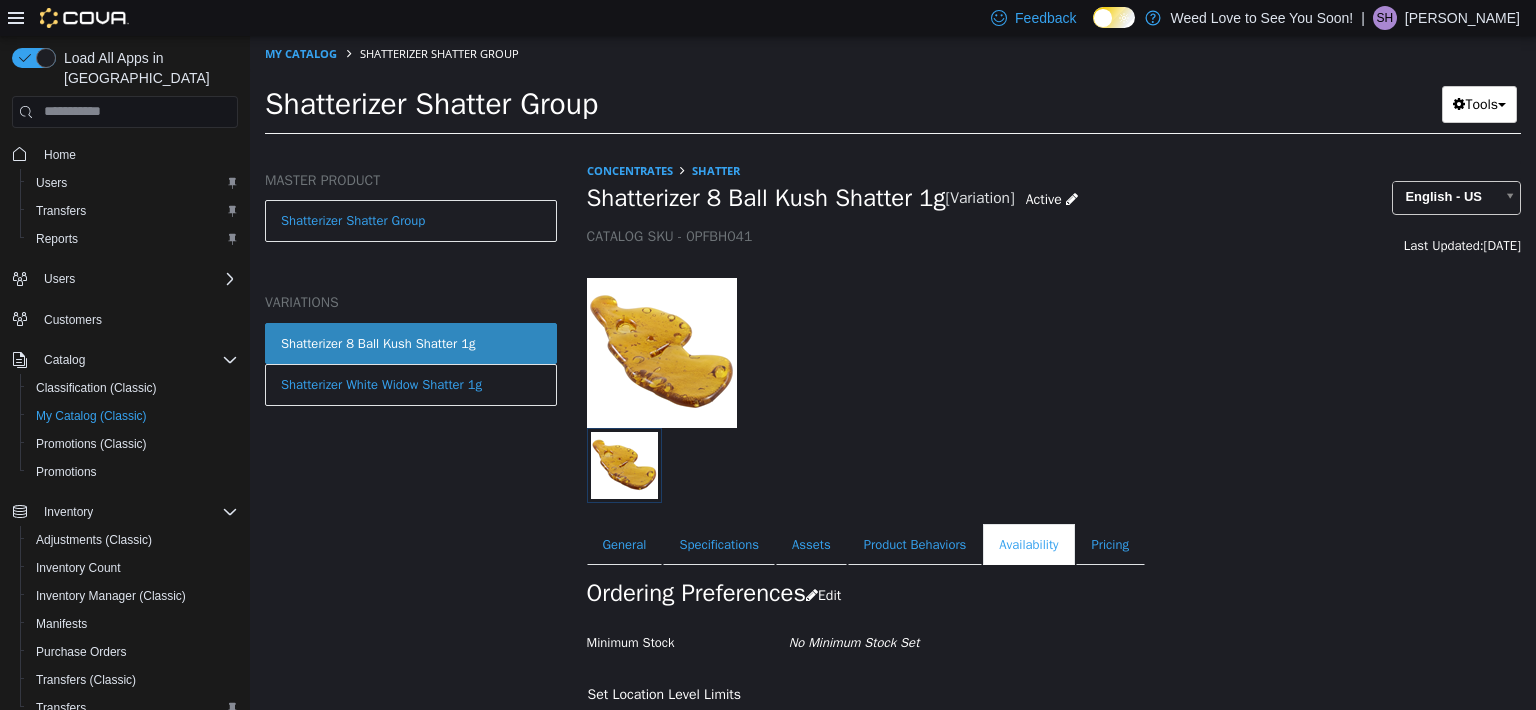 click on "Shatterizer 8 Ball Kush Shatter 1g" at bounding box center (411, 343) 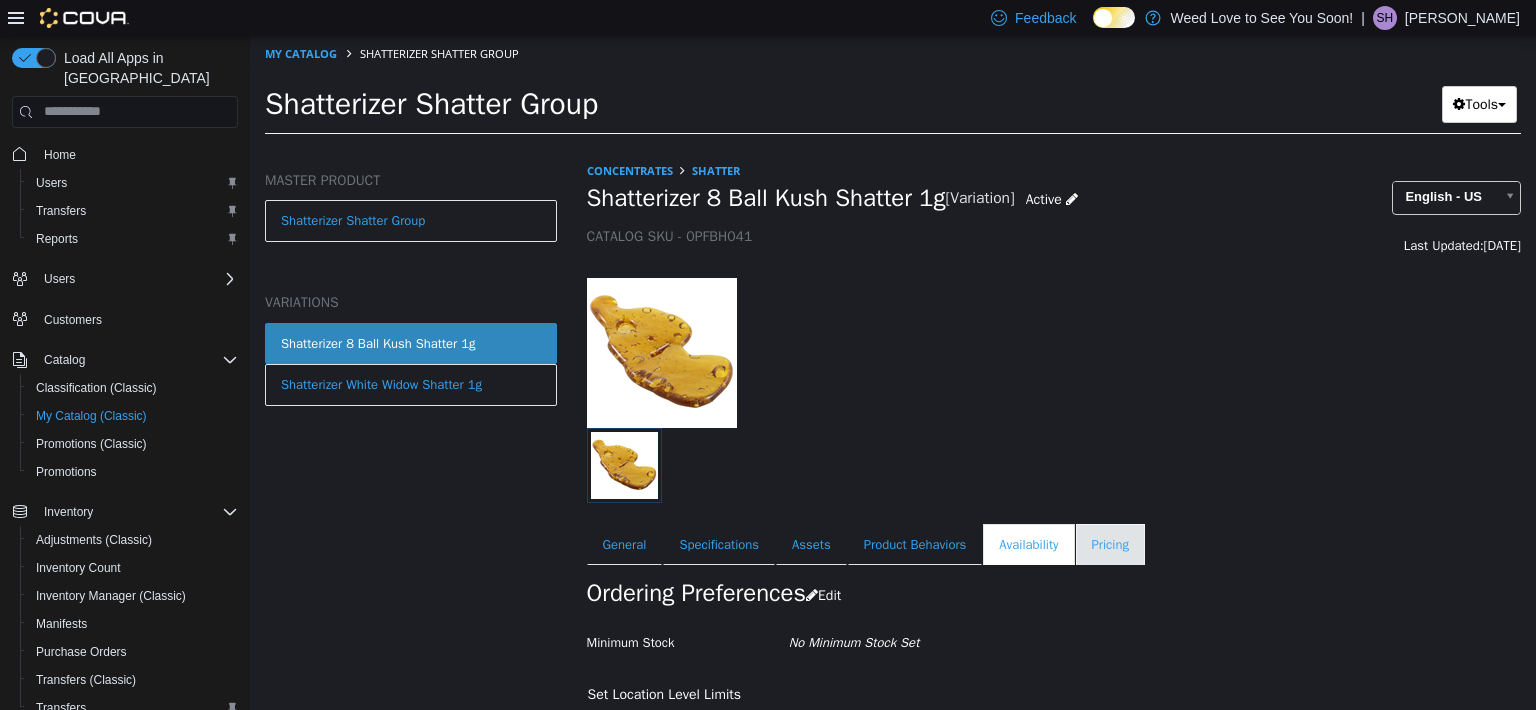 drag, startPoint x: 1140, startPoint y: 542, endPoint x: 1127, endPoint y: 550, distance: 15.264338 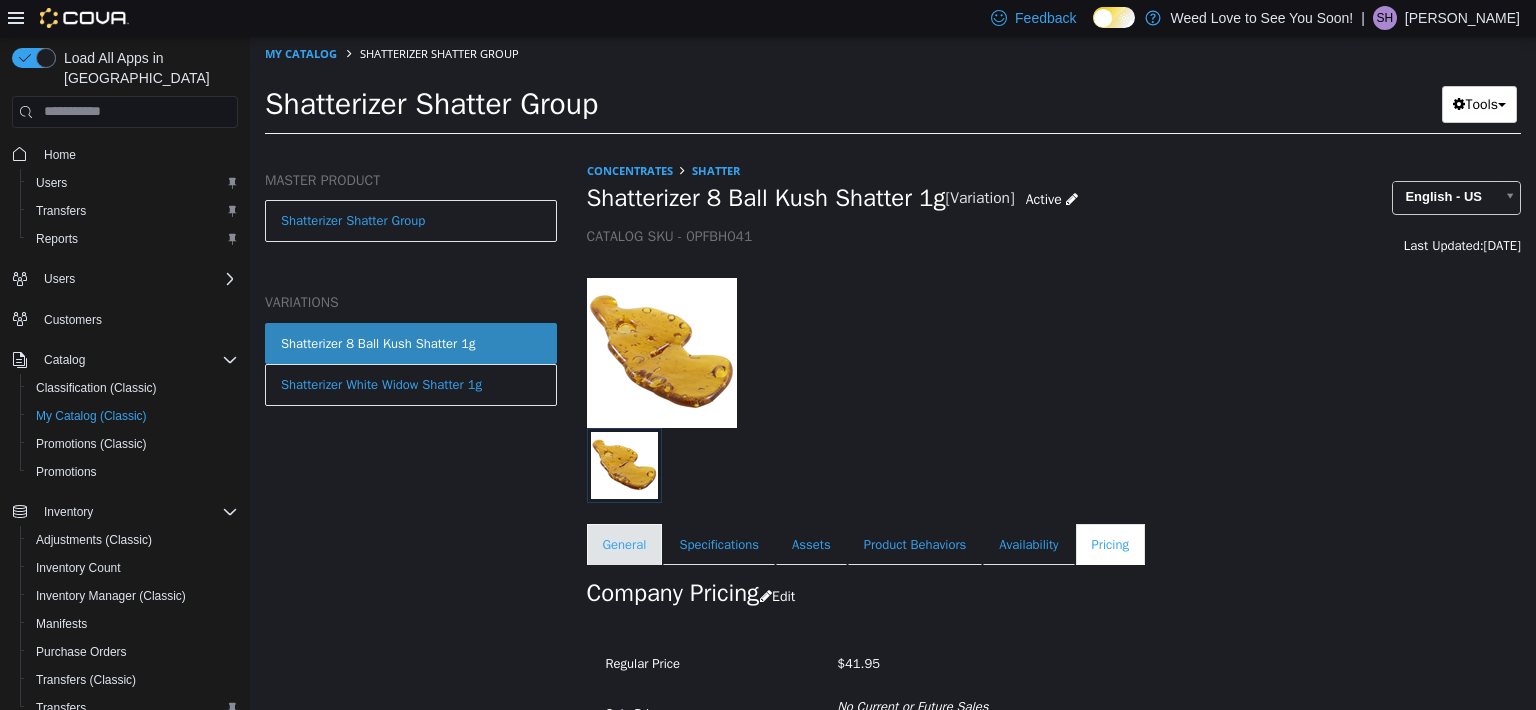 click on "General" at bounding box center (625, 544) 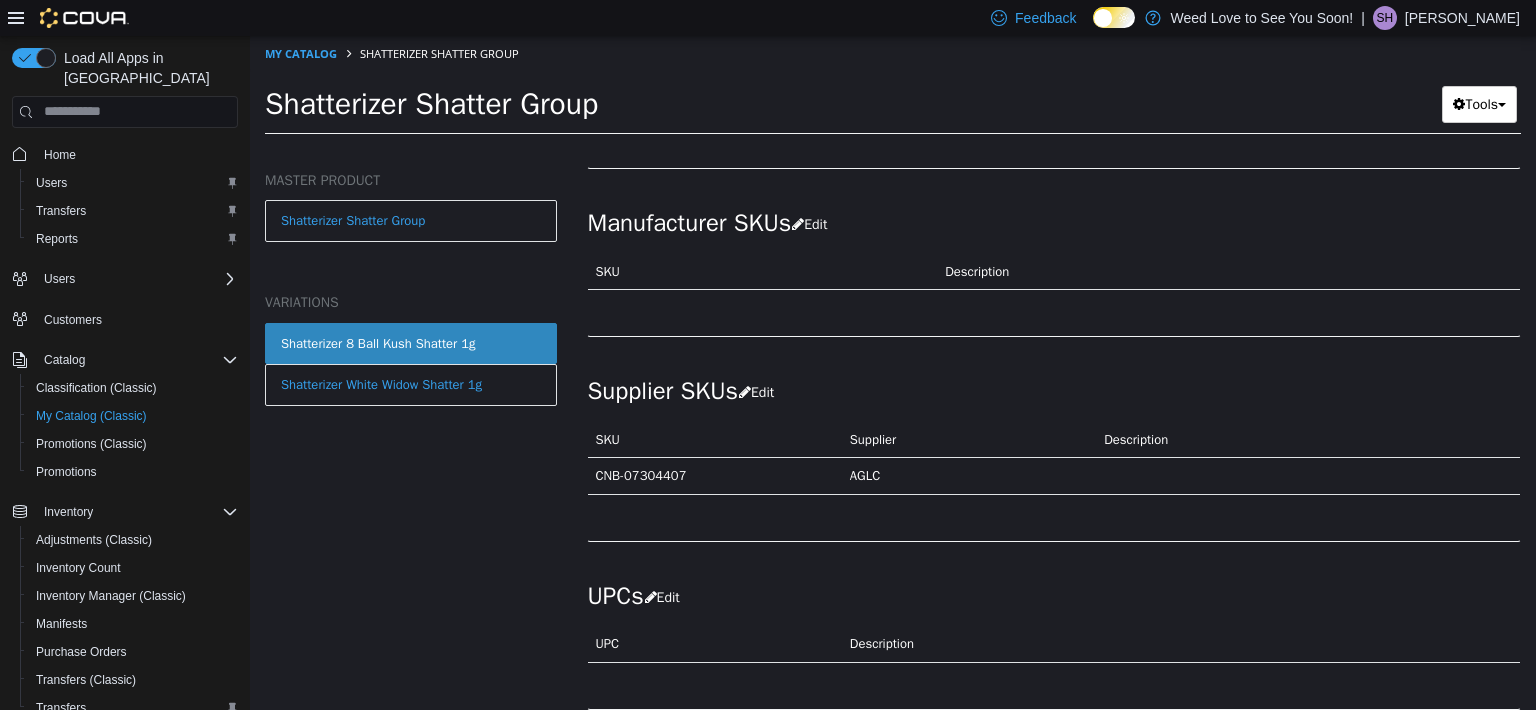 scroll, scrollTop: 1300, scrollLeft: 0, axis: vertical 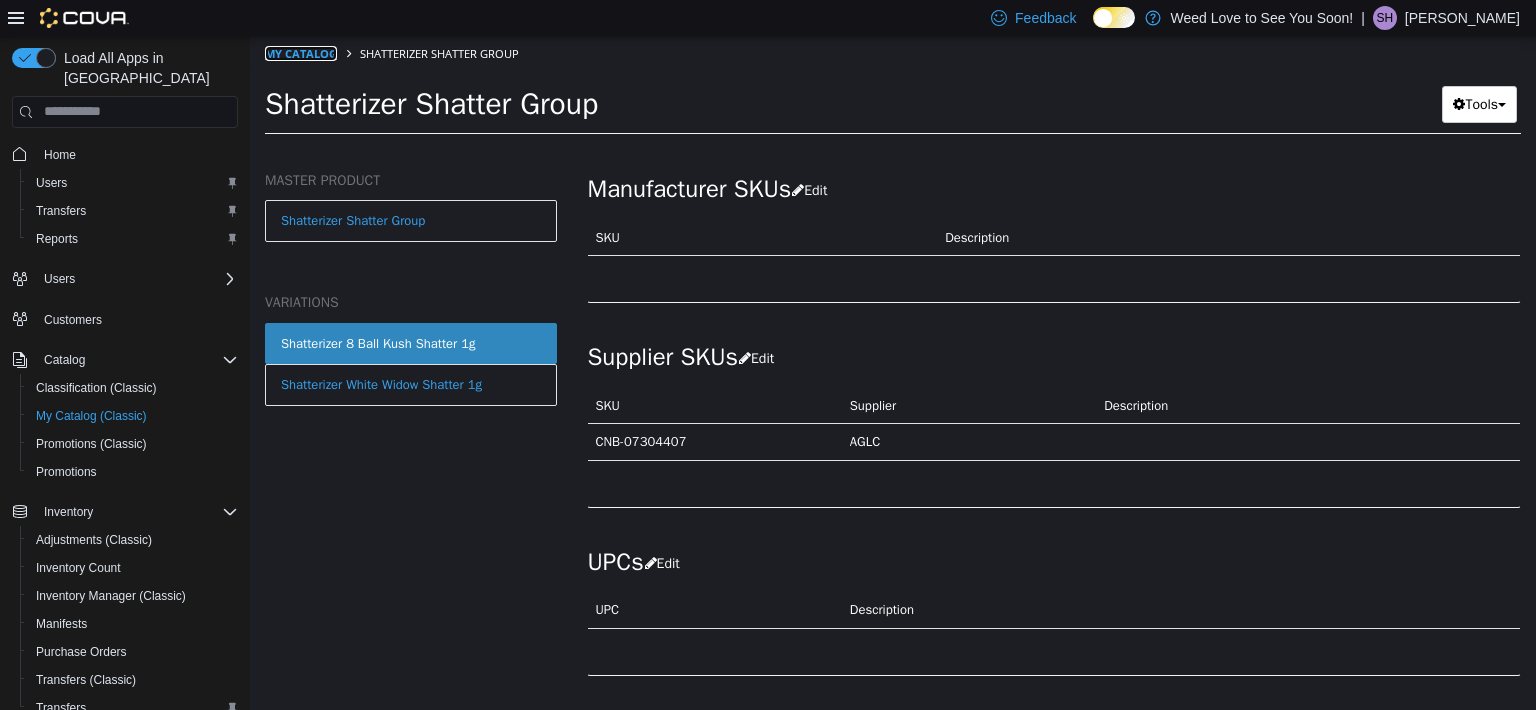 click on "My Catalog" at bounding box center [301, 52] 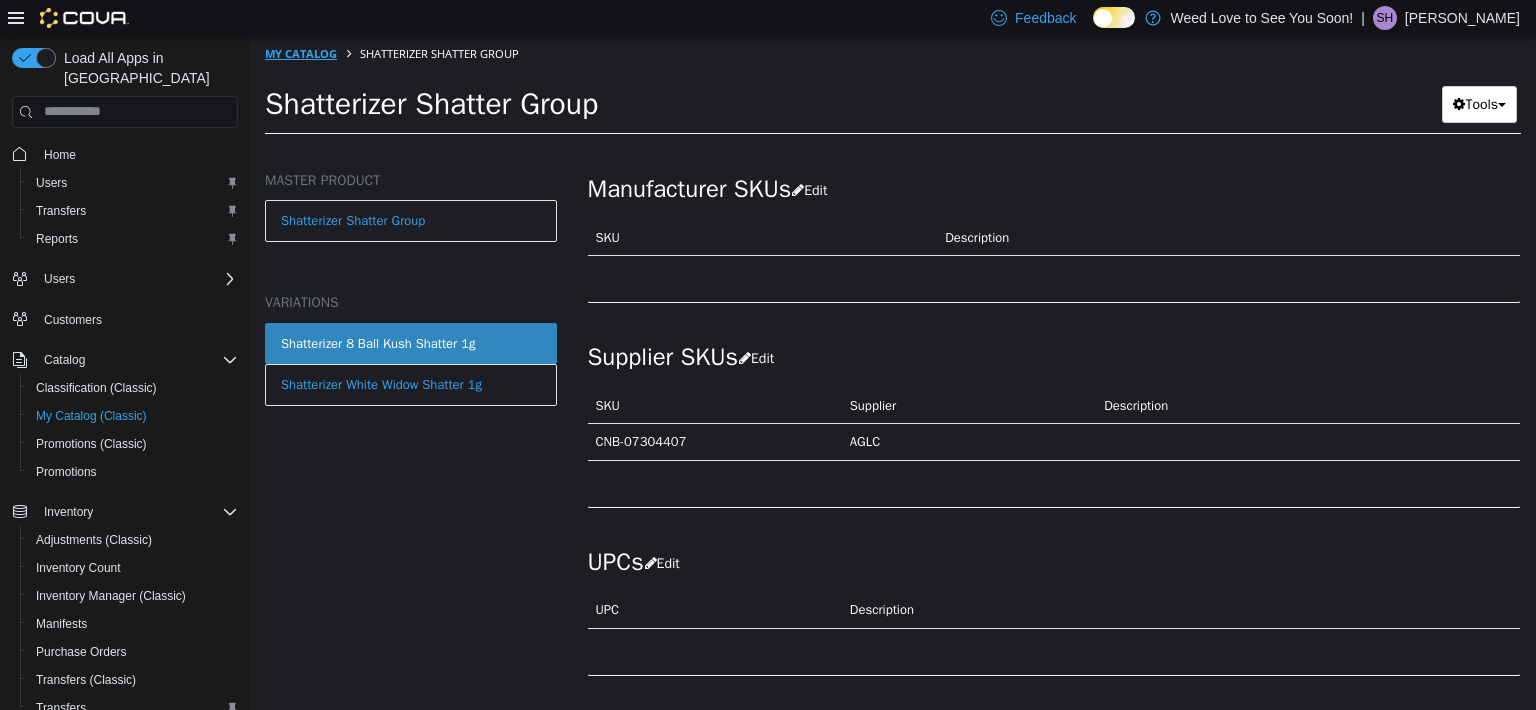 select on "**********" 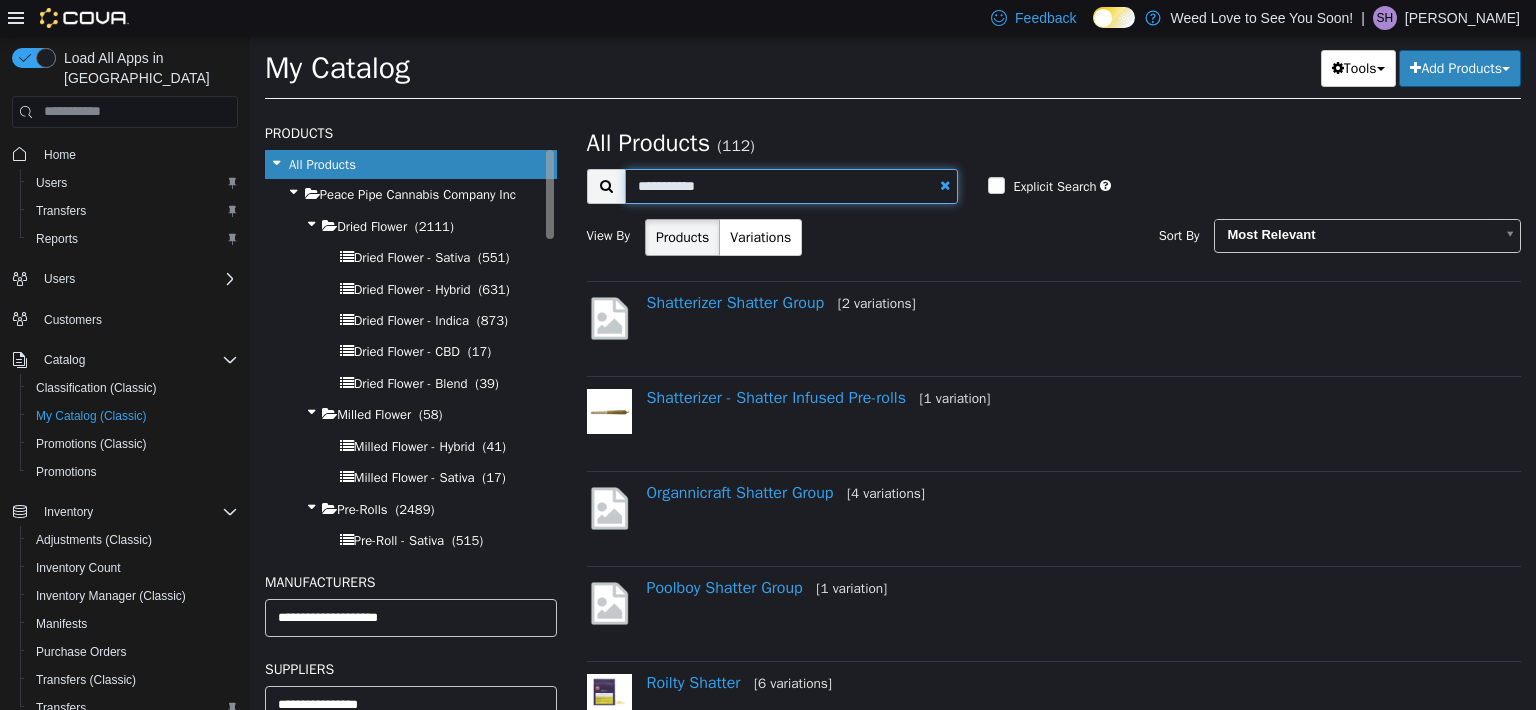 drag, startPoint x: 728, startPoint y: 186, endPoint x: 524, endPoint y: 175, distance: 204.29636 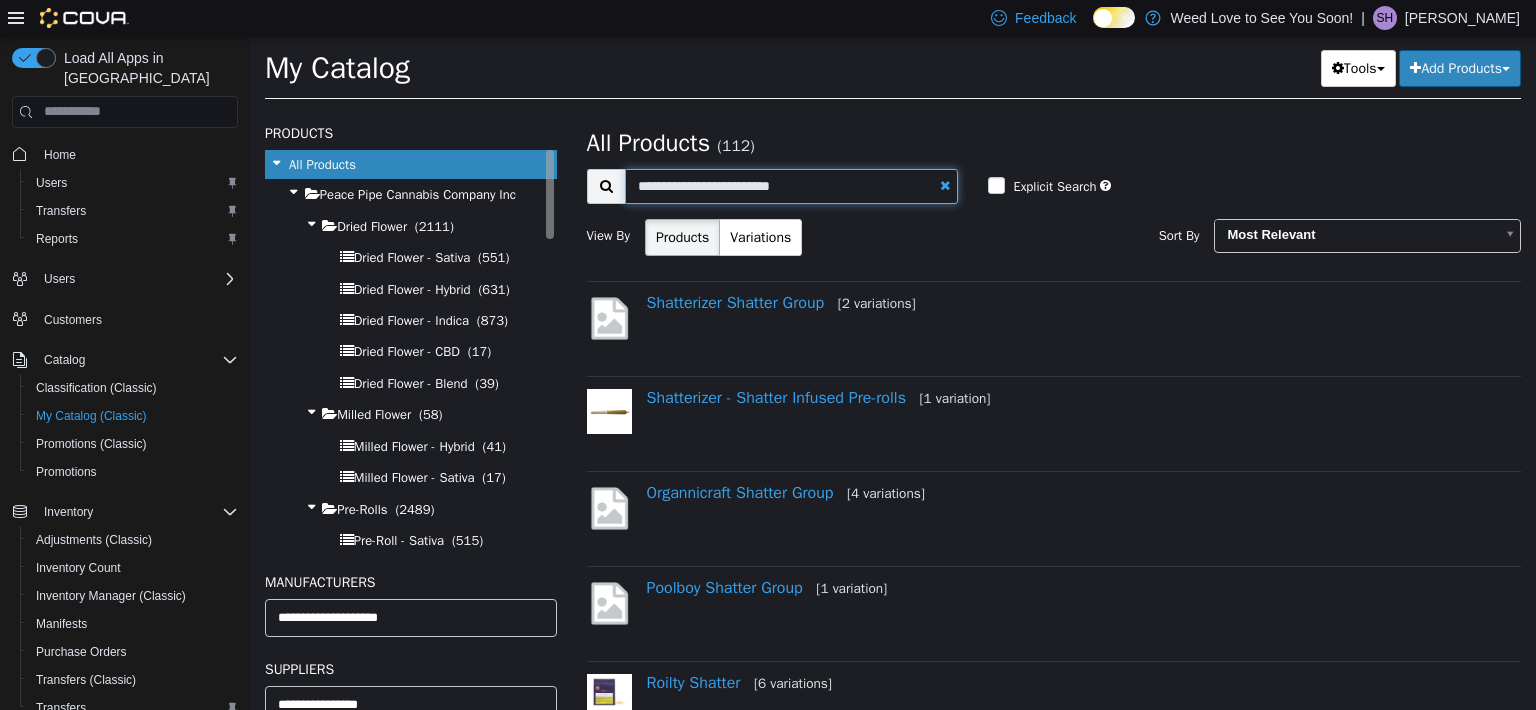 type on "**********" 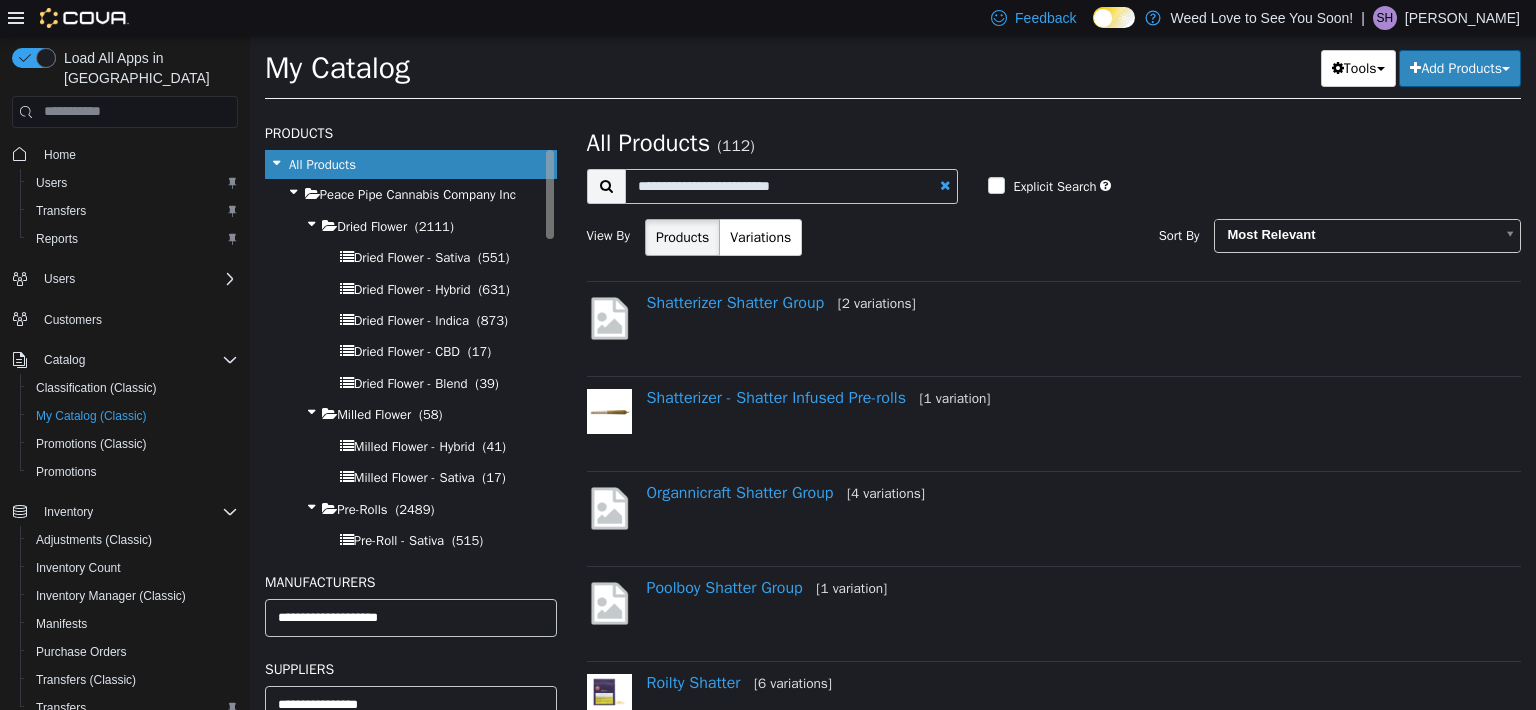 select on "**********" 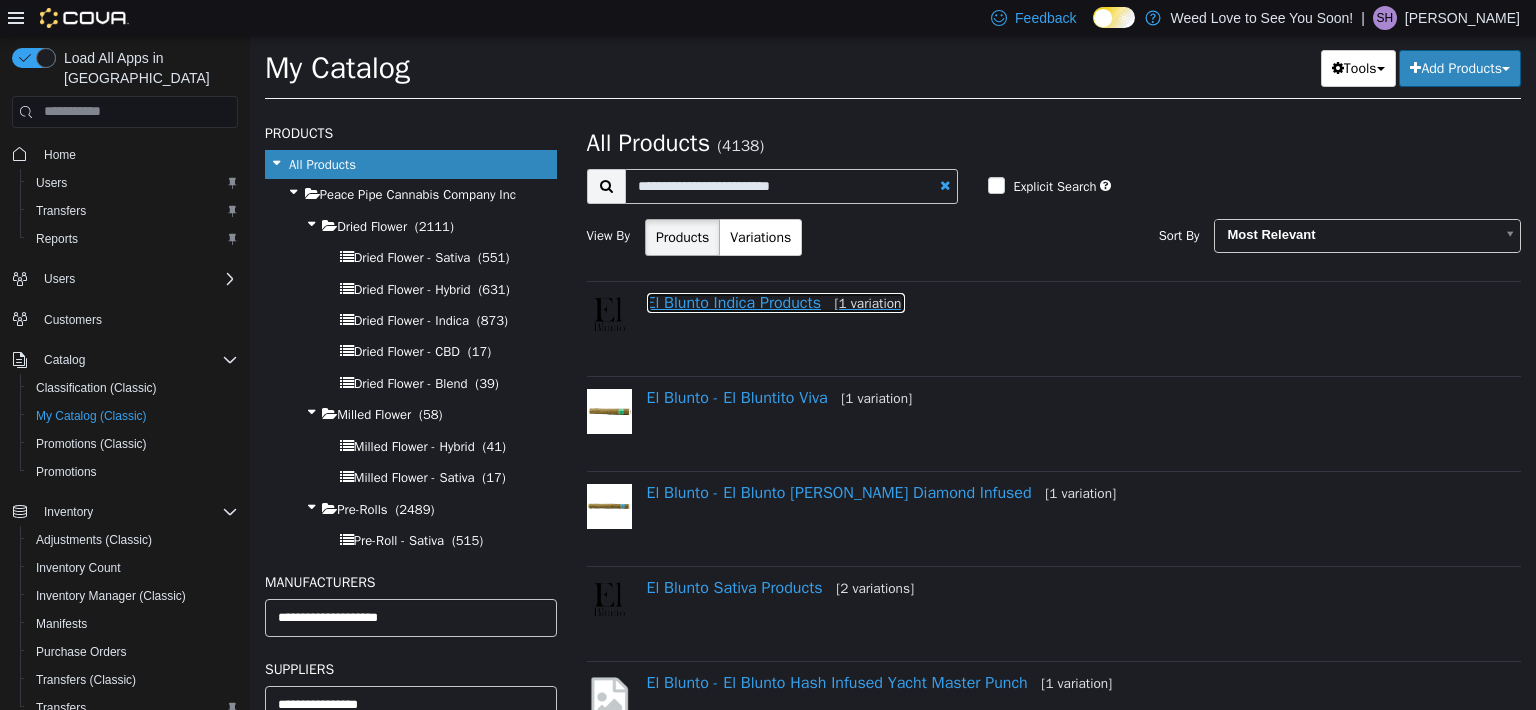 click on "El Blunto Indica Products
[1 variation]" at bounding box center [776, 302] 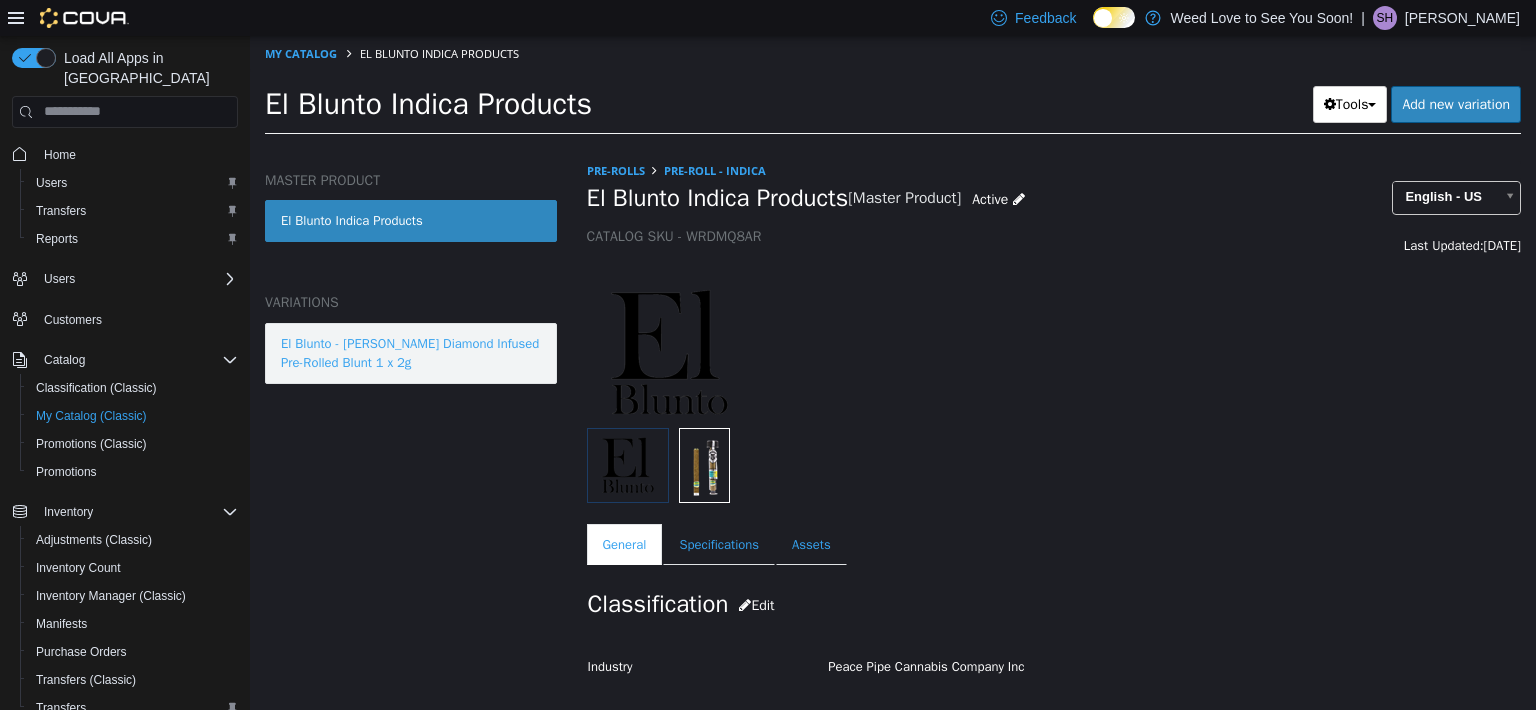 click on "El Blunto - [PERSON_NAME] Diamond Infused Pre-Rolled Blunt 1 x 2g" at bounding box center [411, 352] 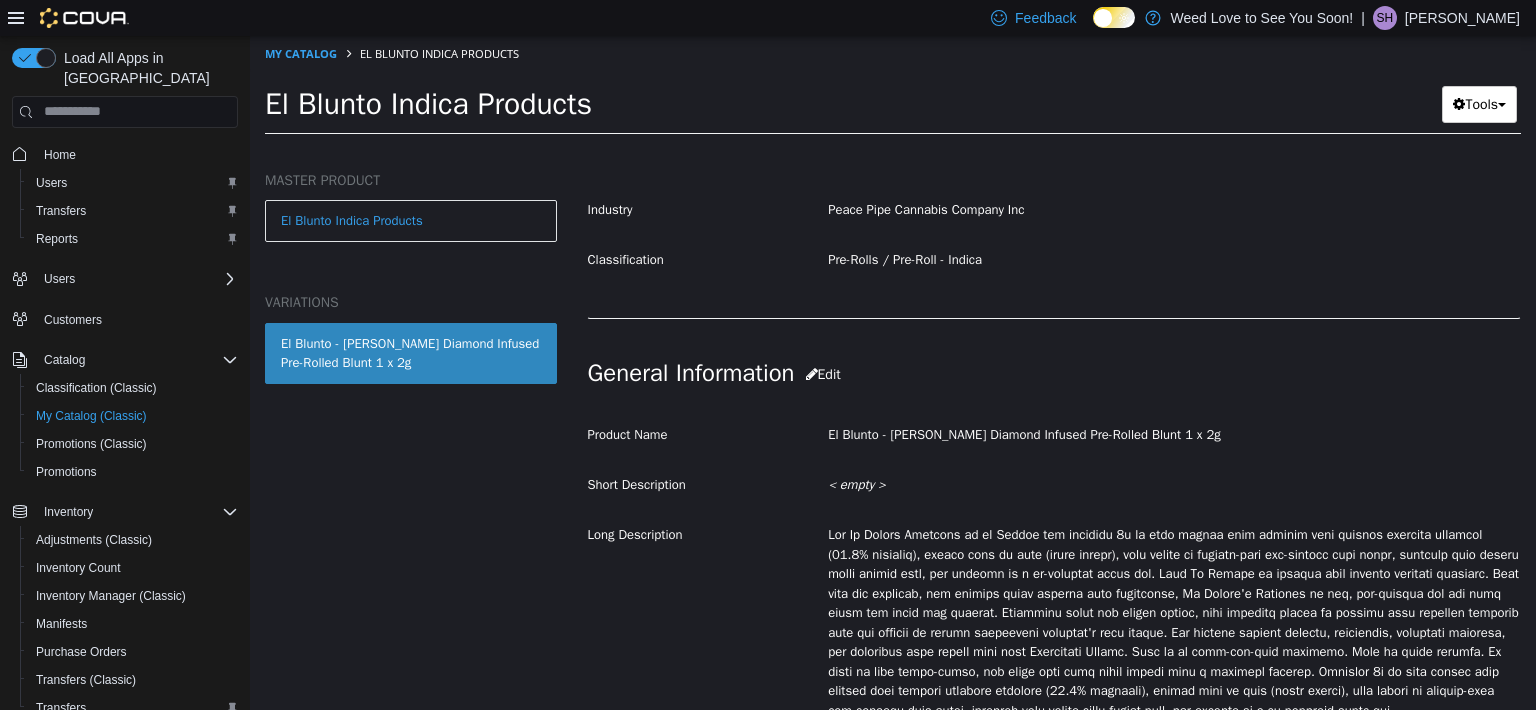 scroll, scrollTop: 384, scrollLeft: 0, axis: vertical 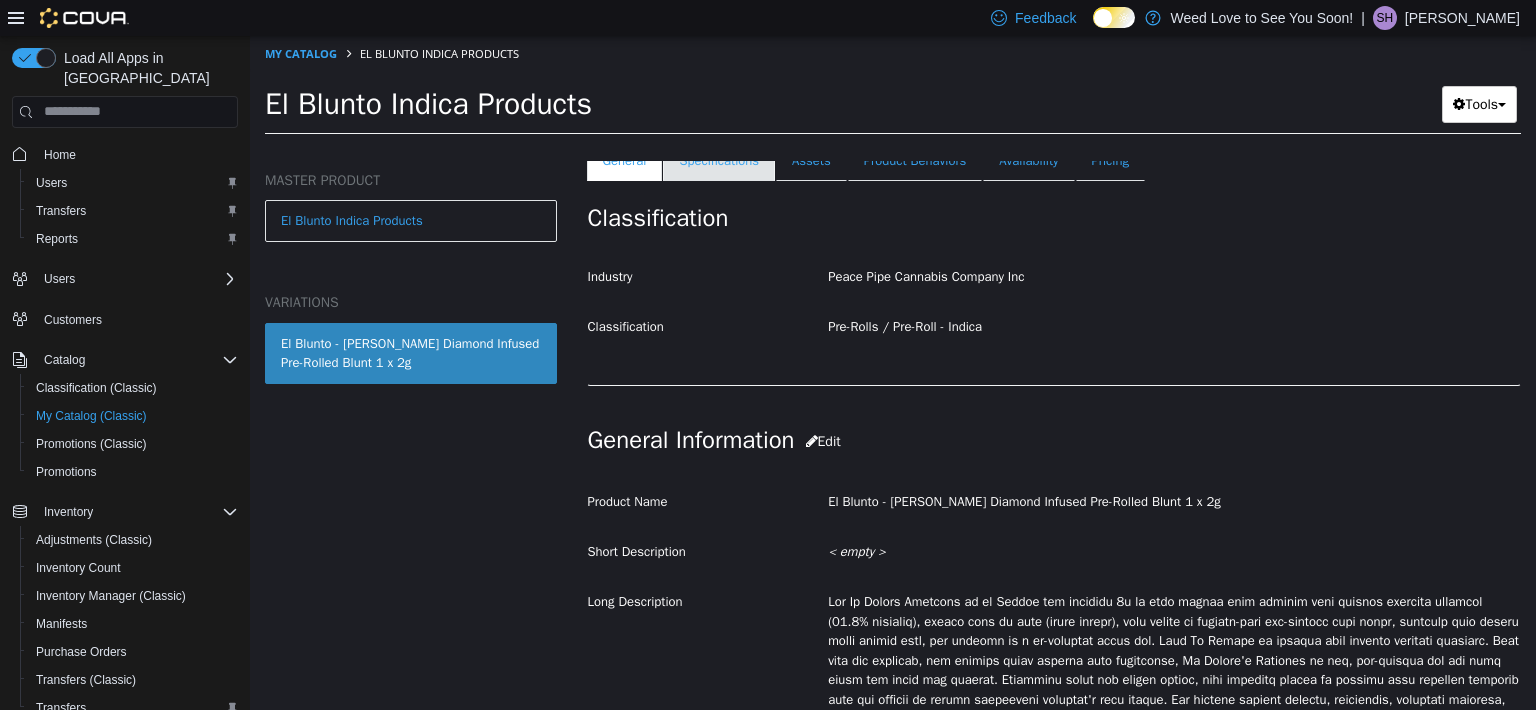click on "Specifications" at bounding box center (719, 160) 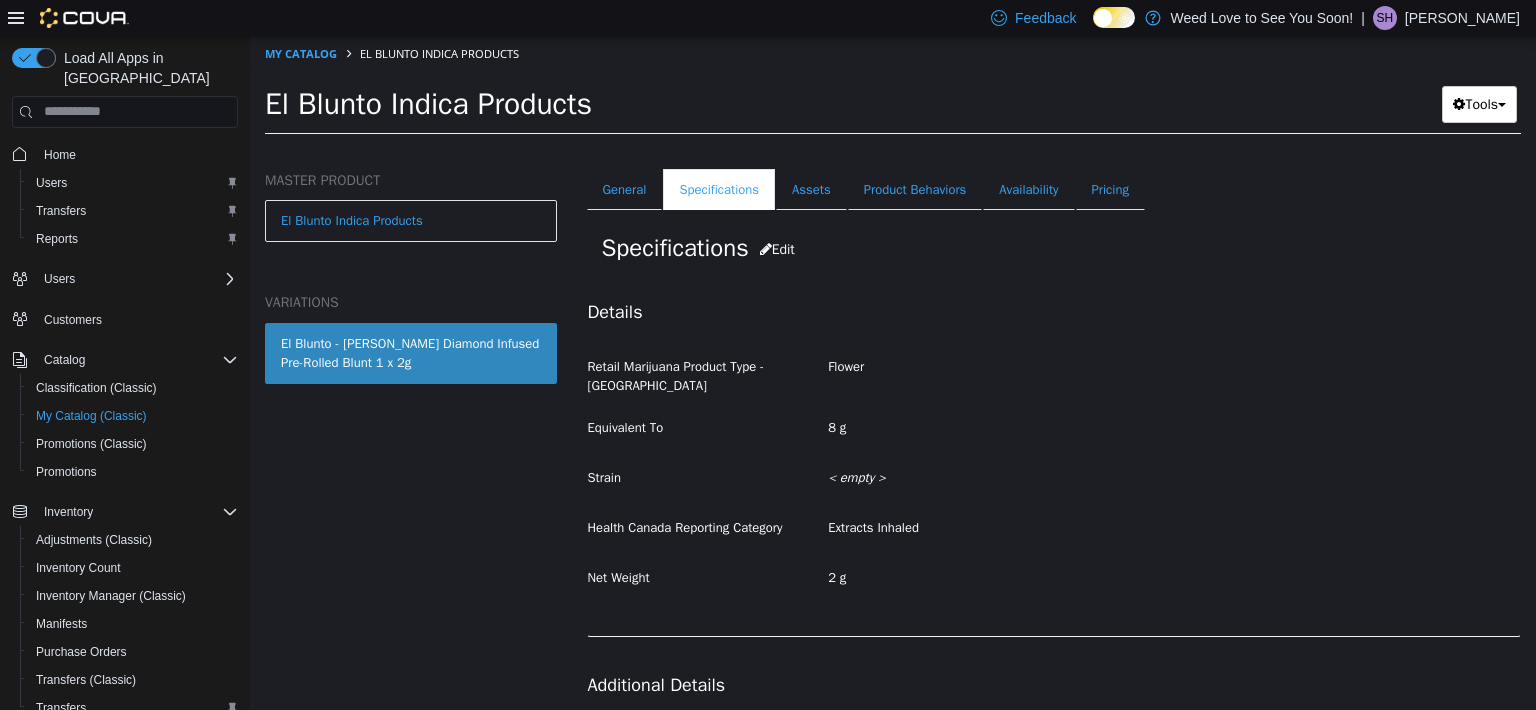 scroll, scrollTop: 0, scrollLeft: 0, axis: both 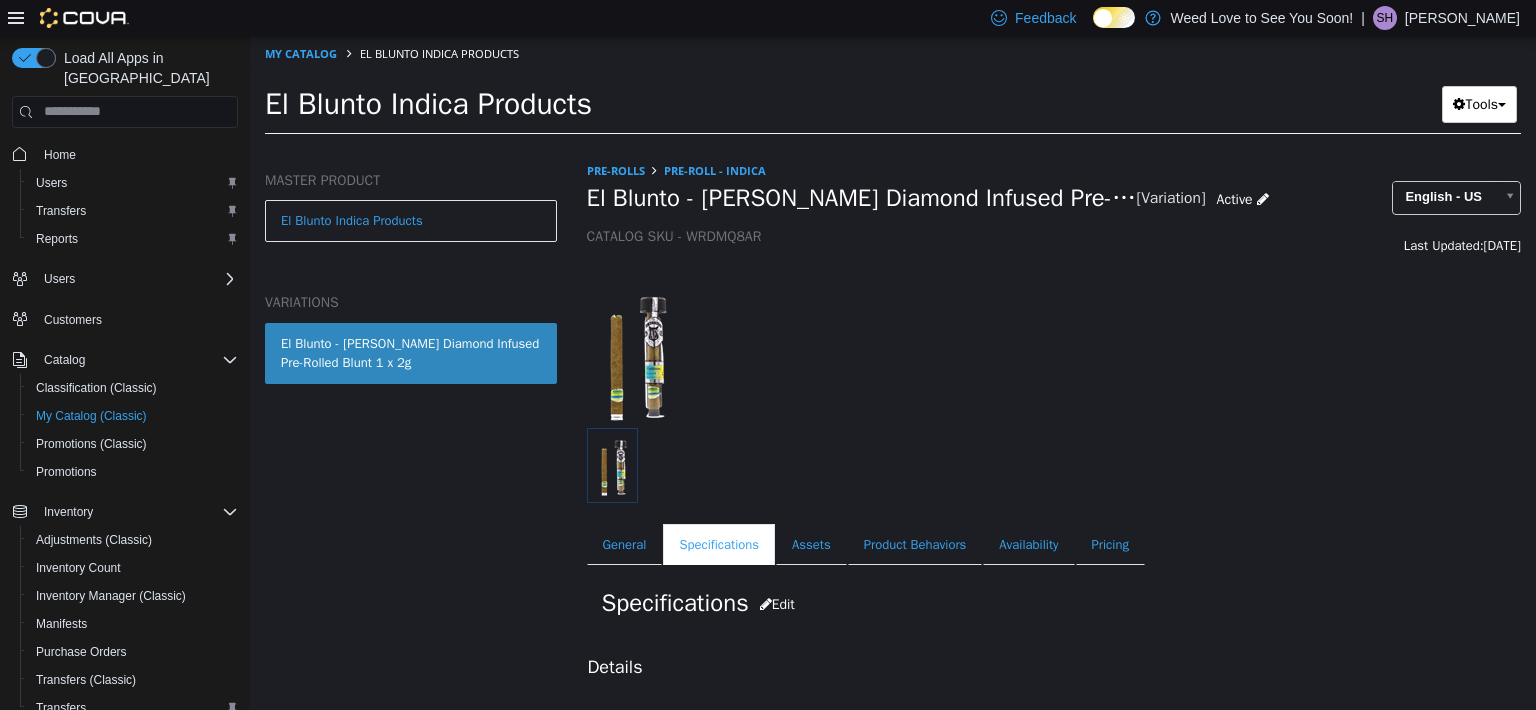 click on "El Blunto - [PERSON_NAME] Diamond Infused Pre-Rolled Blunt 1 x 2g" at bounding box center (411, 352) 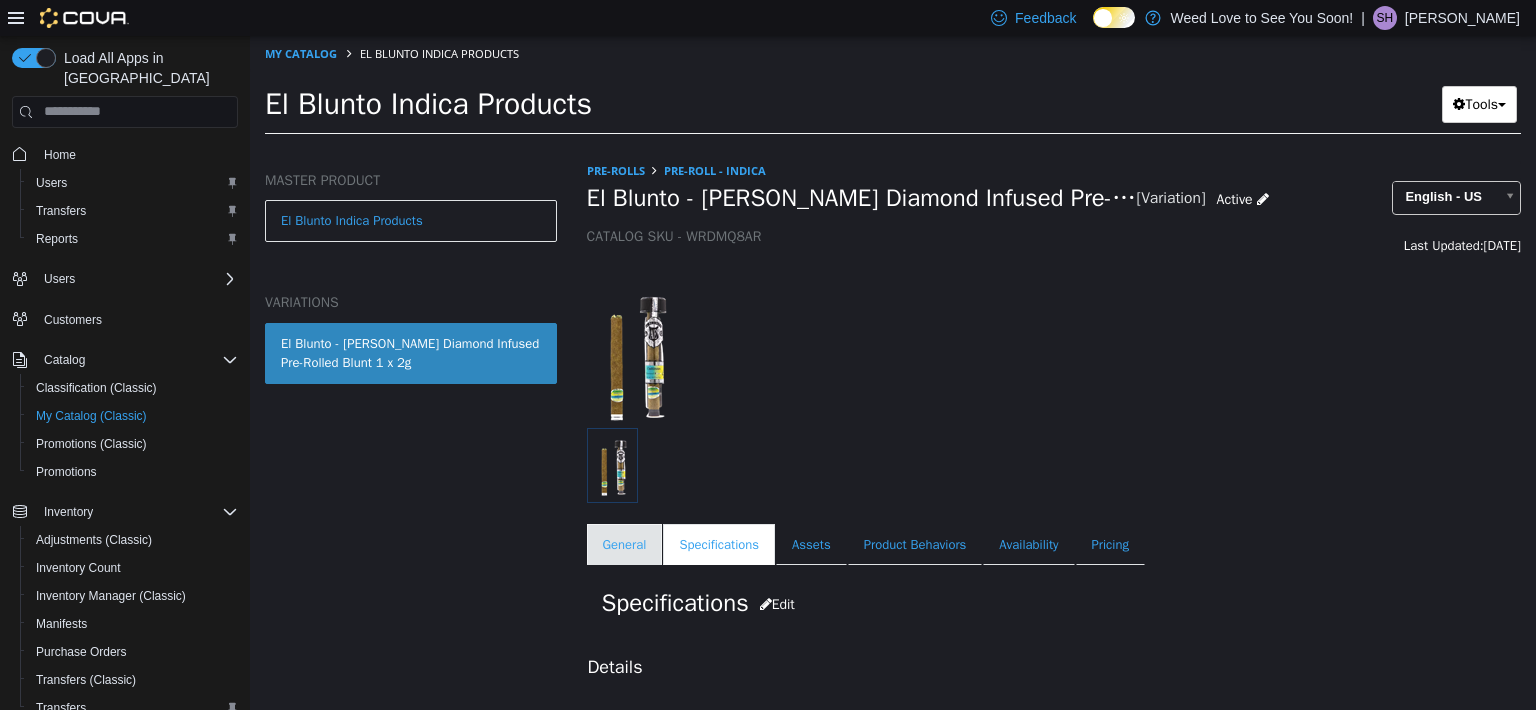 click on "General" at bounding box center (625, 544) 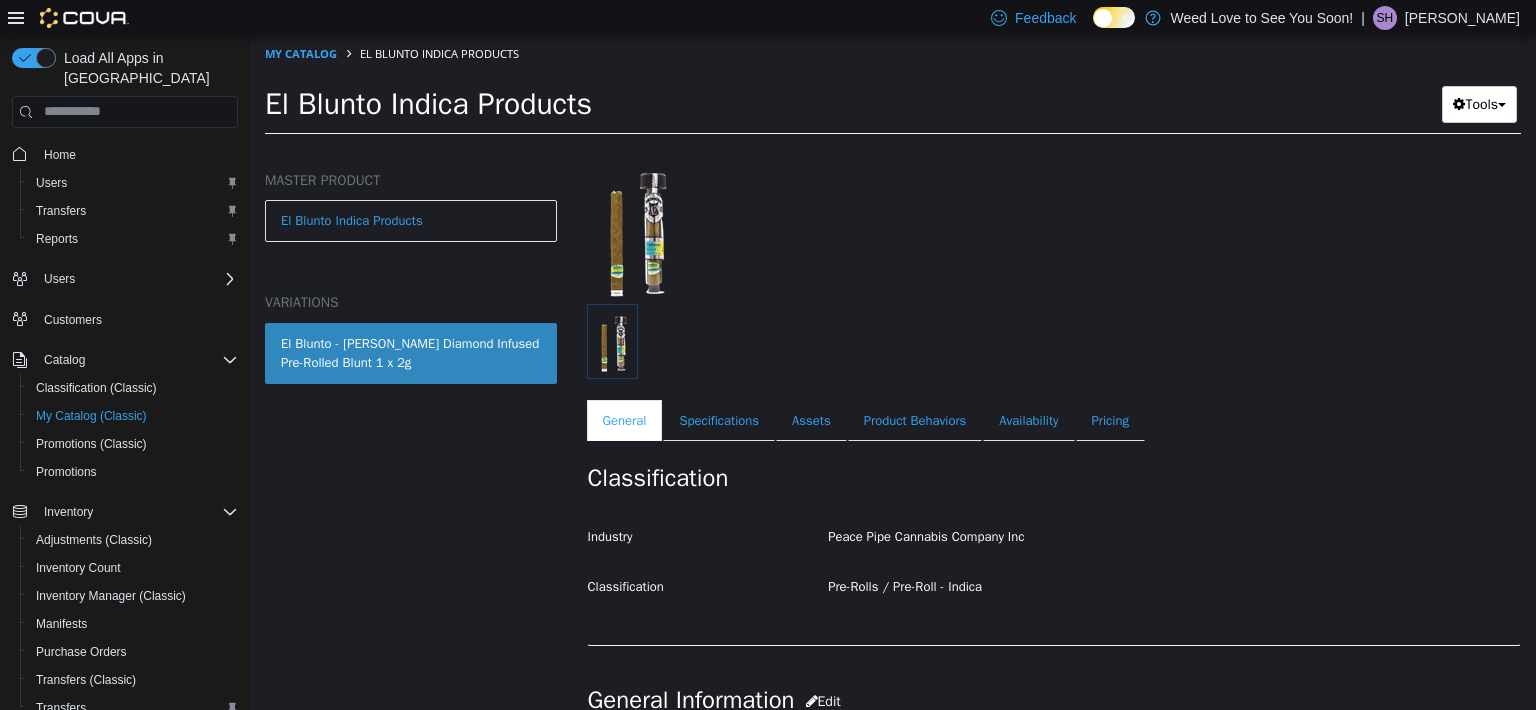 scroll, scrollTop: 0, scrollLeft: 0, axis: both 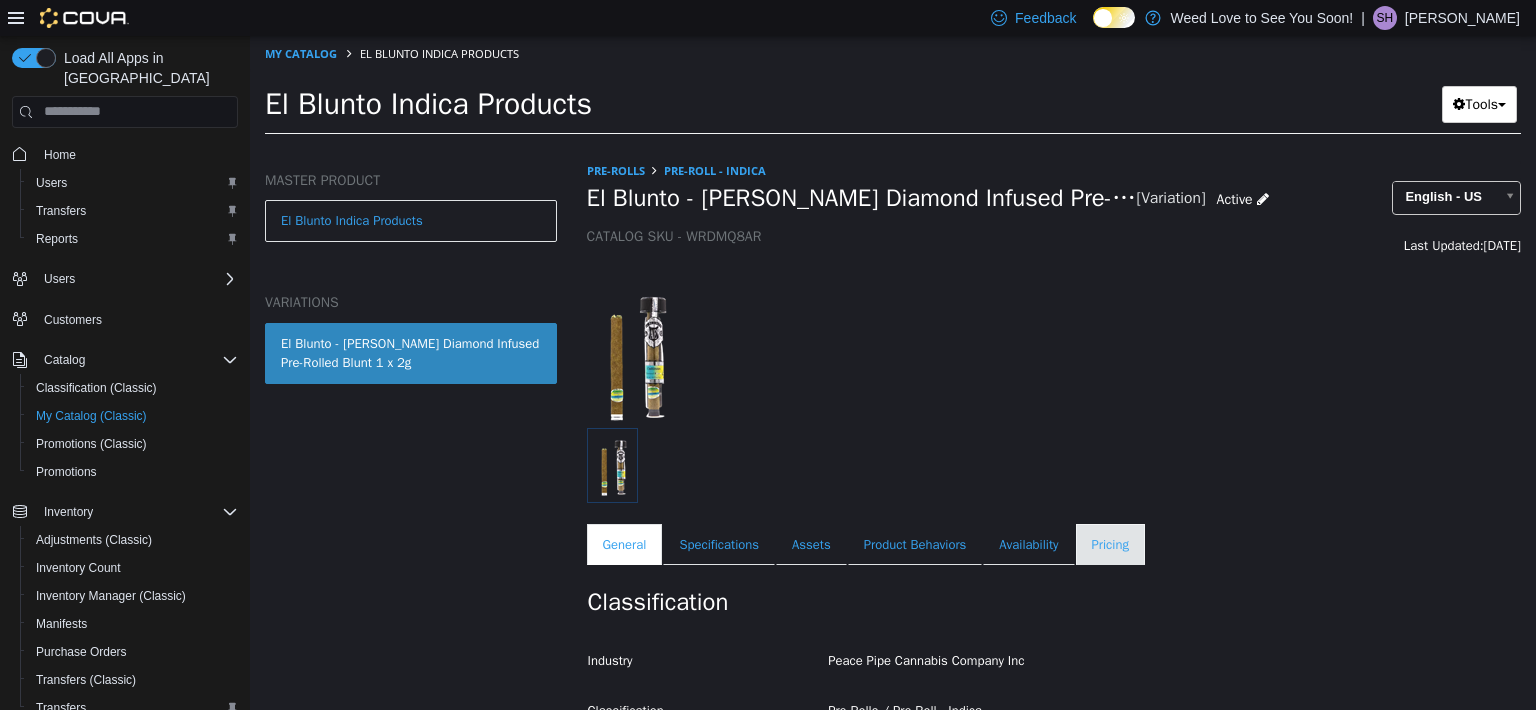 click on "Pricing" at bounding box center (1110, 544) 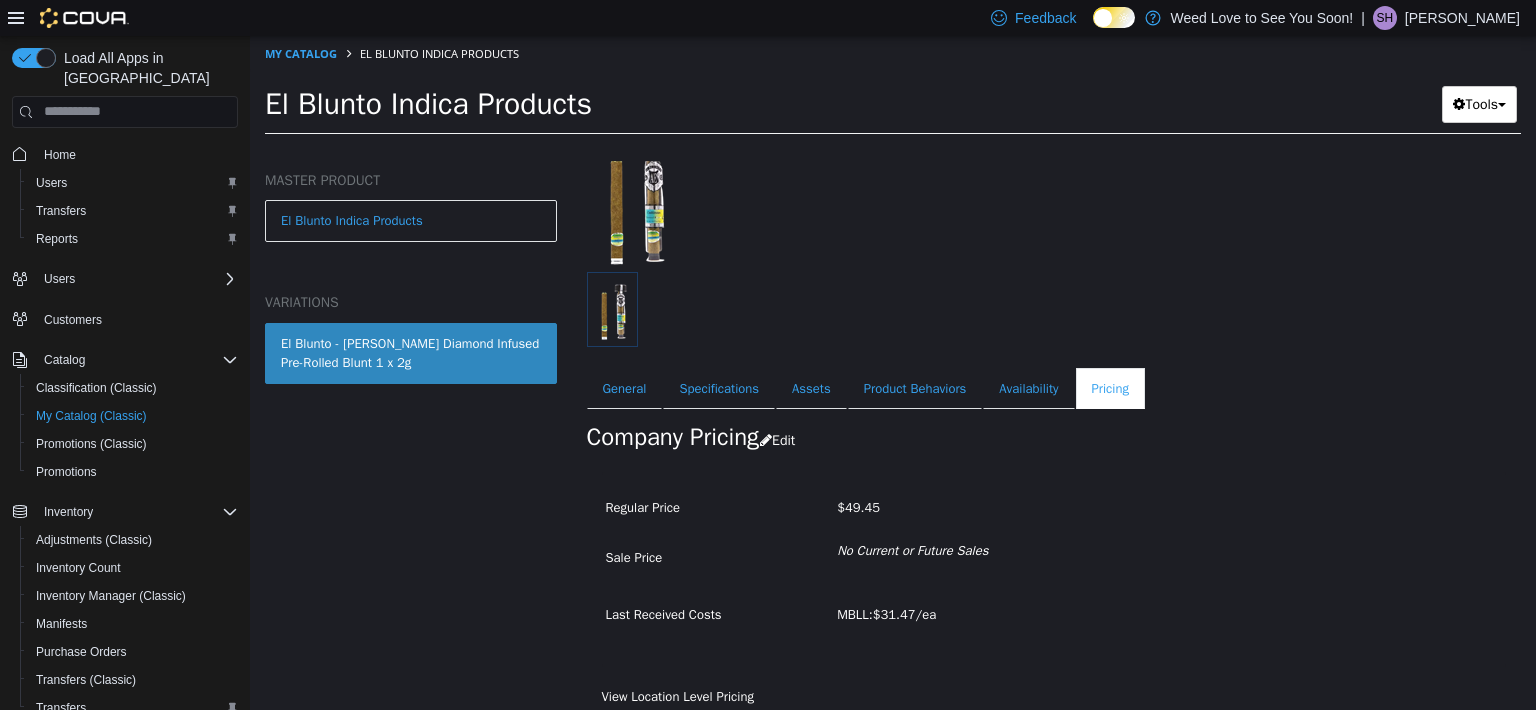 scroll, scrollTop: 165, scrollLeft: 0, axis: vertical 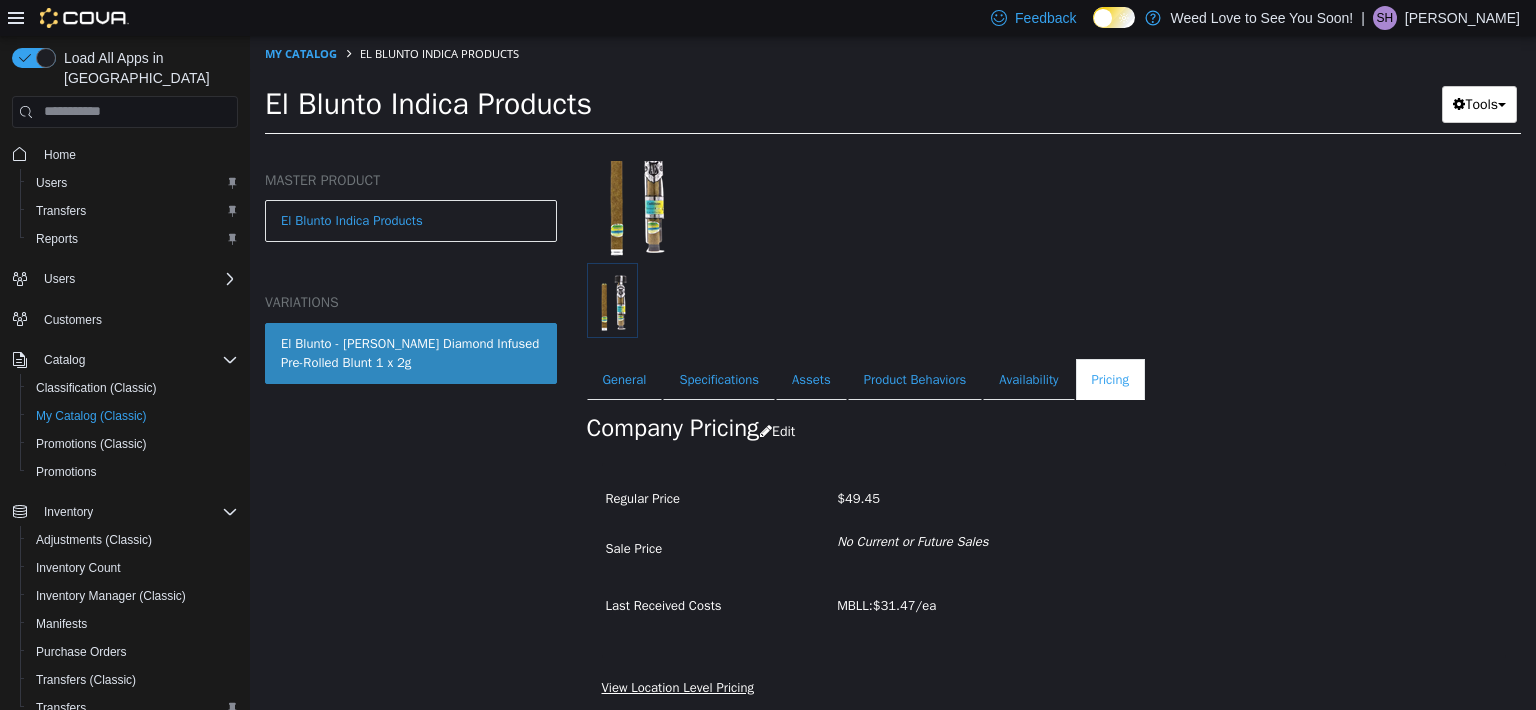 click on "View Location Level Pricing" at bounding box center (678, 686) 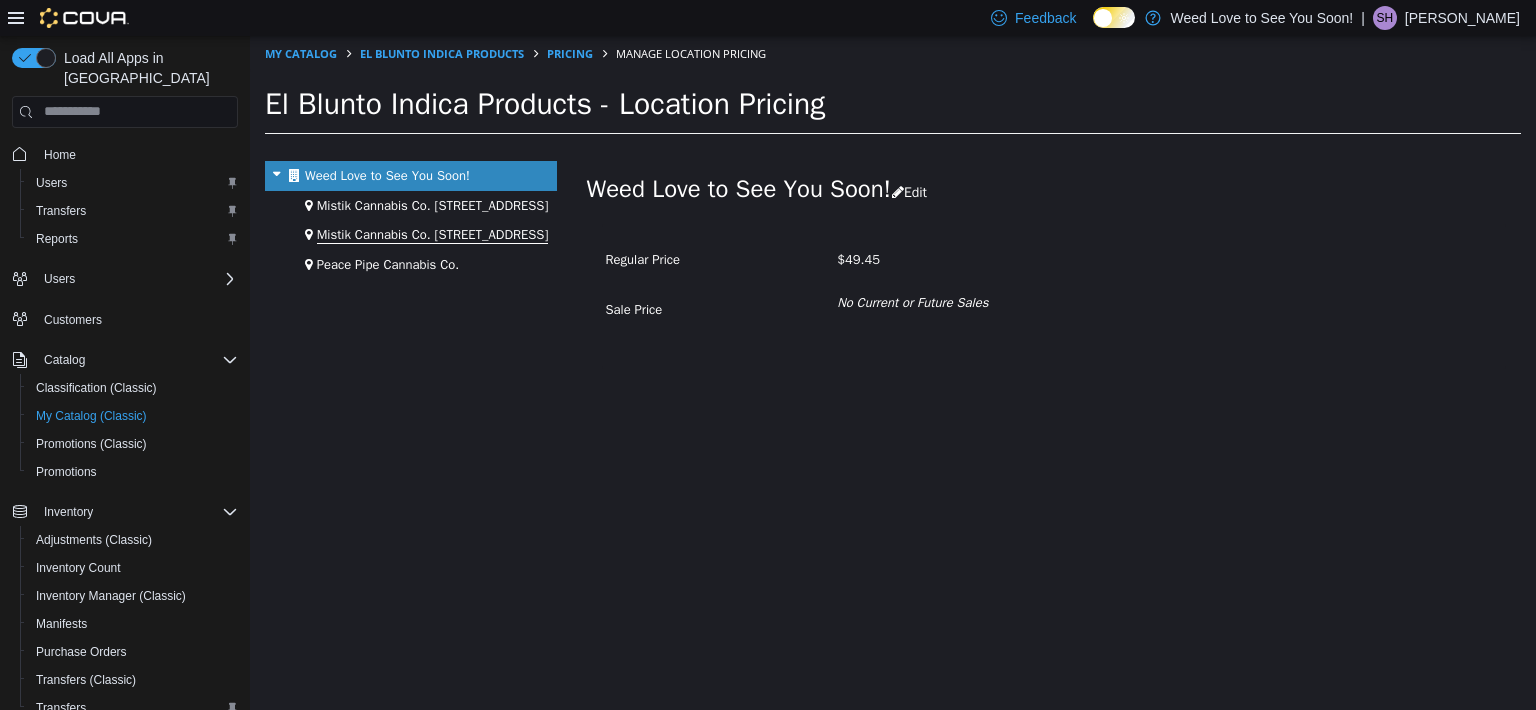 click on "Mistik Cannabis Co. [STREET_ADDRESS]" at bounding box center [433, 234] 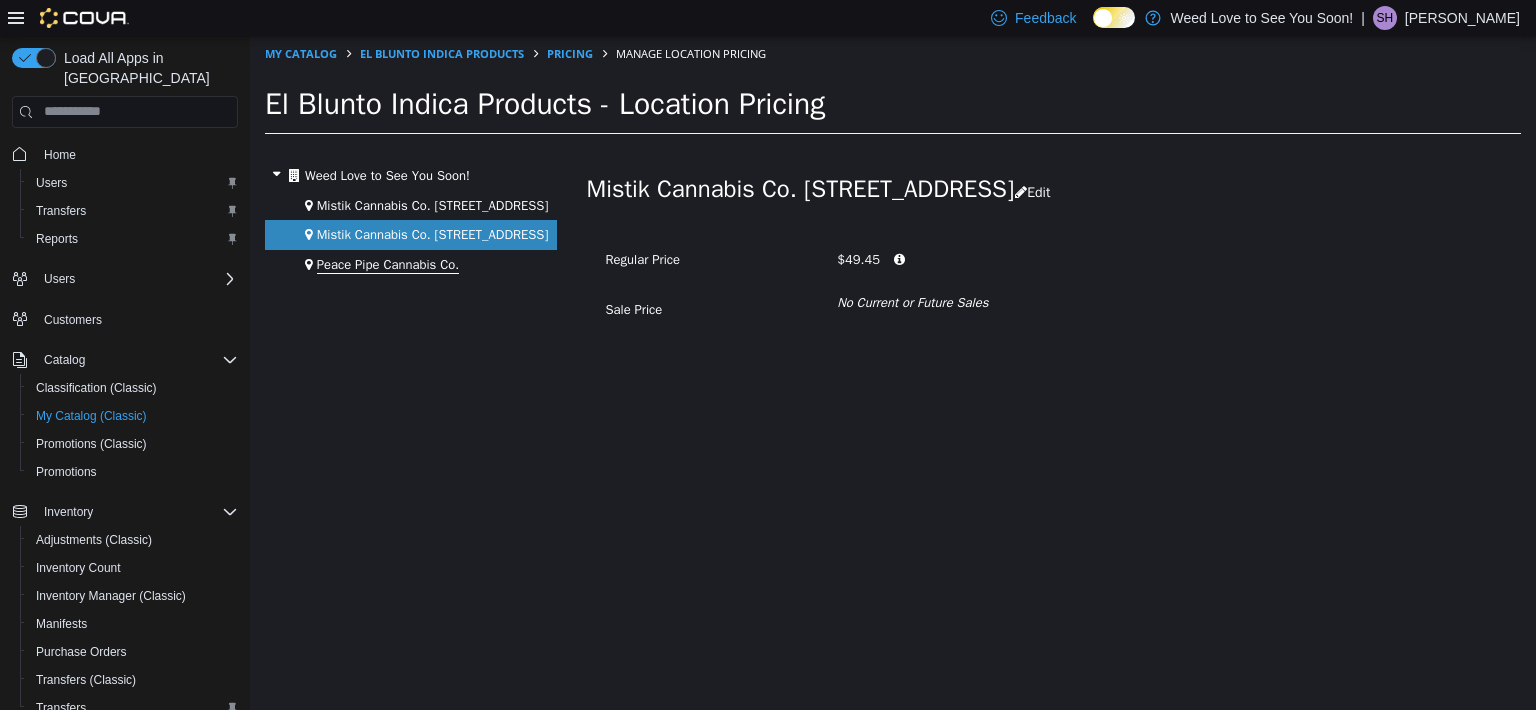 click on "Peace Pipe Cannabis Co." at bounding box center (388, 264) 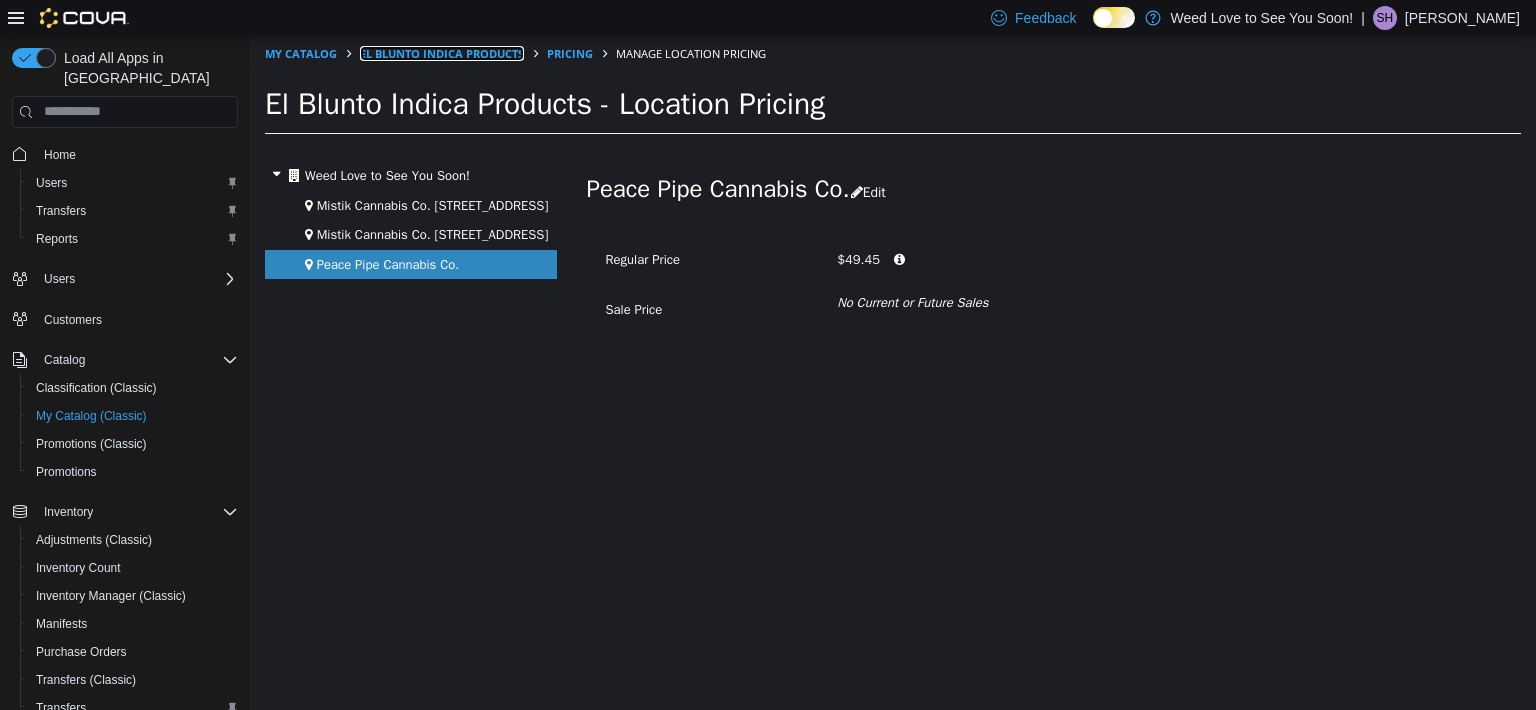 click on "El Blunto Indica Products" at bounding box center [442, 52] 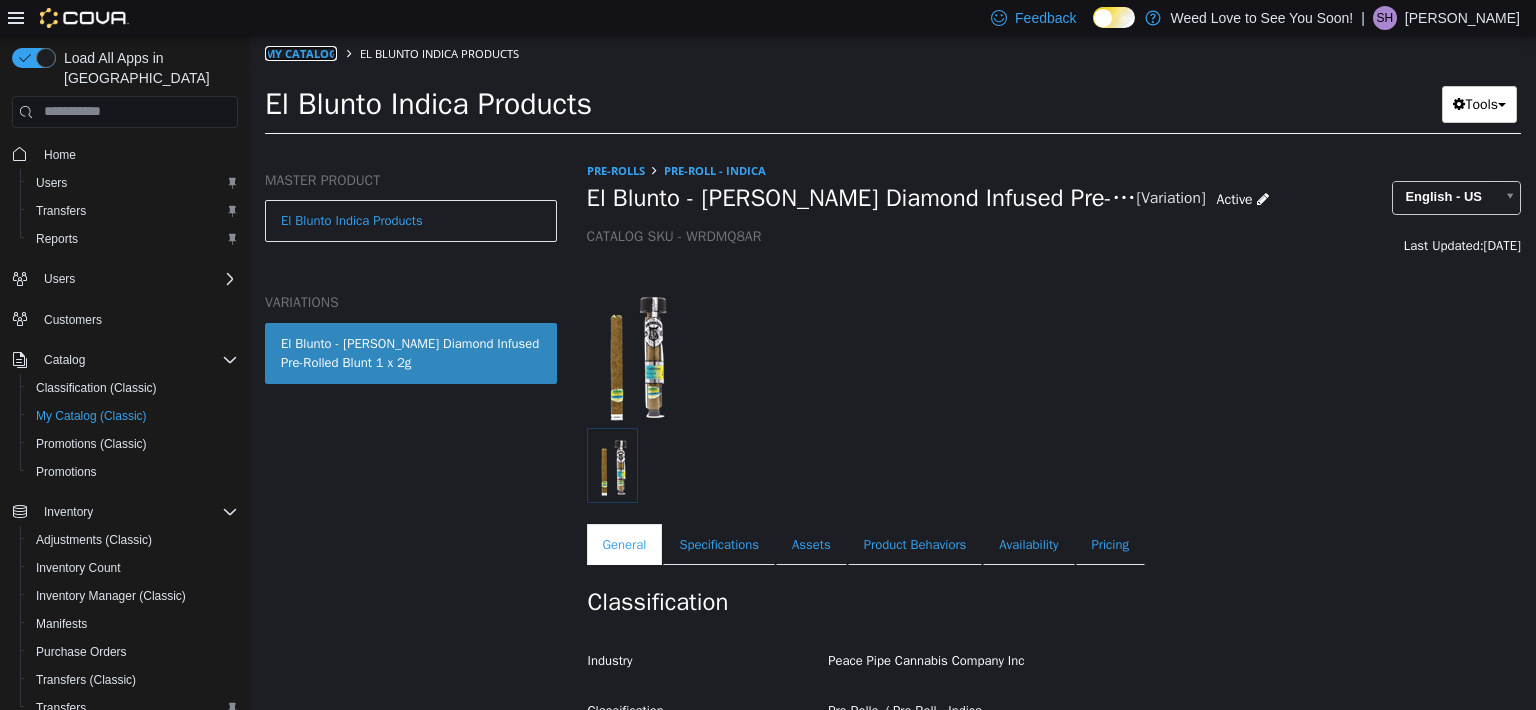 click on "My Catalog" at bounding box center (301, 52) 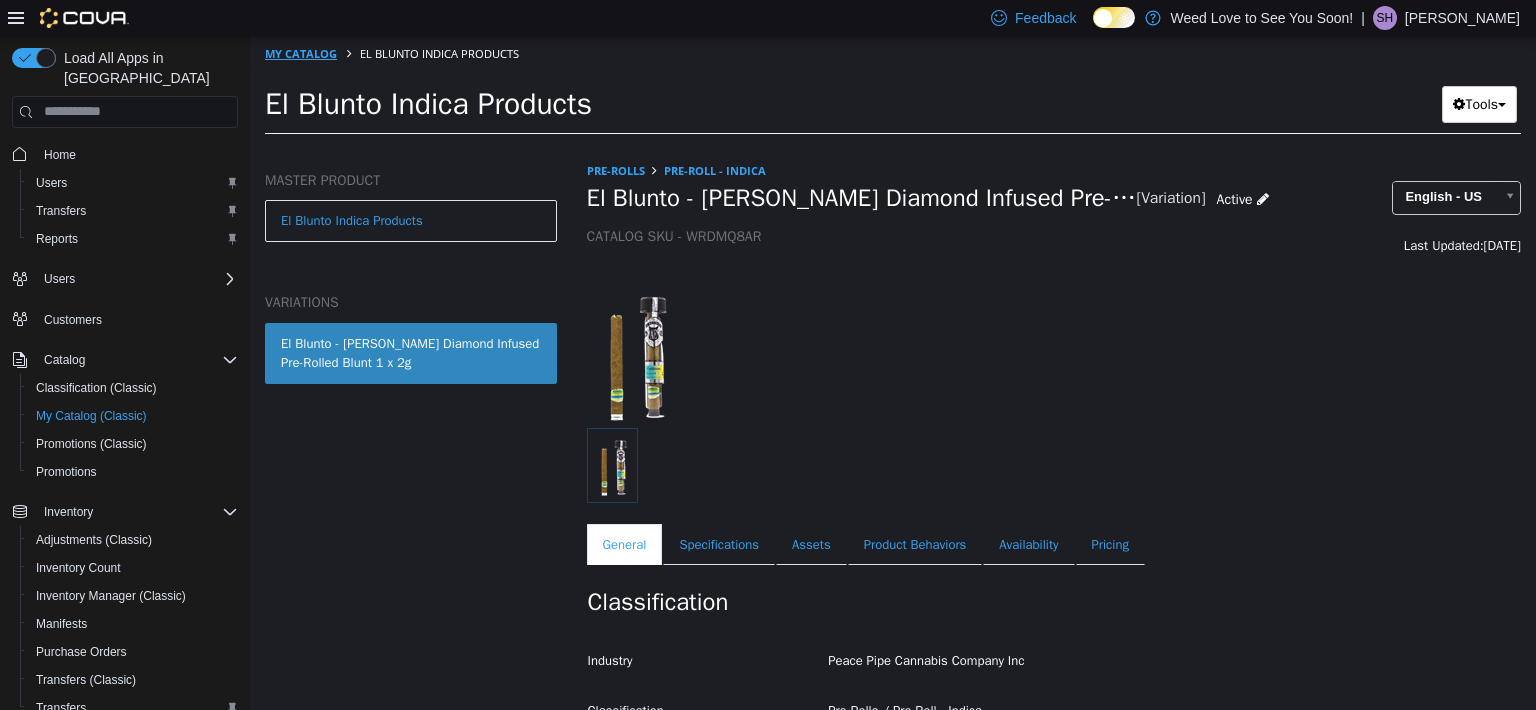 select on "**********" 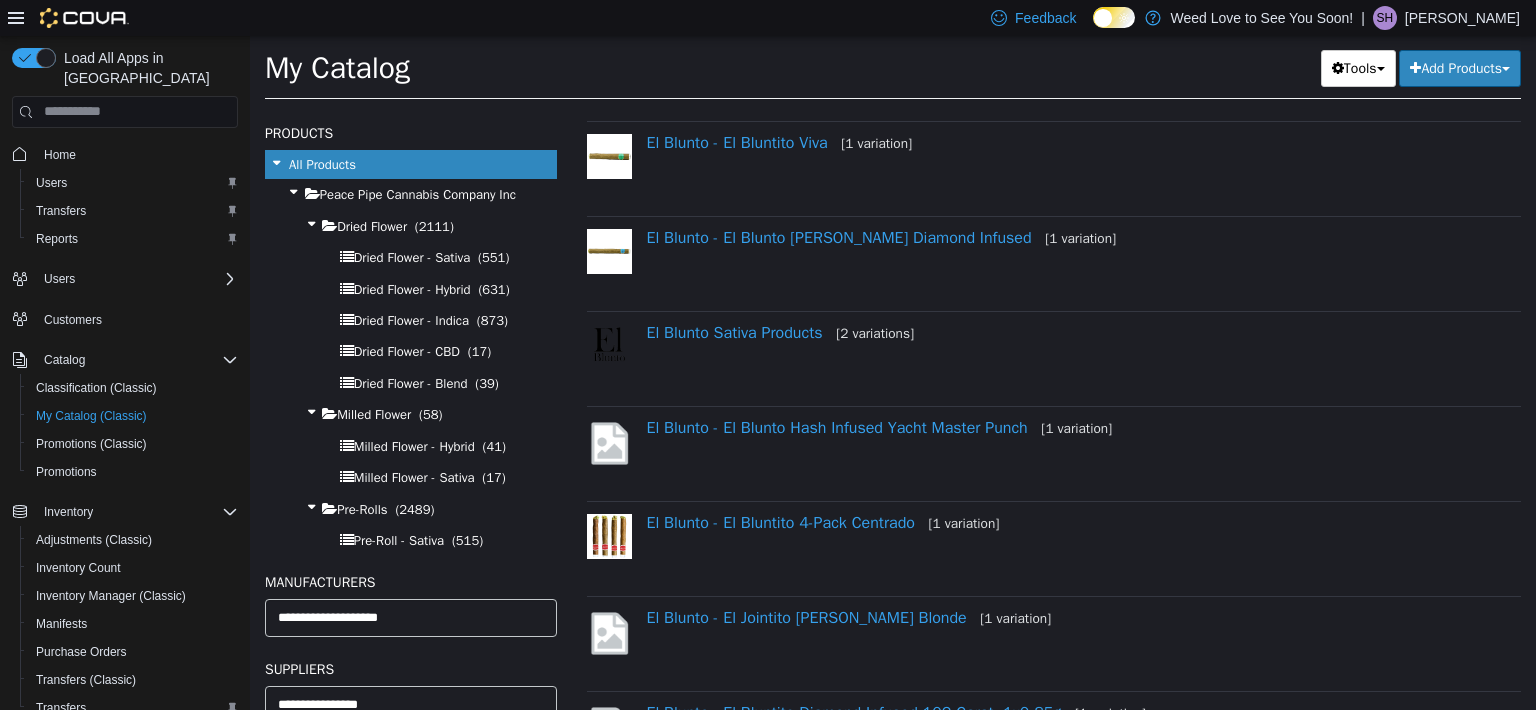 scroll, scrollTop: 300, scrollLeft: 0, axis: vertical 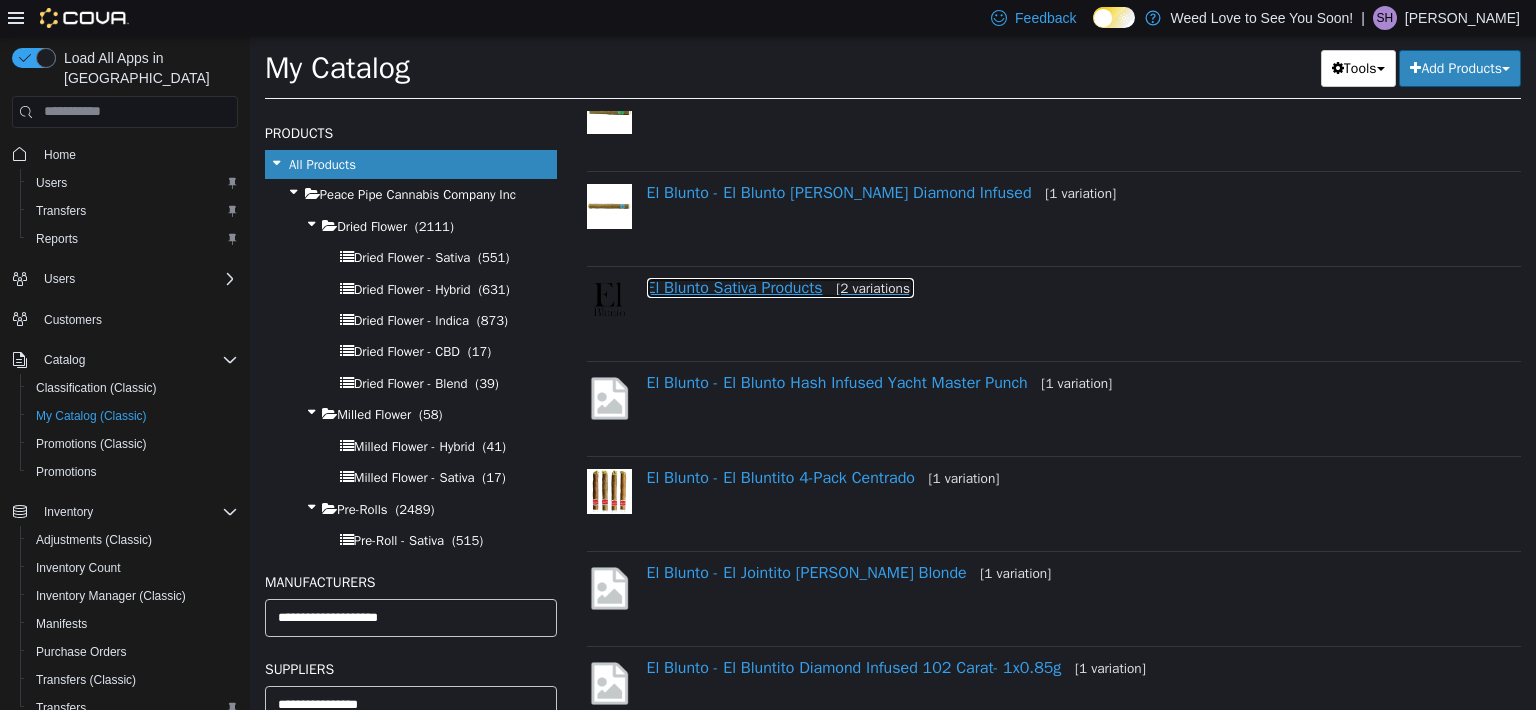 click on "El Blunto Sativa Products
[2 variations]" at bounding box center [781, 287] 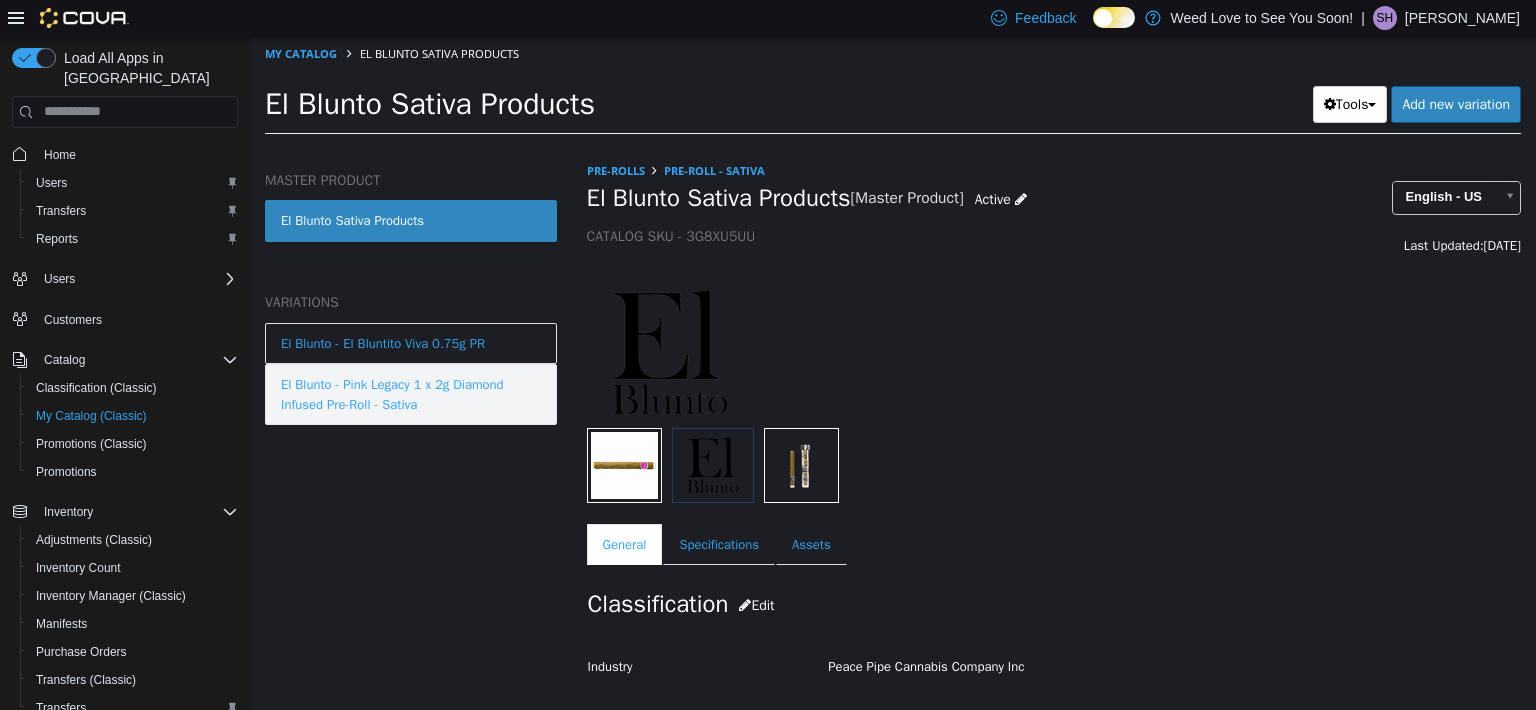 click on "El Blunto - Pink Legacy 1 x 2g Diamond Infused Pre-Roll - Sativa" at bounding box center [411, 393] 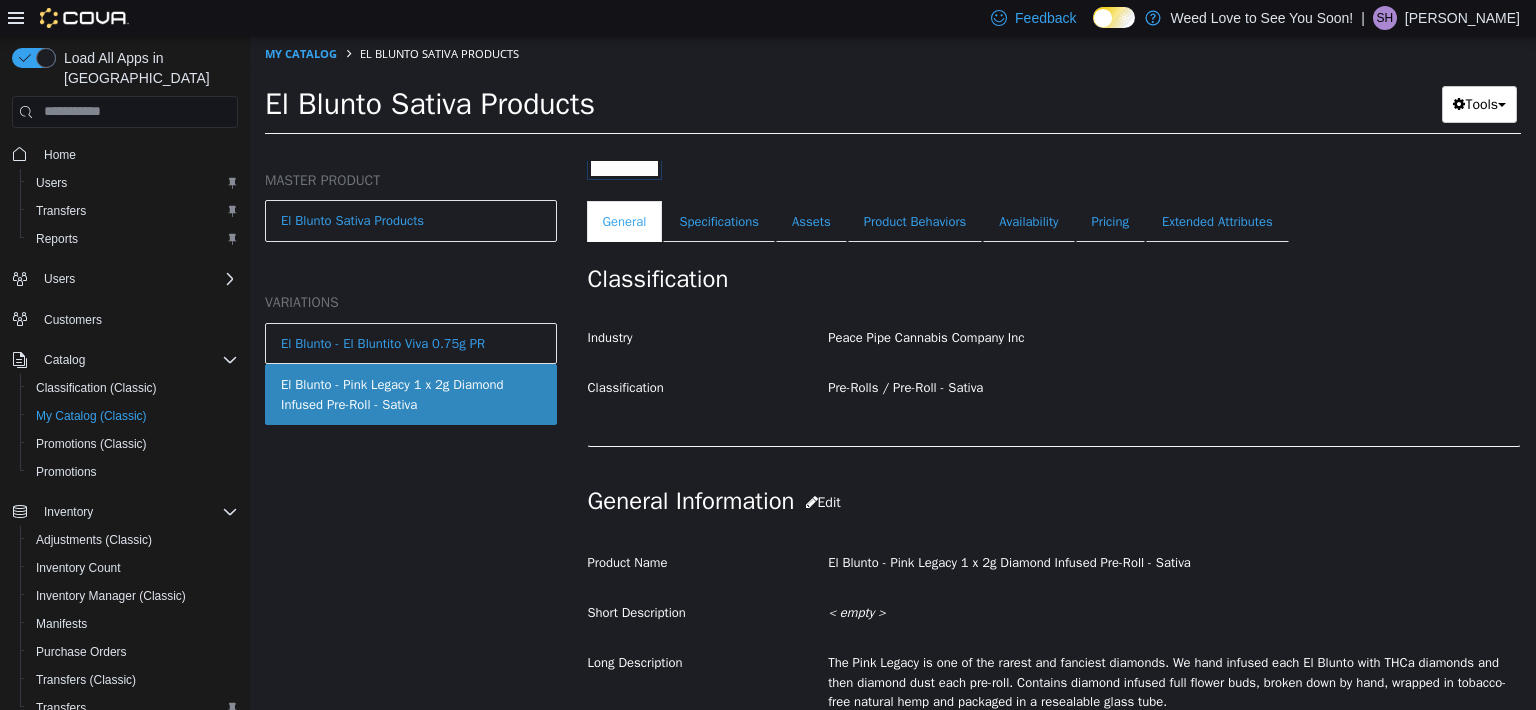 scroll, scrollTop: 300, scrollLeft: 0, axis: vertical 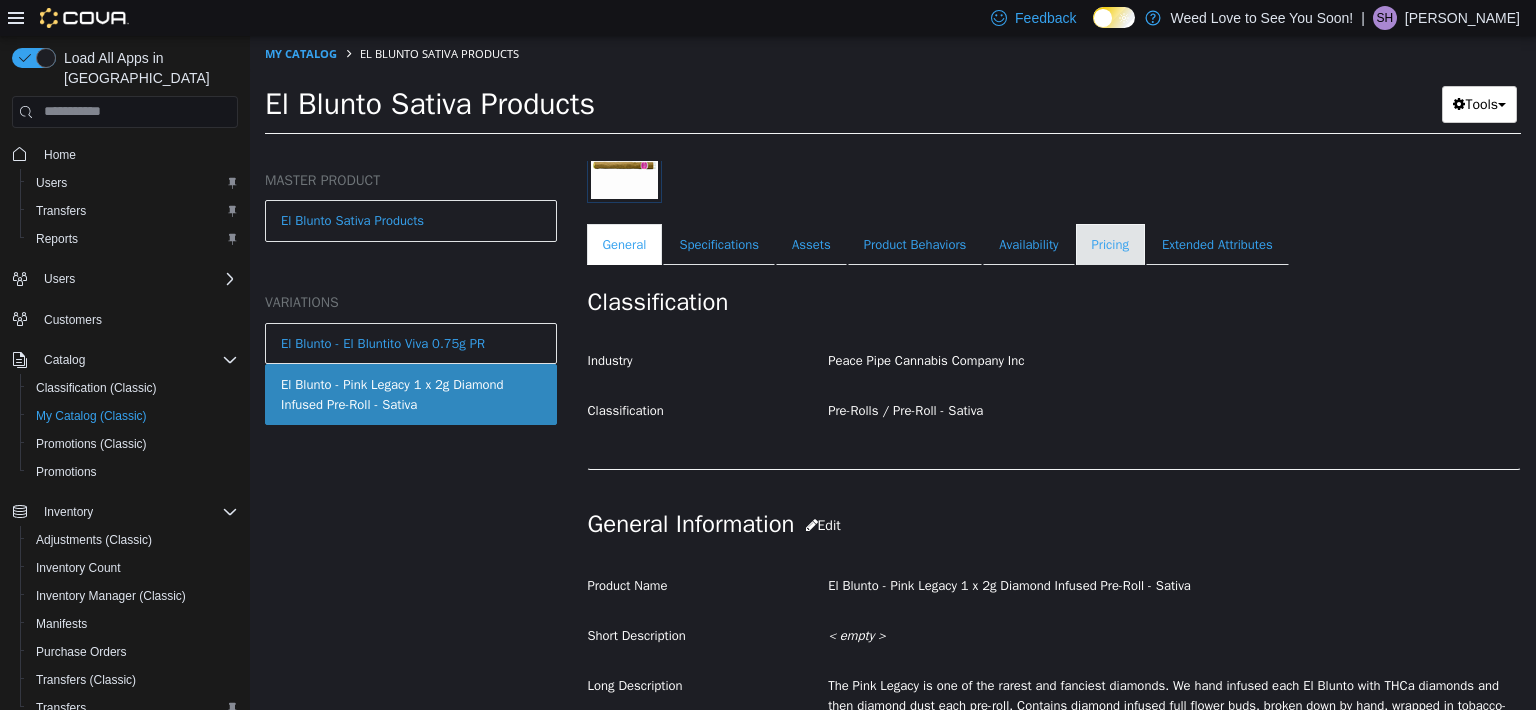 click on "Pricing" at bounding box center [1110, 244] 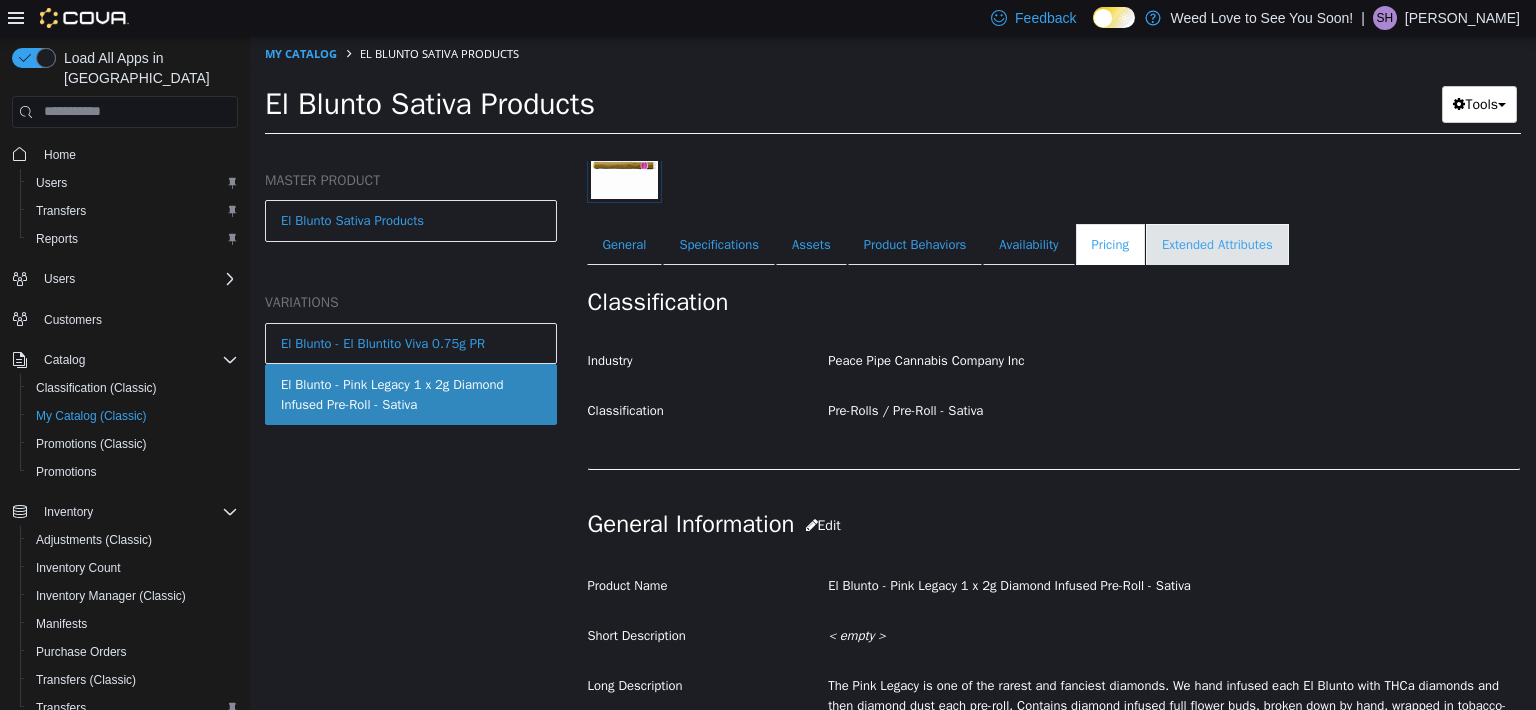 scroll, scrollTop: 184, scrollLeft: 0, axis: vertical 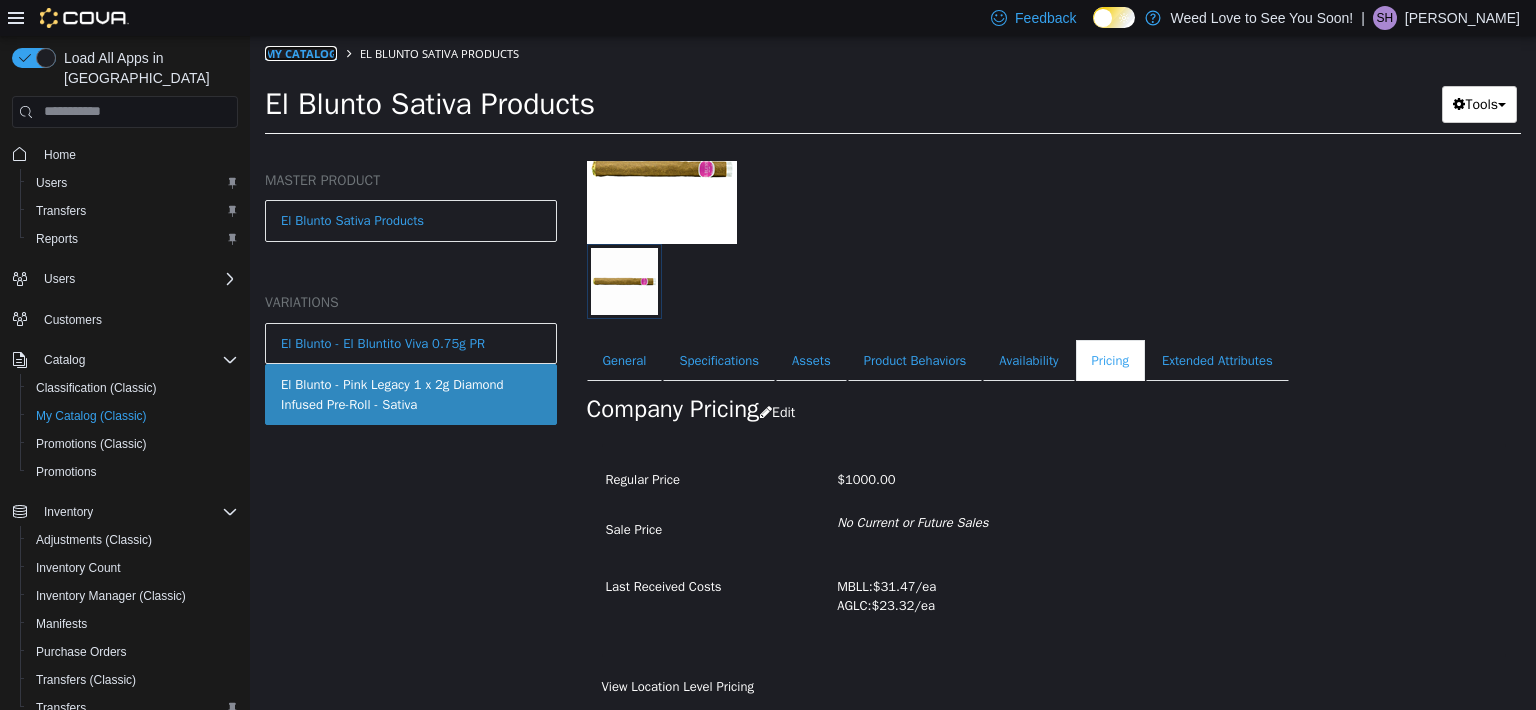 click on "My Catalog" at bounding box center [301, 52] 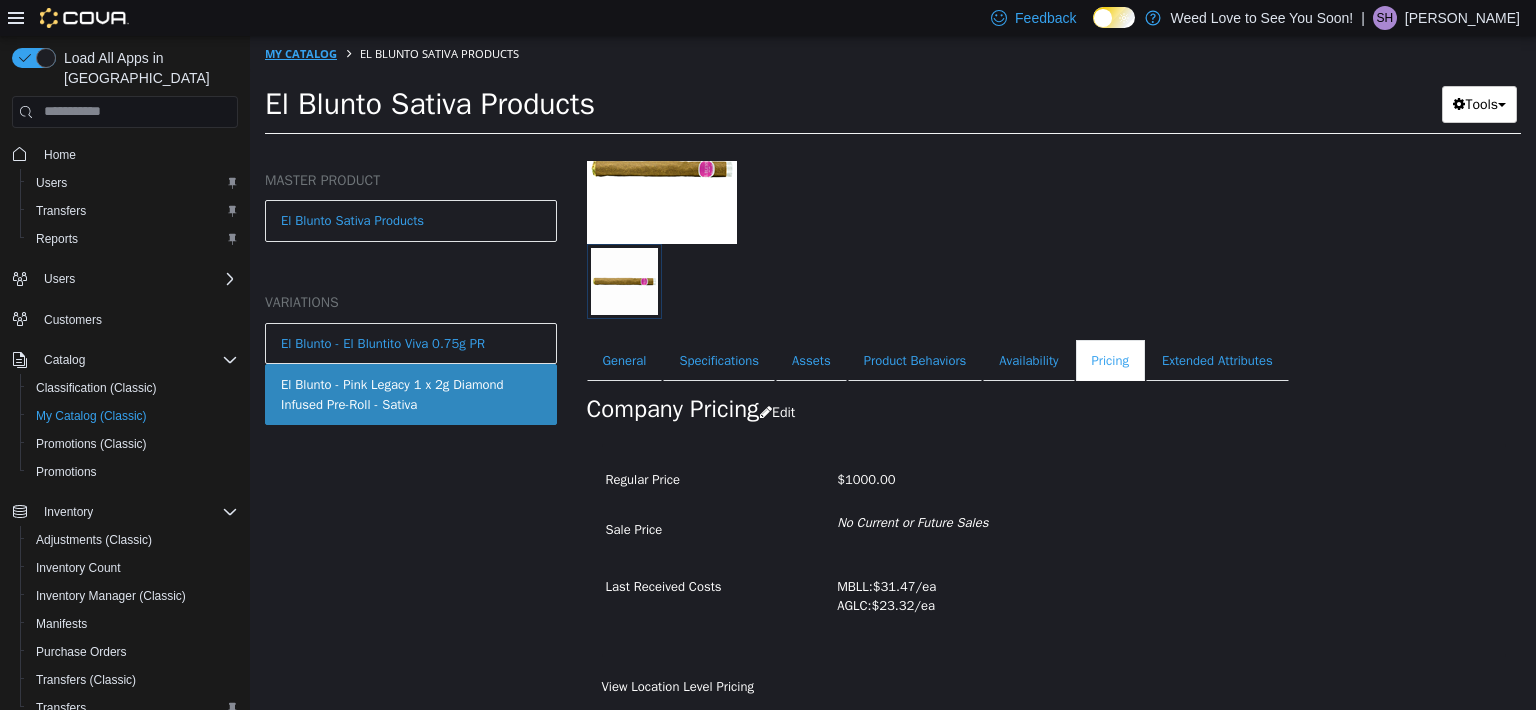 select on "**********" 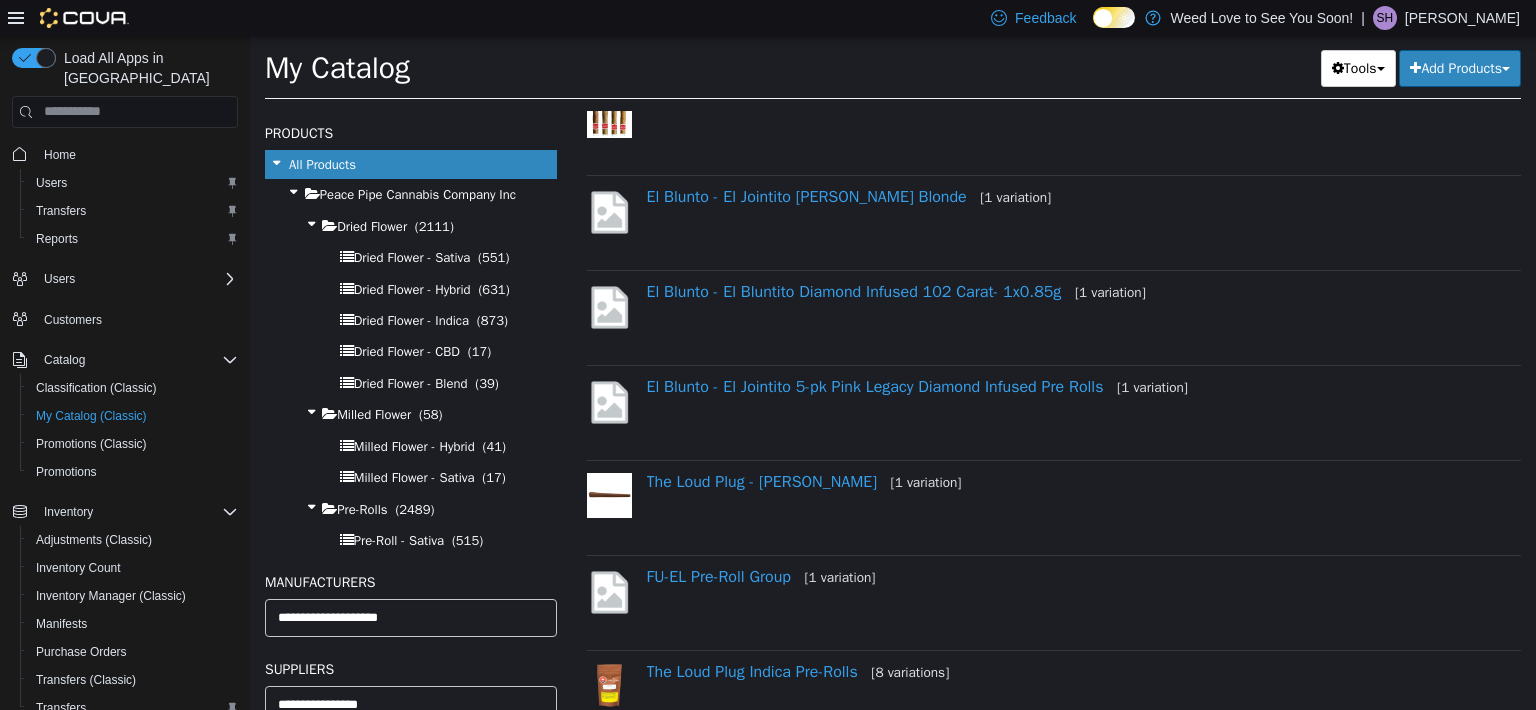 scroll, scrollTop: 0, scrollLeft: 0, axis: both 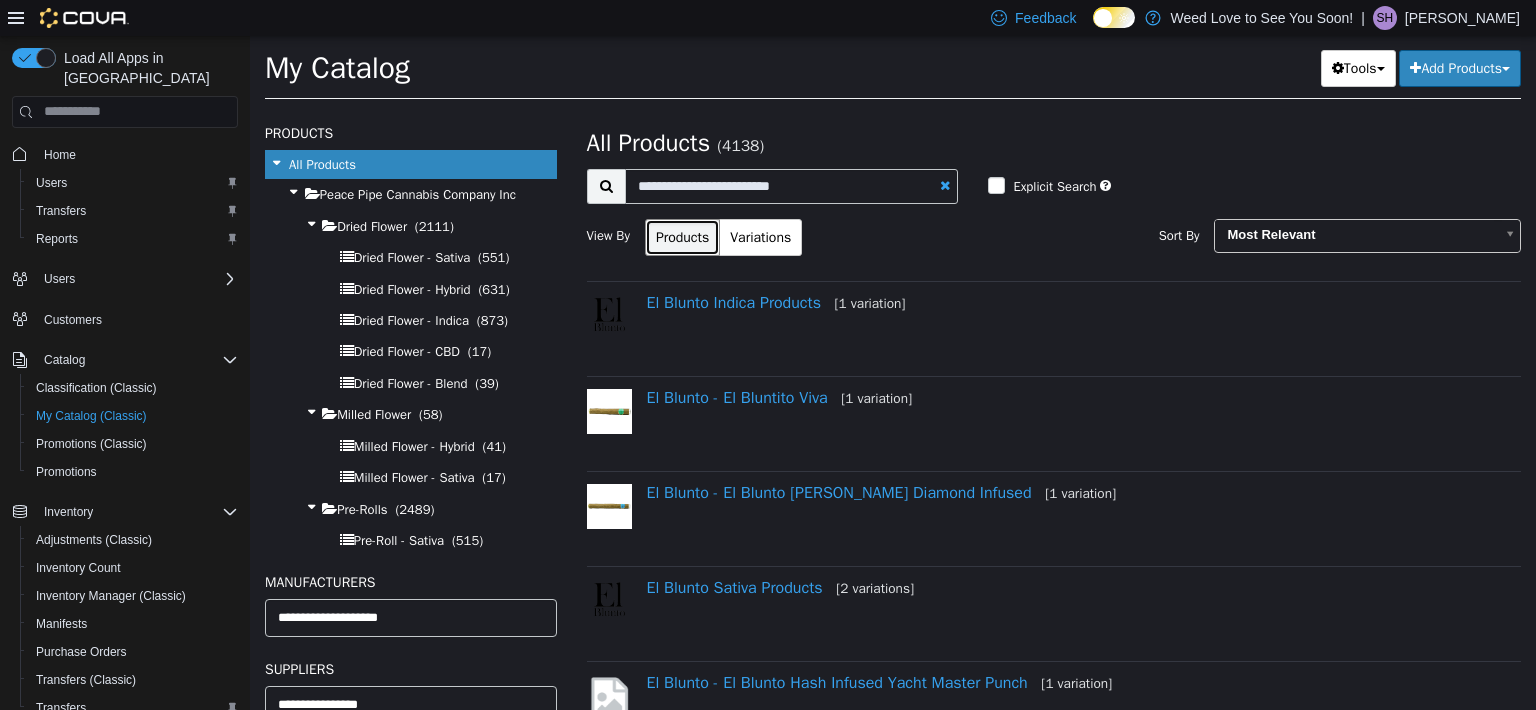 click on "Products" at bounding box center (682, 236) 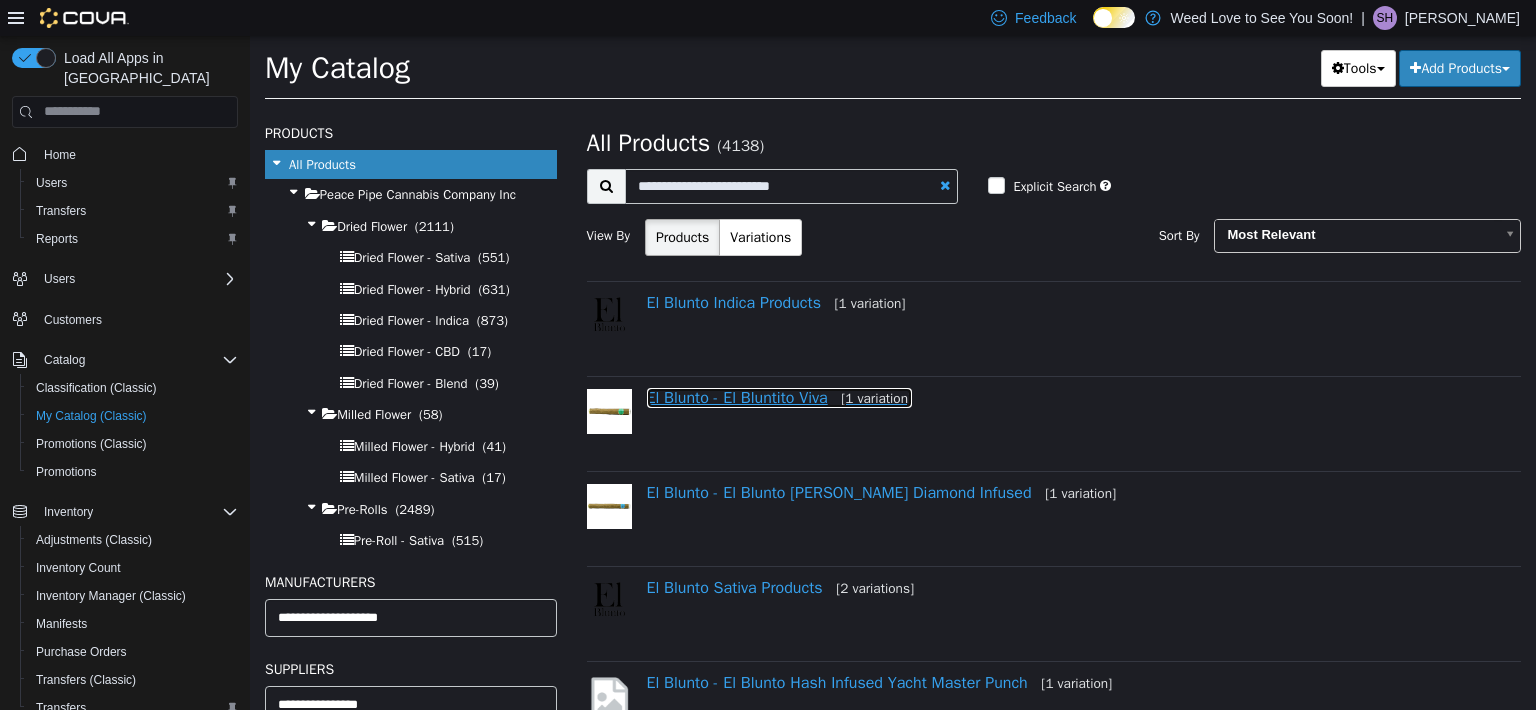 click on "El Blunto - El Bluntito Viva
[1 variation]" at bounding box center (780, 397) 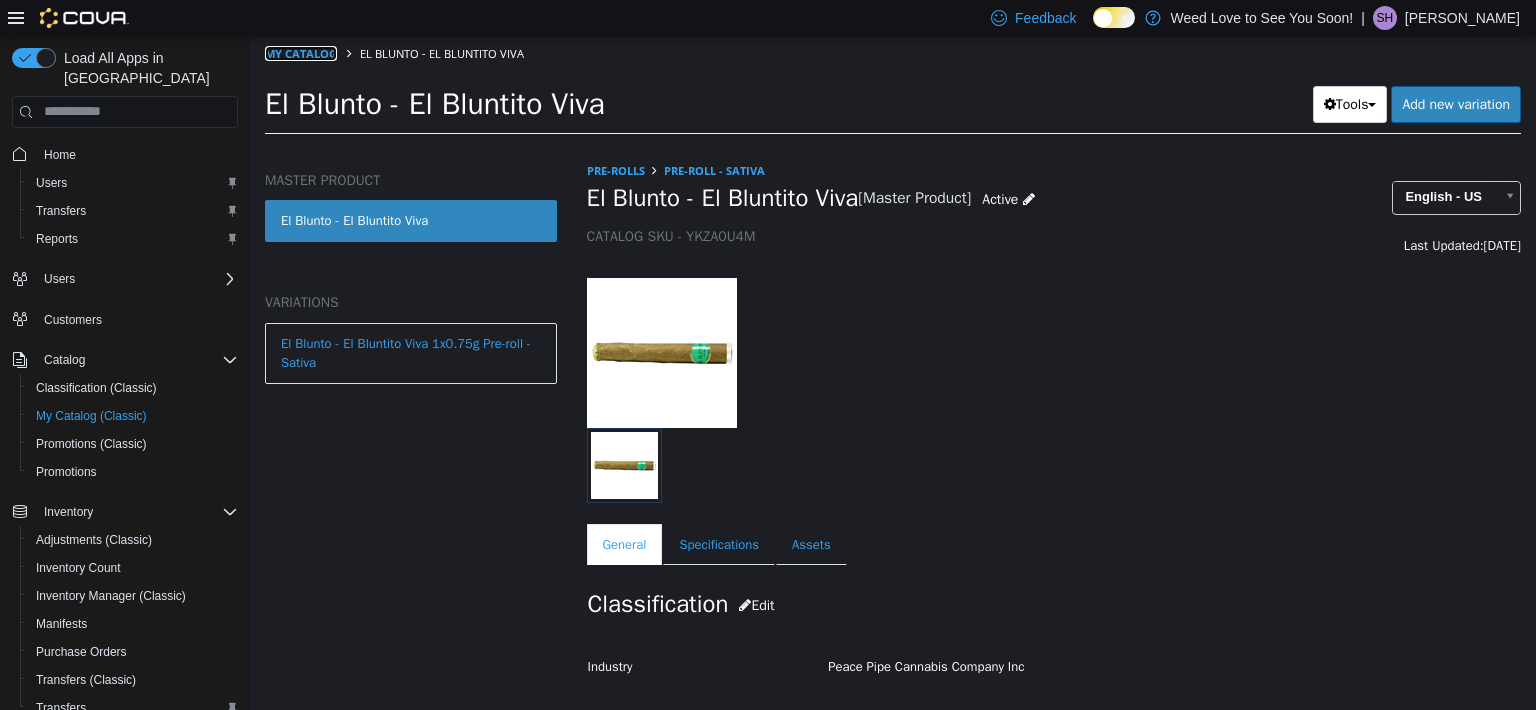 click on "My Catalog" at bounding box center [301, 52] 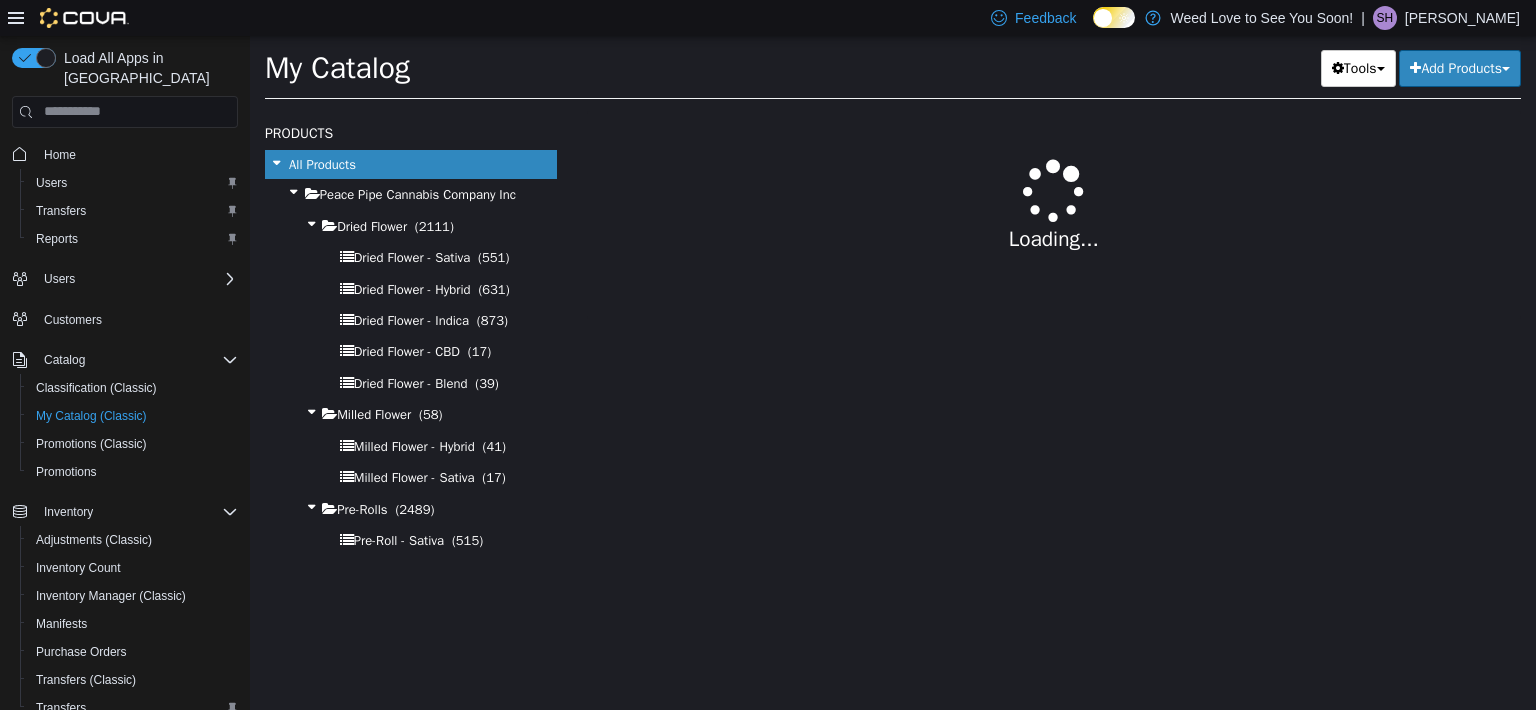 select on "**********" 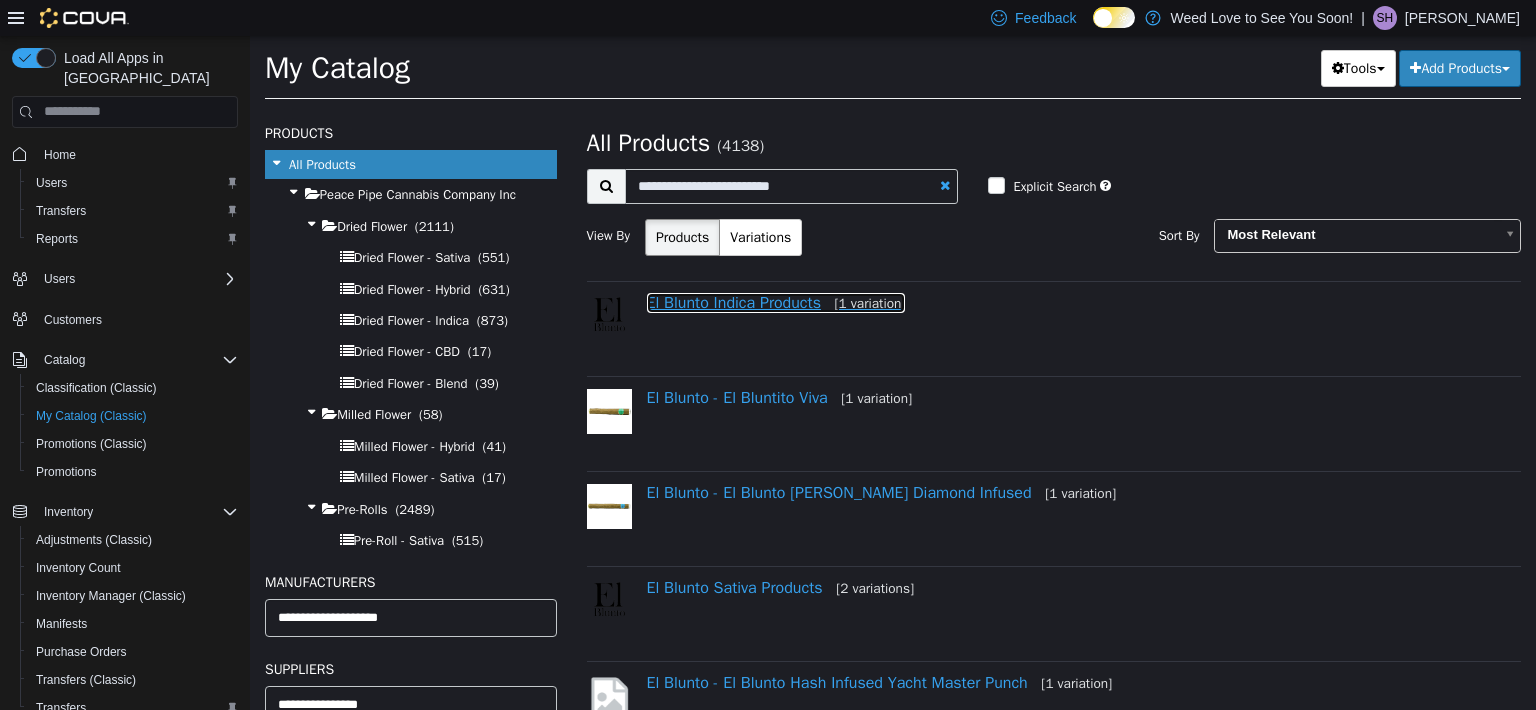 click on "El Blunto Indica Products
[1 variation]" at bounding box center (776, 302) 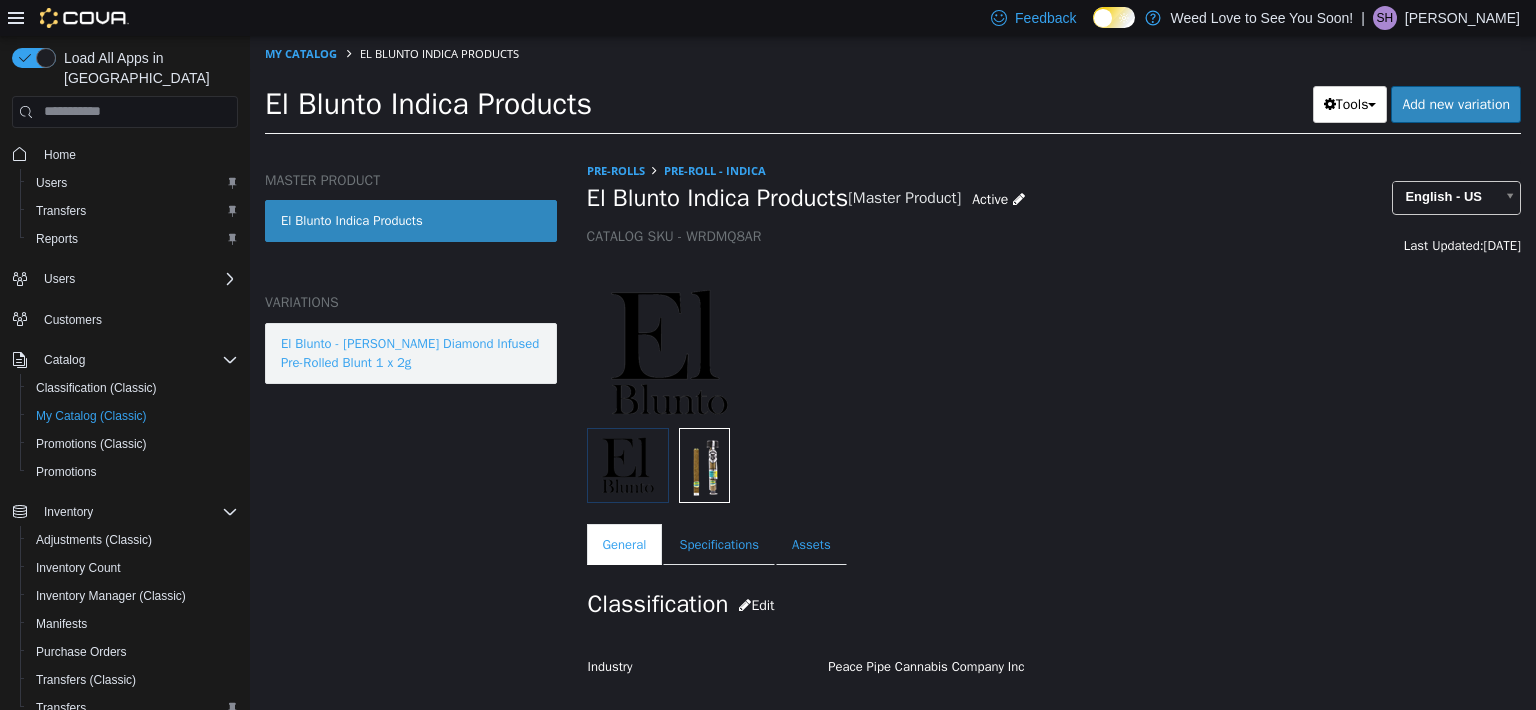 click on "El Blunto - [PERSON_NAME] Diamond Infused Pre-Rolled Blunt 1 x 2g" at bounding box center (411, 352) 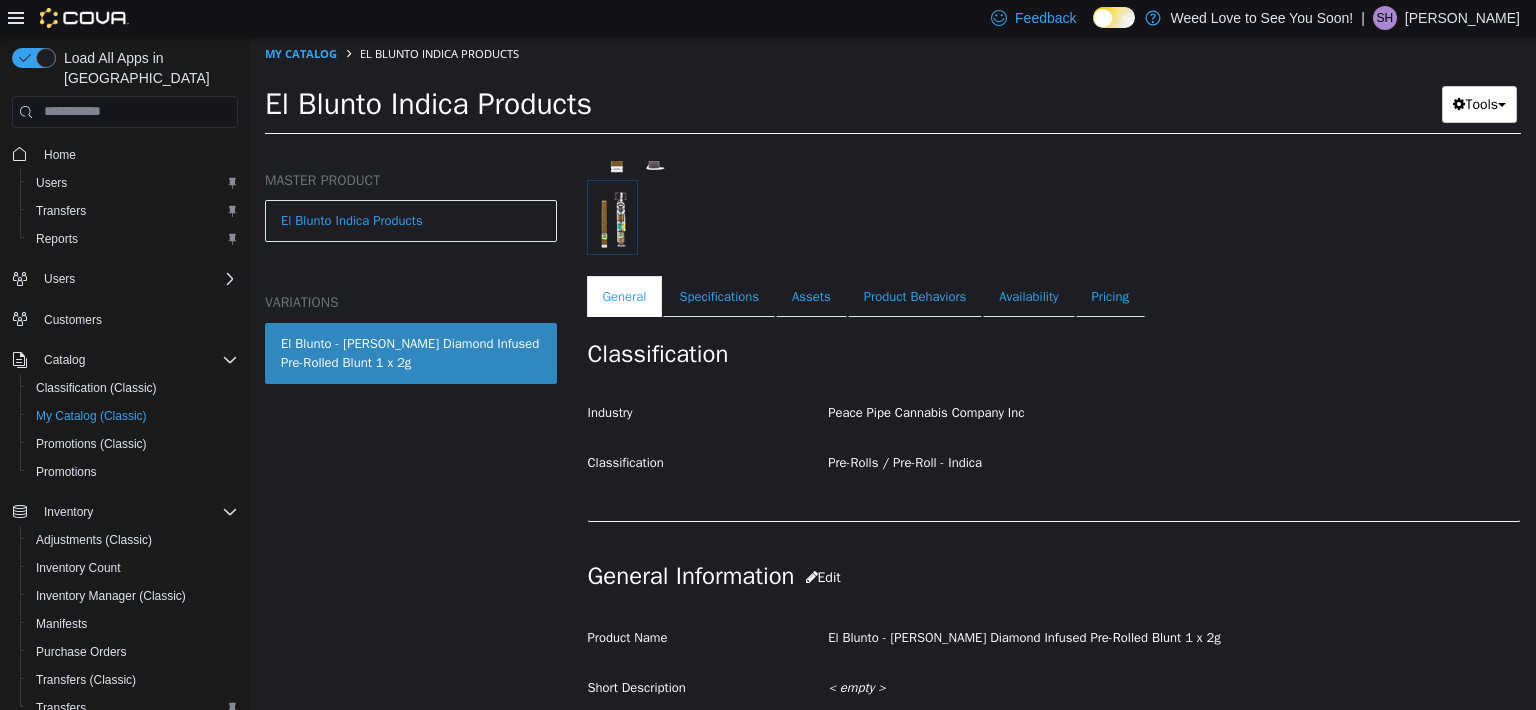 scroll, scrollTop: 184, scrollLeft: 0, axis: vertical 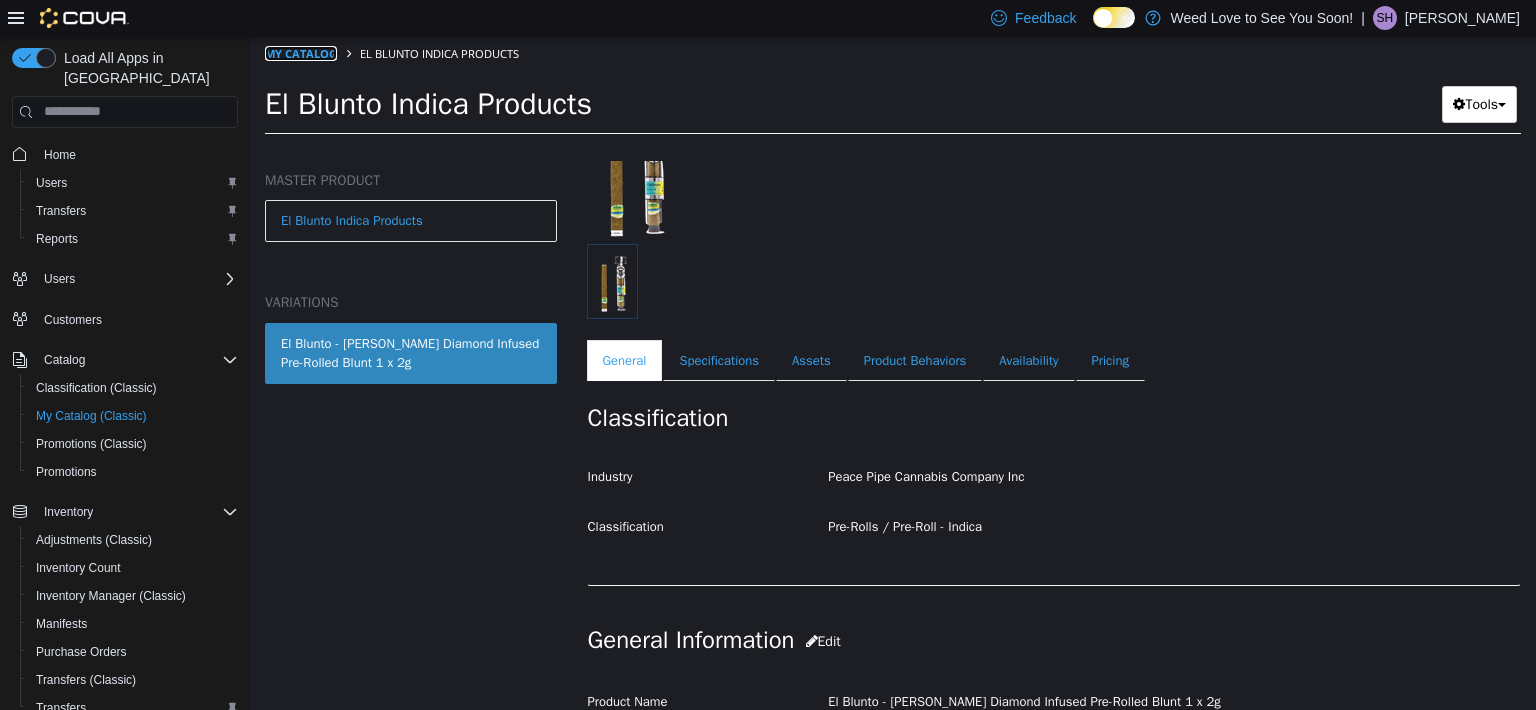 click on "My Catalog" at bounding box center (301, 52) 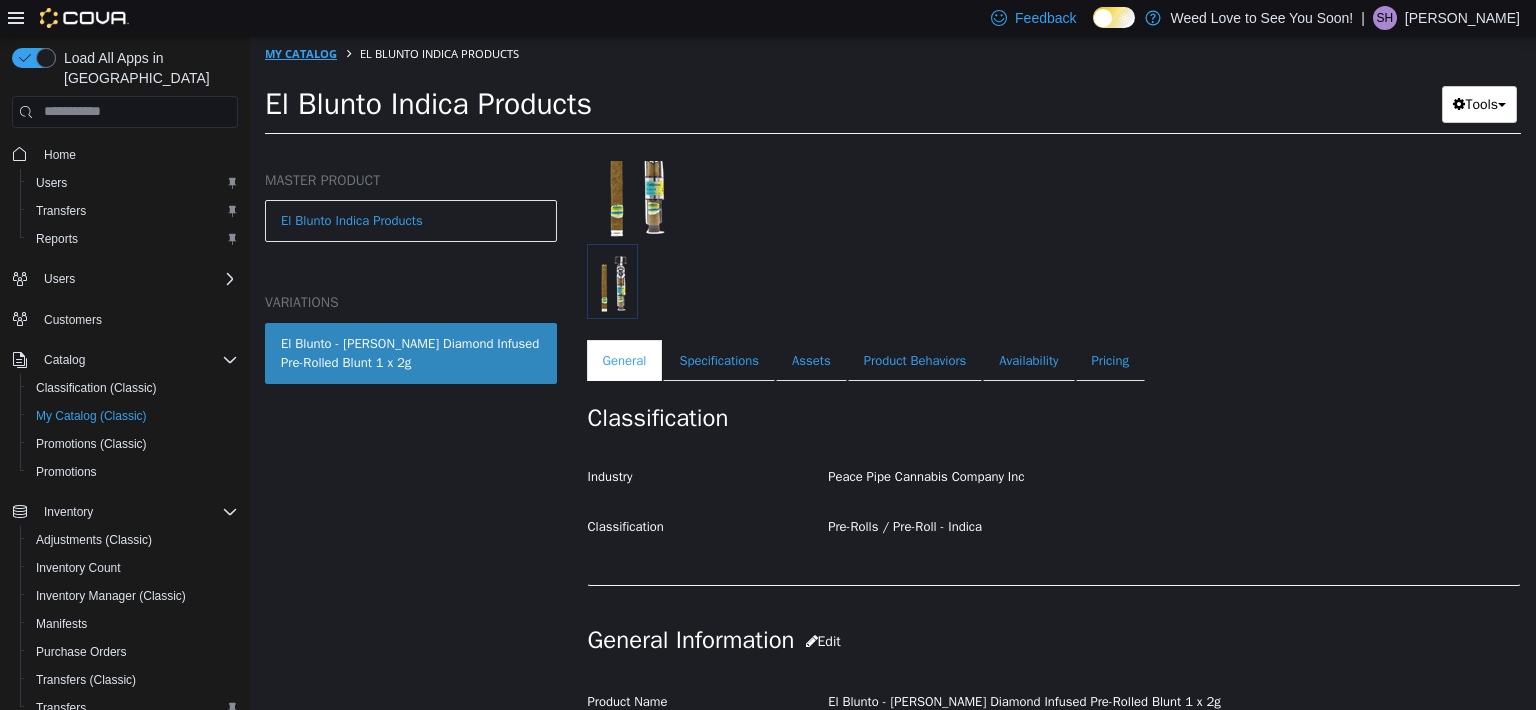 select on "**********" 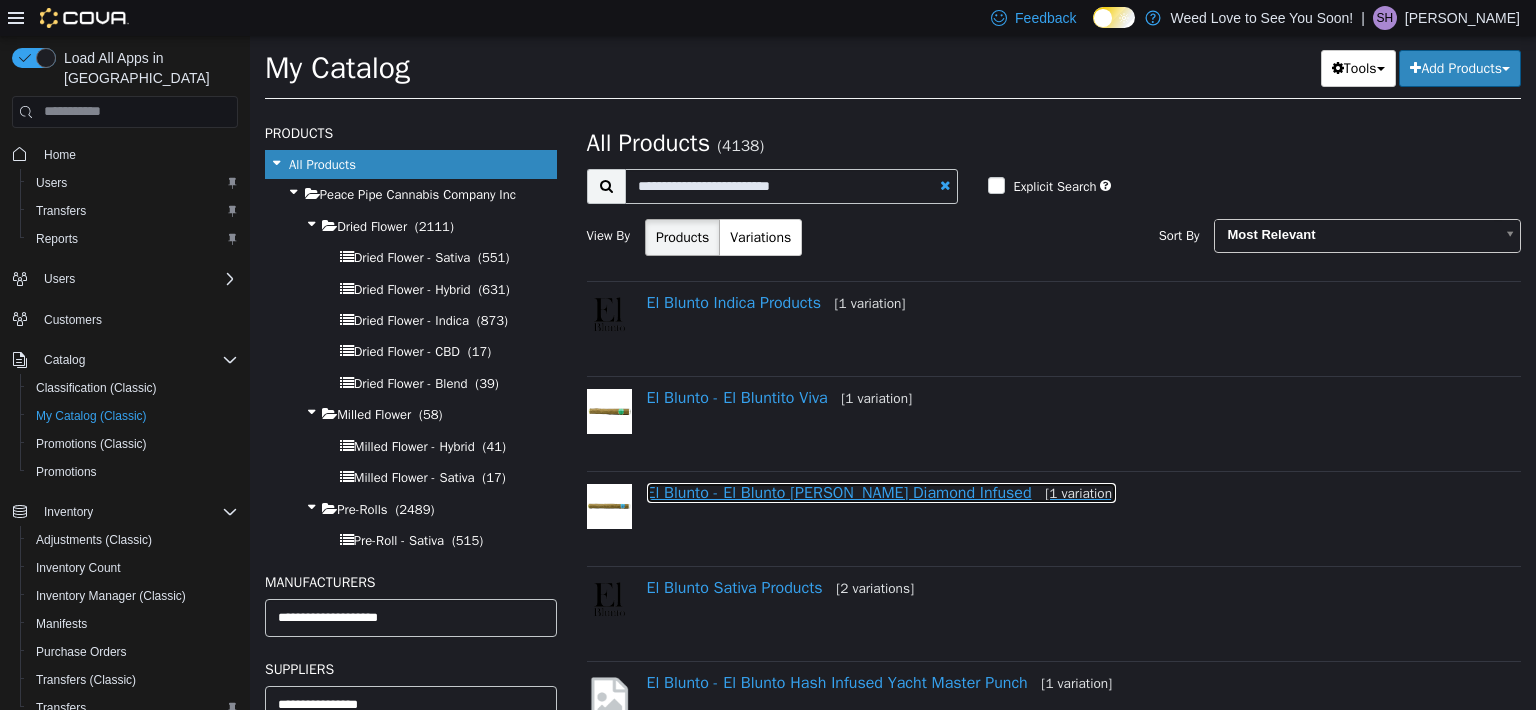 click on "El Blunto - El Blunto [PERSON_NAME] Diamond Infused
[1 variation]" at bounding box center (882, 492) 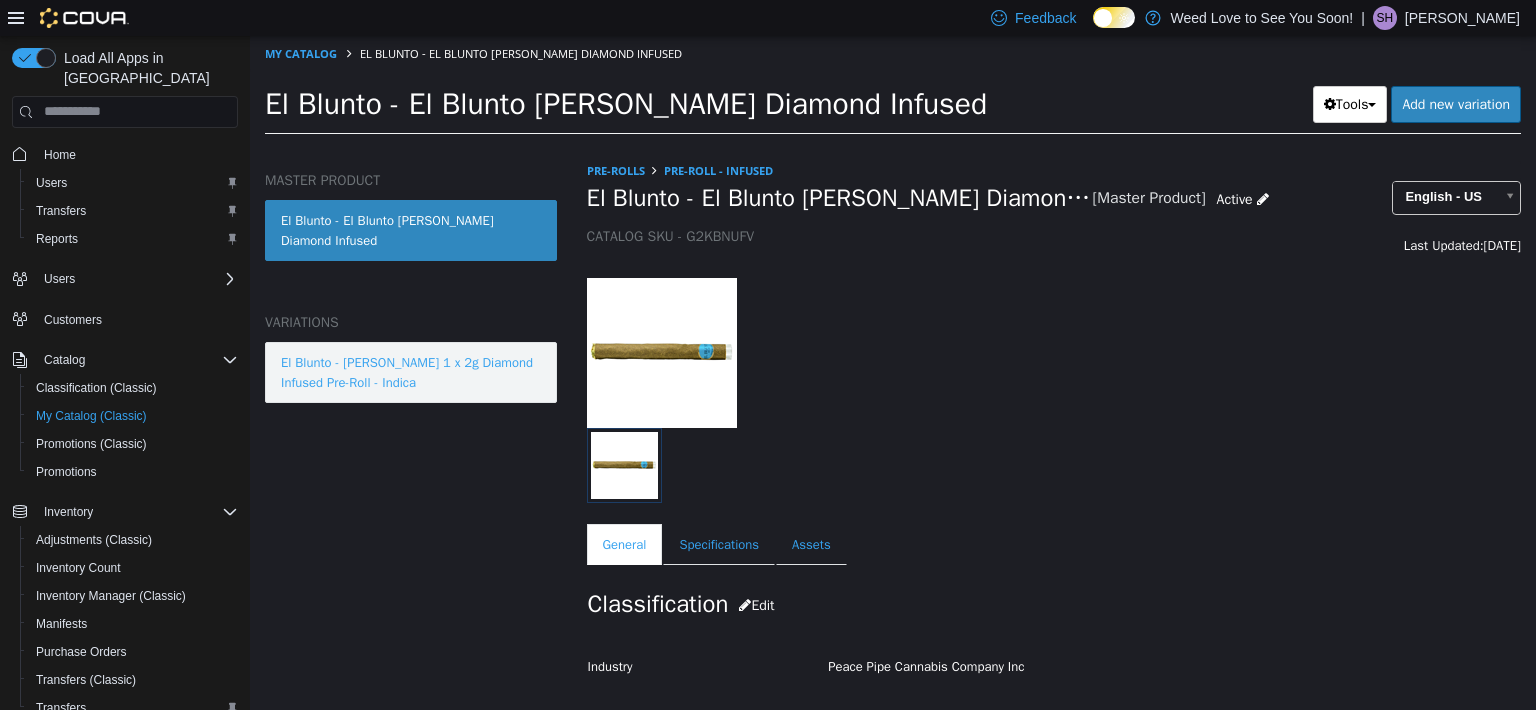 click on "El Blunto - [PERSON_NAME] 1 x 2g Diamond Infused Pre-Roll - Indica" at bounding box center (411, 371) 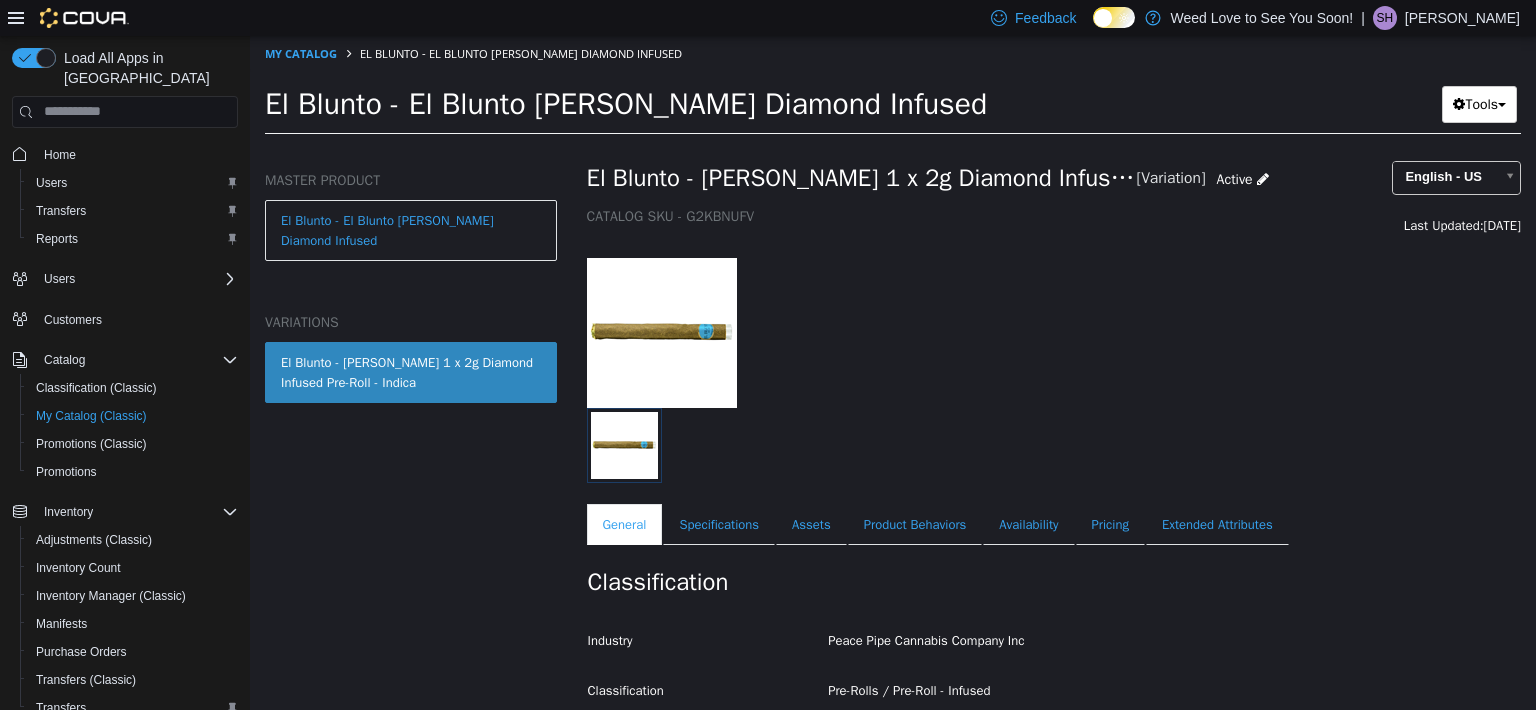 scroll, scrollTop: 0, scrollLeft: 0, axis: both 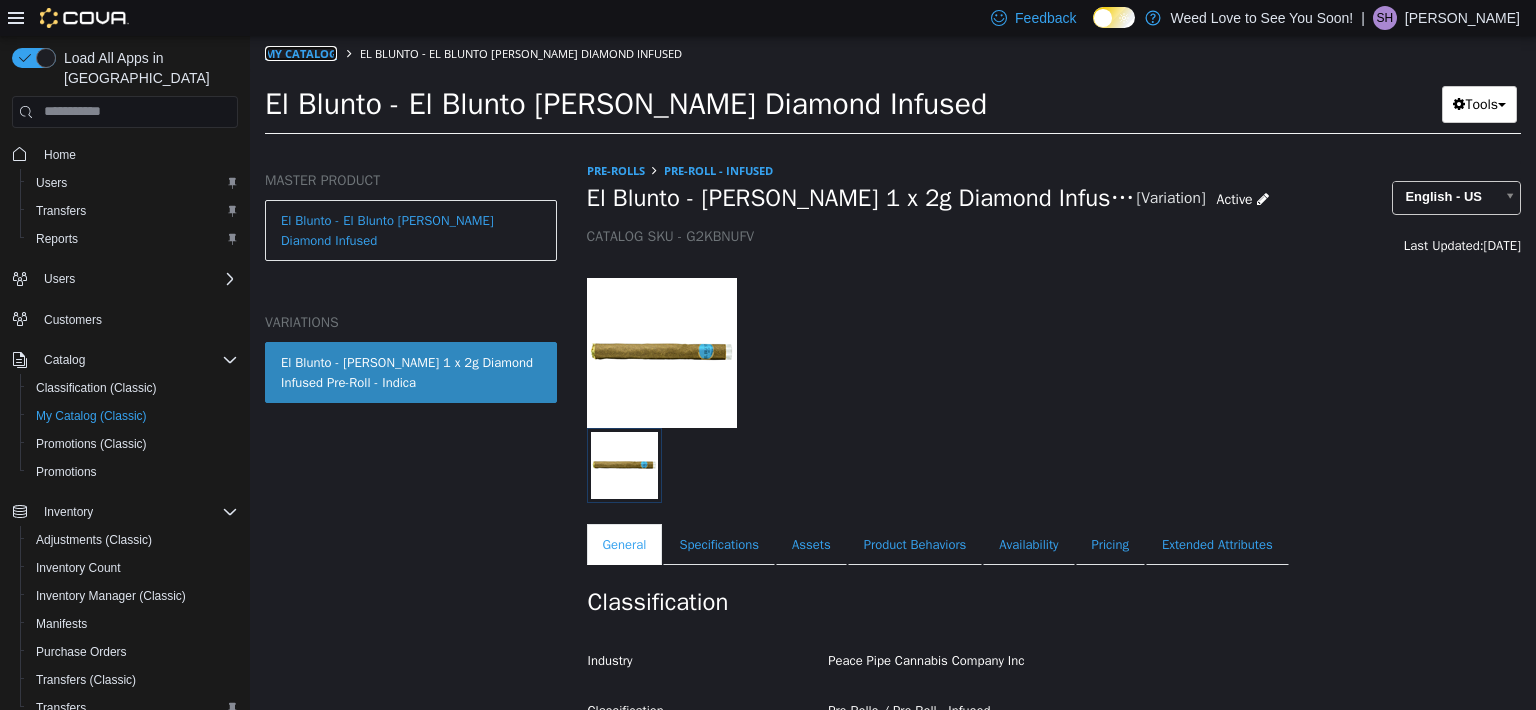 click on "My Catalog" at bounding box center (301, 52) 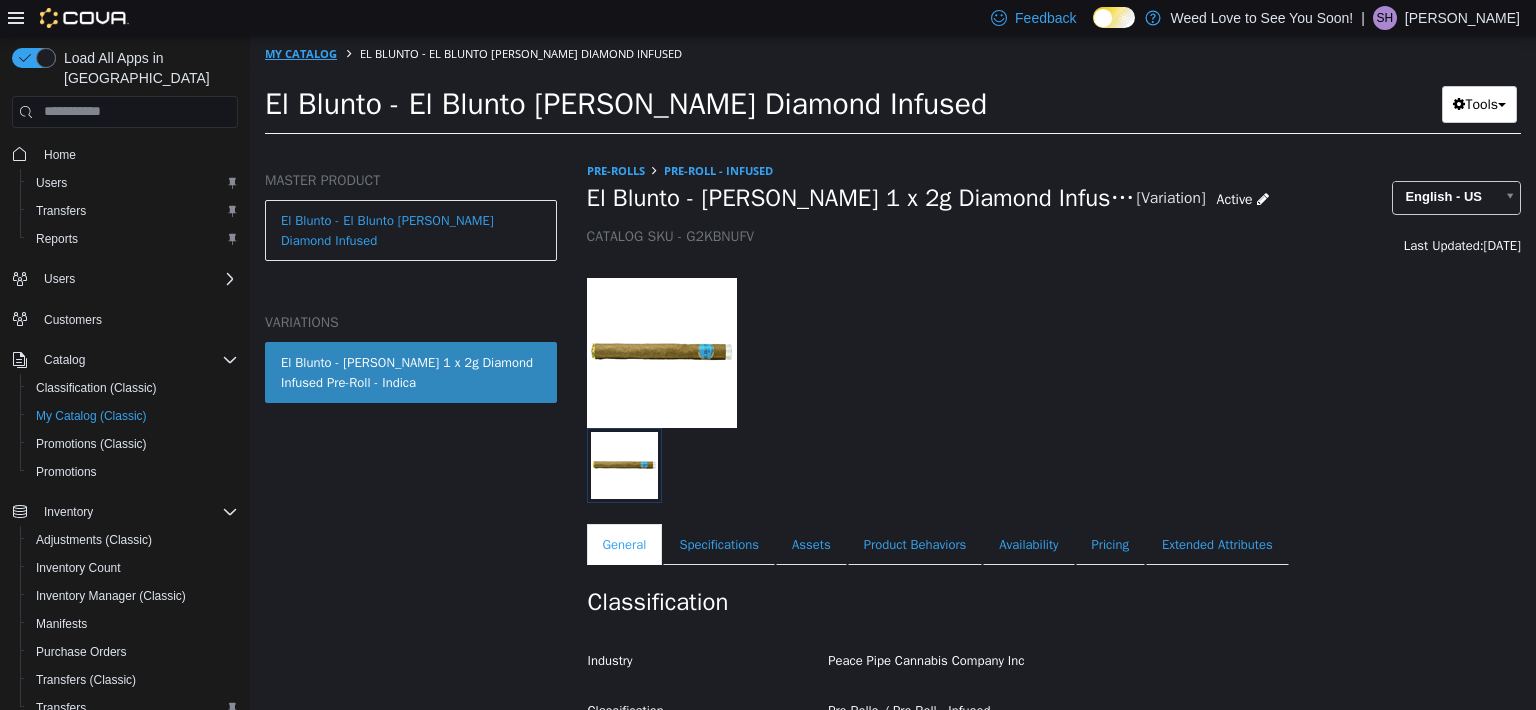 select on "**********" 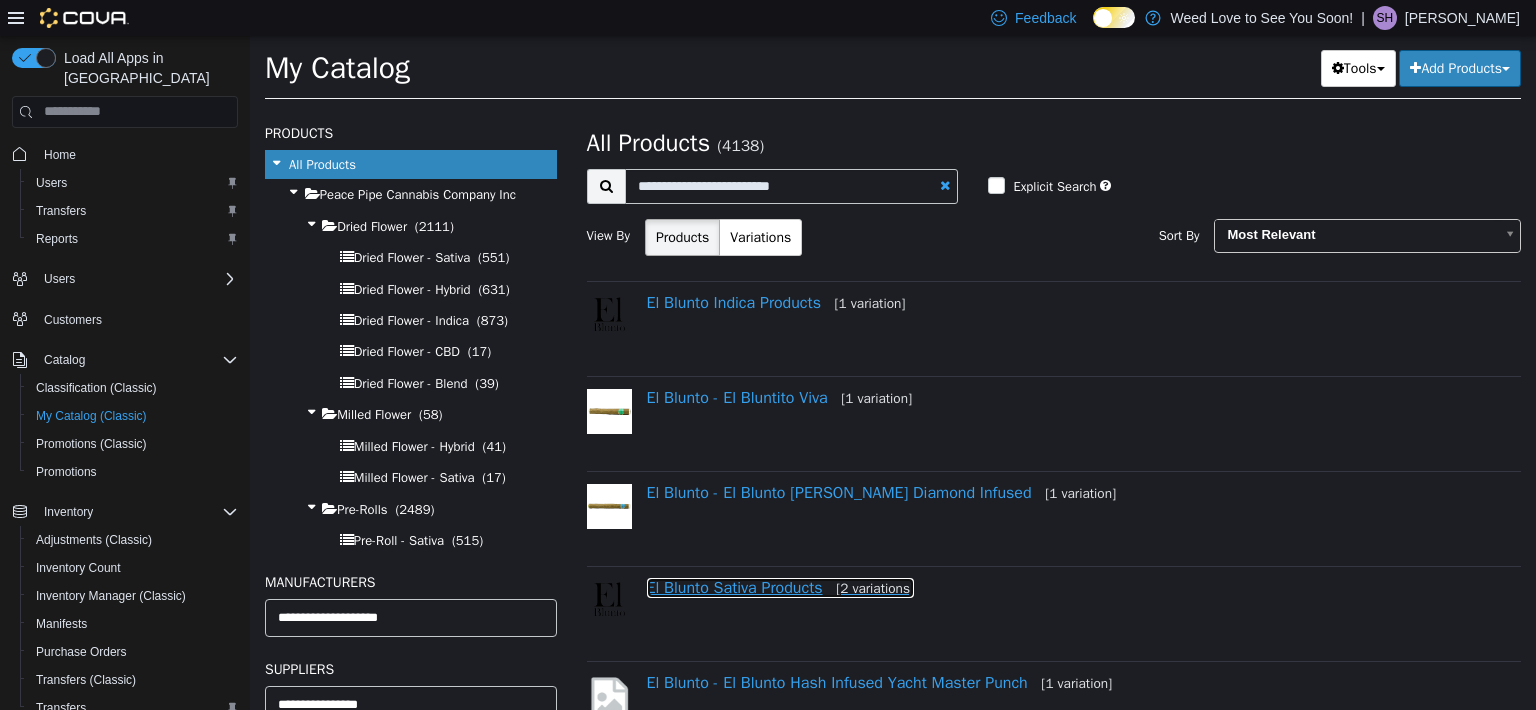 click on "El Blunto Sativa Products
[2 variations]" at bounding box center [781, 587] 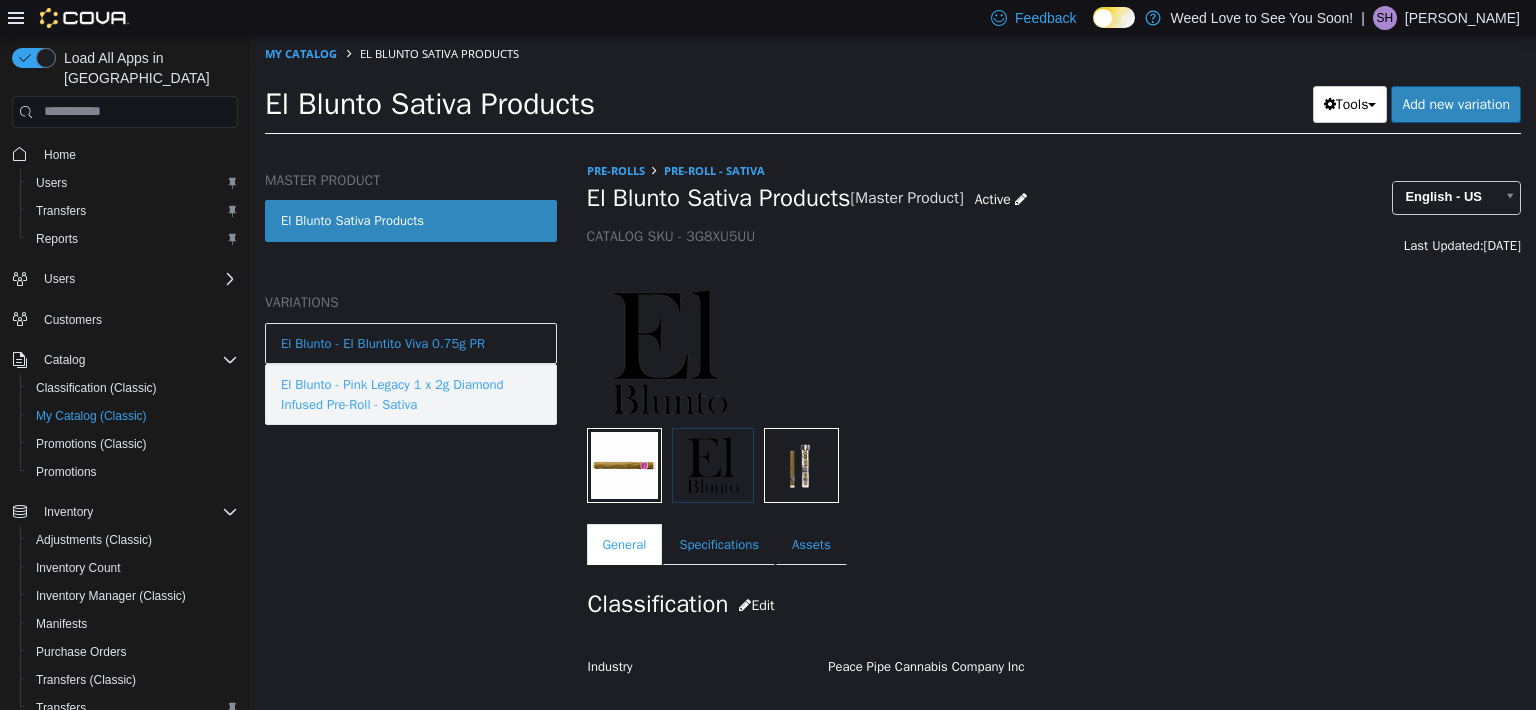 click on "El Blunto - Pink Legacy 1 x 2g Diamond Infused Pre-Roll - Sativa" at bounding box center (411, 393) 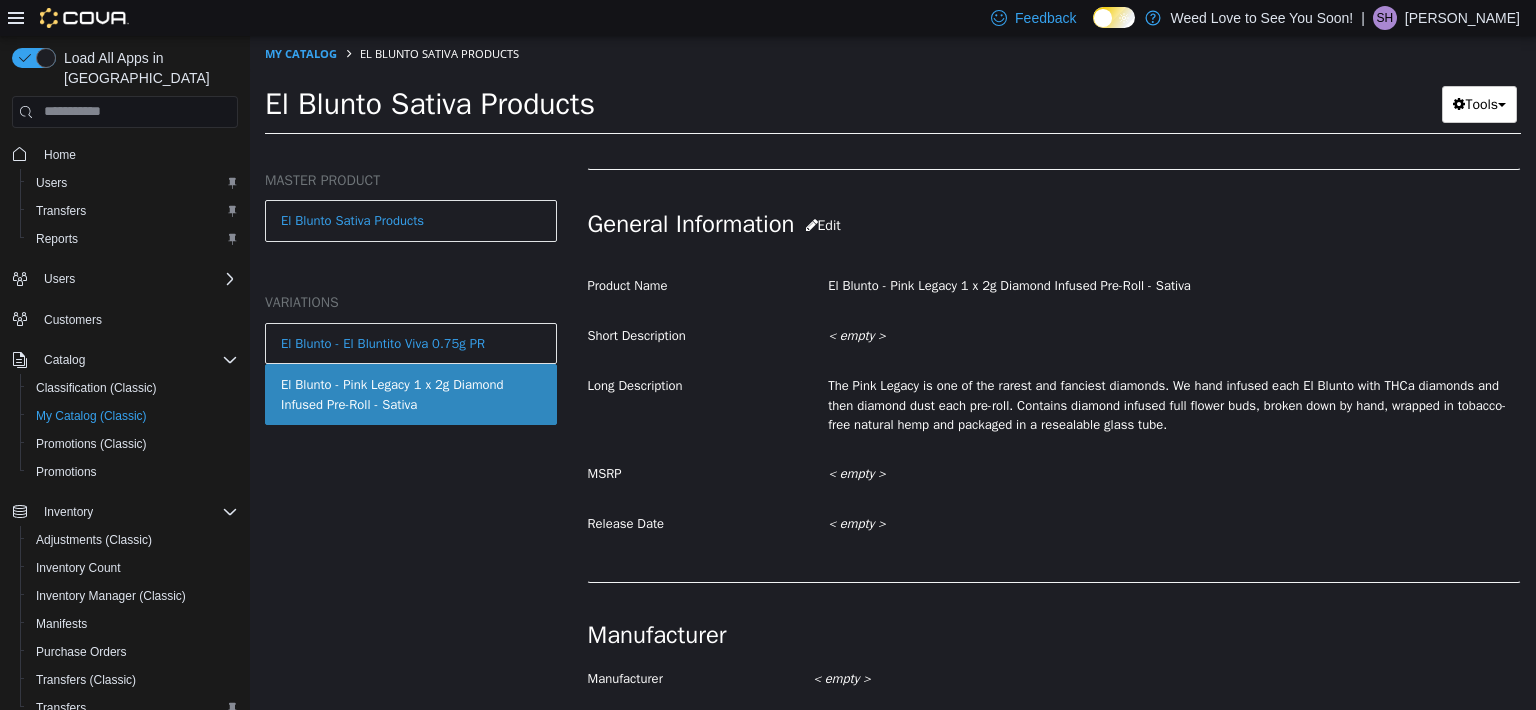 scroll, scrollTop: 0, scrollLeft: 0, axis: both 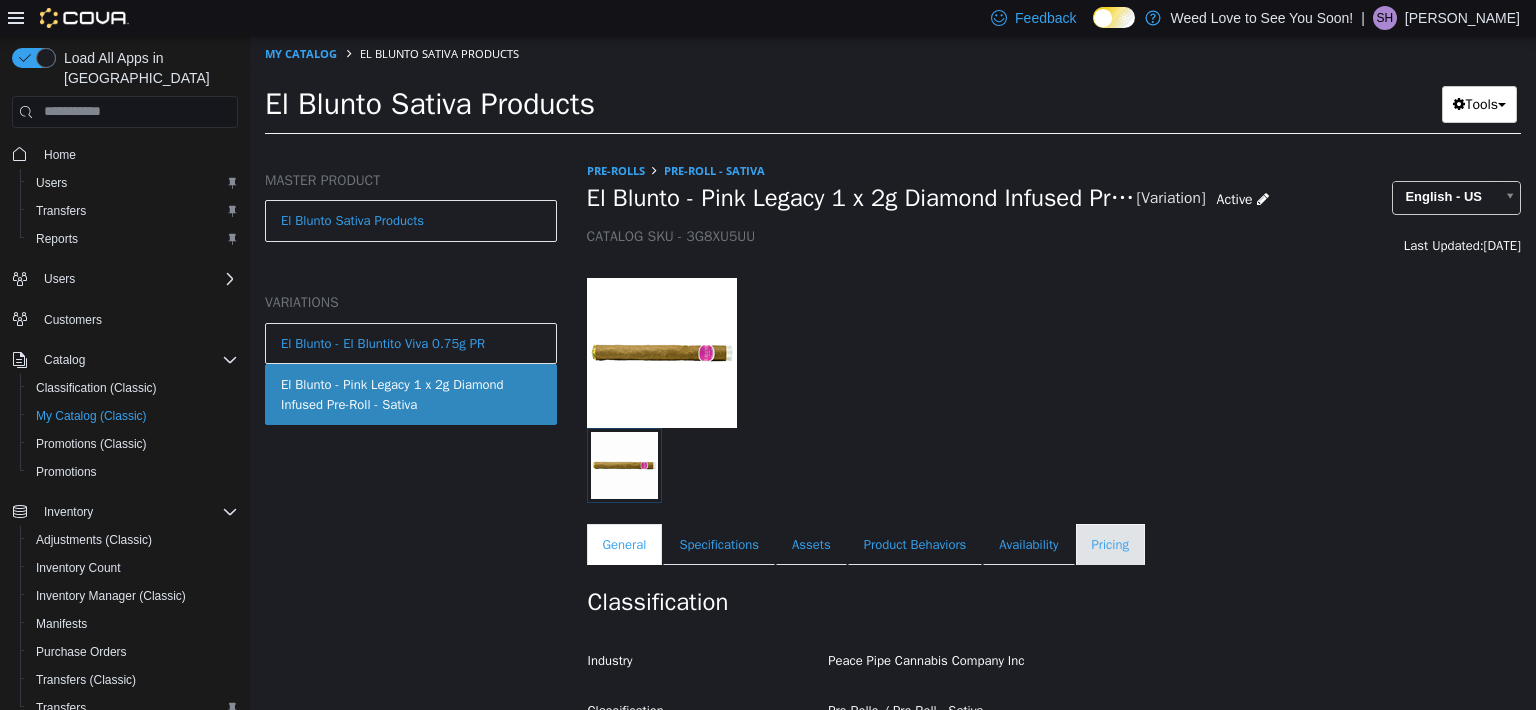 click on "Pricing" at bounding box center (1110, 544) 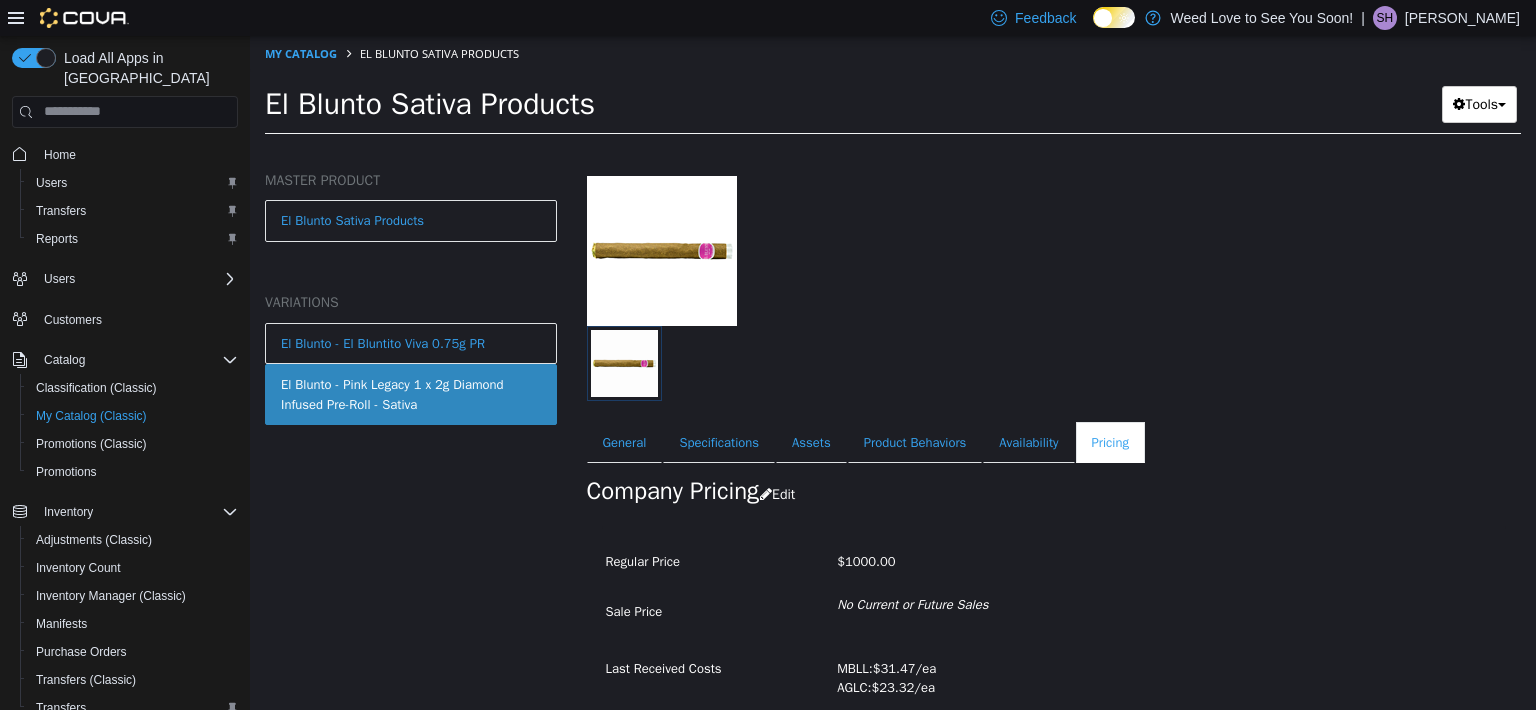 scroll, scrollTop: 184, scrollLeft: 0, axis: vertical 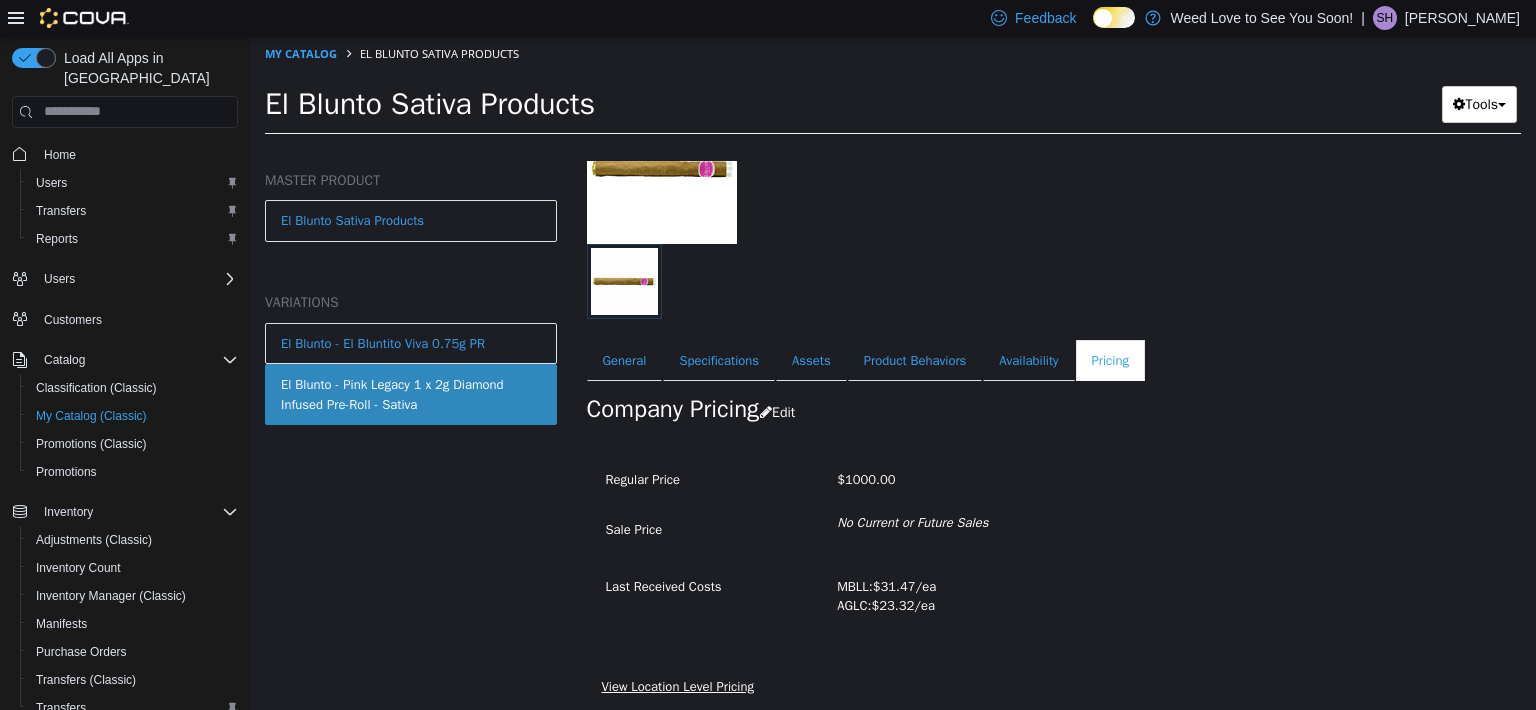 click on "View Location Level Pricing" at bounding box center (678, 685) 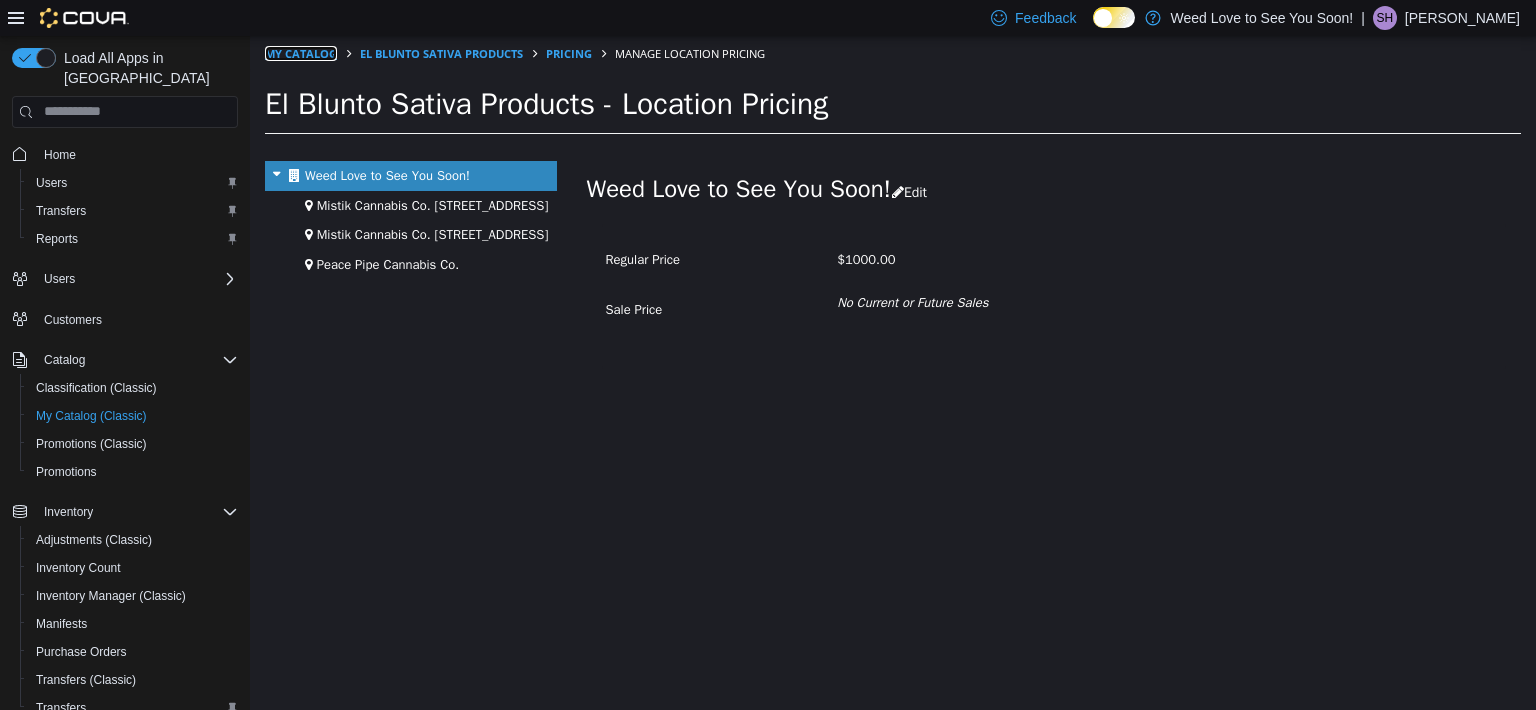 click on "My Catalog" at bounding box center [301, 52] 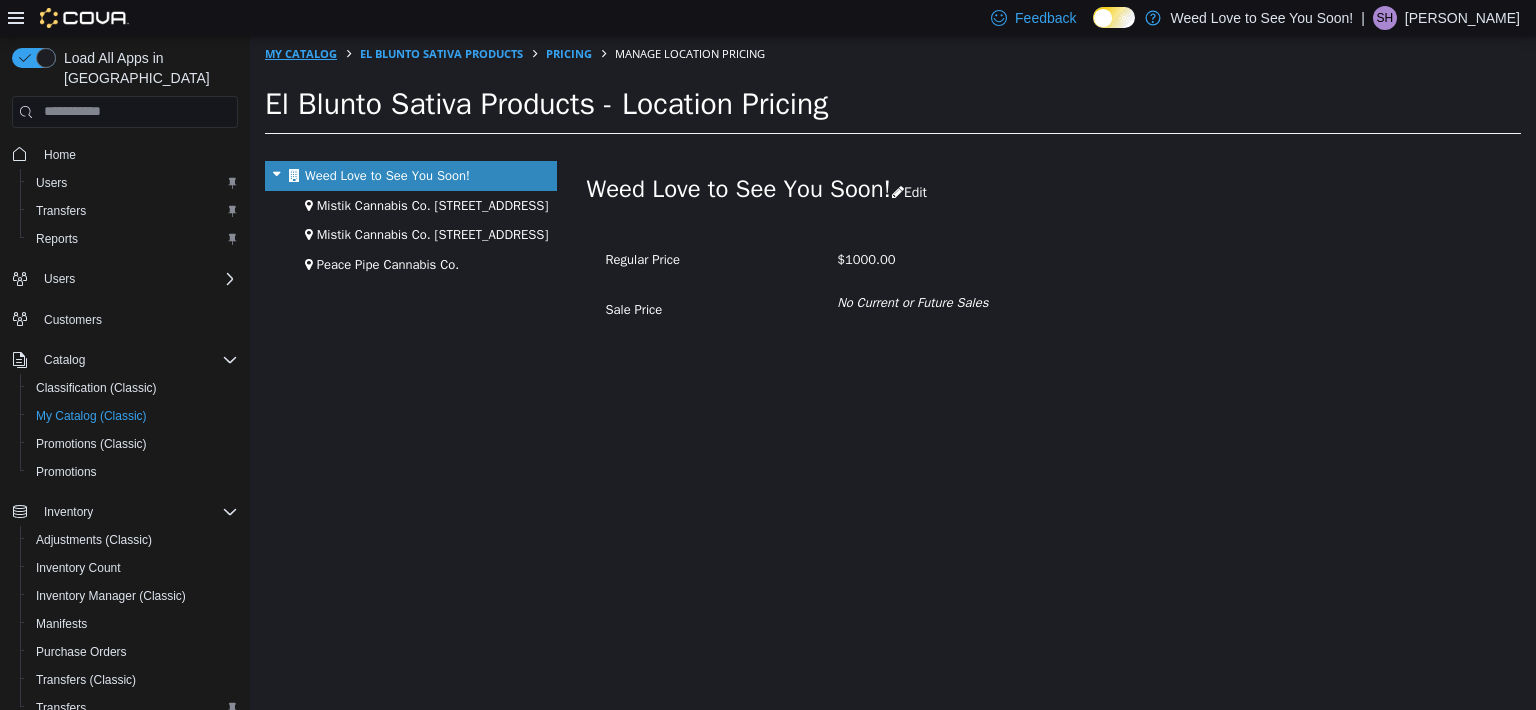 select on "**********" 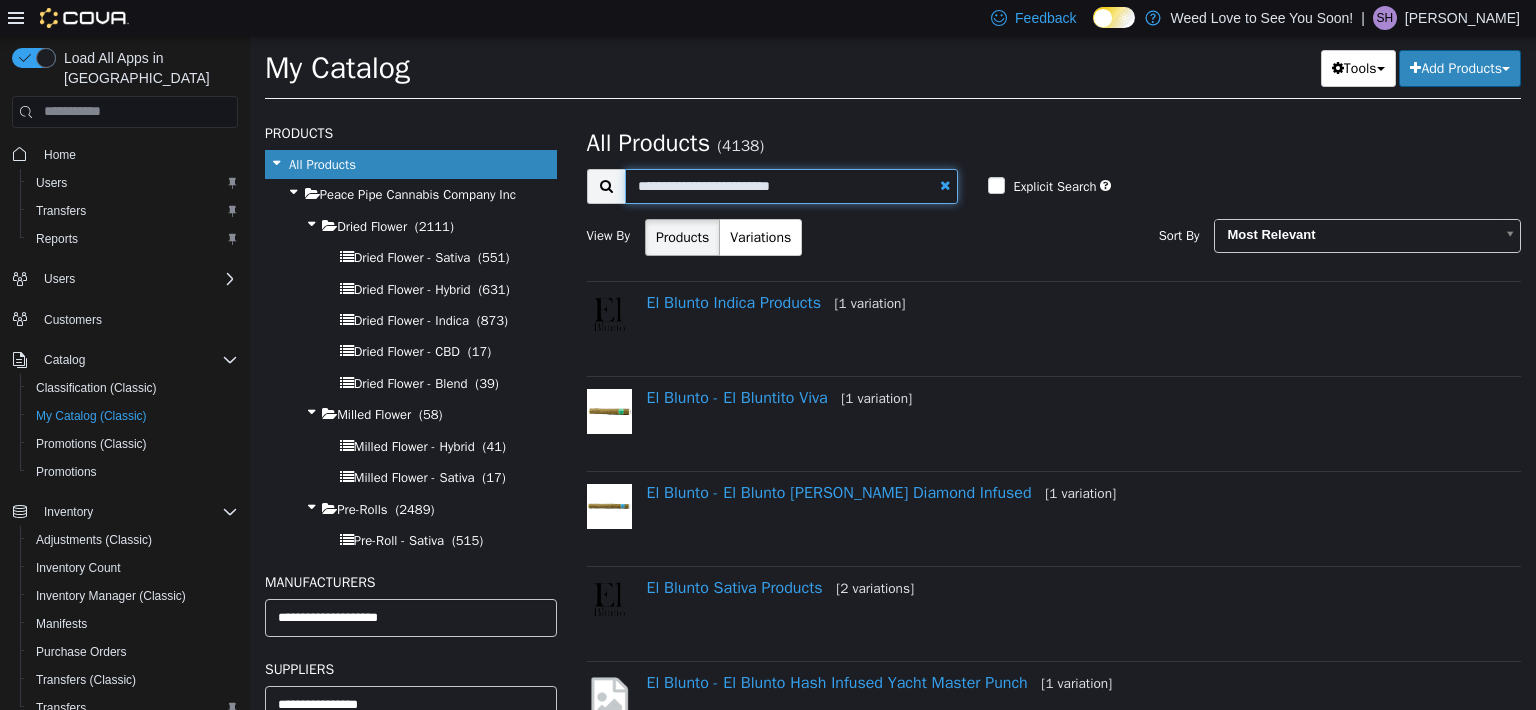 drag, startPoint x: 799, startPoint y: 187, endPoint x: 601, endPoint y: 205, distance: 198.8165 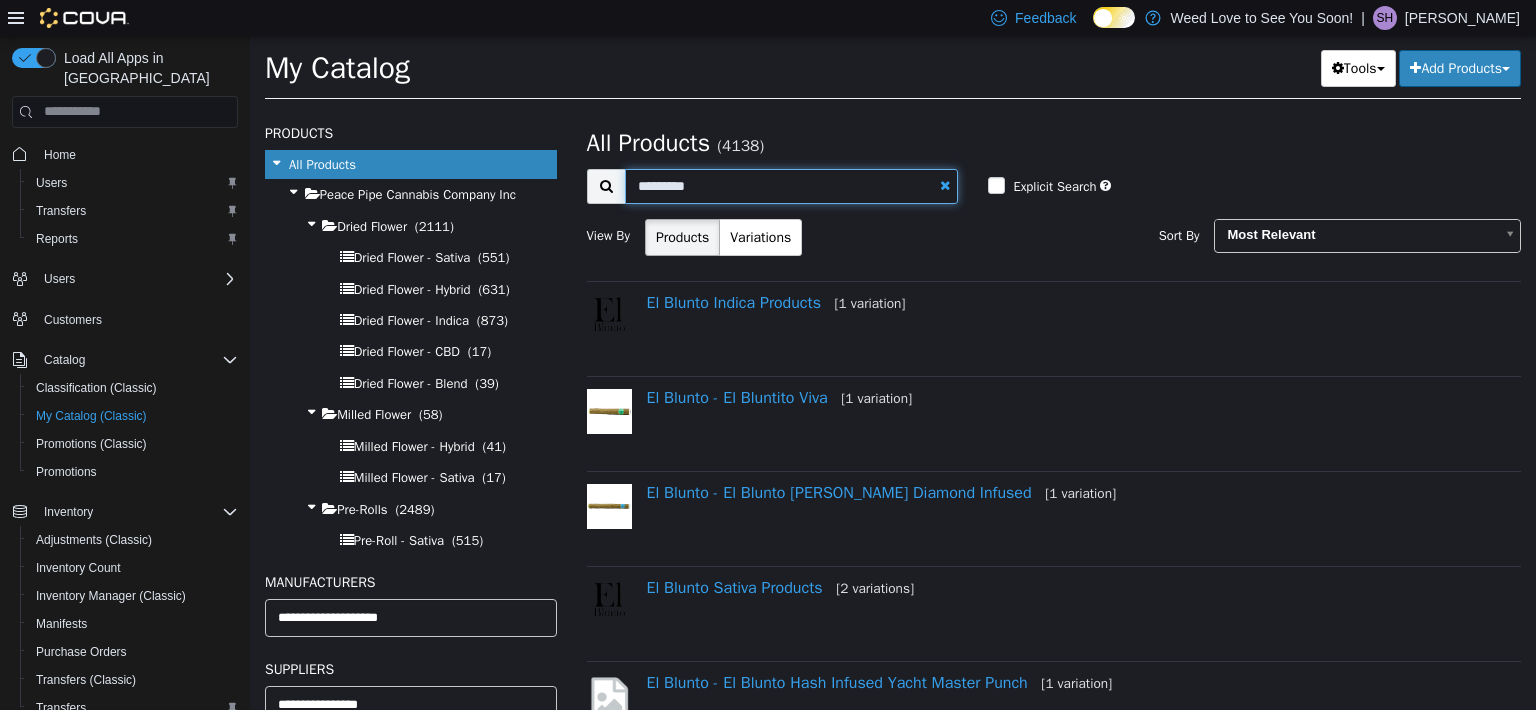 type on "*********" 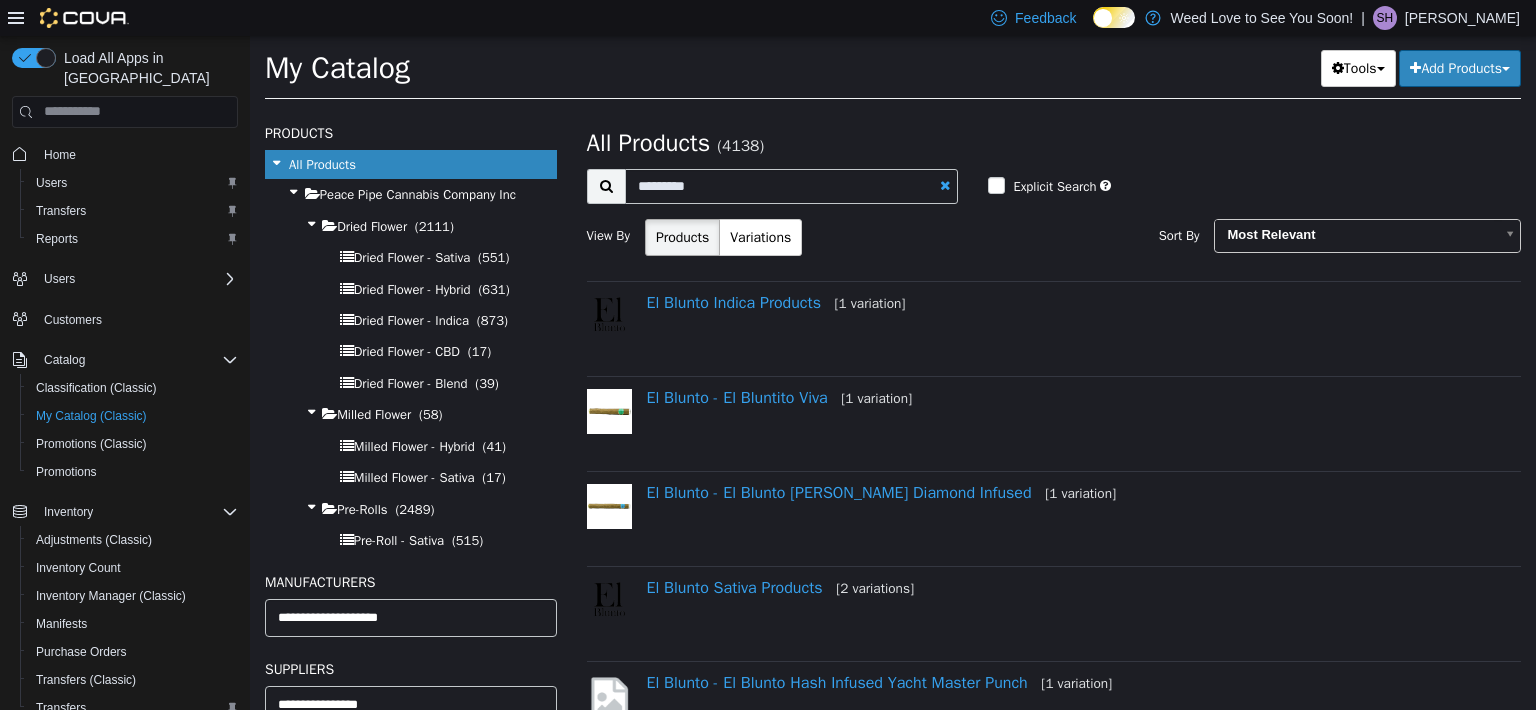 select on "**********" 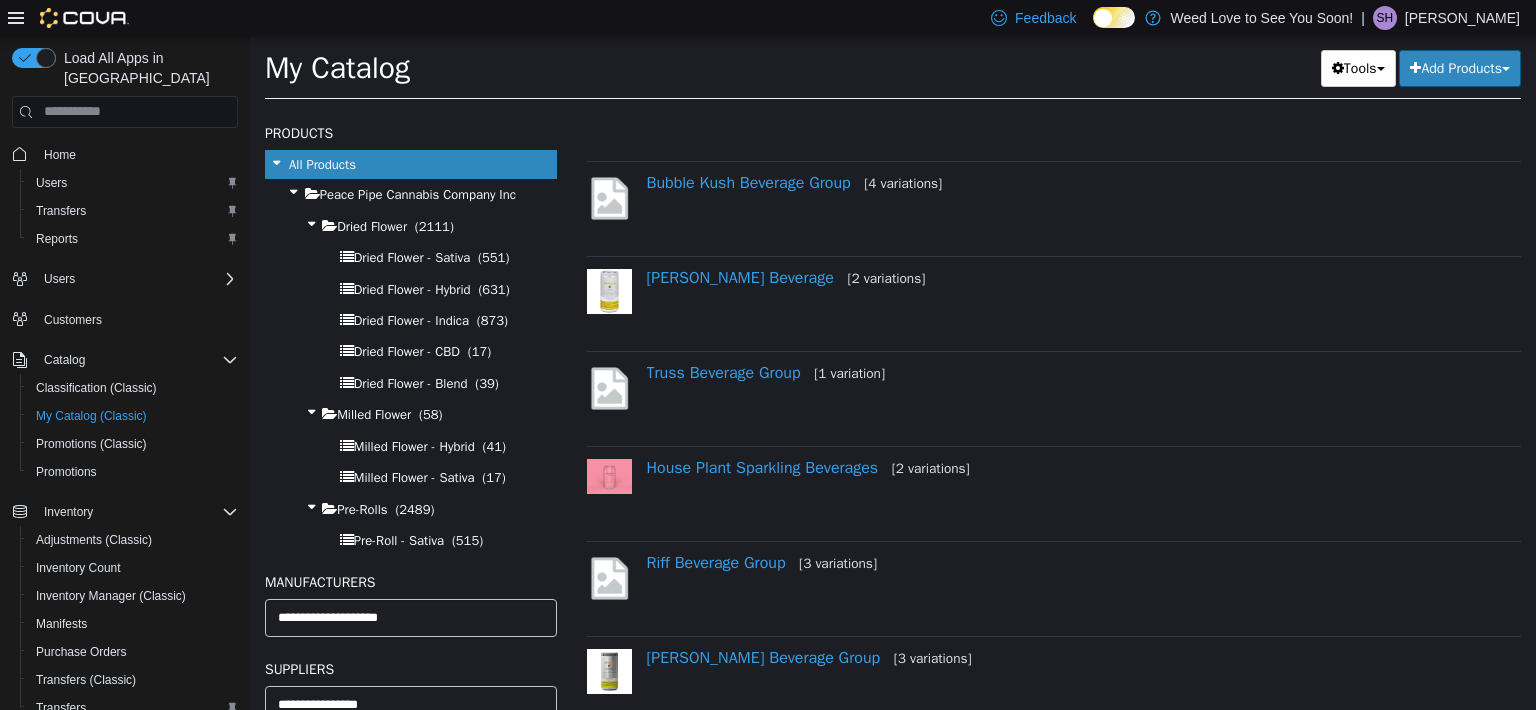 scroll, scrollTop: 600, scrollLeft: 0, axis: vertical 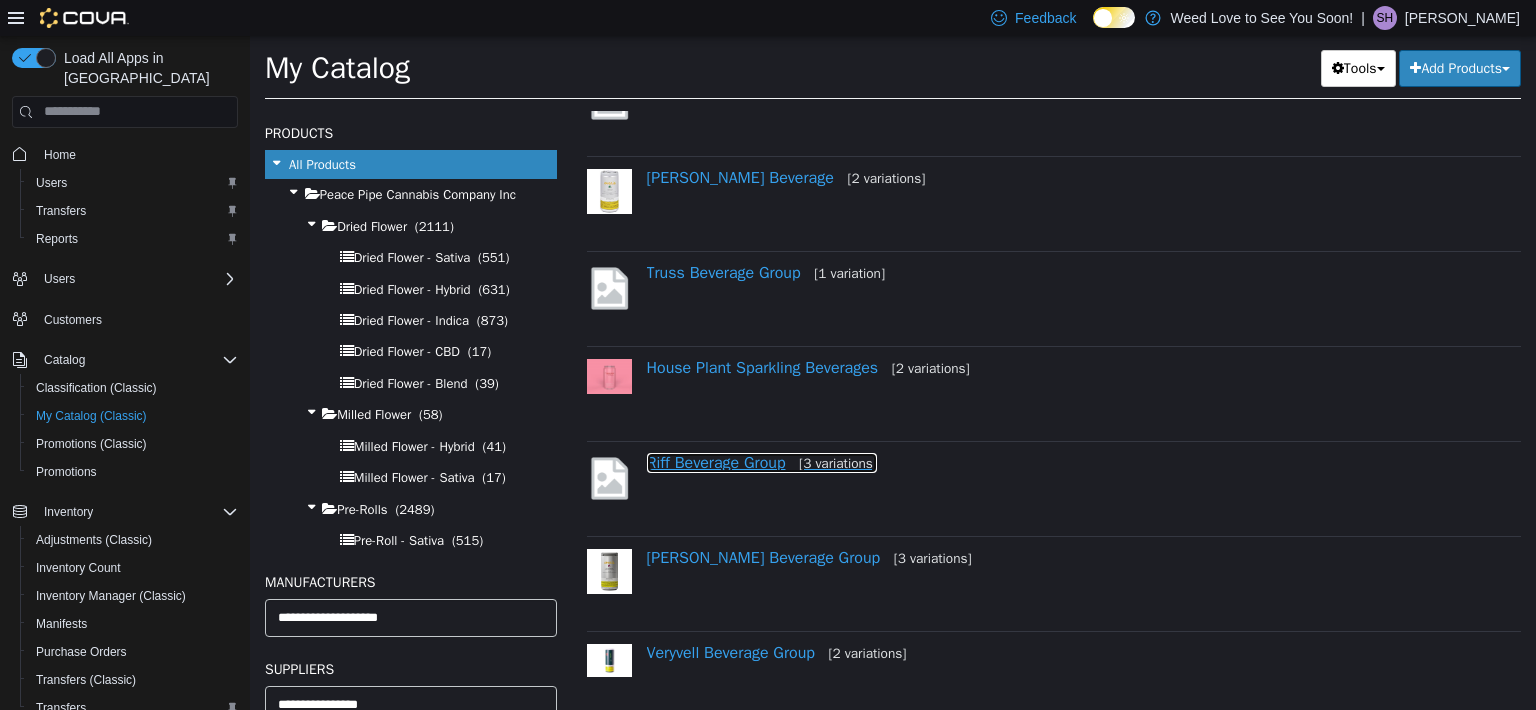 click on "Riff Beverage Group
[3 variations]" at bounding box center (762, 462) 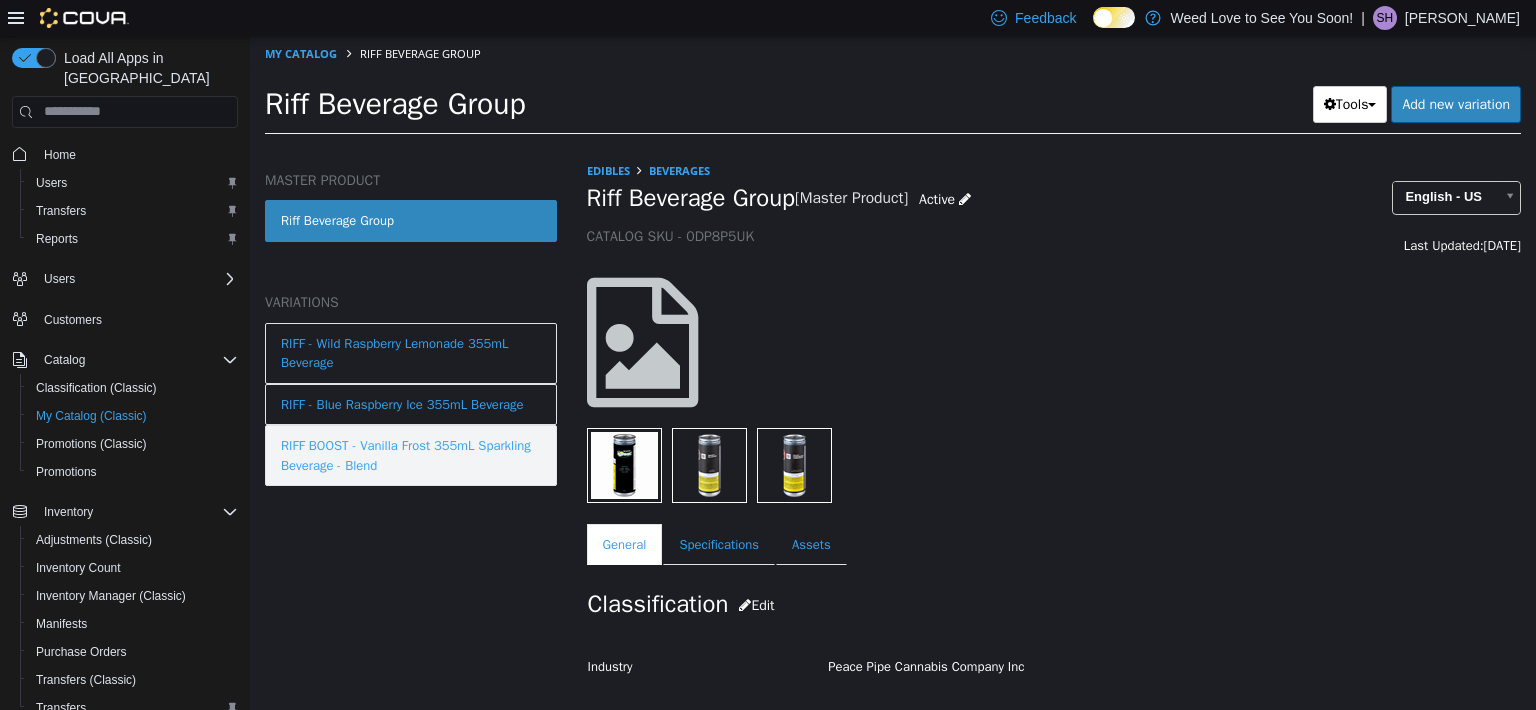 click on "RIFF BOOST - Vanilla Frost 355mL Sparkling Beverage - Blend" at bounding box center (411, 454) 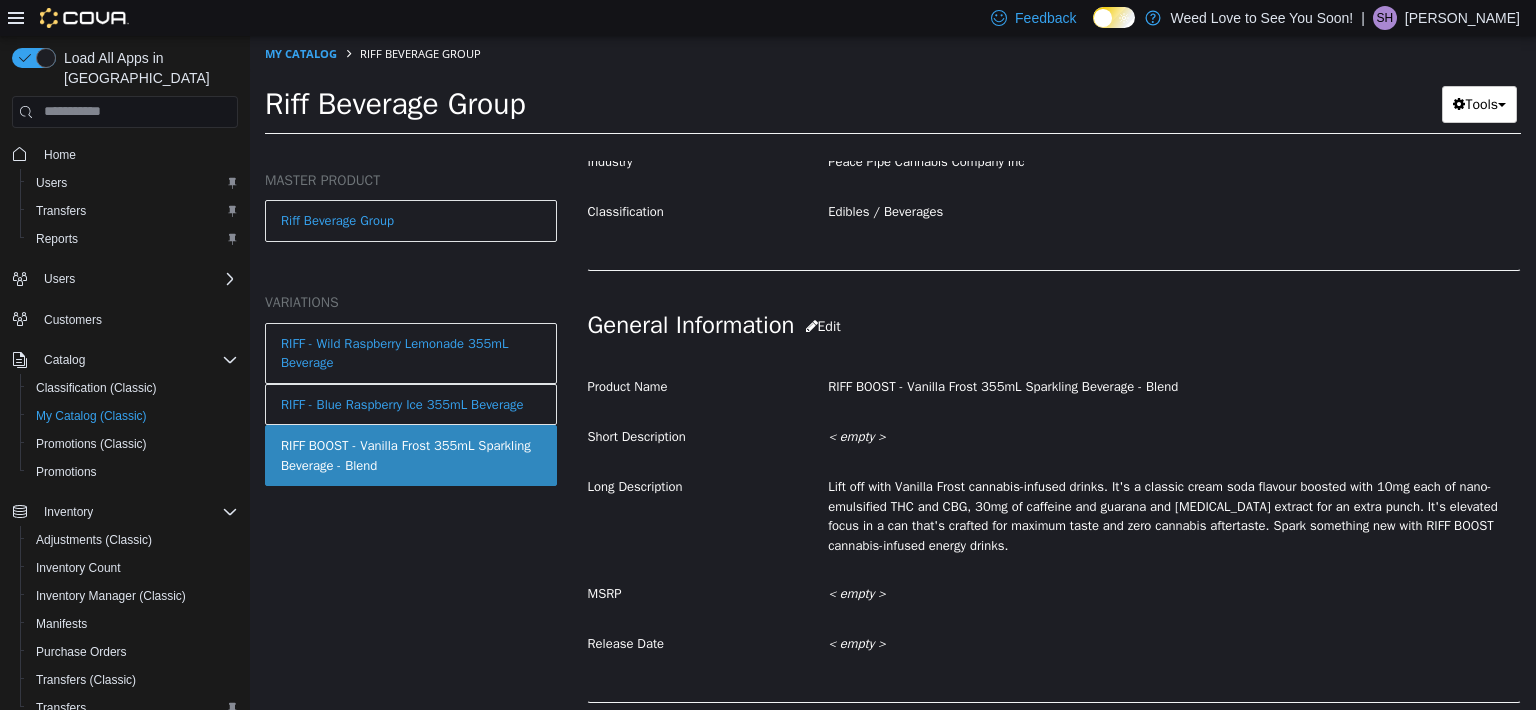 scroll, scrollTop: 600, scrollLeft: 0, axis: vertical 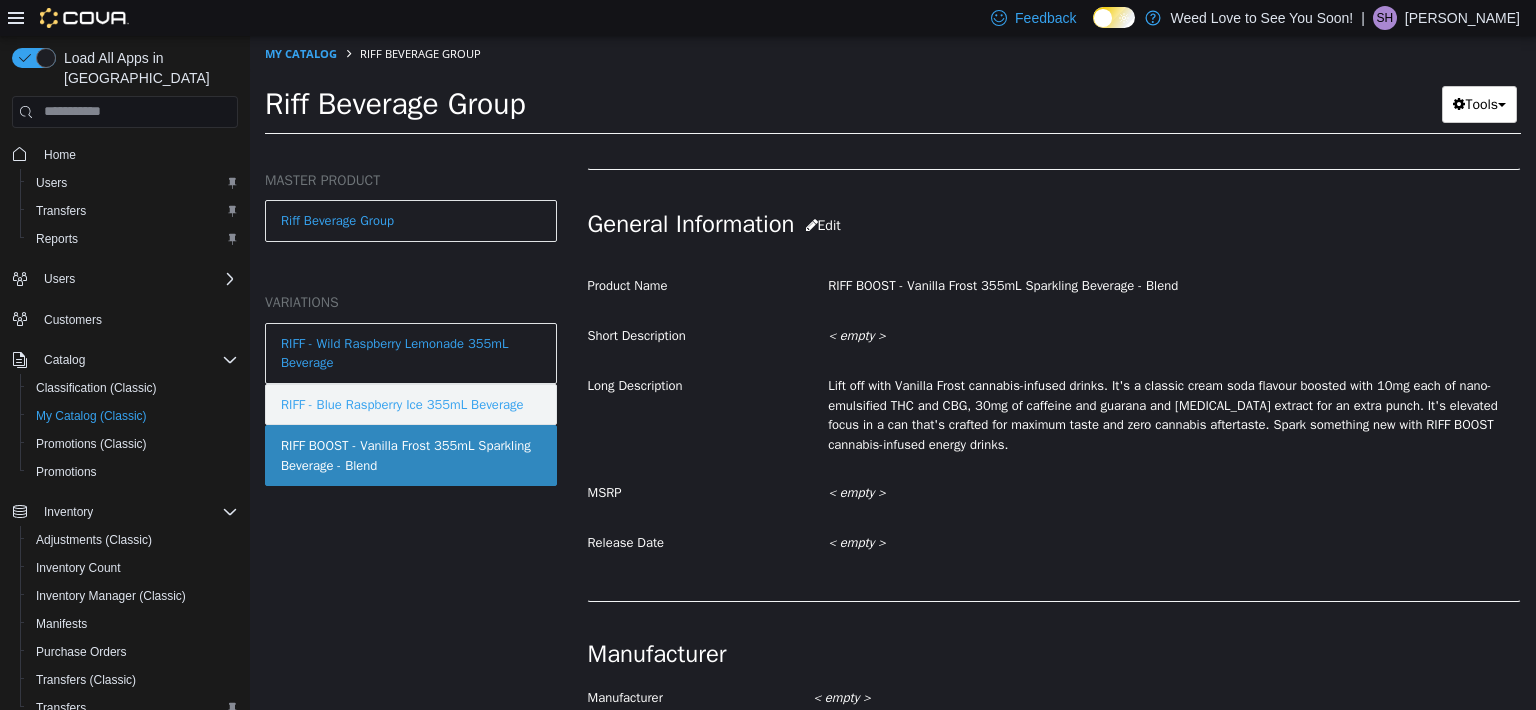 click on "RIFF - Blue Raspberry Ice 355mL Beverage" at bounding box center (402, 404) 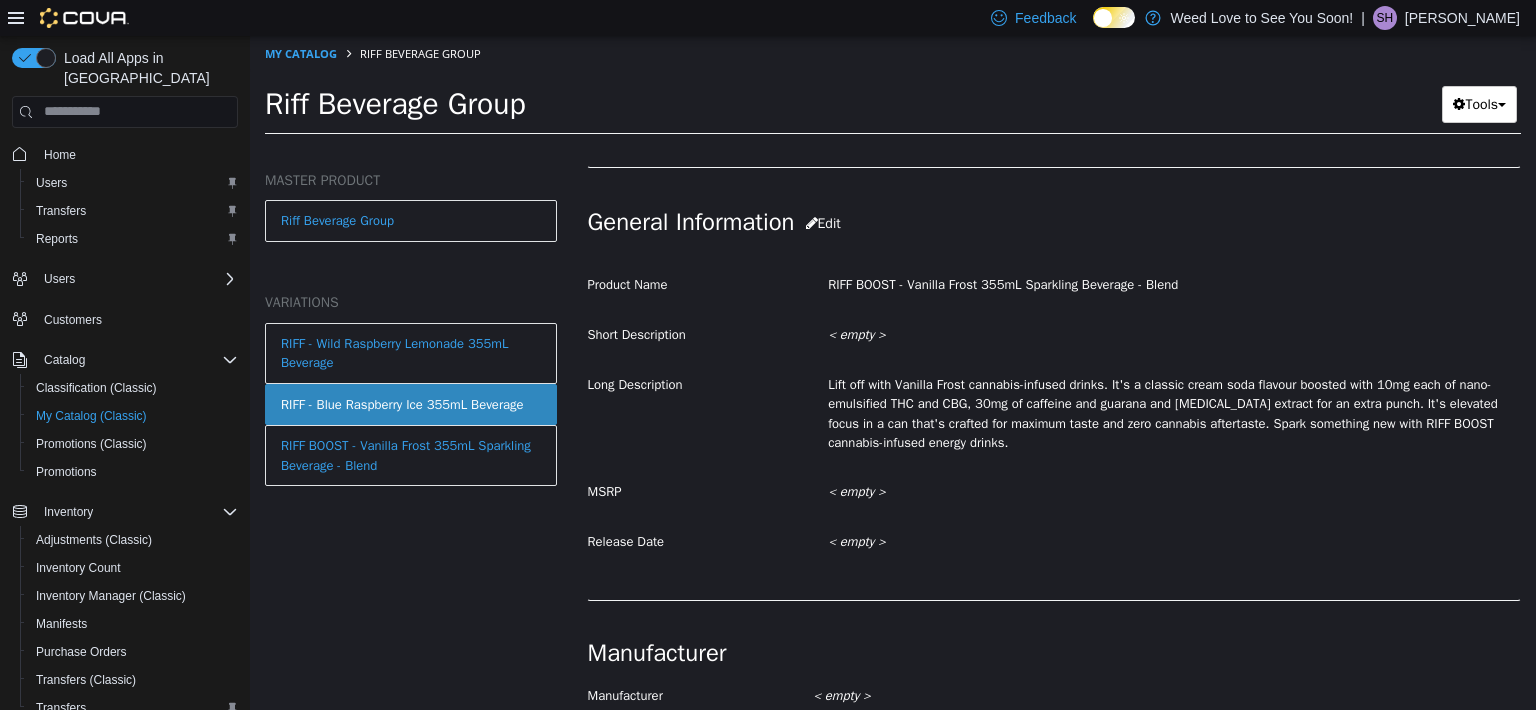 scroll, scrollTop: 597, scrollLeft: 0, axis: vertical 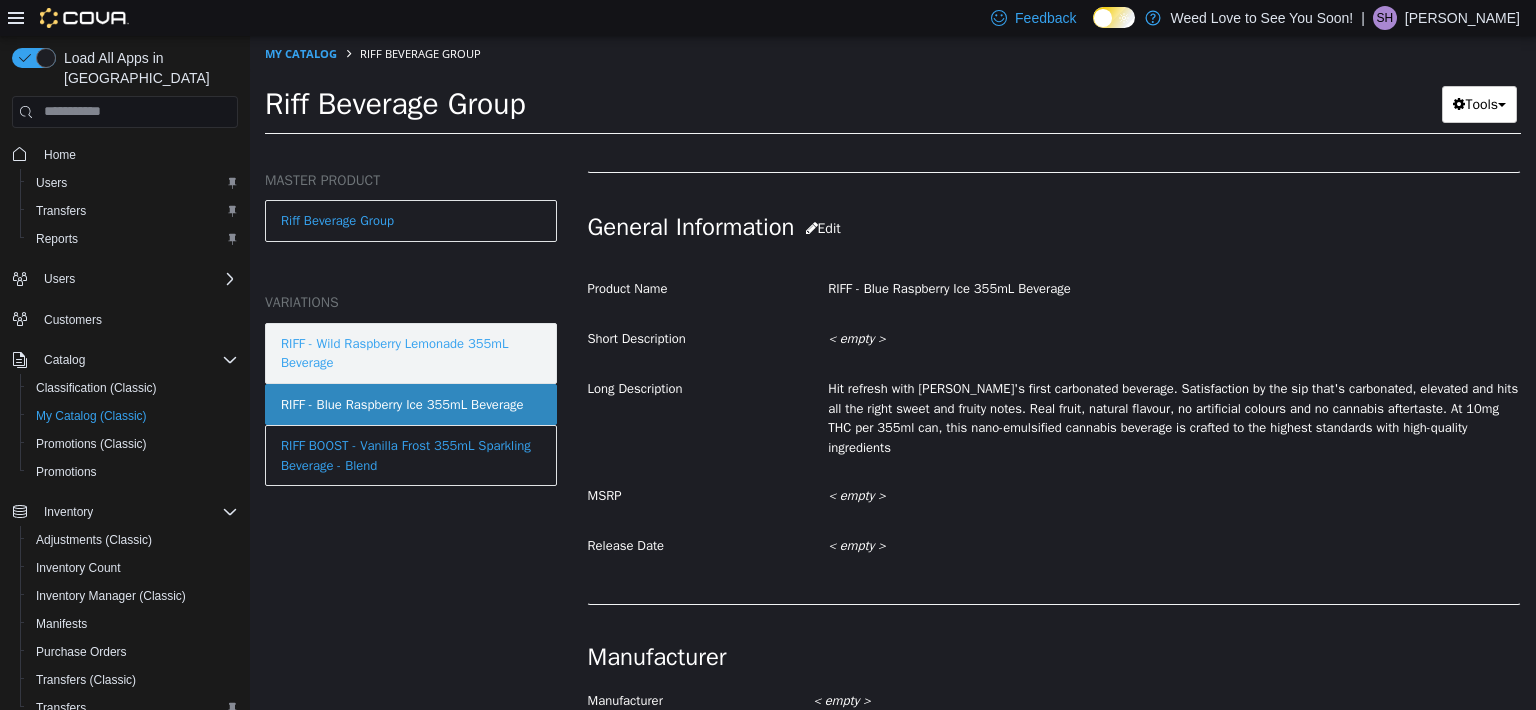 click on "RIFF - Wild Raspberry Lemonade 355mL Beverage" at bounding box center [411, 352] 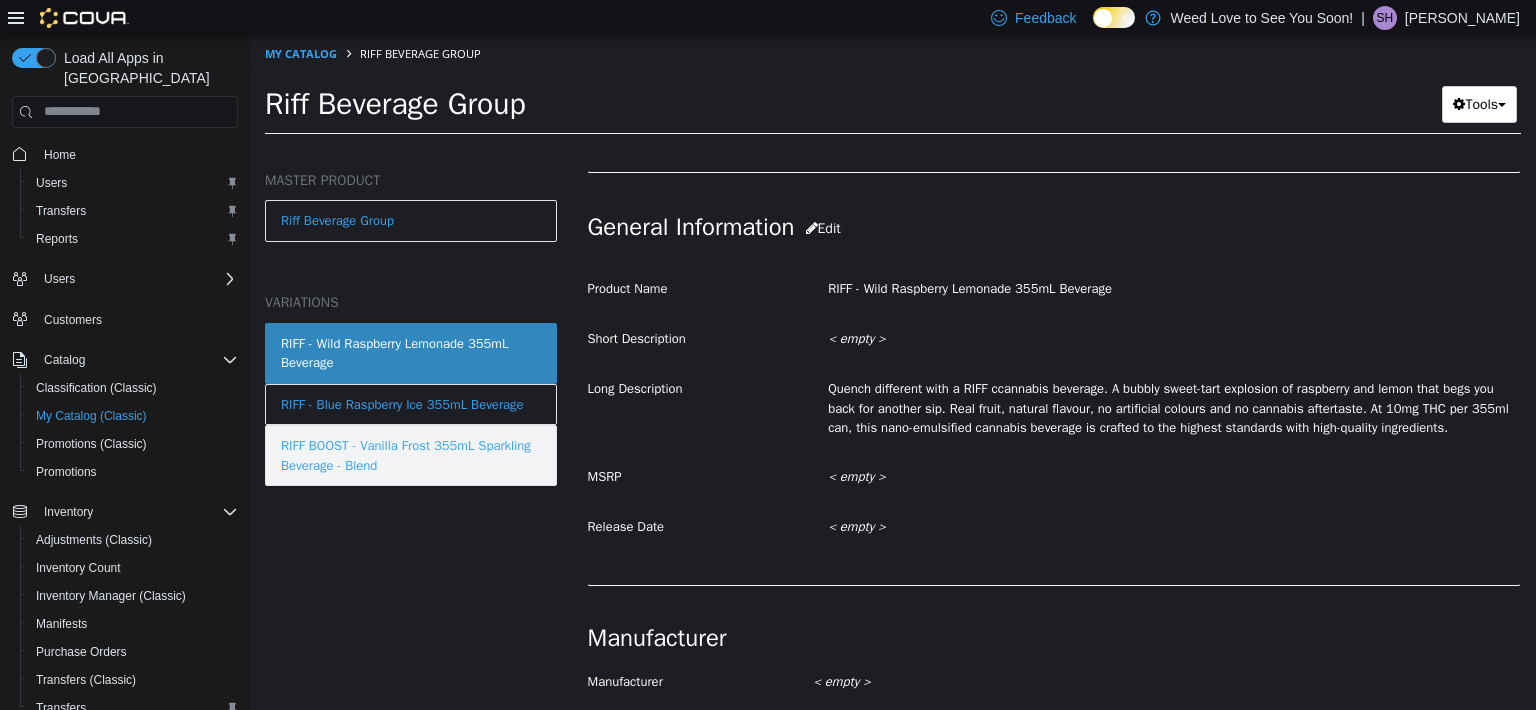 click on "RIFF BOOST - Vanilla Frost 355mL Sparkling Beverage - Blend" at bounding box center (411, 454) 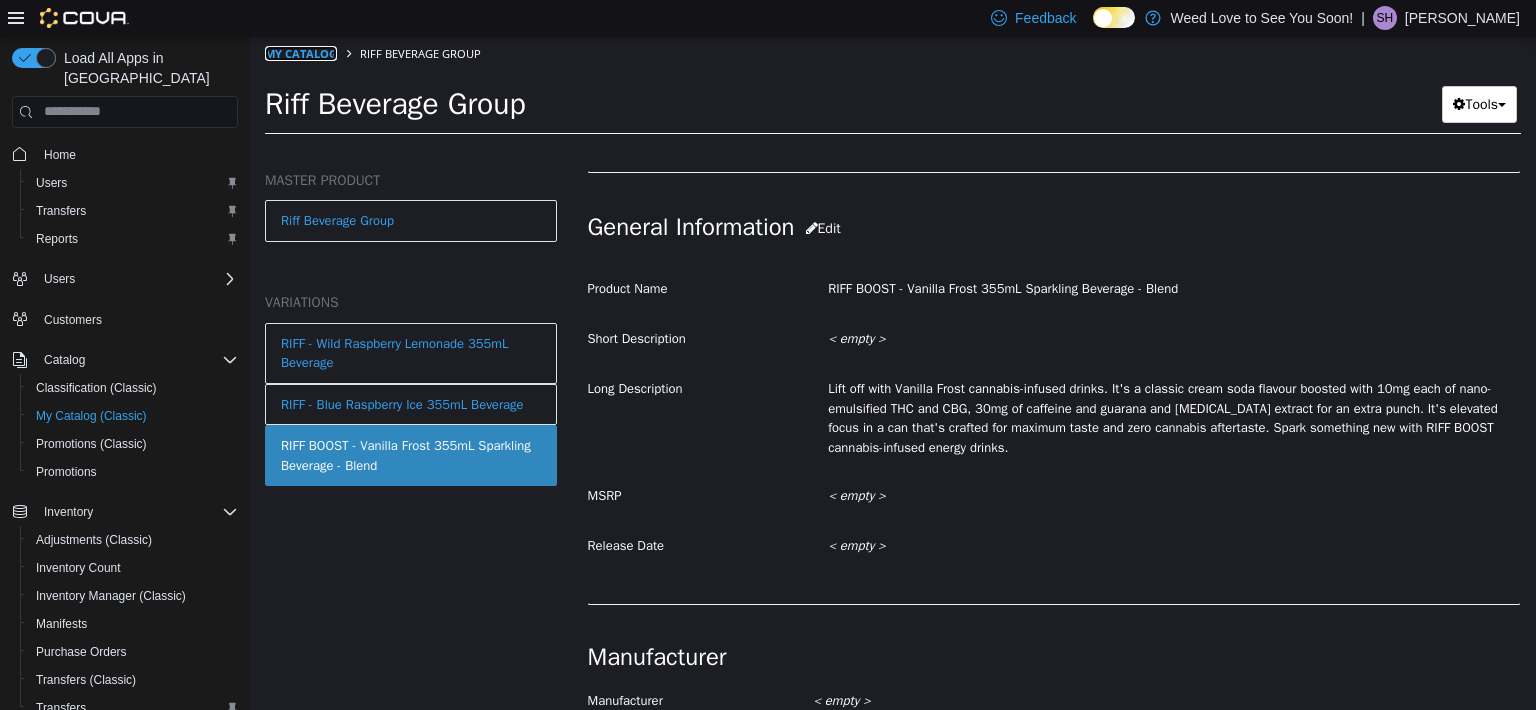 click on "My Catalog" at bounding box center (301, 52) 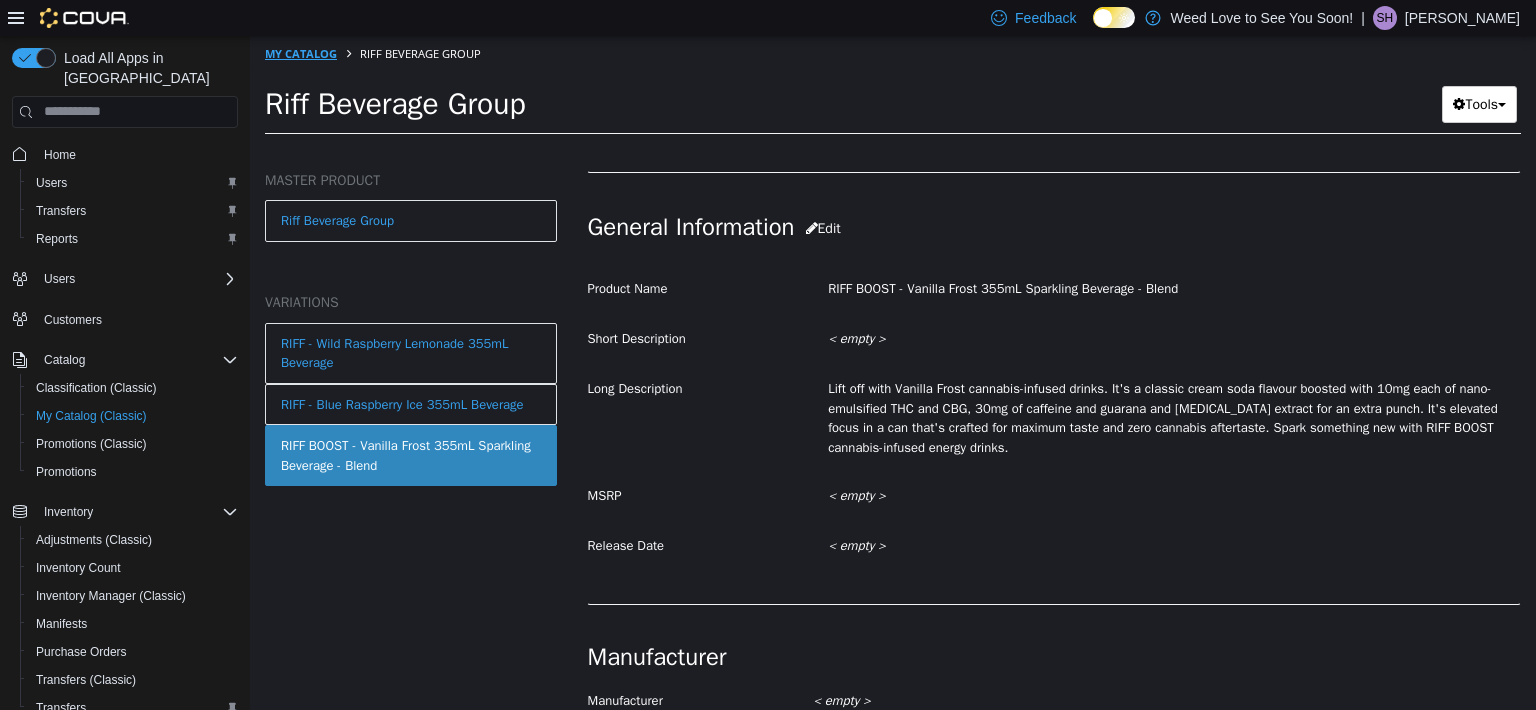 select on "**********" 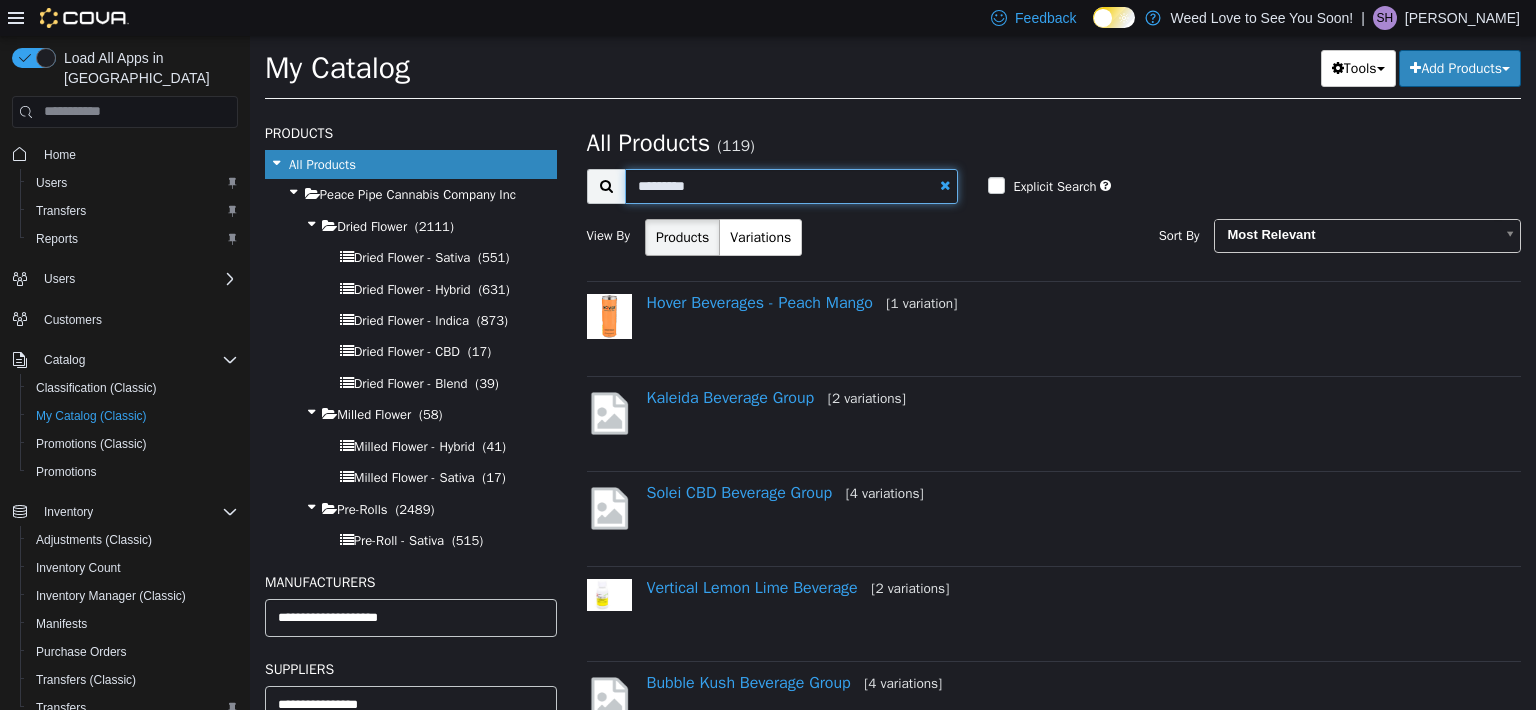 drag, startPoint x: 712, startPoint y: 186, endPoint x: 608, endPoint y: 190, distance: 104.0769 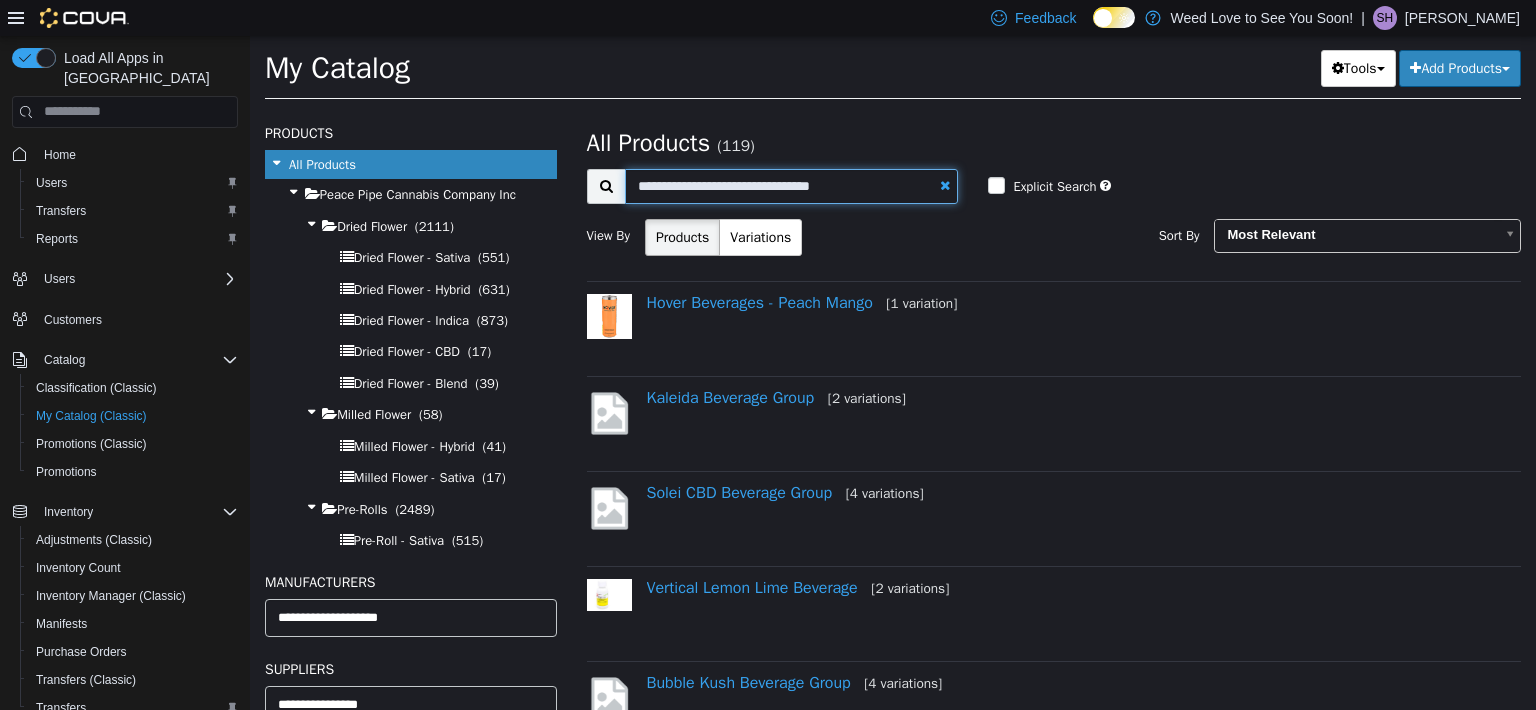 type on "**********" 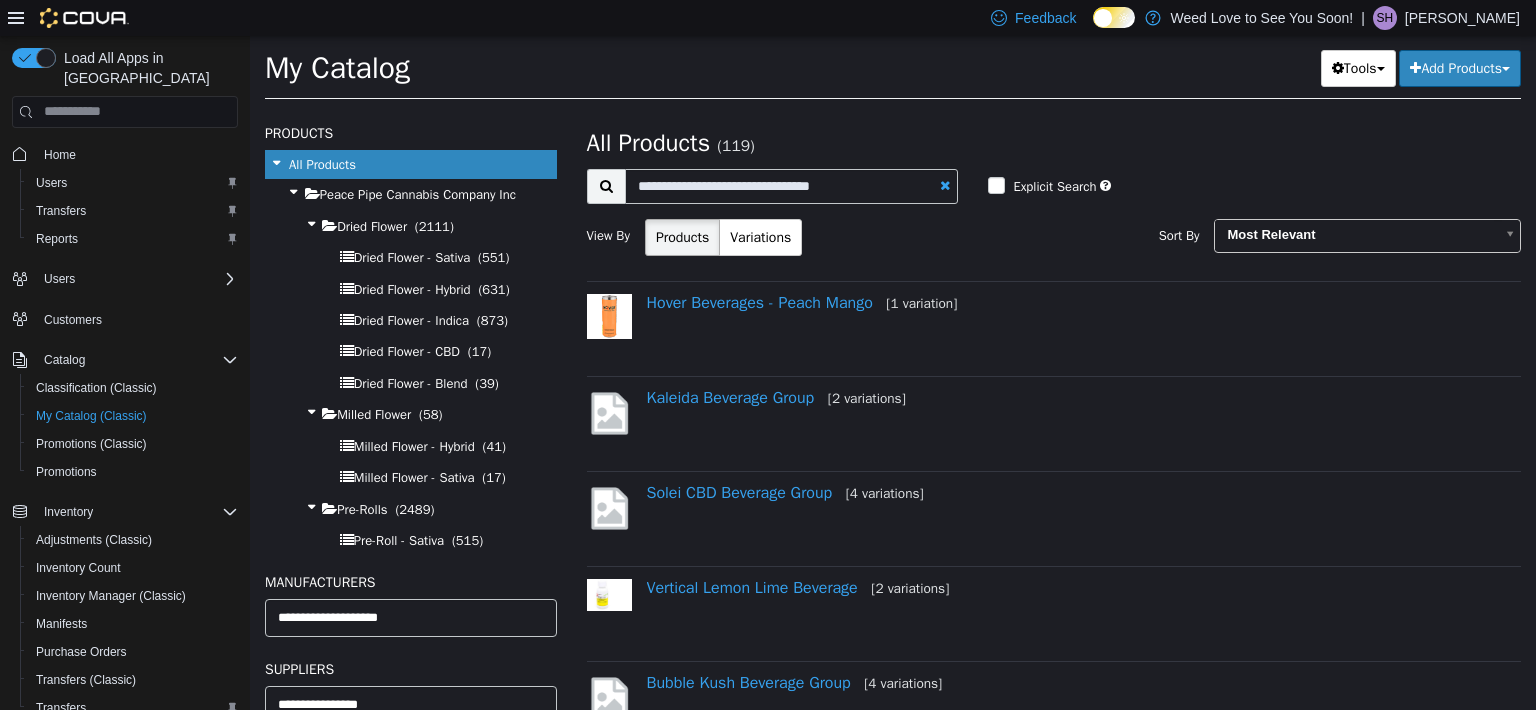 select on "**********" 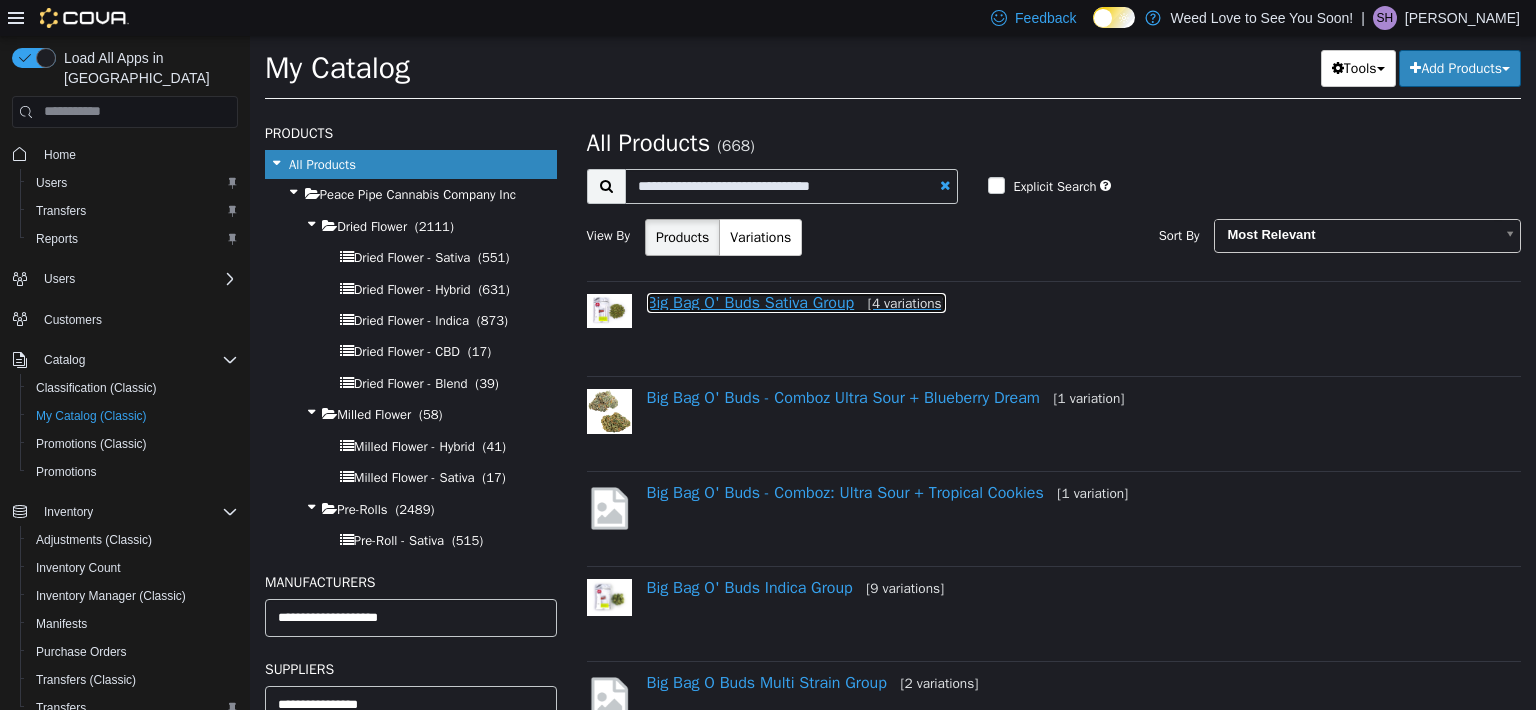 click on "Big Bag O' Buds Sativa Group
[4 variations]" at bounding box center (796, 302) 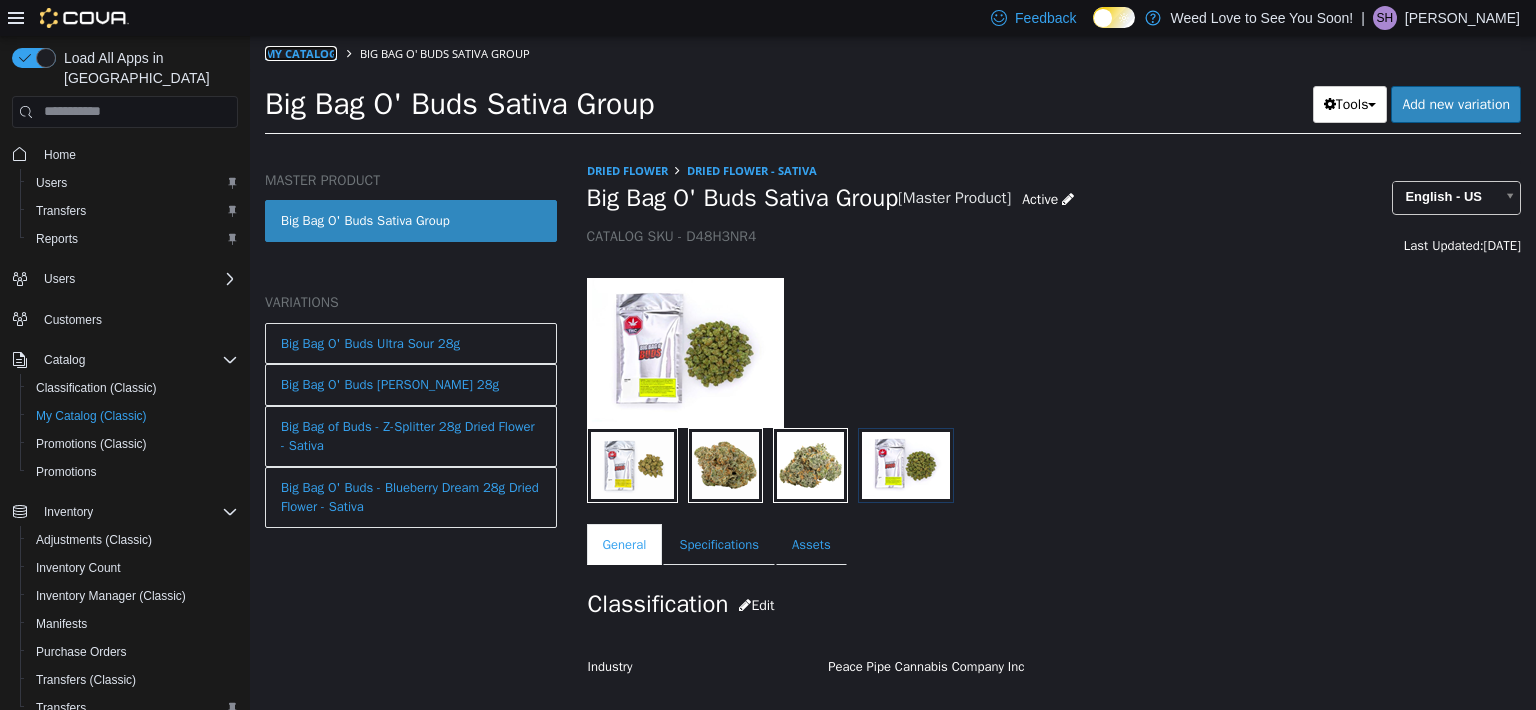 click on "My Catalog" at bounding box center (301, 52) 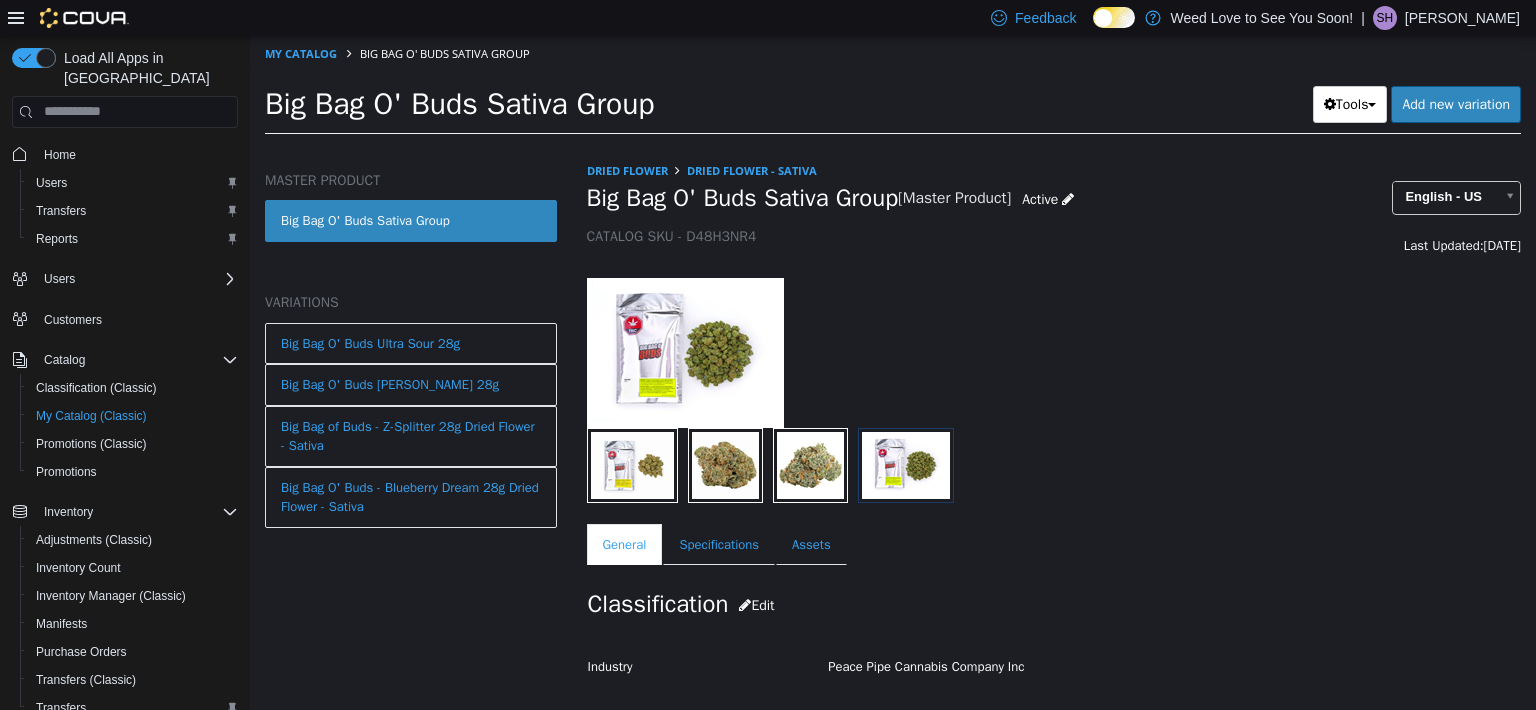 select on "**********" 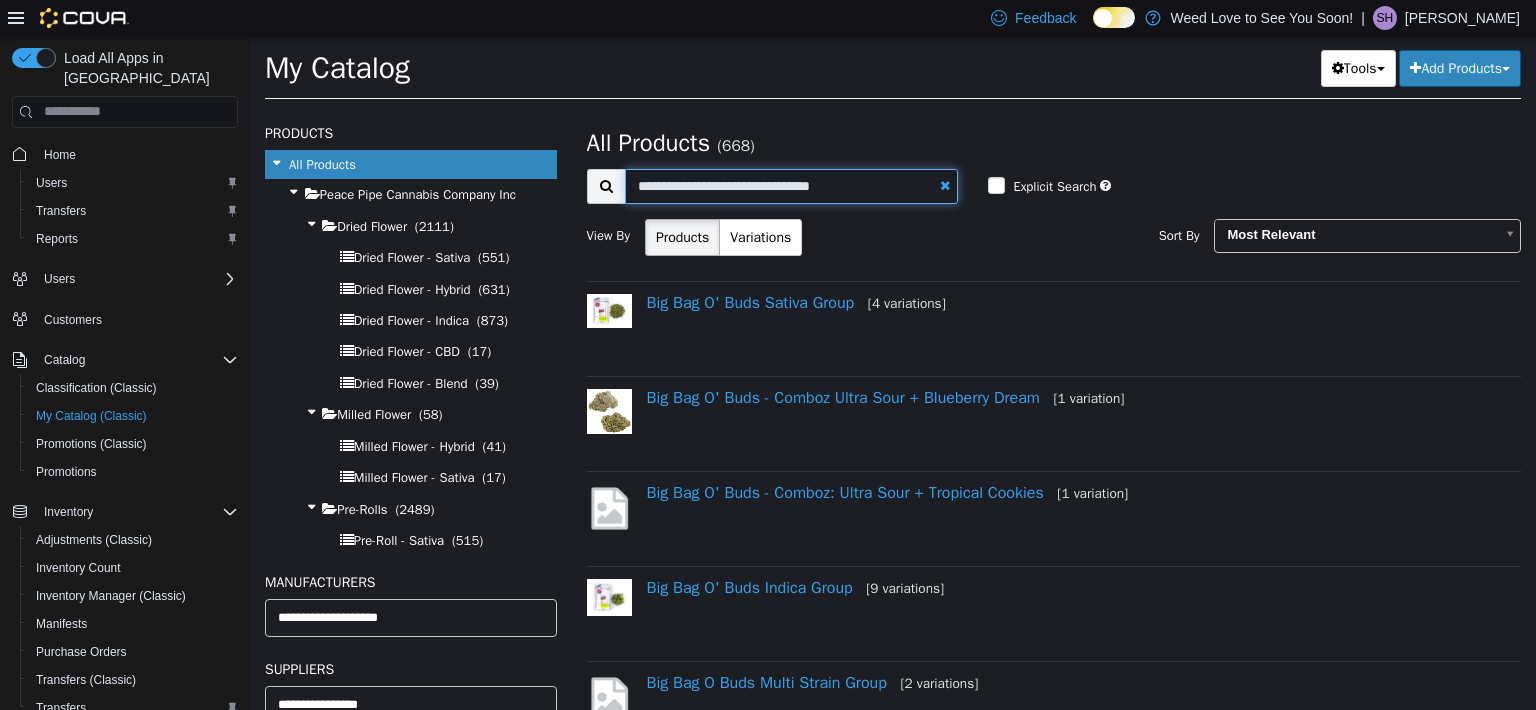 click on "**********" at bounding box center (792, 185) 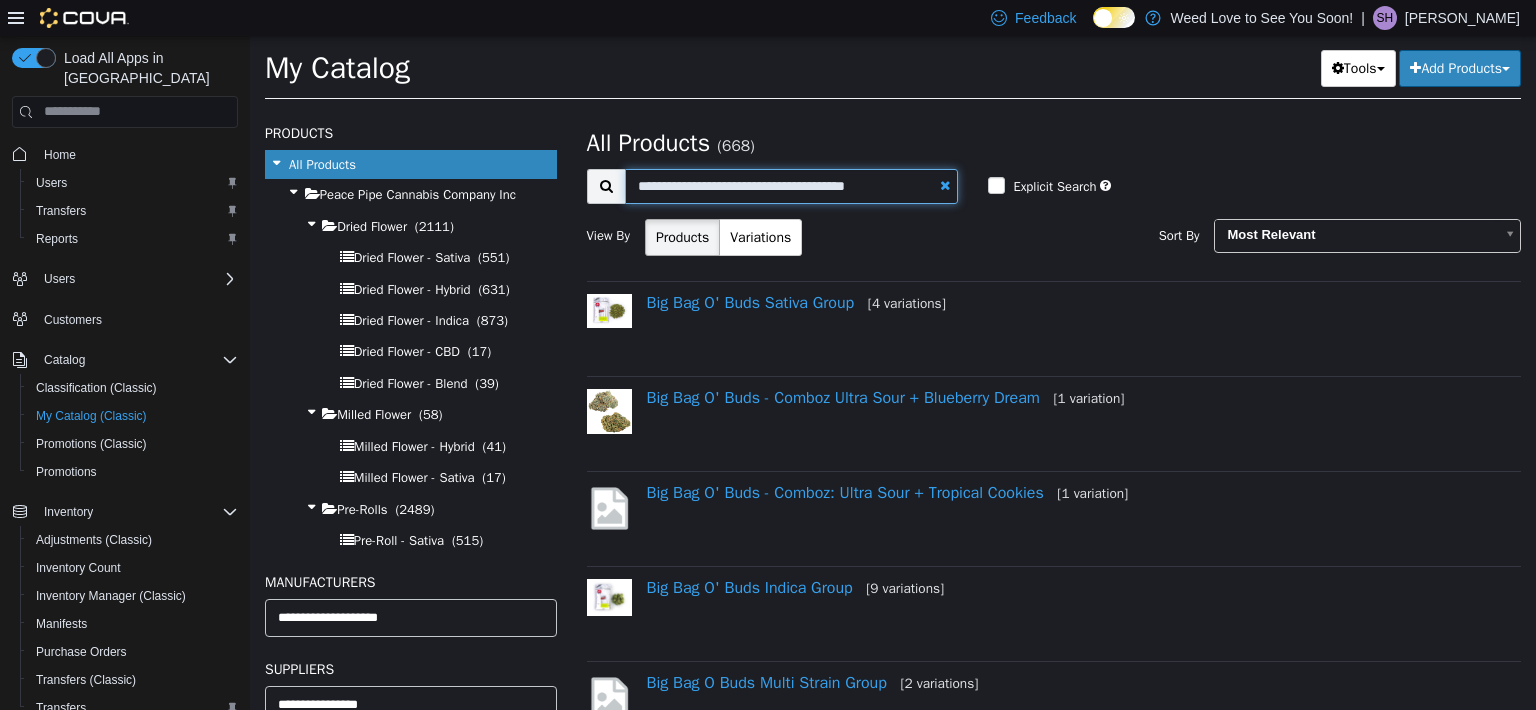 type on "**********" 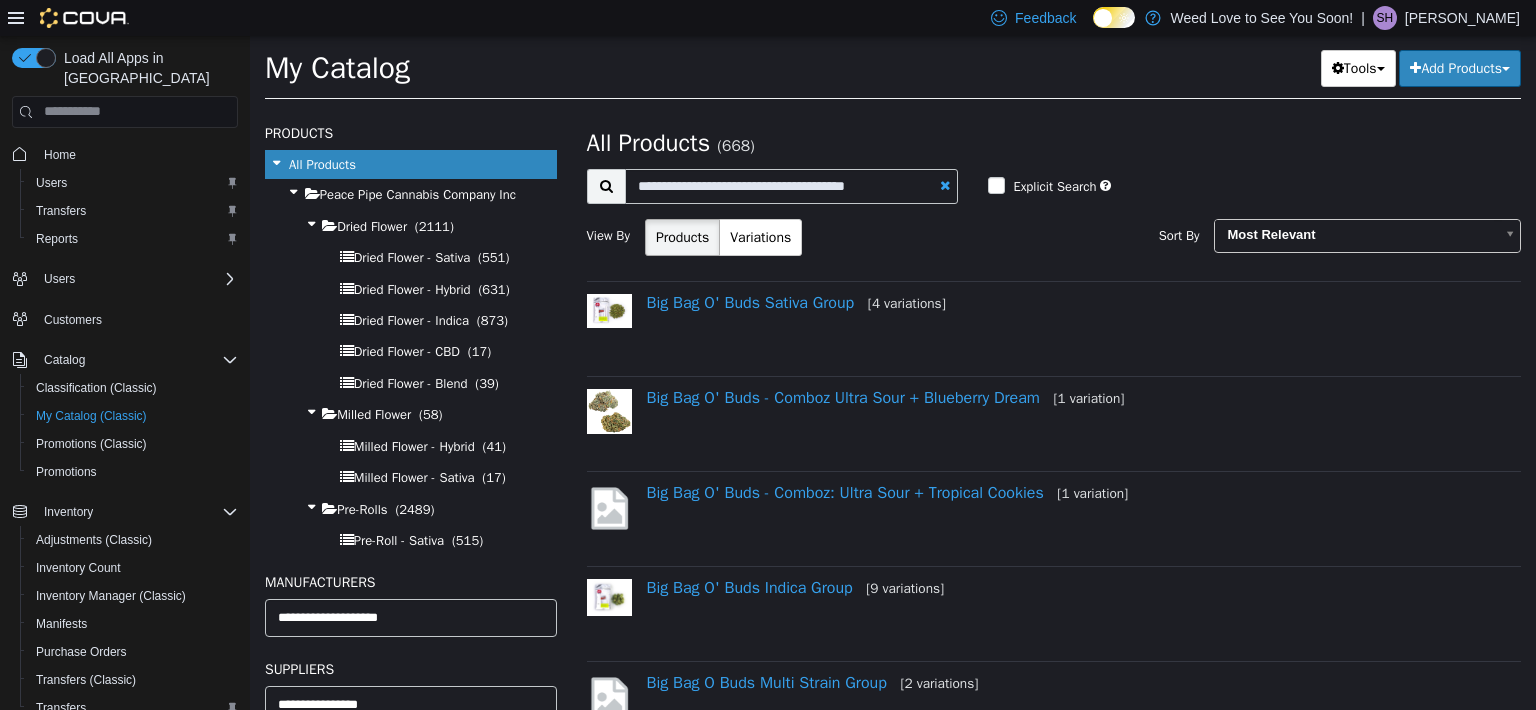 select on "**********" 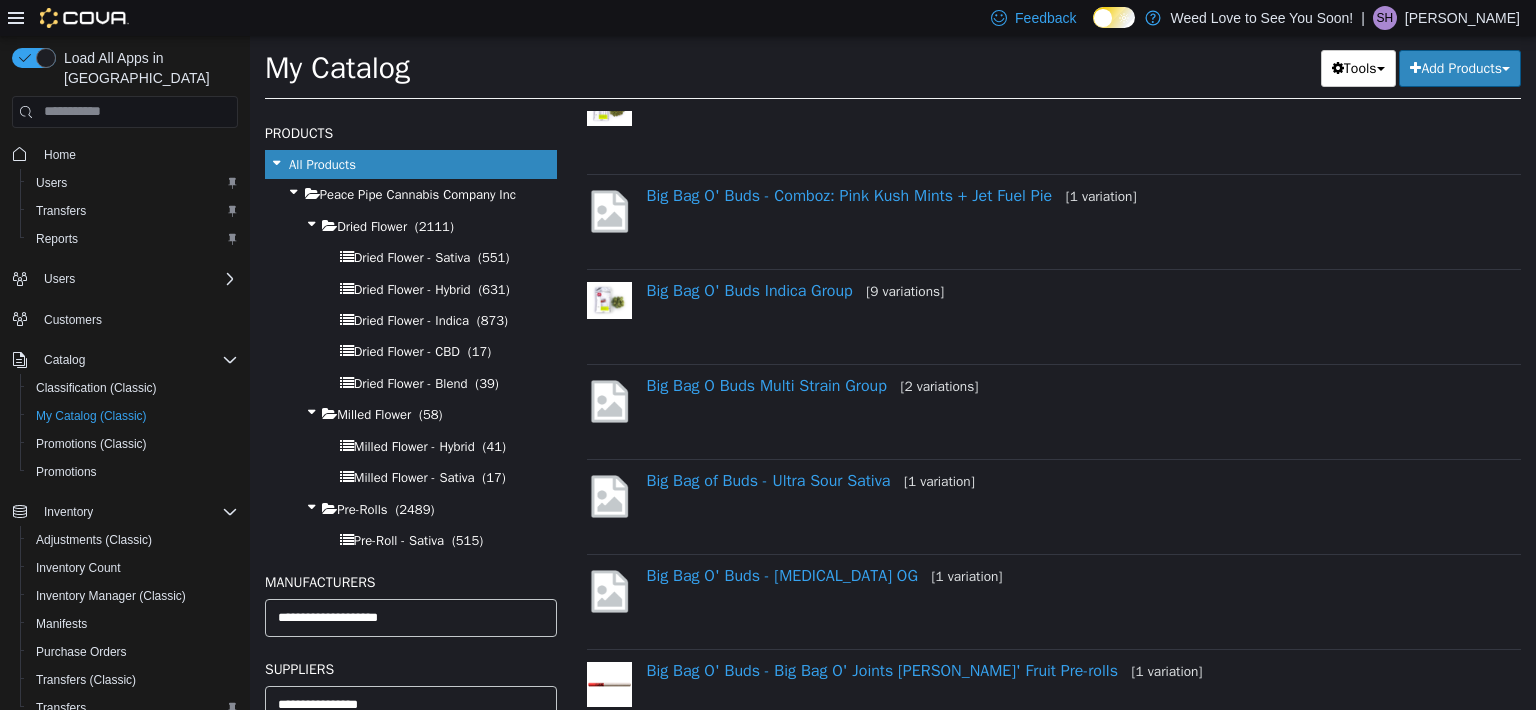 scroll, scrollTop: 0, scrollLeft: 0, axis: both 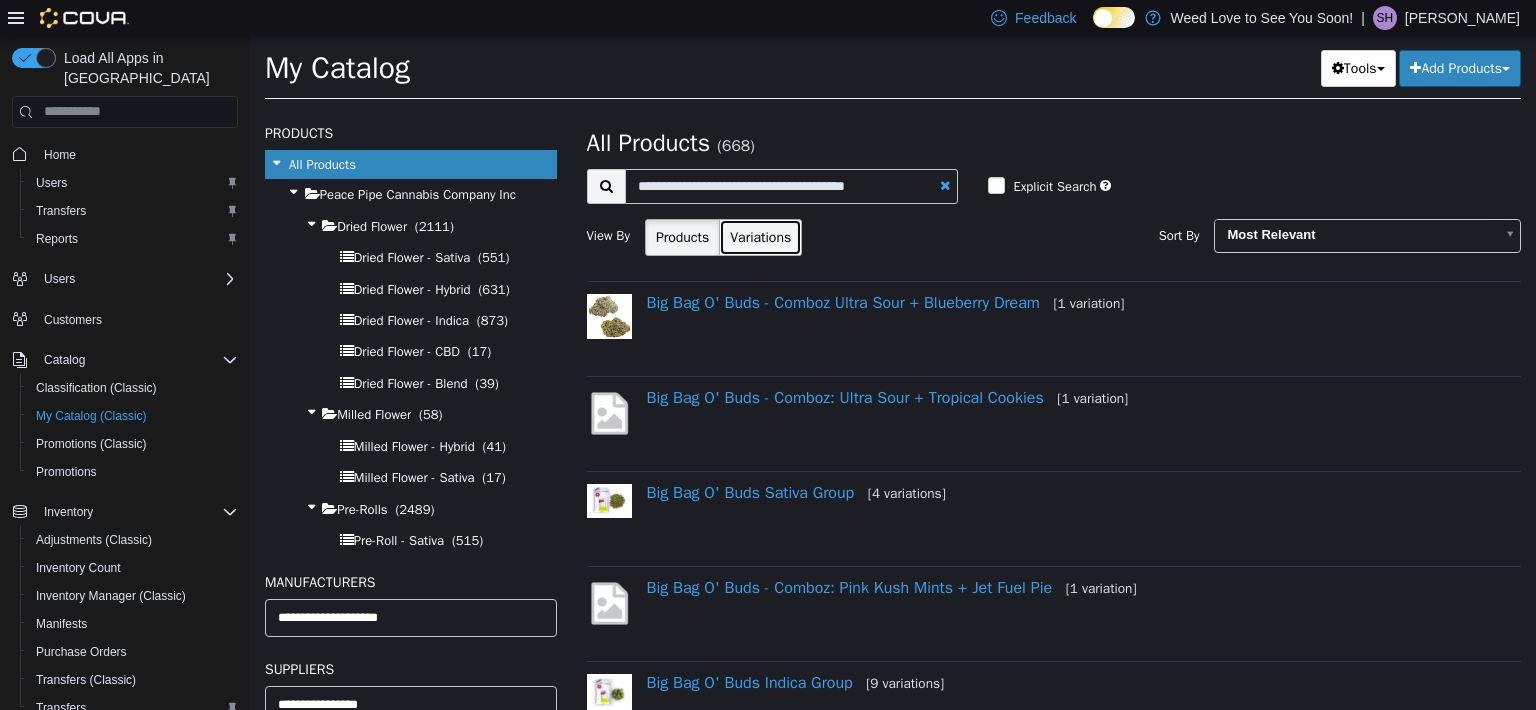 click on "Variations" at bounding box center [760, 236] 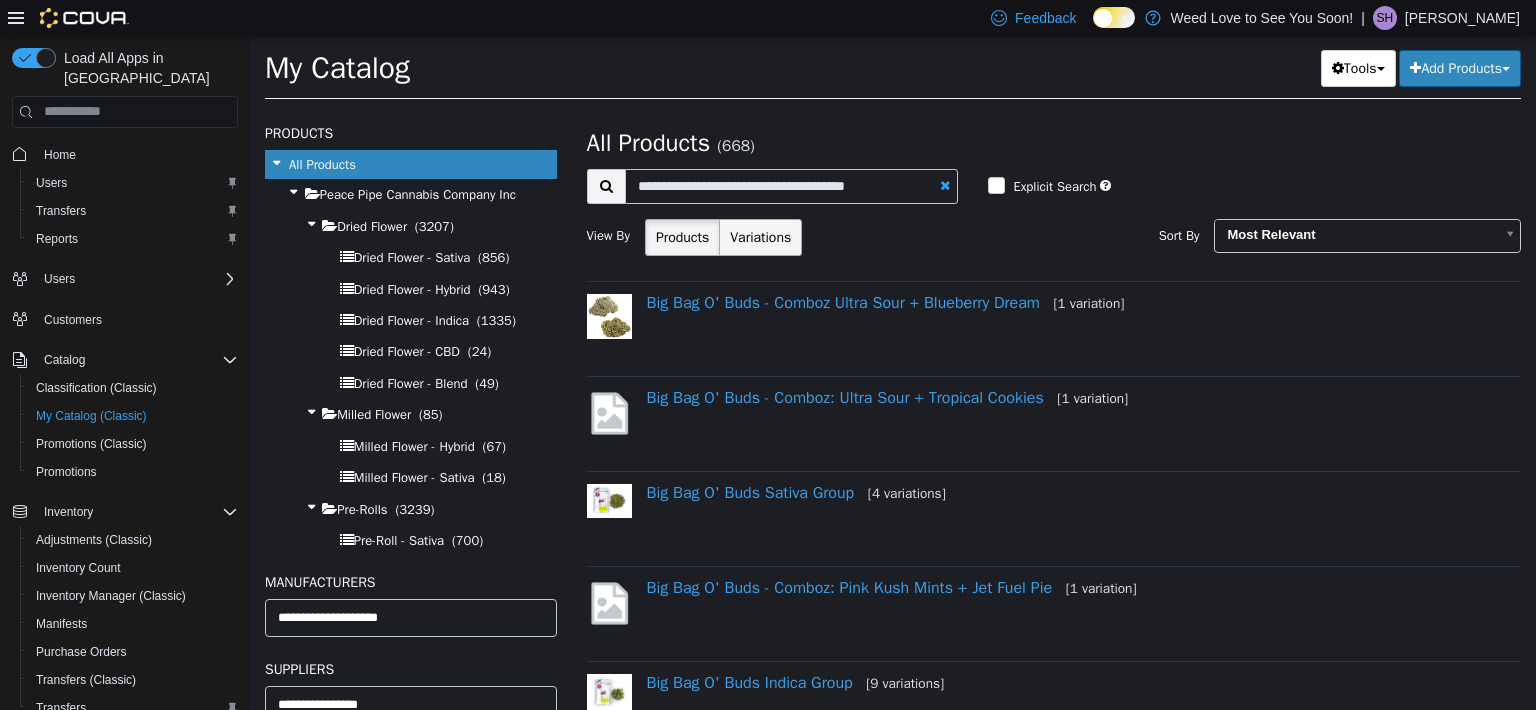 select on "**********" 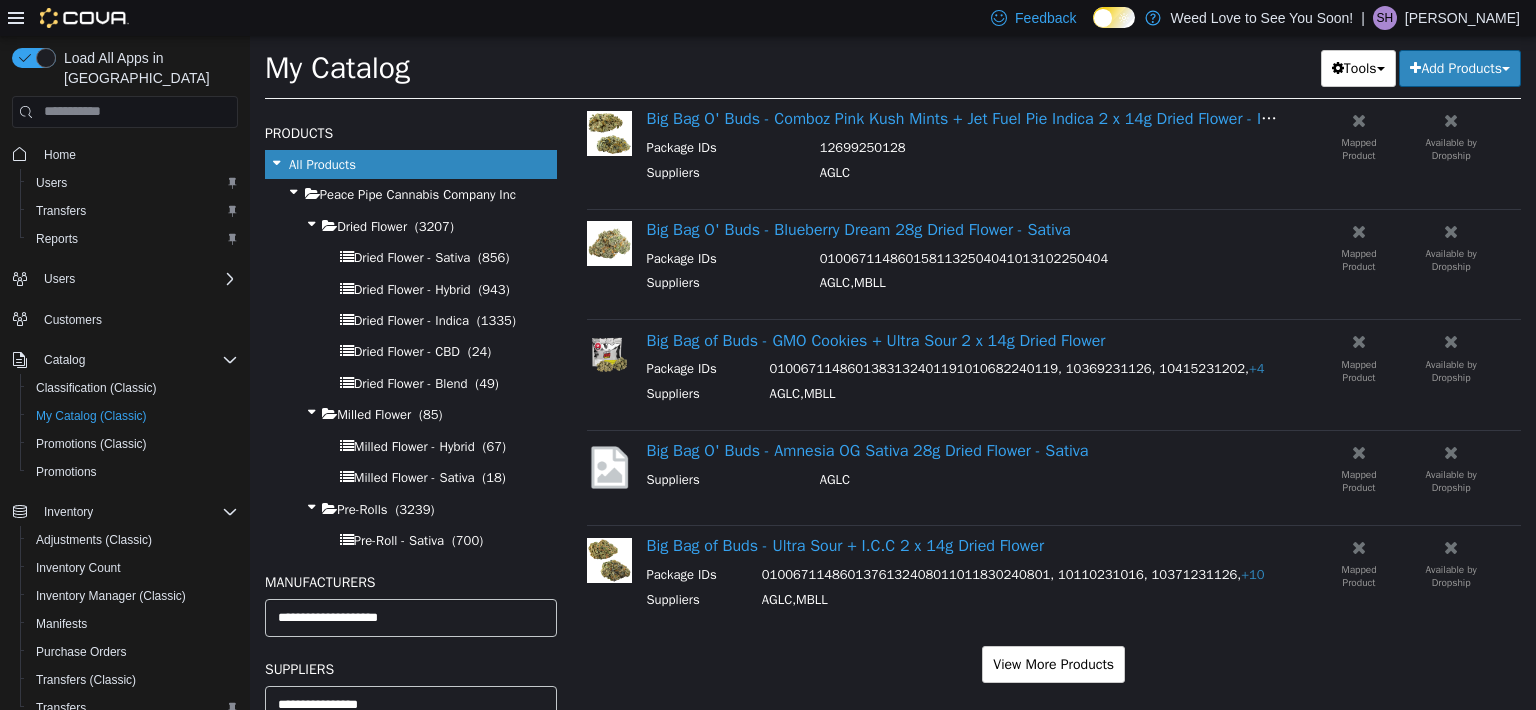 scroll, scrollTop: 1998, scrollLeft: 0, axis: vertical 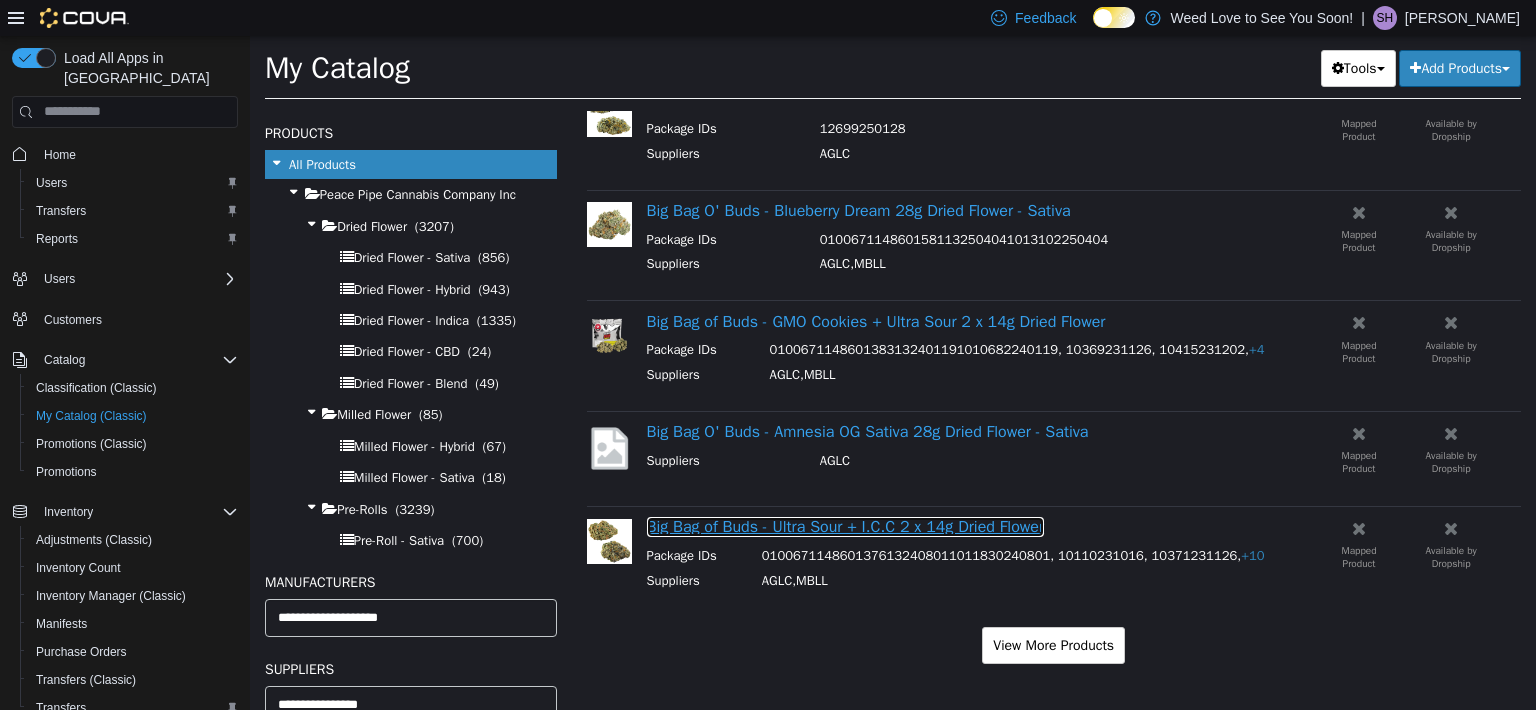 click on "Big Bag of Buds - Ultra Sour + I.C.C 2 x 14g Dried Flower" at bounding box center [846, 526] 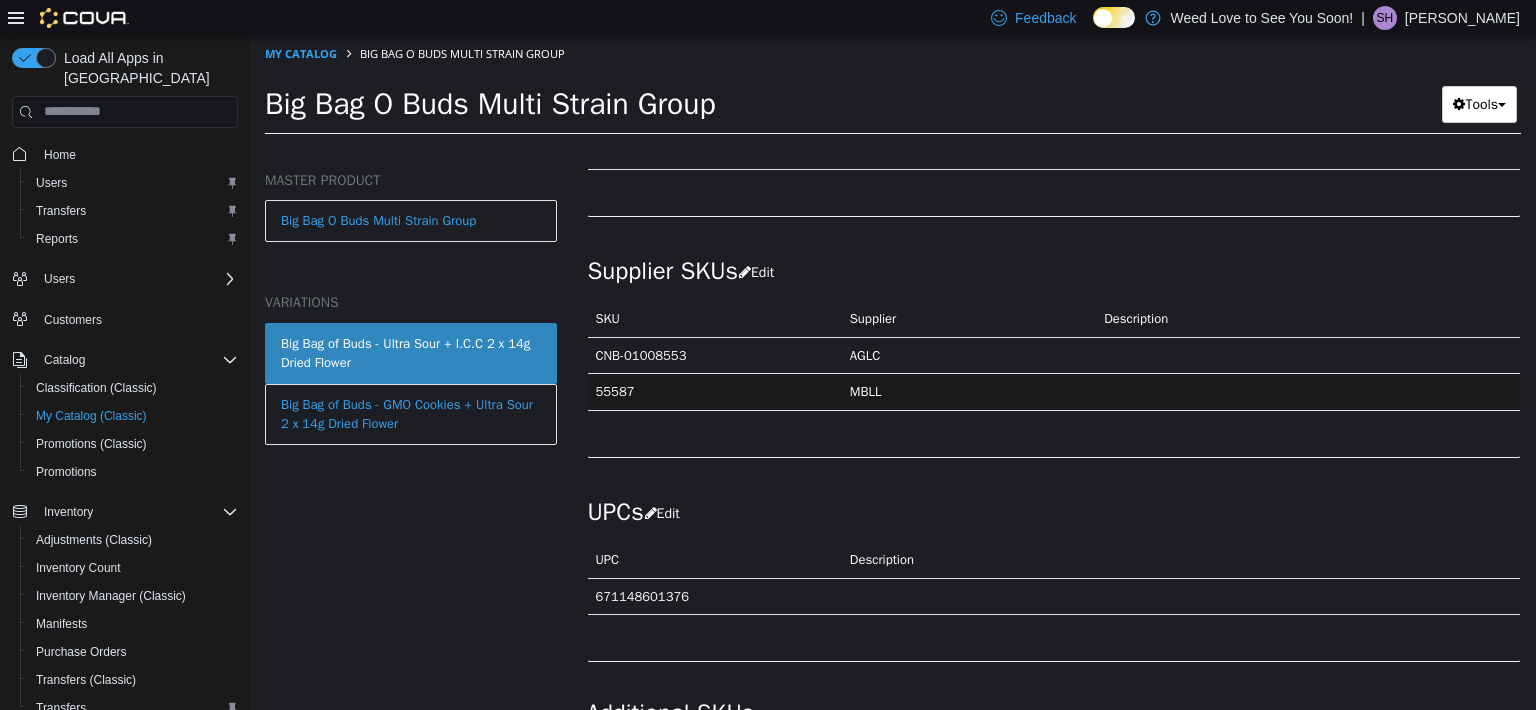 scroll, scrollTop: 1400, scrollLeft: 0, axis: vertical 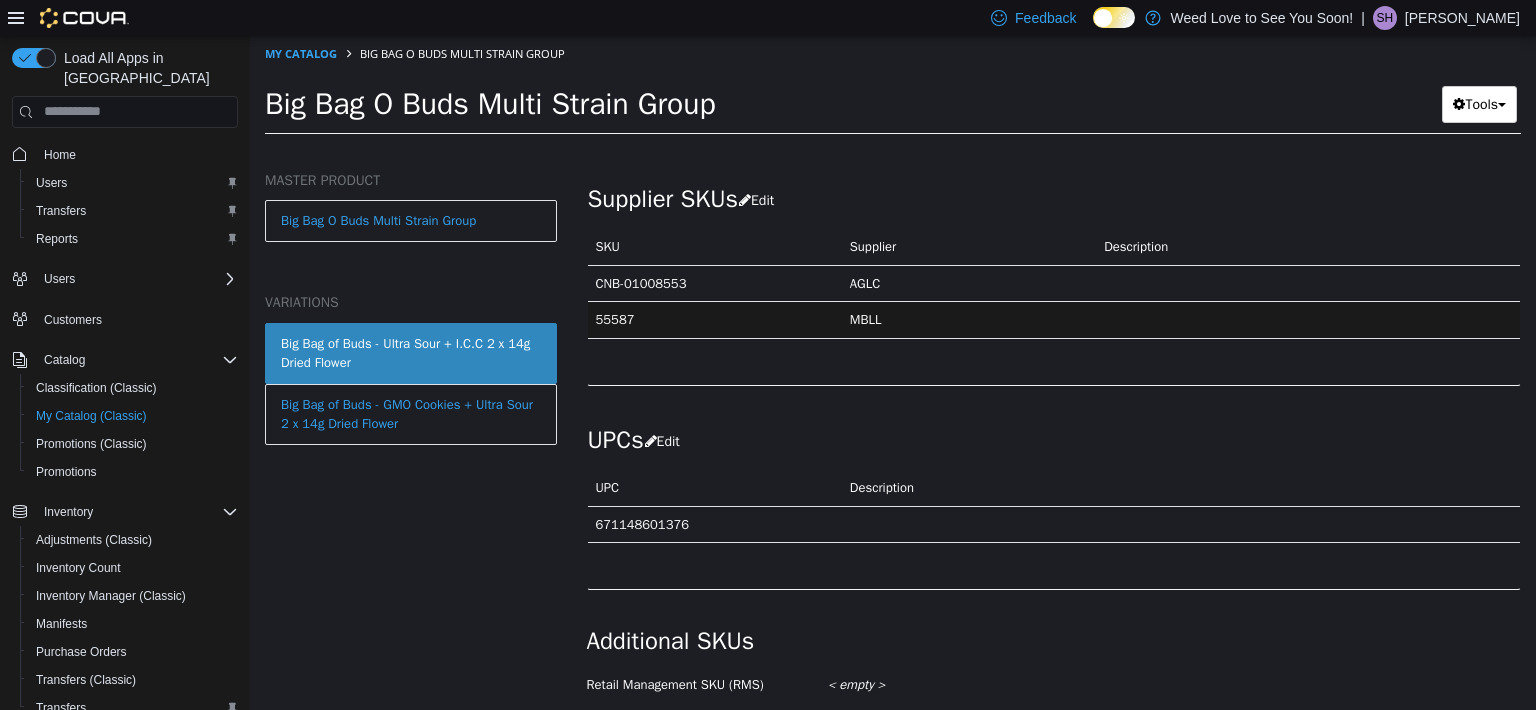 click on "Big Bag of Buds - Ultra Sour + I.C.C 2 x 14g Dried Flower" at bounding box center (411, 352) 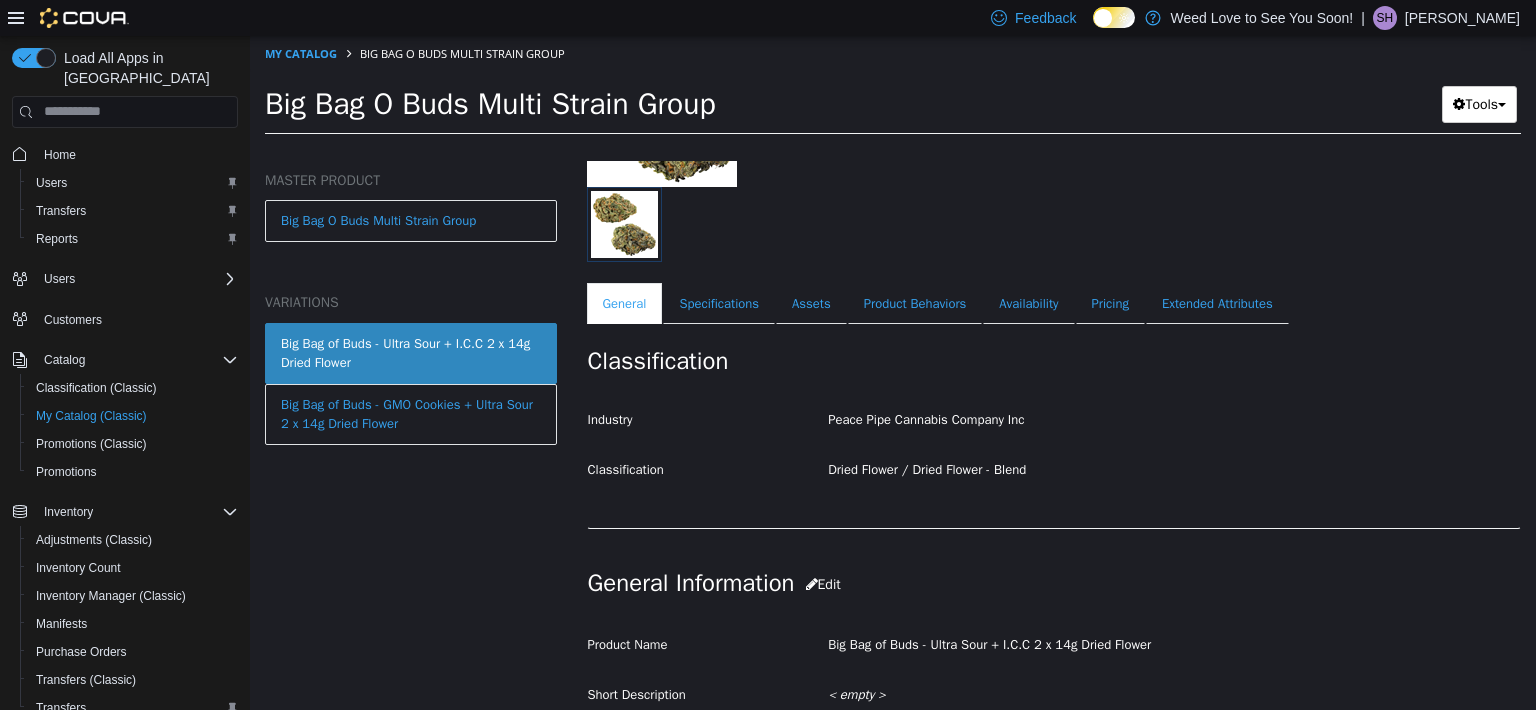 scroll, scrollTop: 0, scrollLeft: 0, axis: both 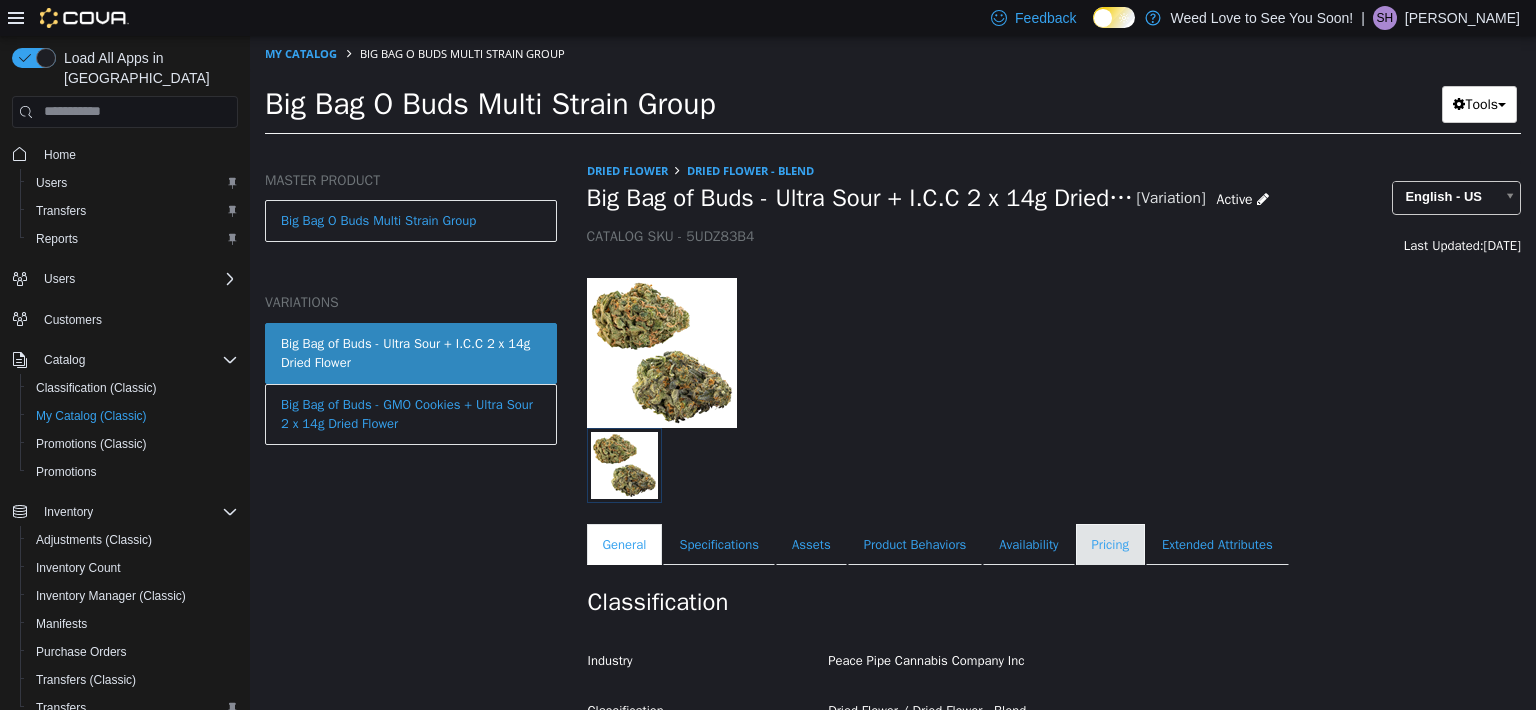 click on "Pricing" at bounding box center [1110, 544] 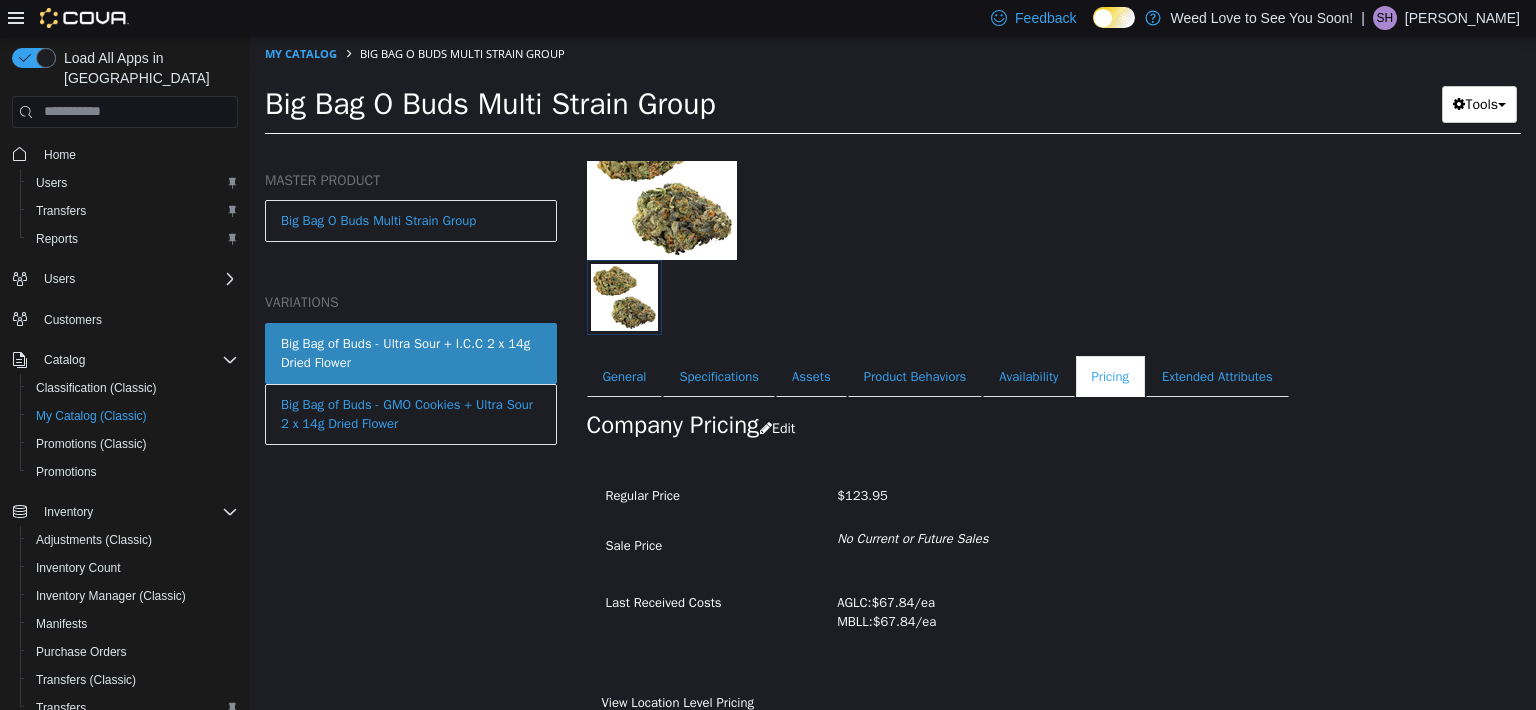 scroll, scrollTop: 184, scrollLeft: 0, axis: vertical 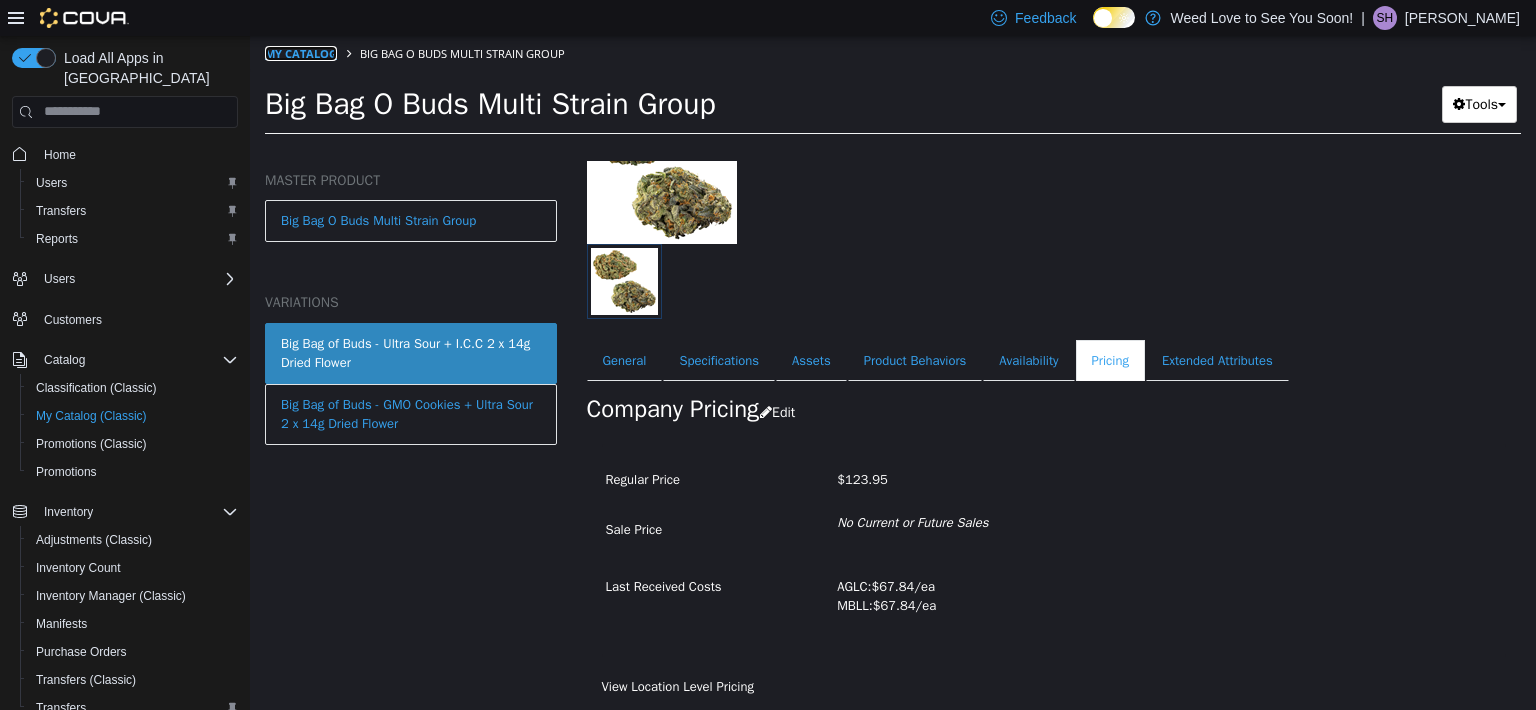 click on "My Catalog" at bounding box center [301, 52] 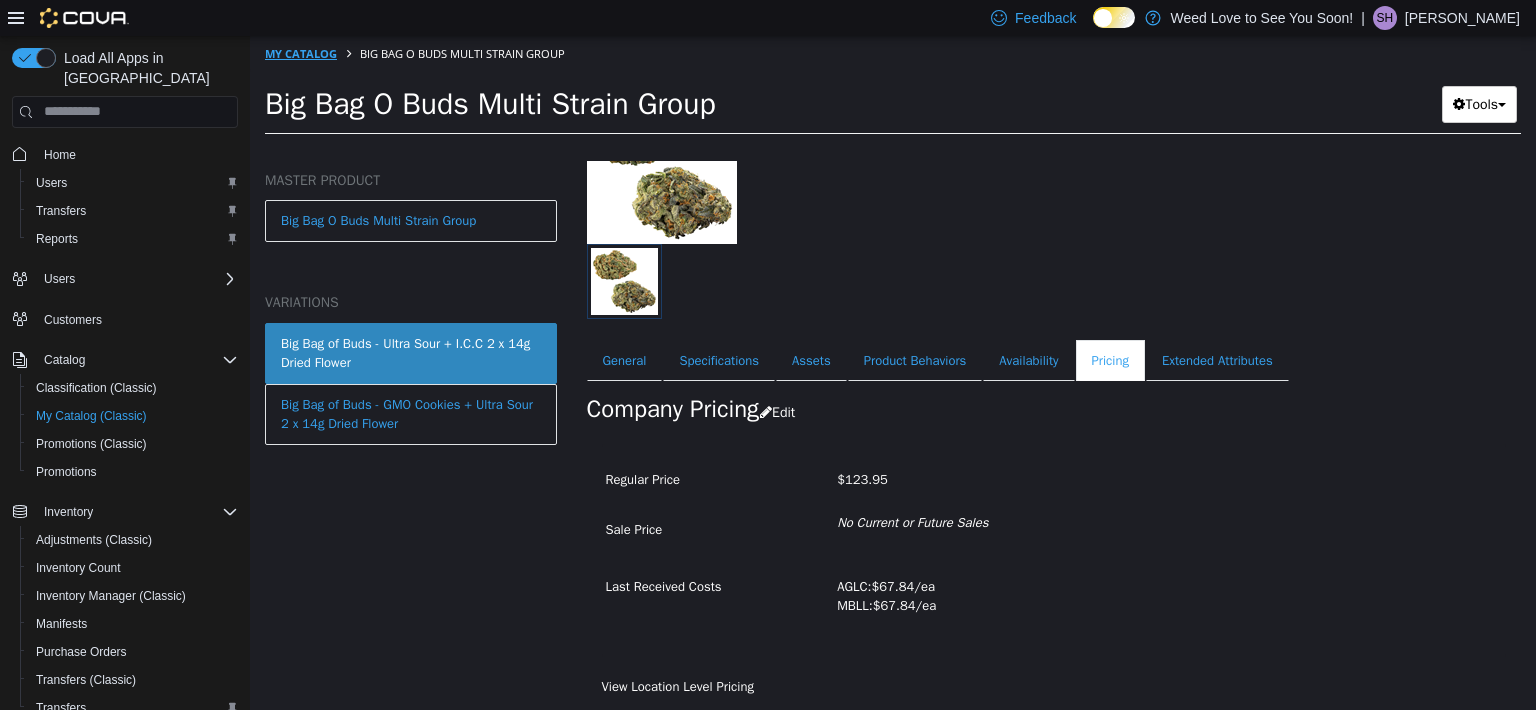 select on "**********" 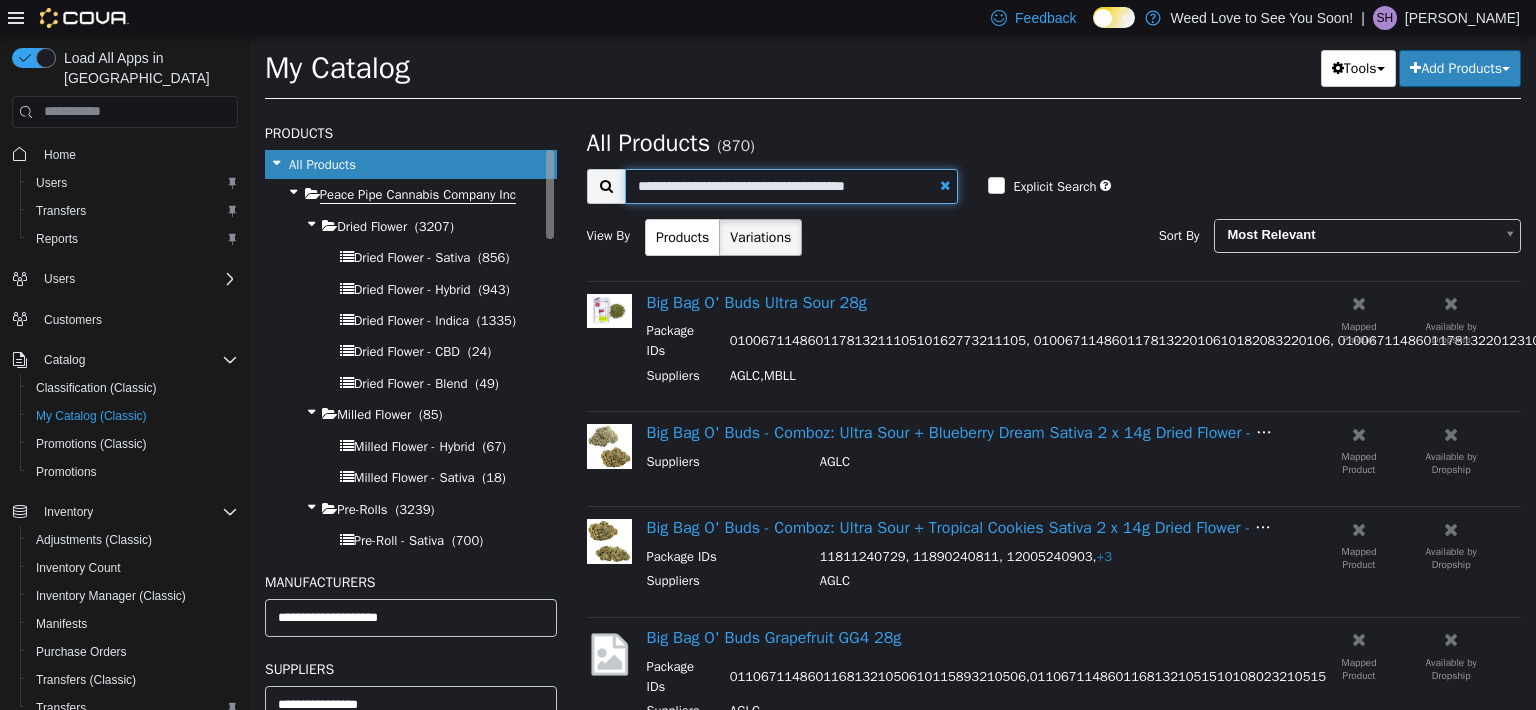 drag, startPoint x: 909, startPoint y: 183, endPoint x: 516, endPoint y: 194, distance: 393.1539 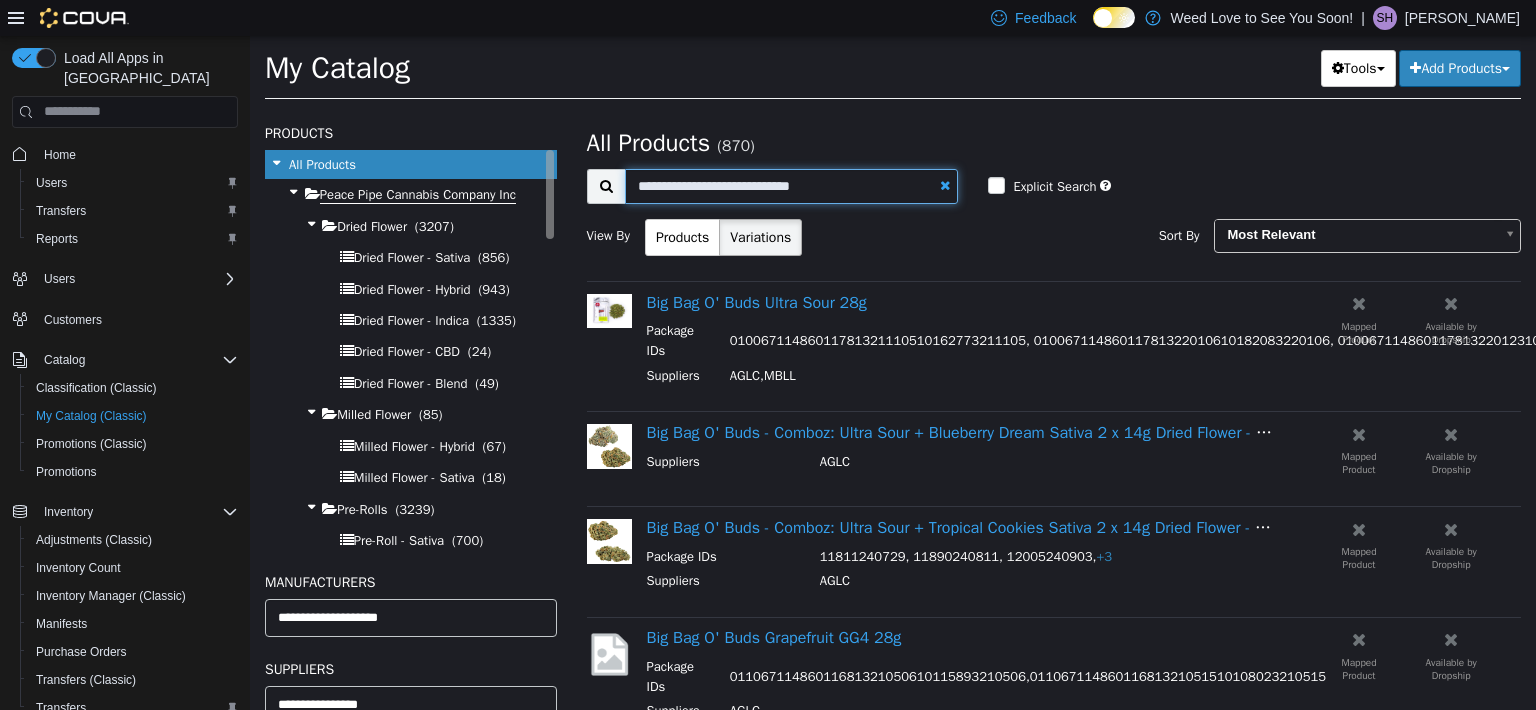 type on "**********" 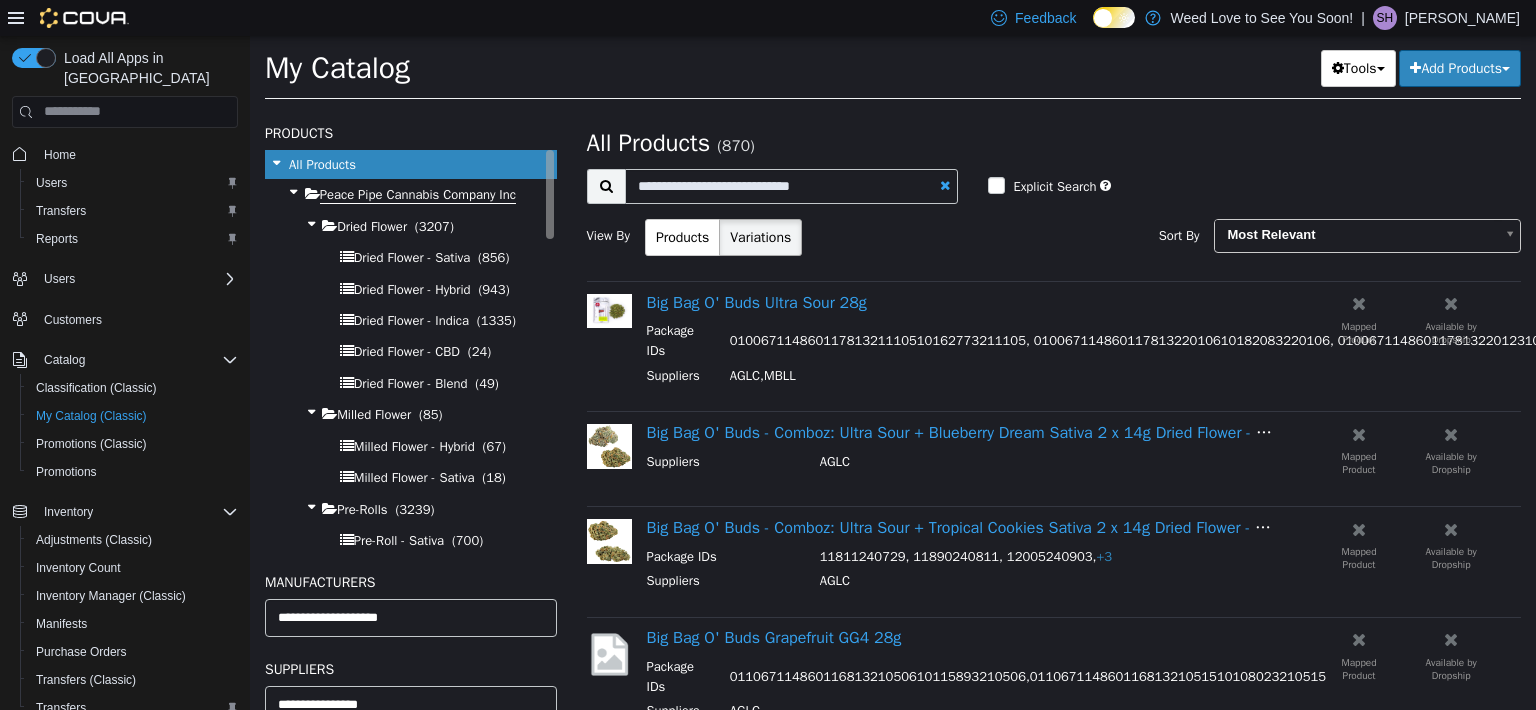select on "**********" 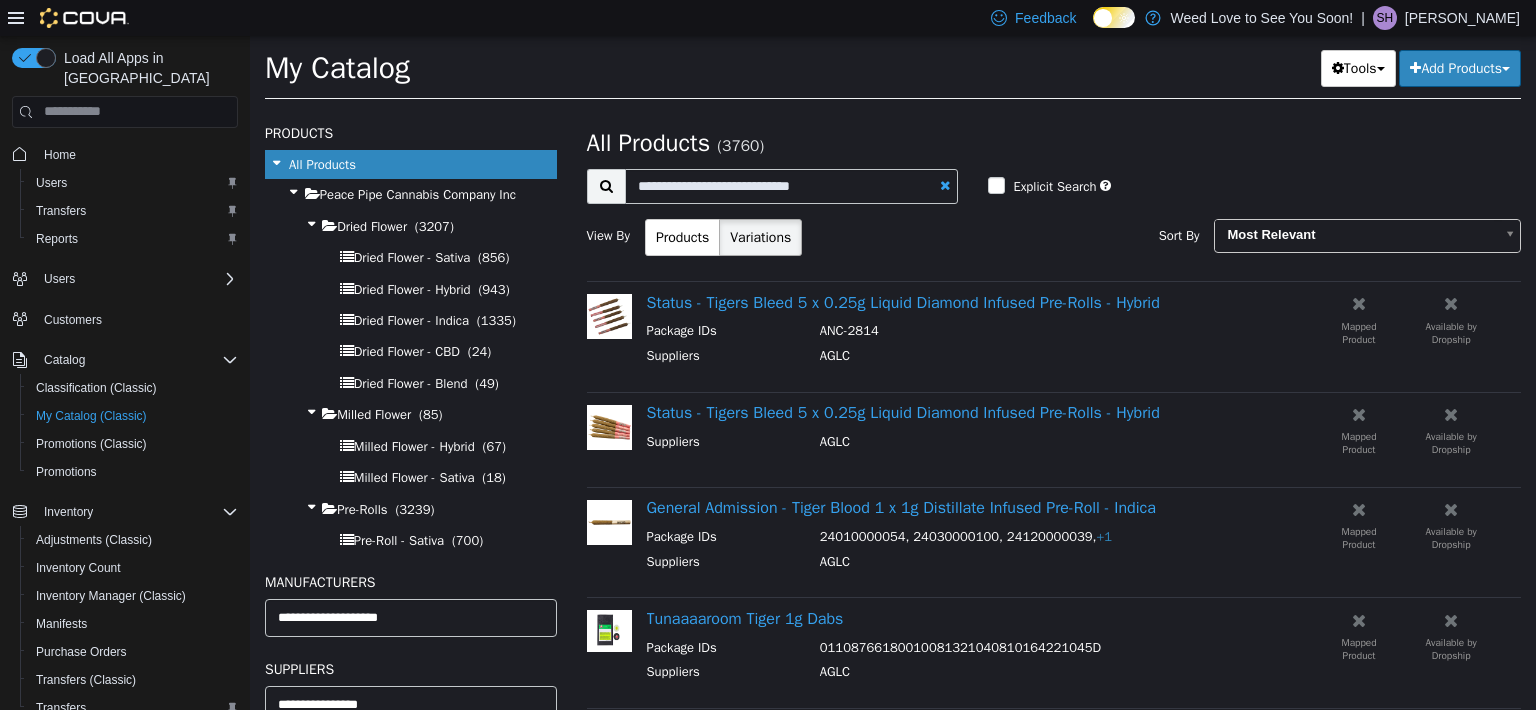 scroll, scrollTop: 100, scrollLeft: 0, axis: vertical 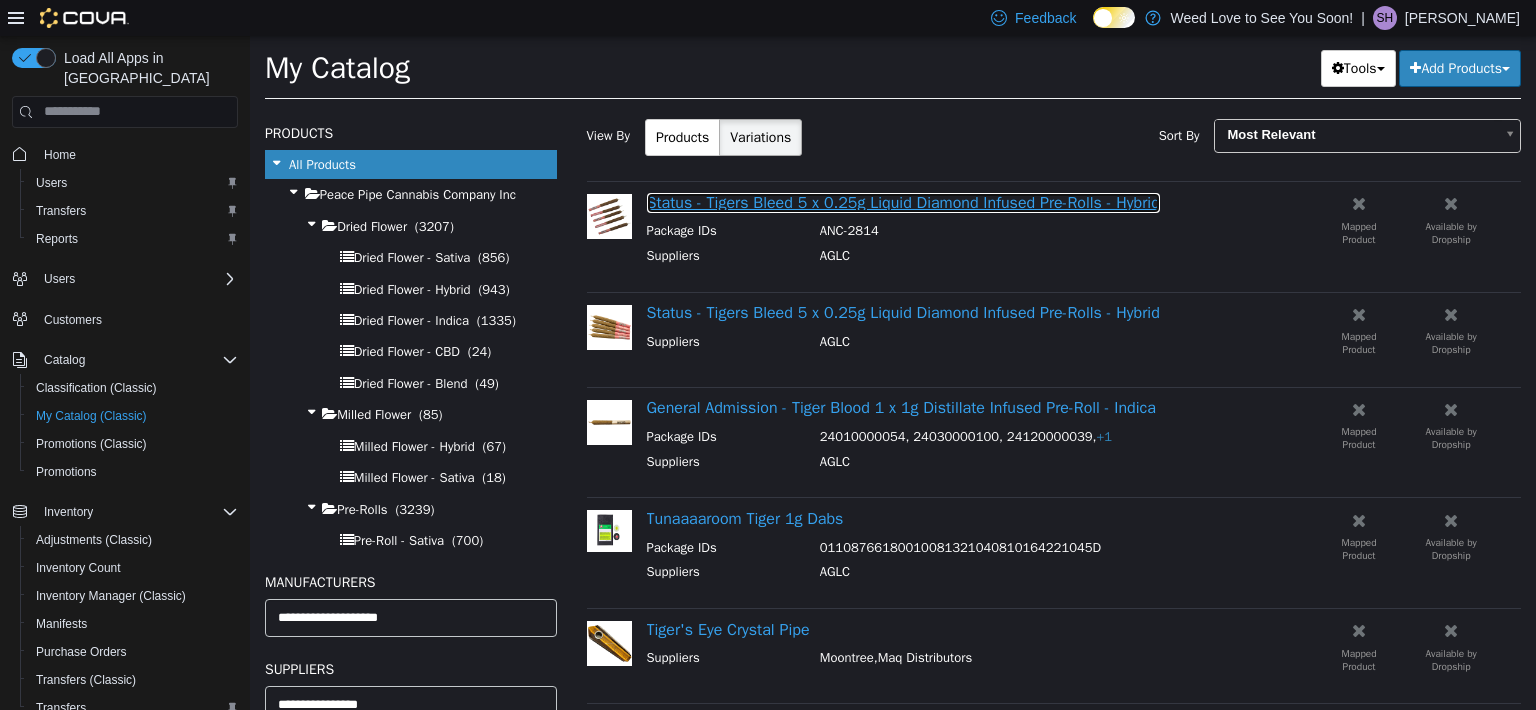 click on "Status - Tigers Bleed 5 x 0.25g Liquid Diamond Infused Pre-Rolls - Hybrid" at bounding box center [903, 202] 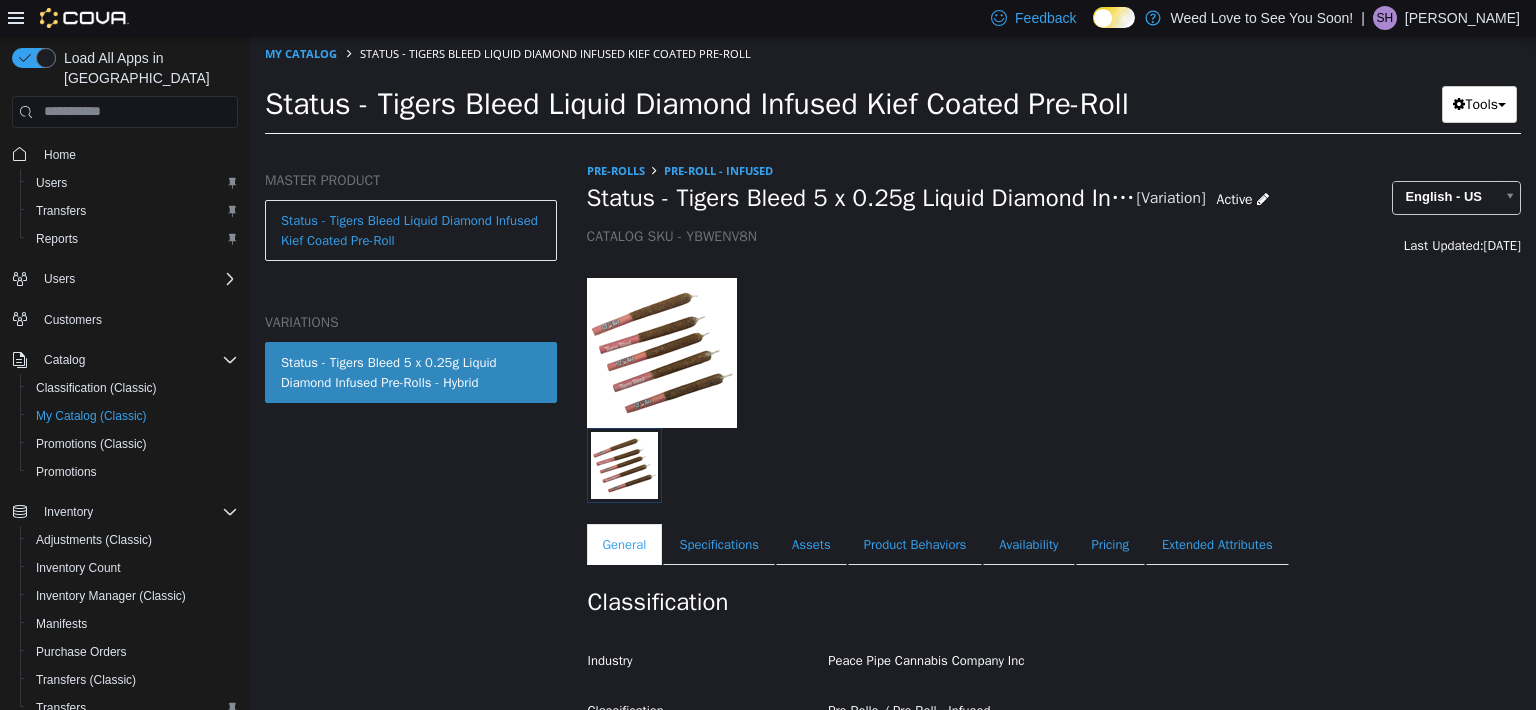 click on "Status - Tigers Bleed 5 x 0.25g Liquid Diamond Infused Pre-Rolls - Hybrid" at bounding box center [411, 371] 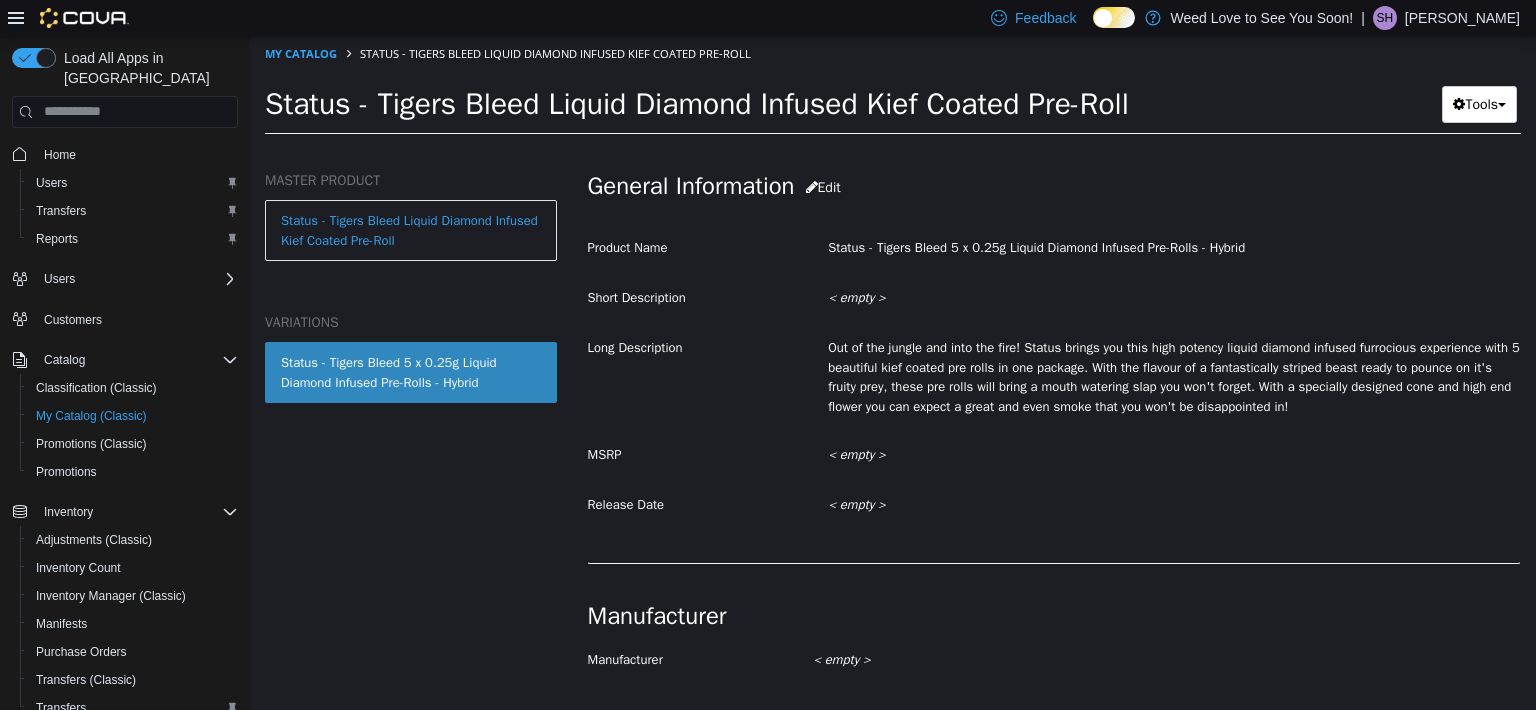 scroll, scrollTop: 300, scrollLeft: 0, axis: vertical 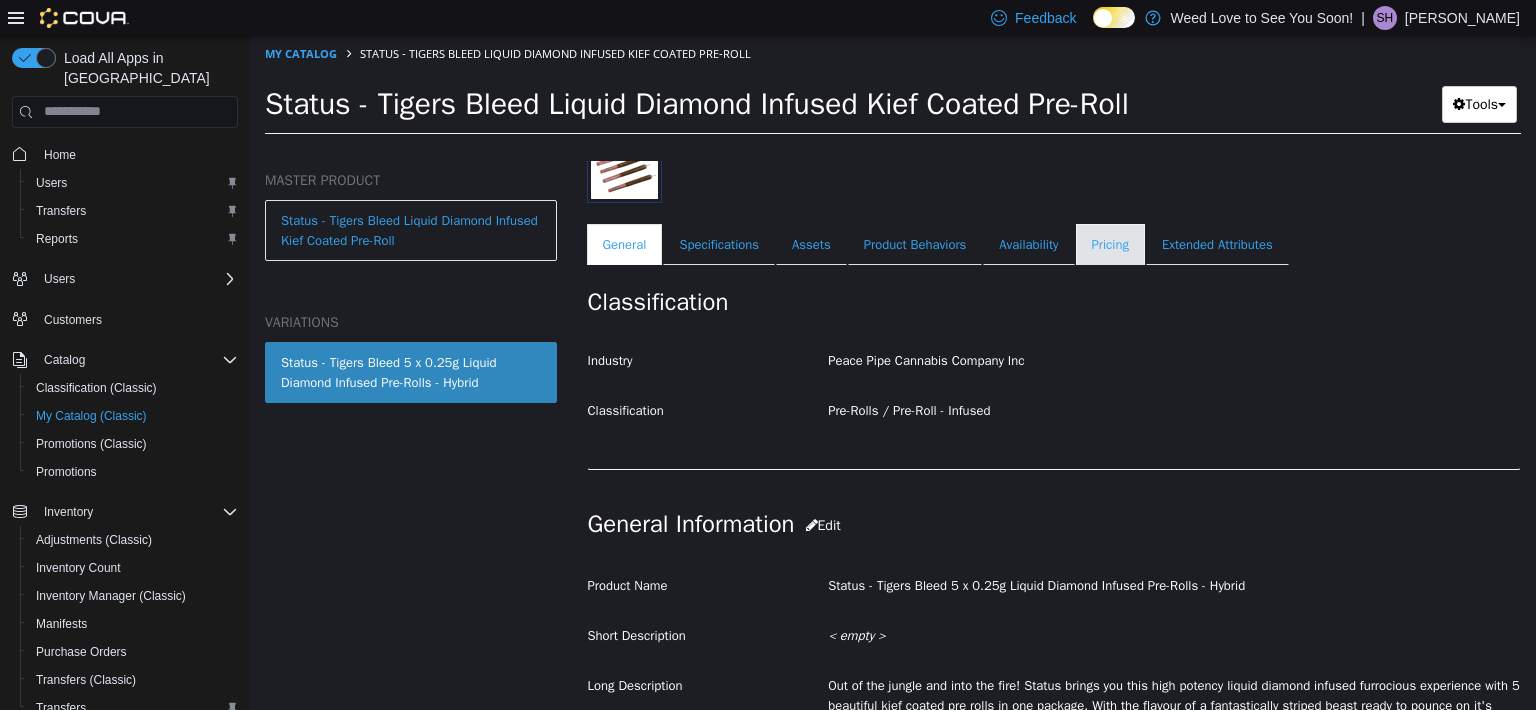 click on "Pricing" at bounding box center (1110, 244) 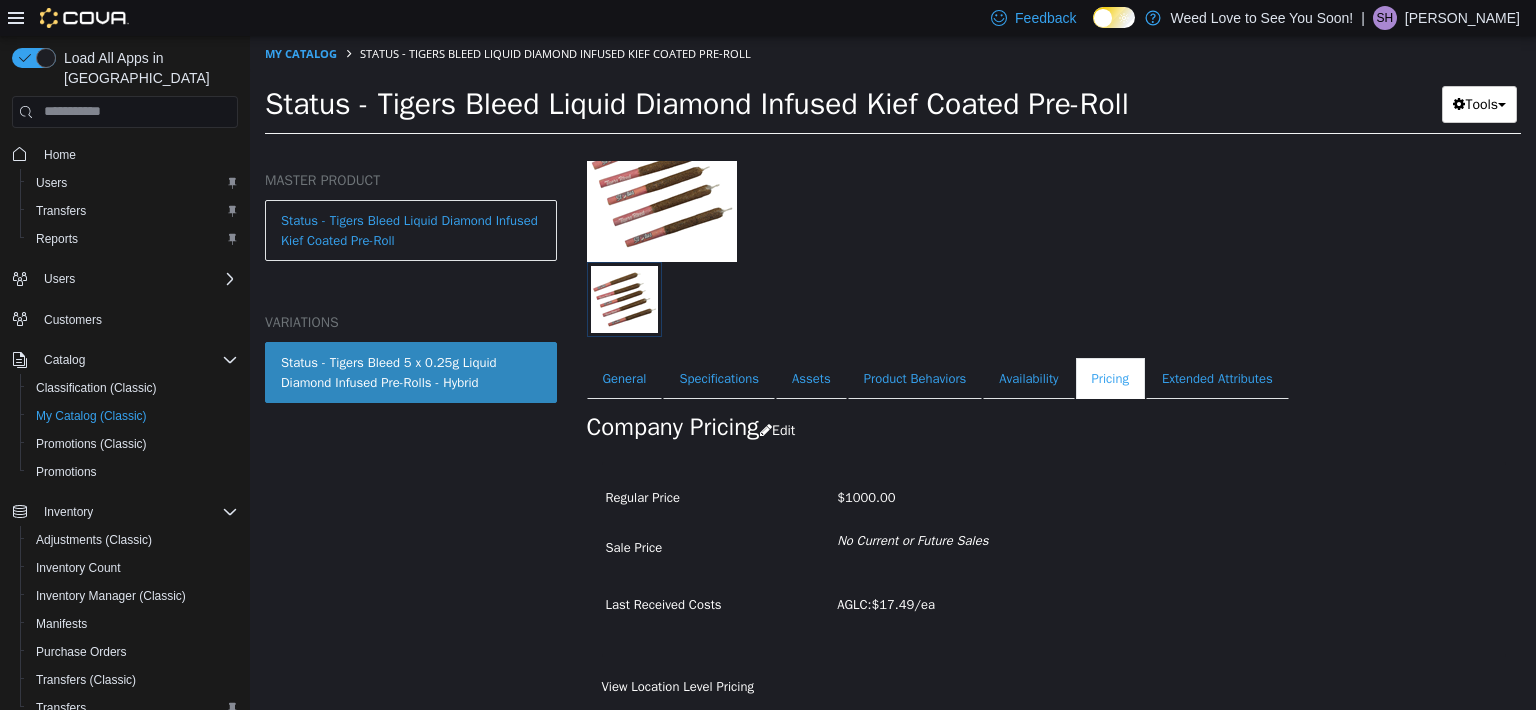 scroll, scrollTop: 165, scrollLeft: 0, axis: vertical 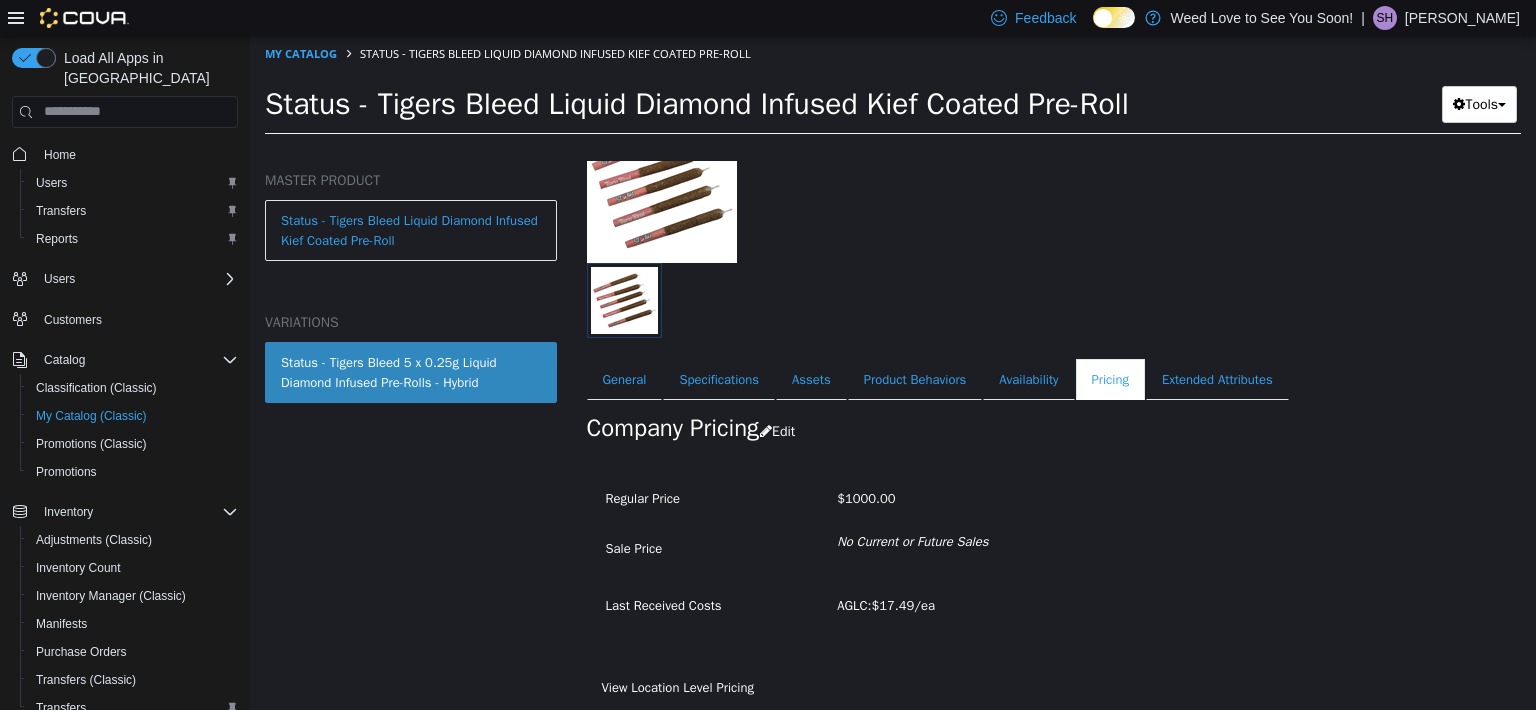 drag, startPoint x: 1109, startPoint y: 538, endPoint x: 1121, endPoint y: 570, distance: 34.176014 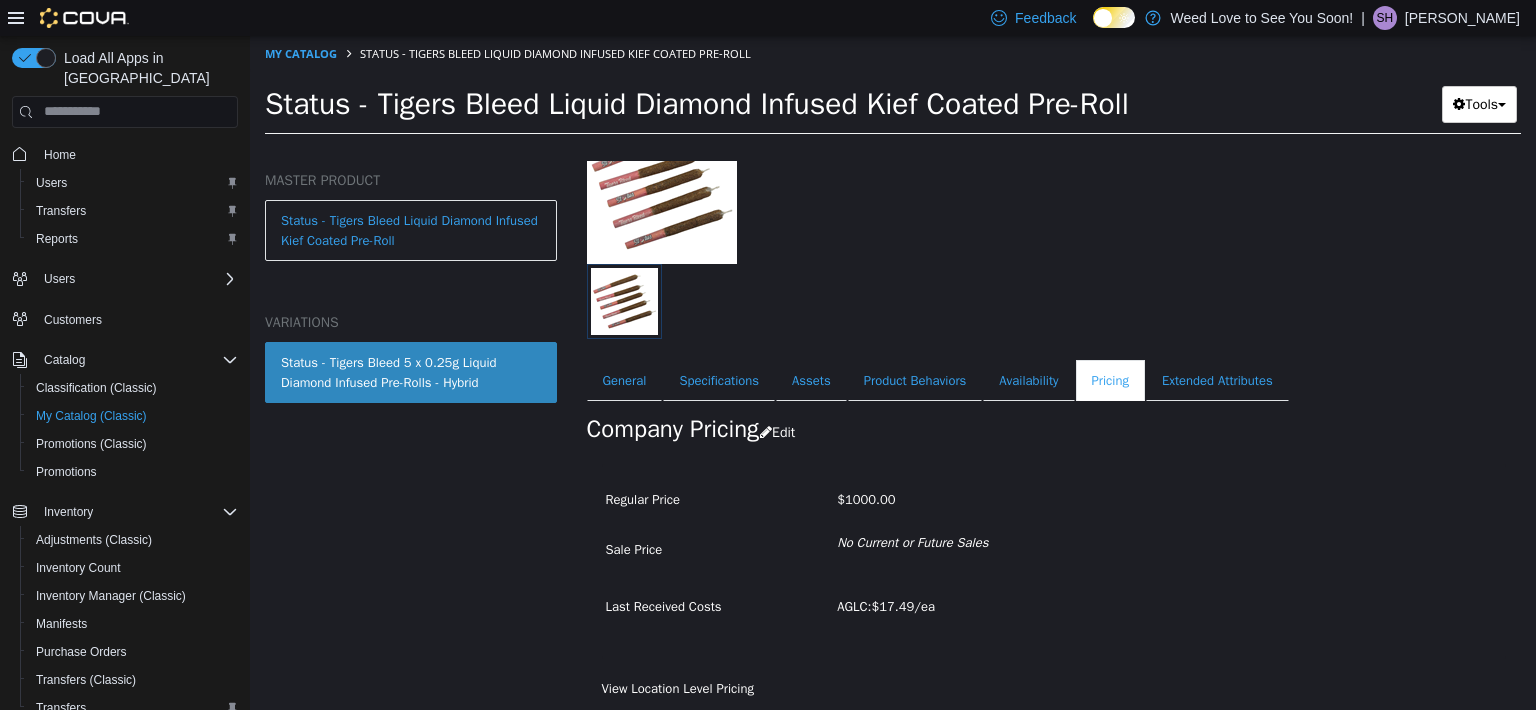 scroll, scrollTop: 165, scrollLeft: 0, axis: vertical 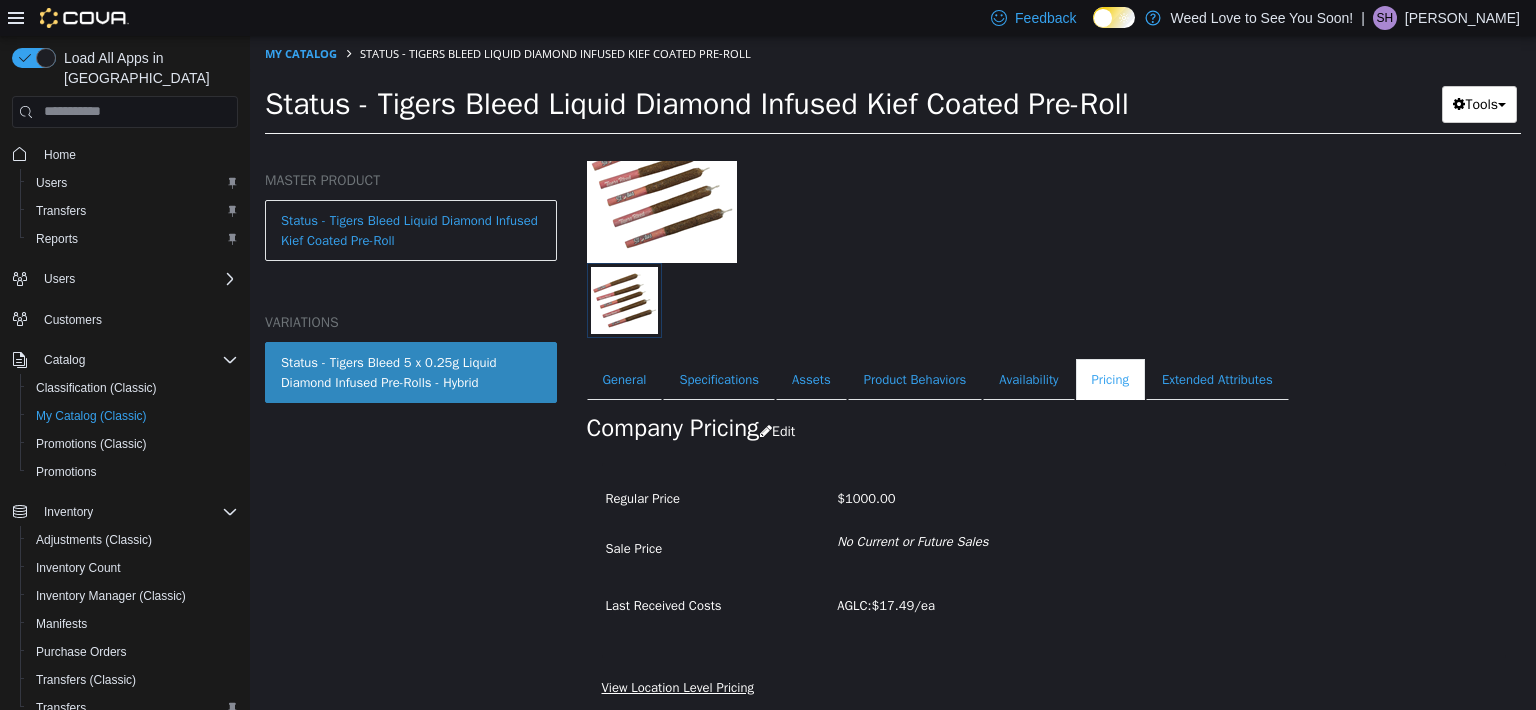 click on "View Location Level Pricing" at bounding box center [678, 686] 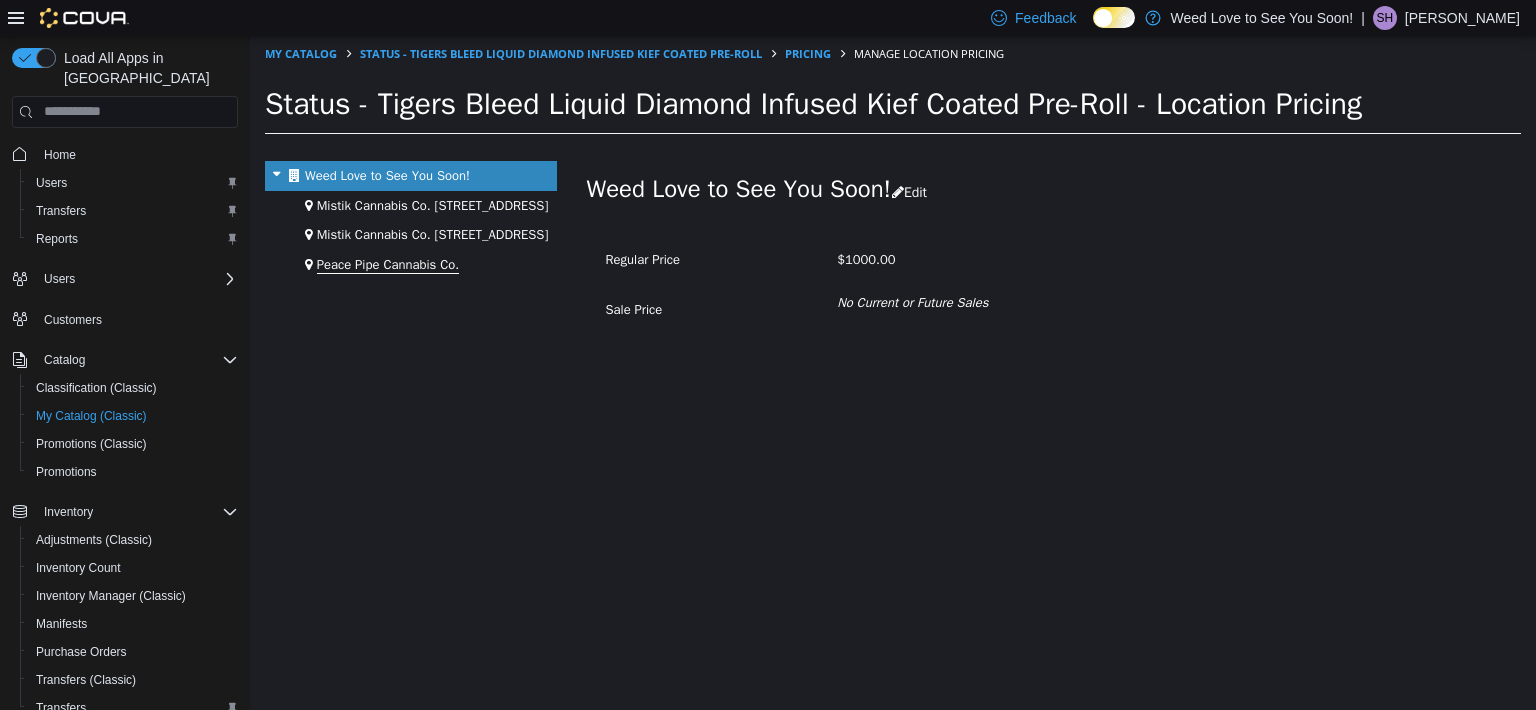 click on "Peace Pipe Cannabis Co." at bounding box center (388, 264) 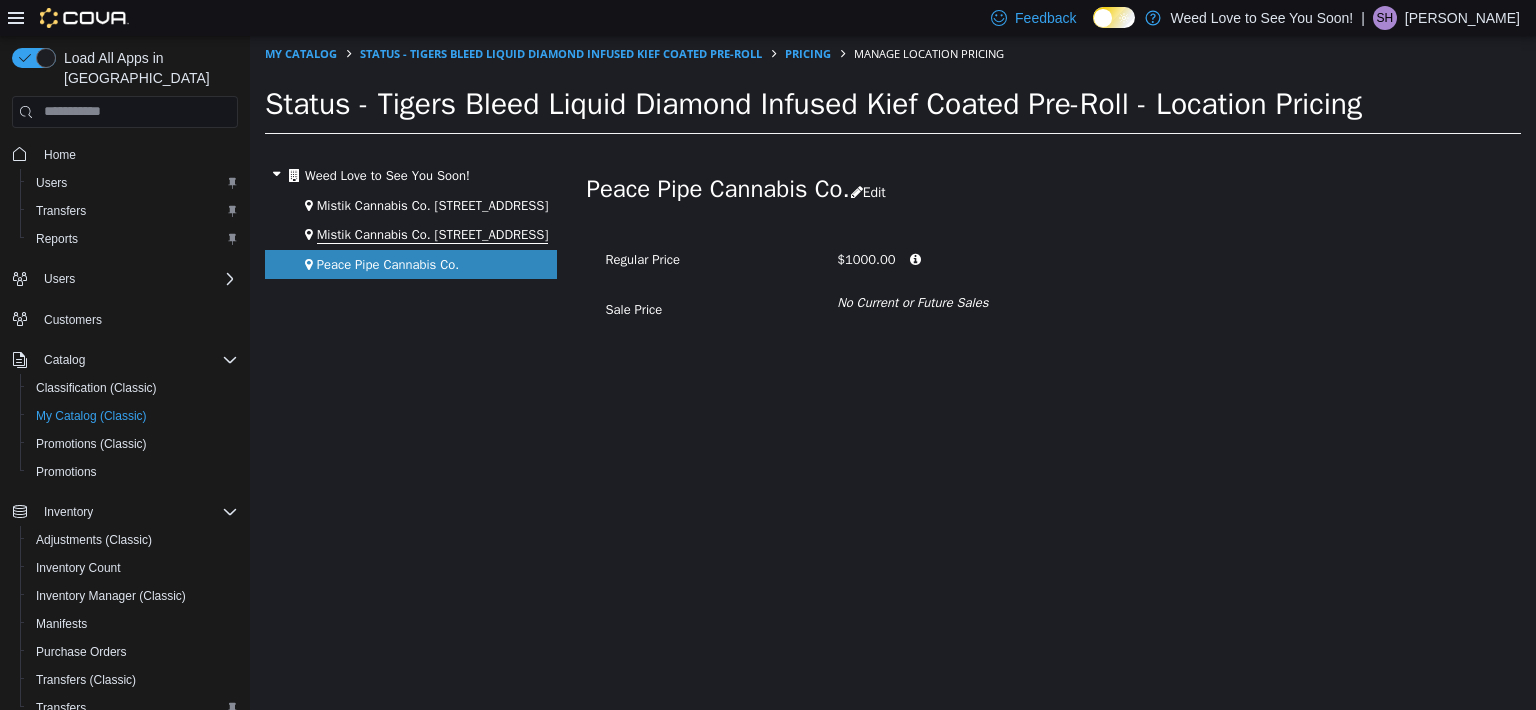 click on "Mistik Cannabis Co. [STREET_ADDRESS]" at bounding box center [433, 234] 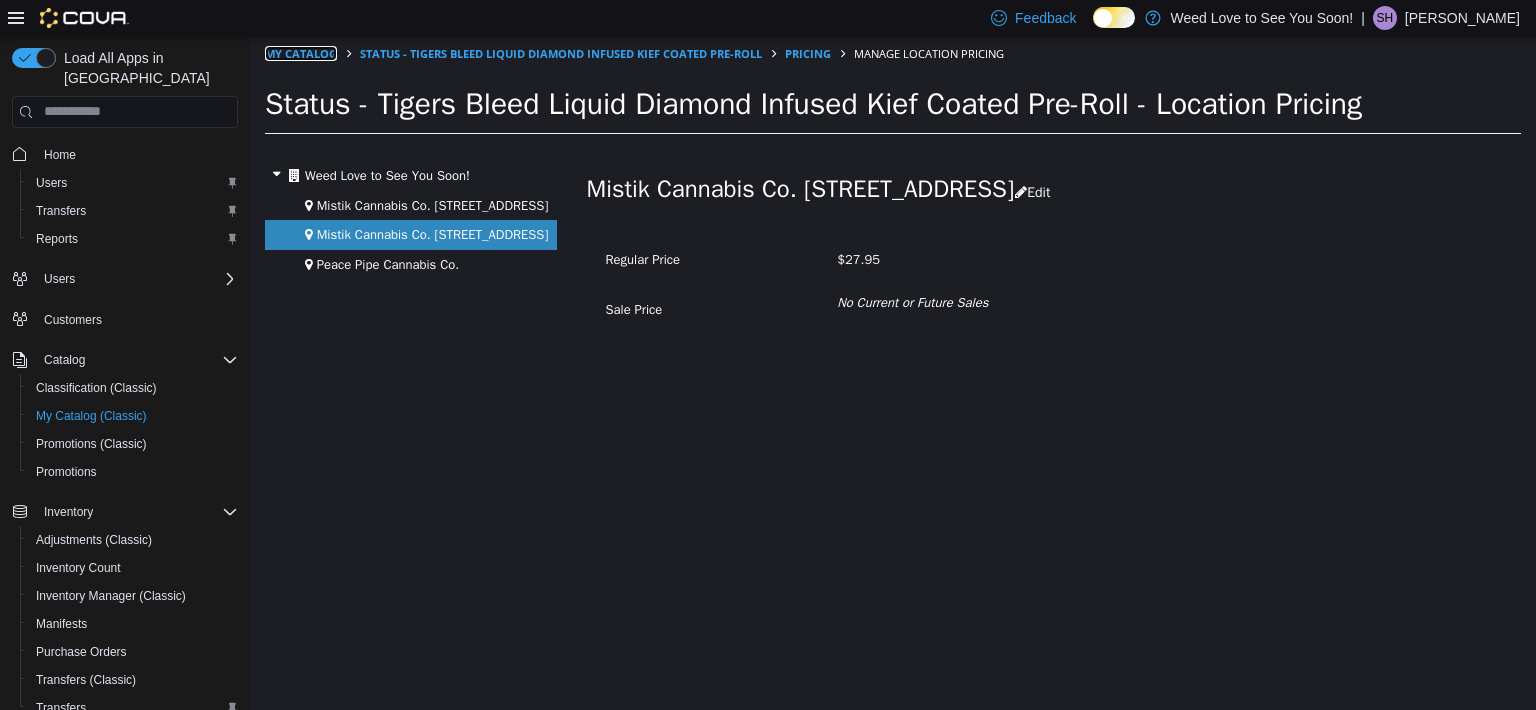 click on "My Catalog" at bounding box center (301, 52) 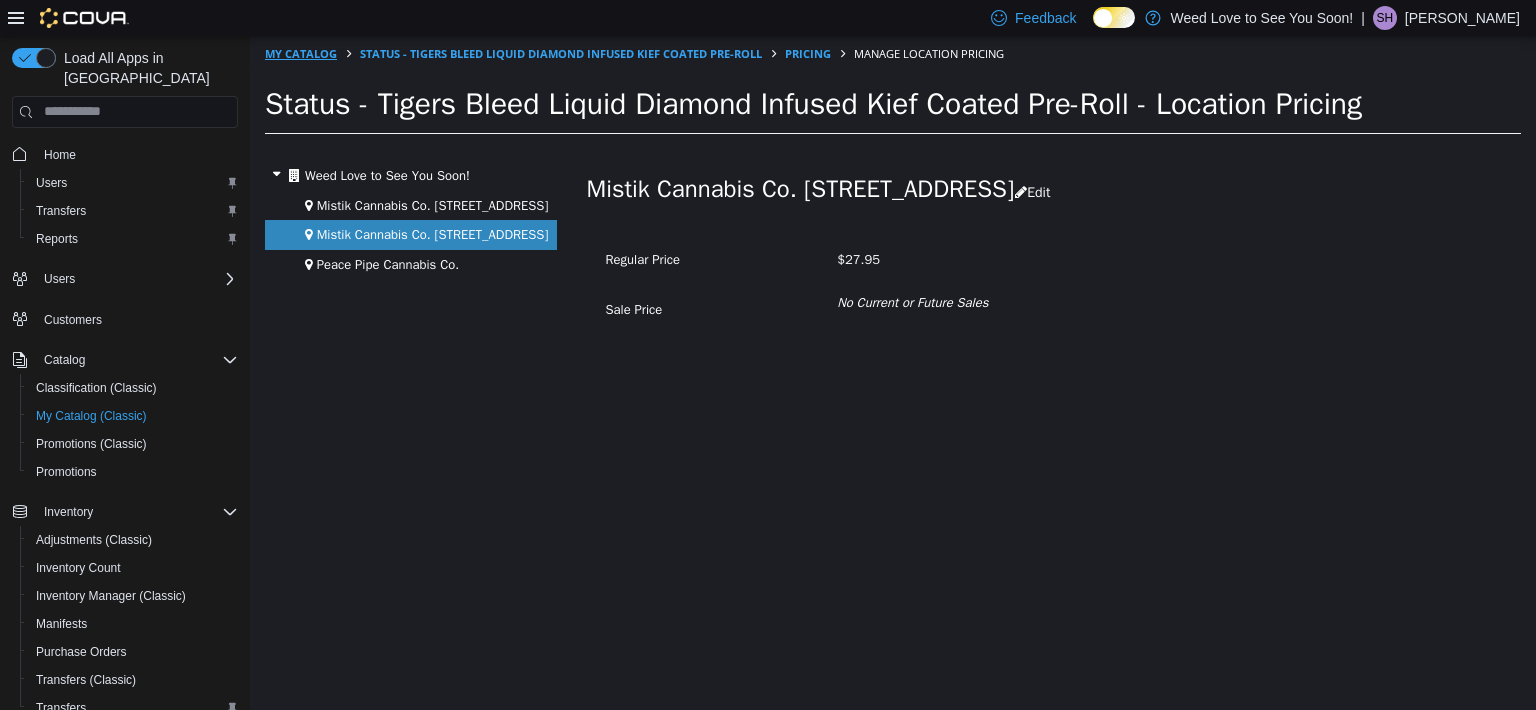 select on "**********" 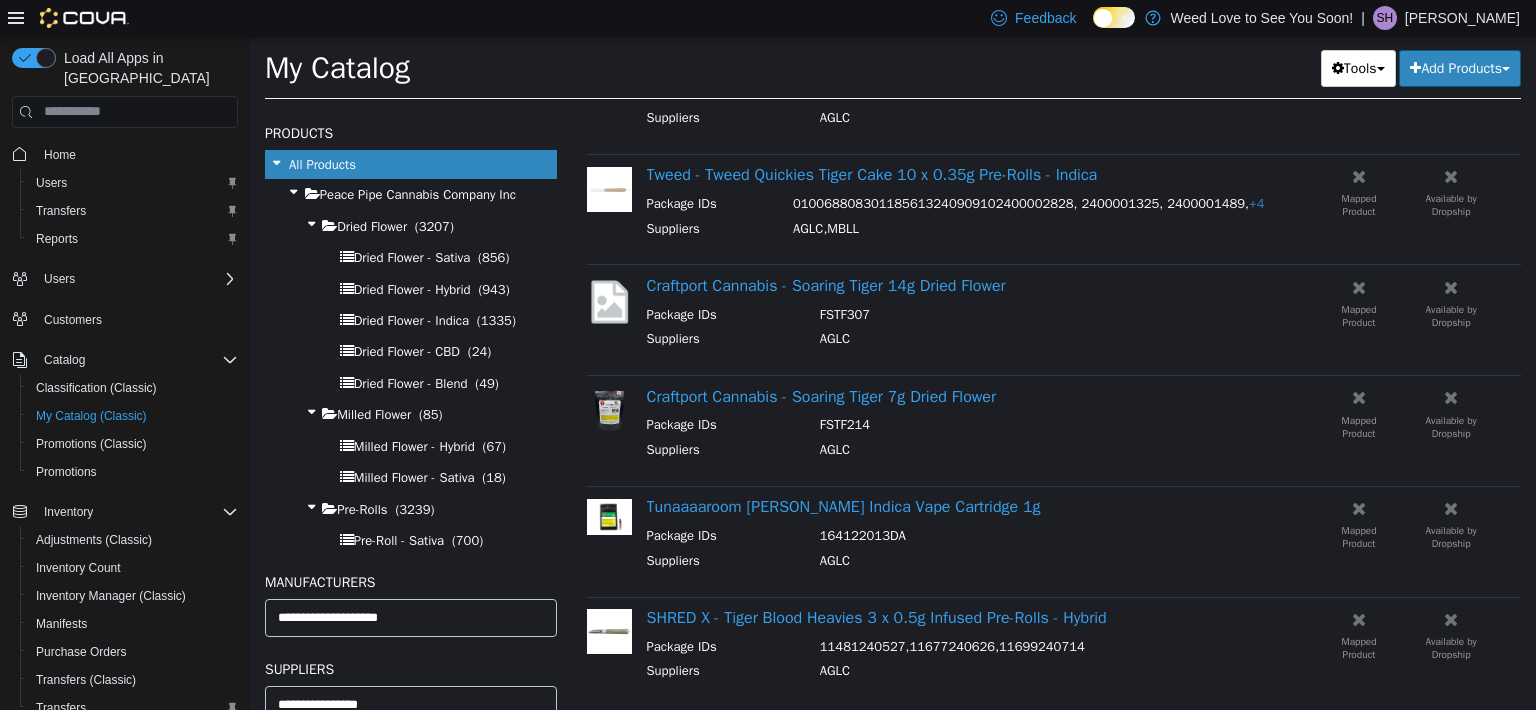 scroll, scrollTop: 1800, scrollLeft: 0, axis: vertical 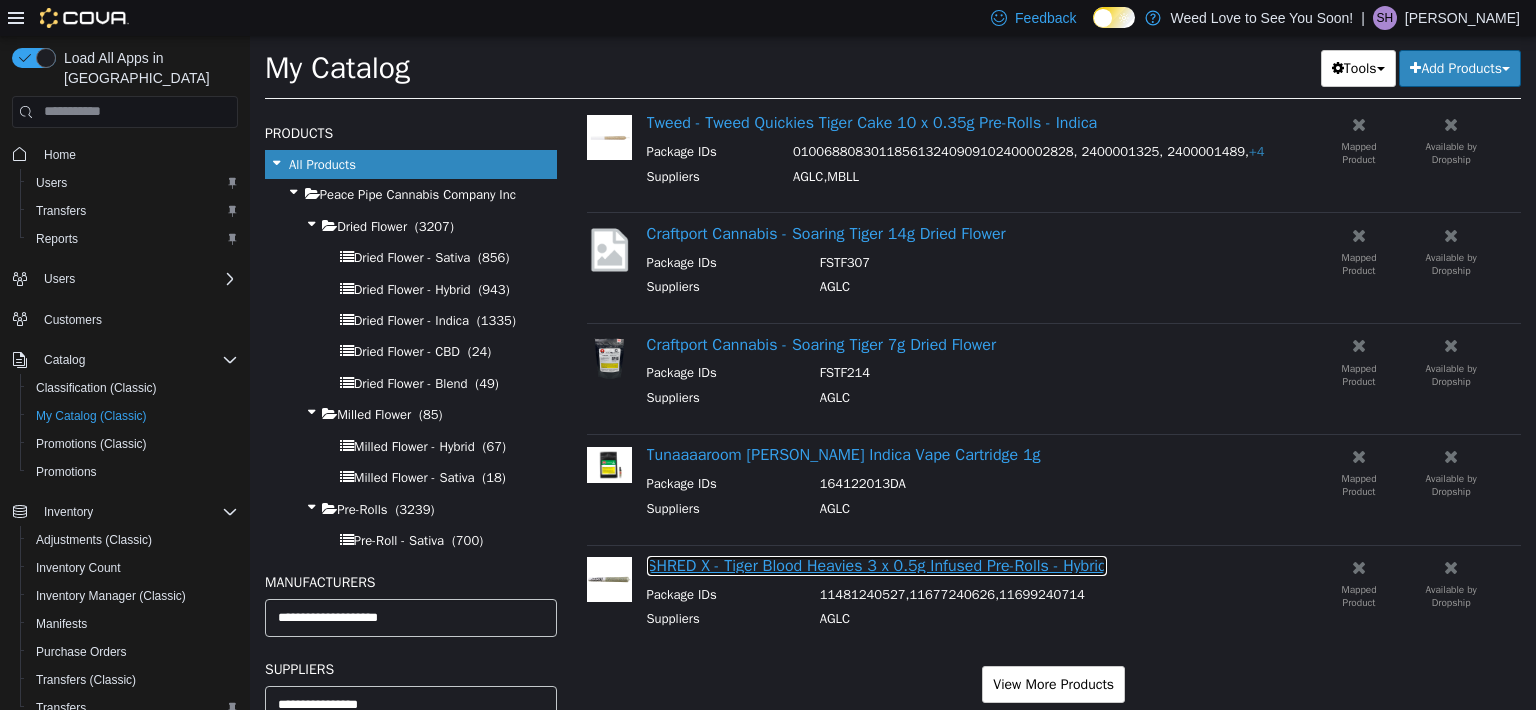 click on "SHRED X - Tiger Blood Heavies 3 x 0.5g Infused Pre-Rolls - Hybrid" at bounding box center (877, 565) 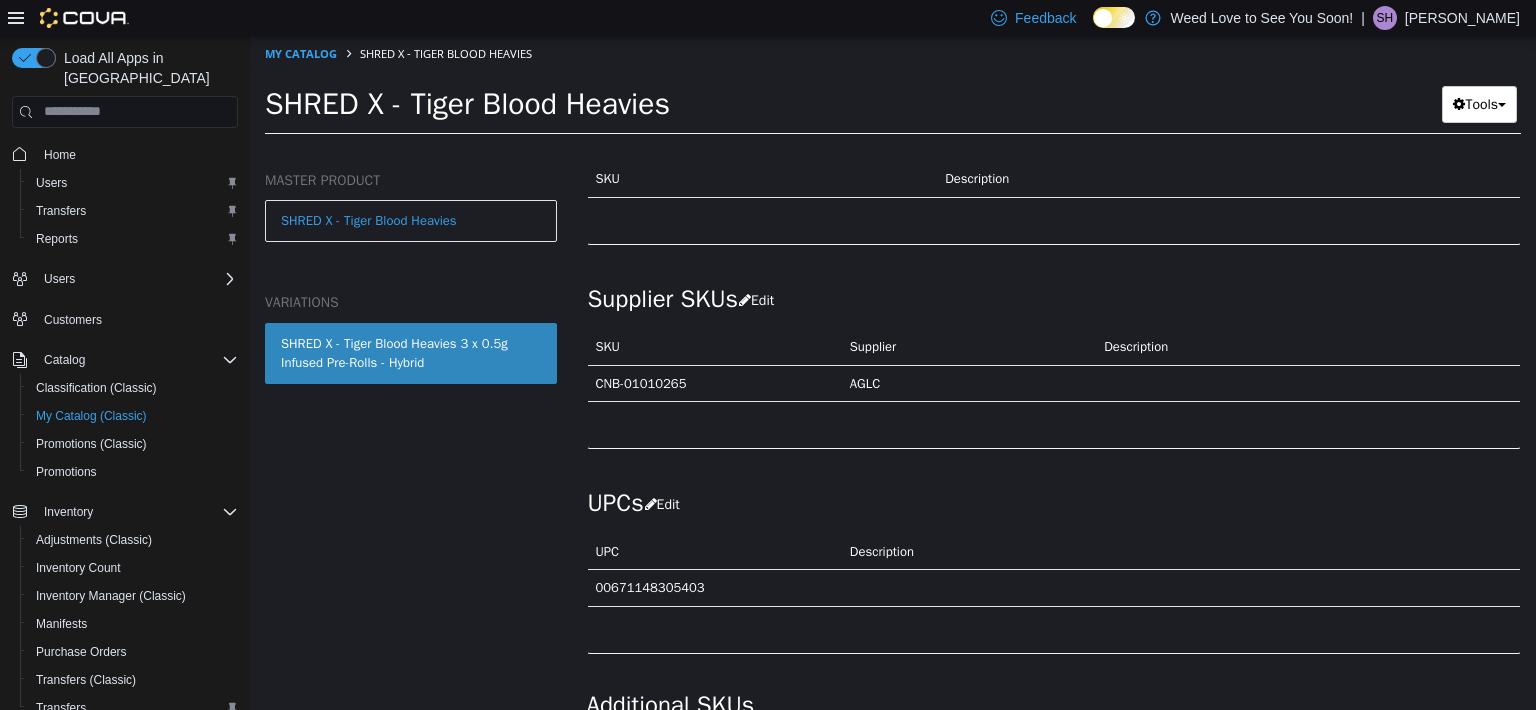 scroll, scrollTop: 1367, scrollLeft: 0, axis: vertical 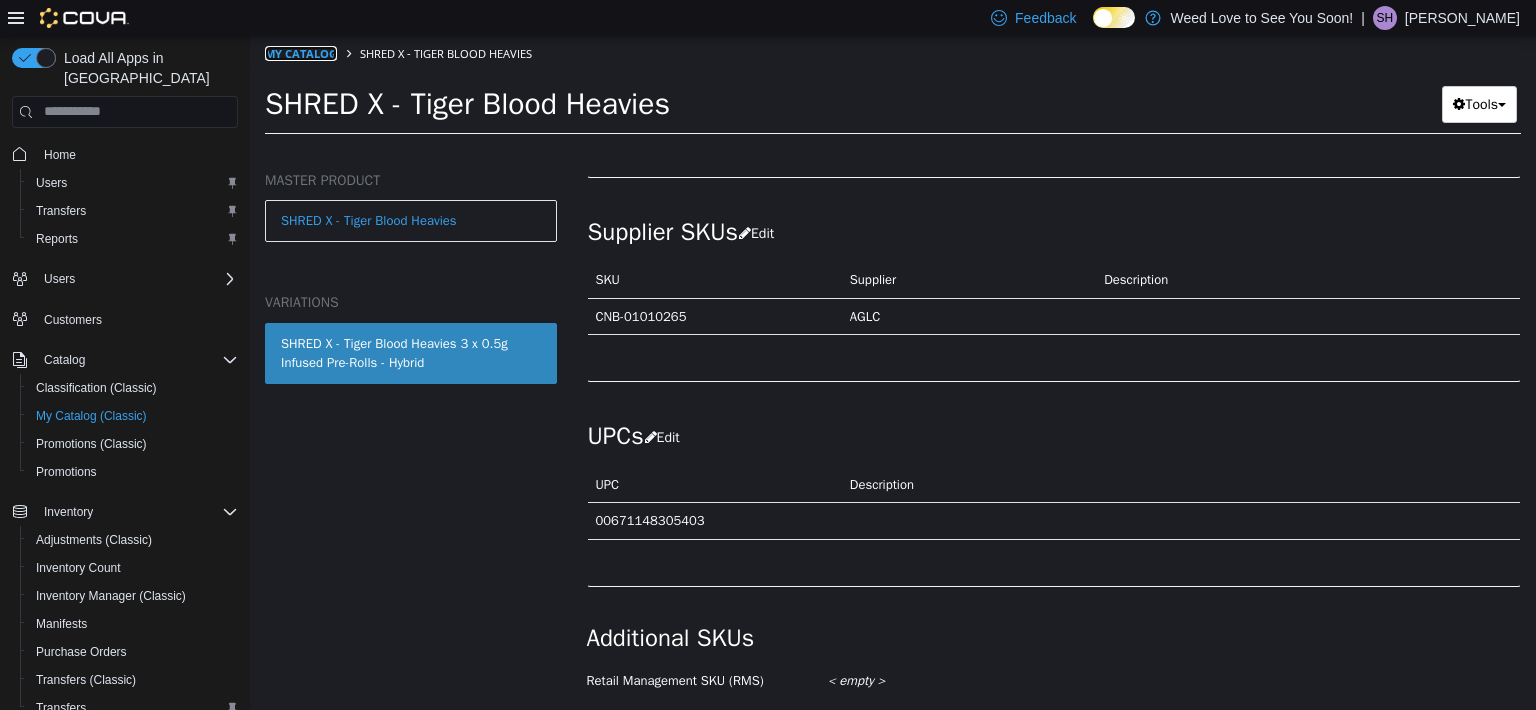 click on "My Catalog" at bounding box center (301, 52) 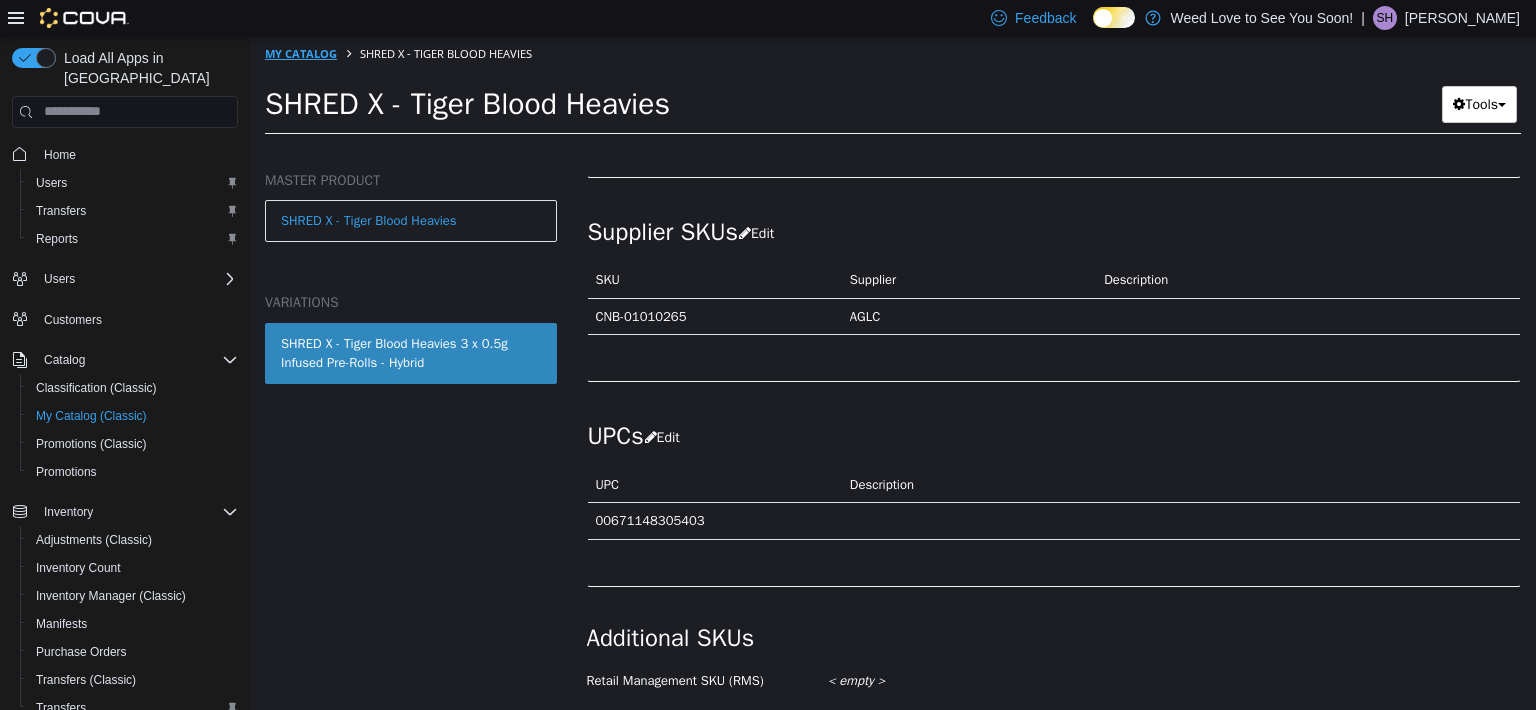 select on "**********" 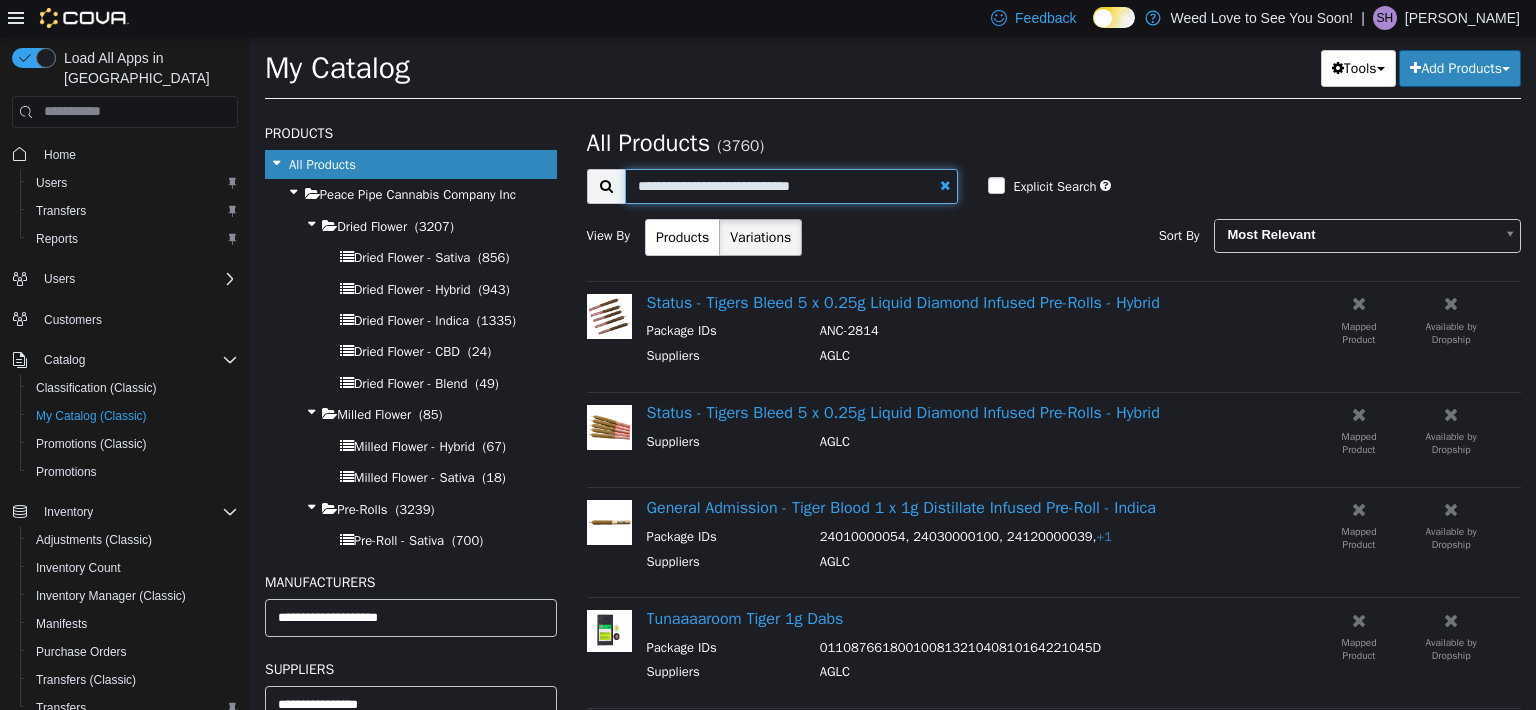 drag, startPoint x: 832, startPoint y: 194, endPoint x: 557, endPoint y: 176, distance: 275.58847 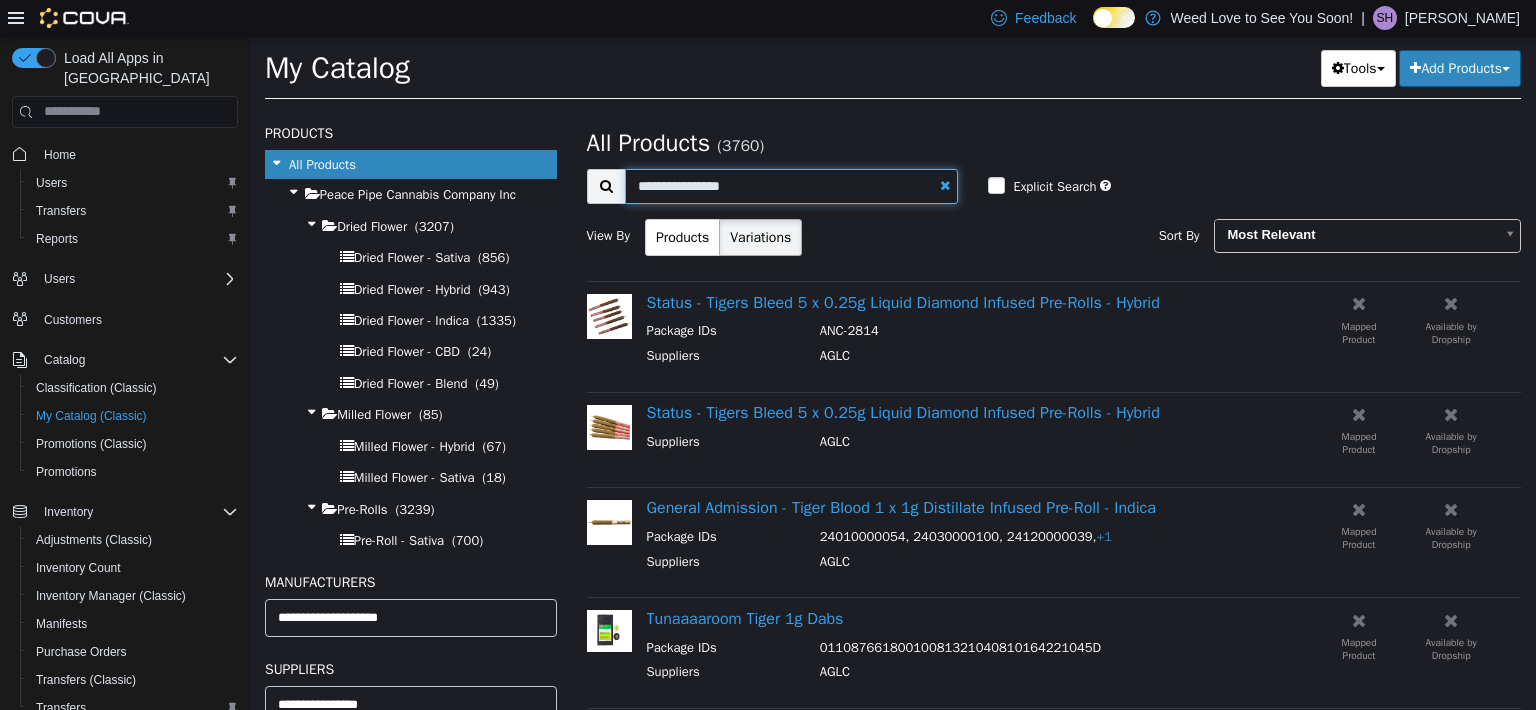 type on "**********" 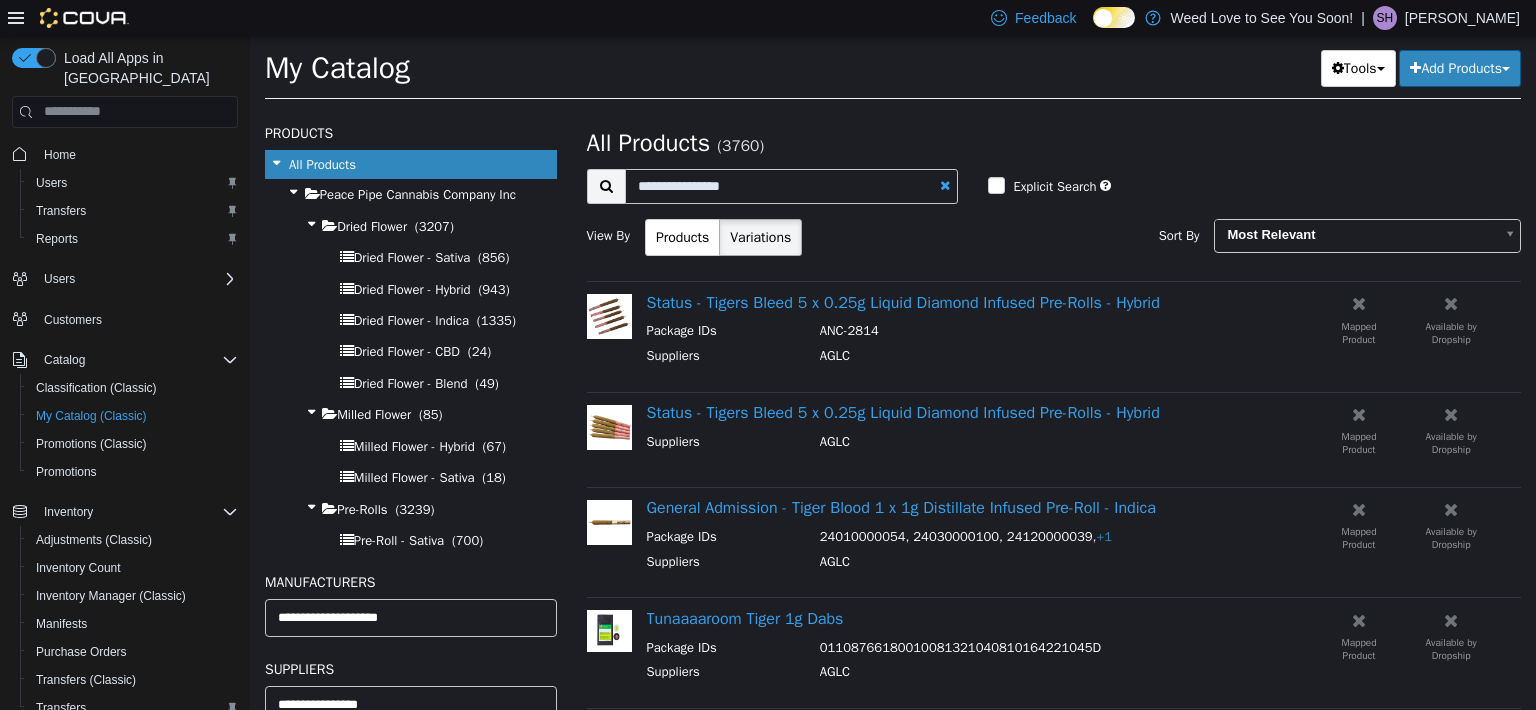 select on "**********" 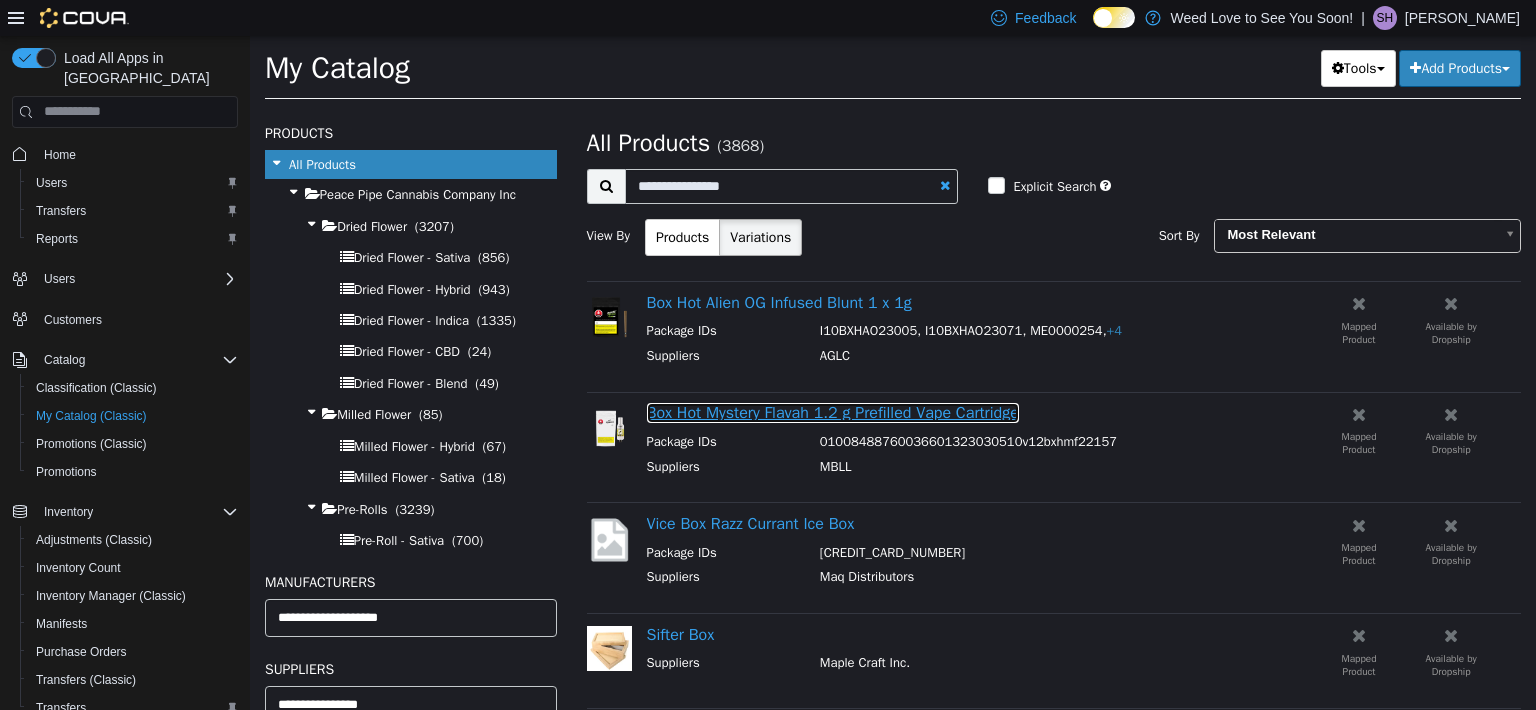 click on "Box Hot Mystery Flavah 1.2 g Prefilled Vape Cartridge" at bounding box center [833, 412] 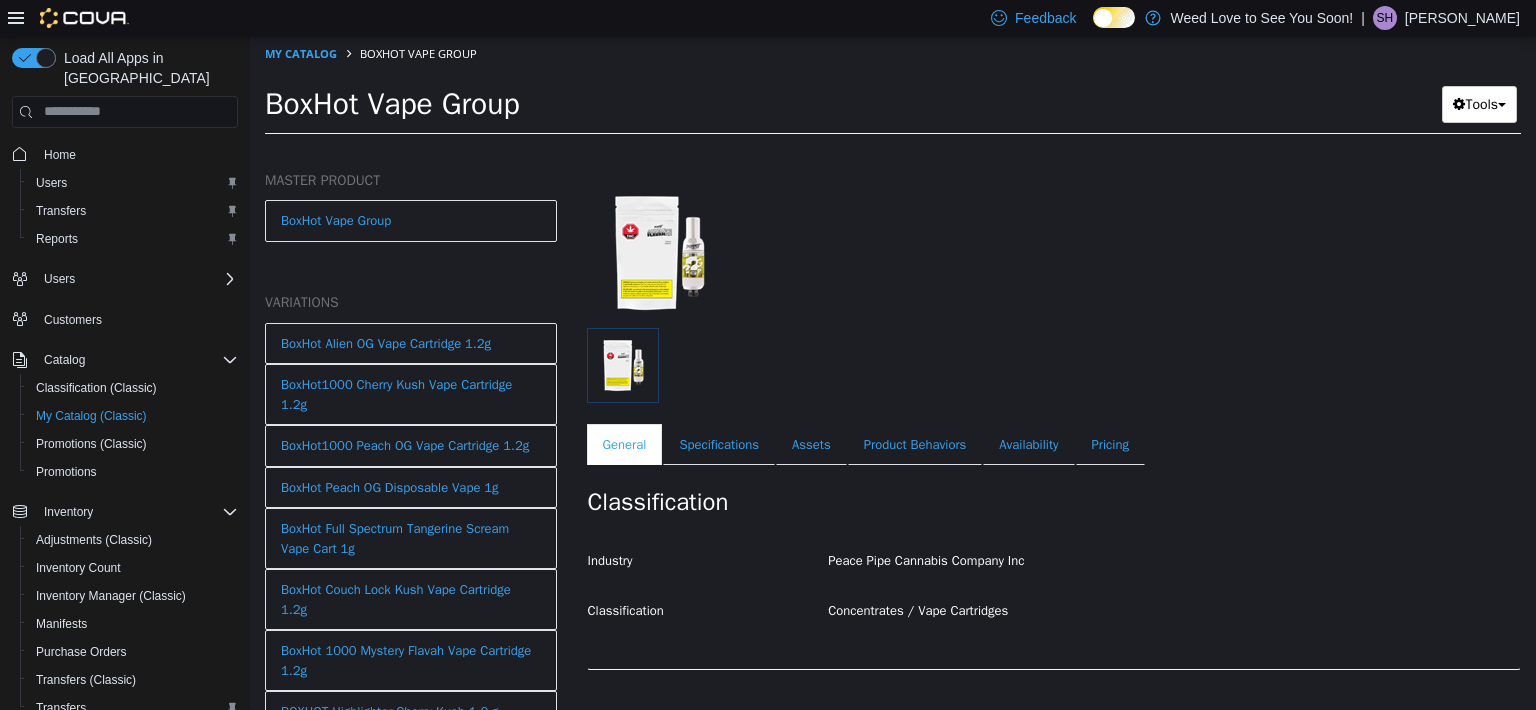 scroll, scrollTop: 200, scrollLeft: 0, axis: vertical 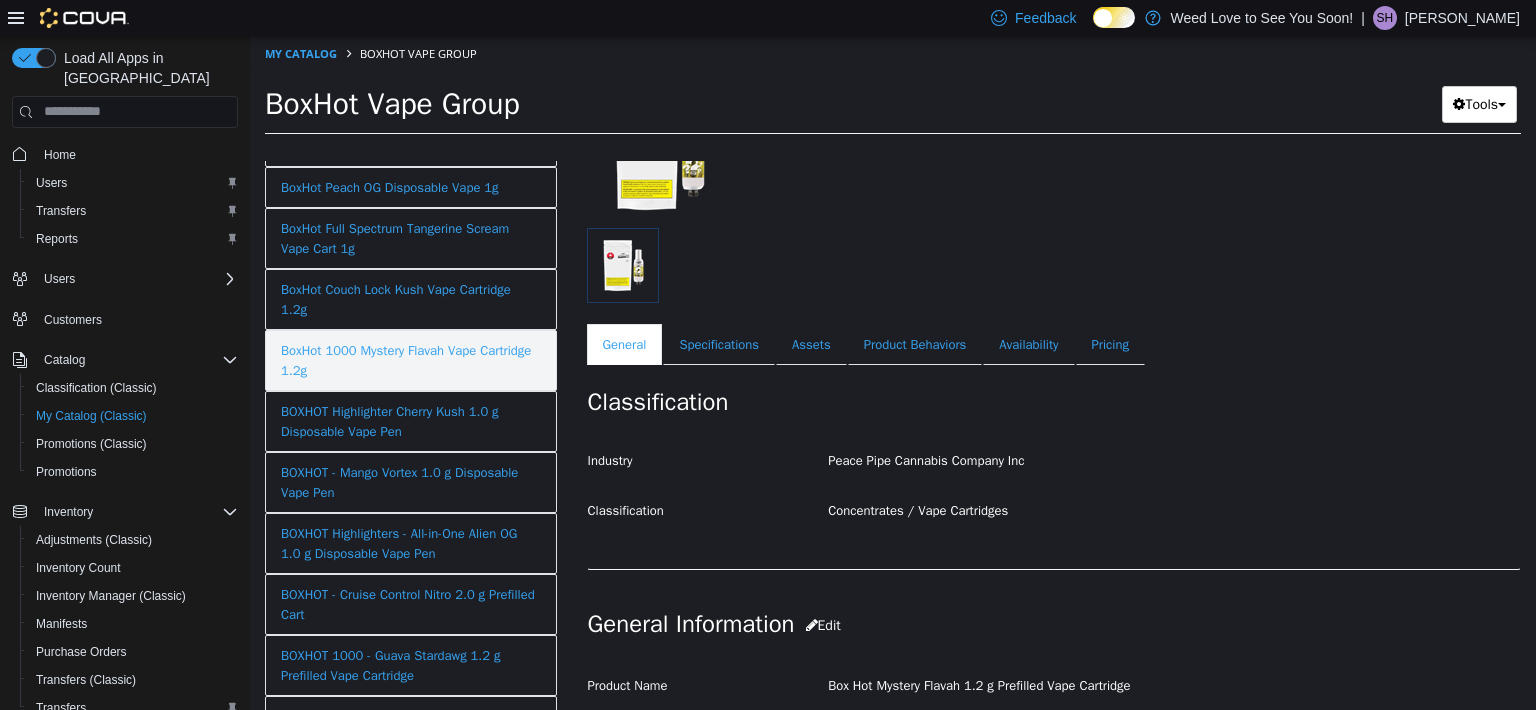 click on "BoxHot 1000 Mystery Flavah Vape Cartridge 1.2g" at bounding box center (411, 359) 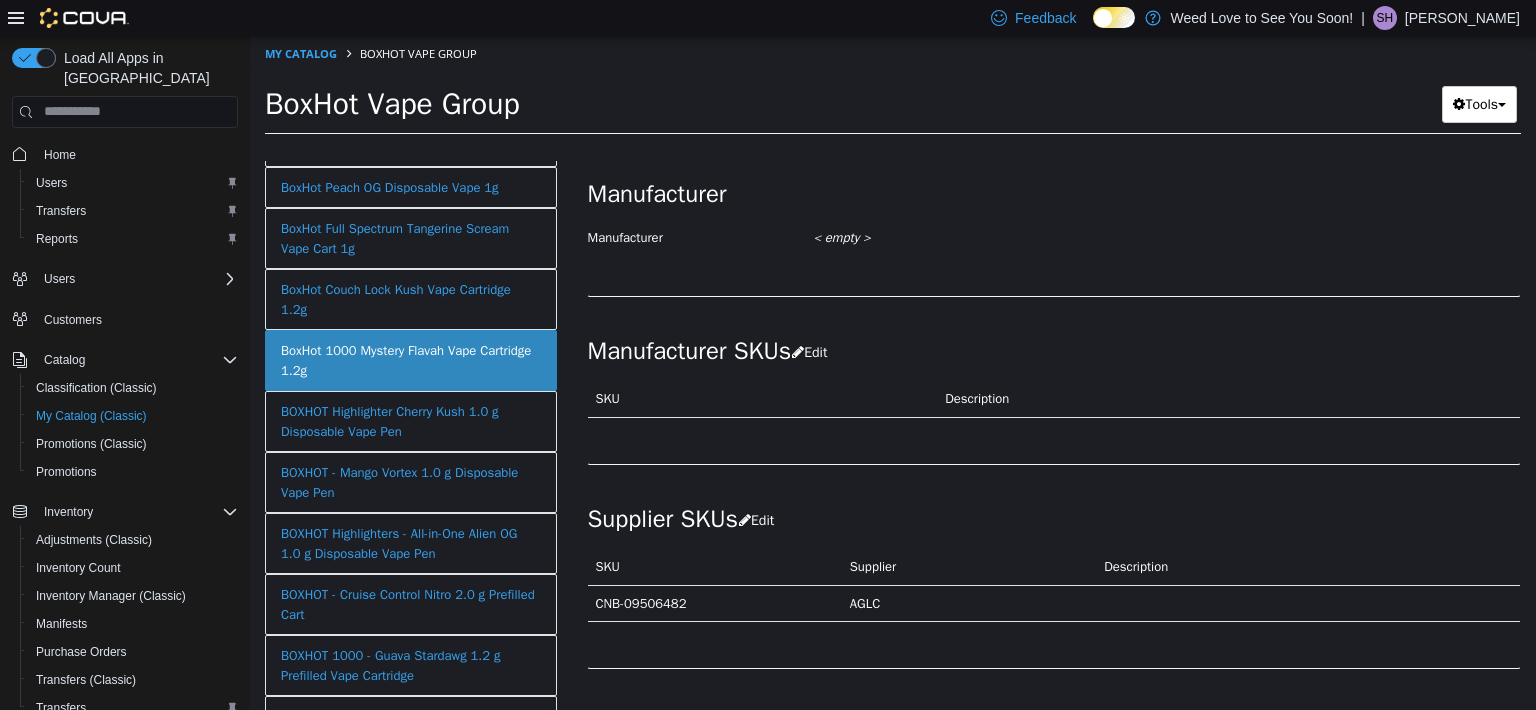 scroll, scrollTop: 1031, scrollLeft: 0, axis: vertical 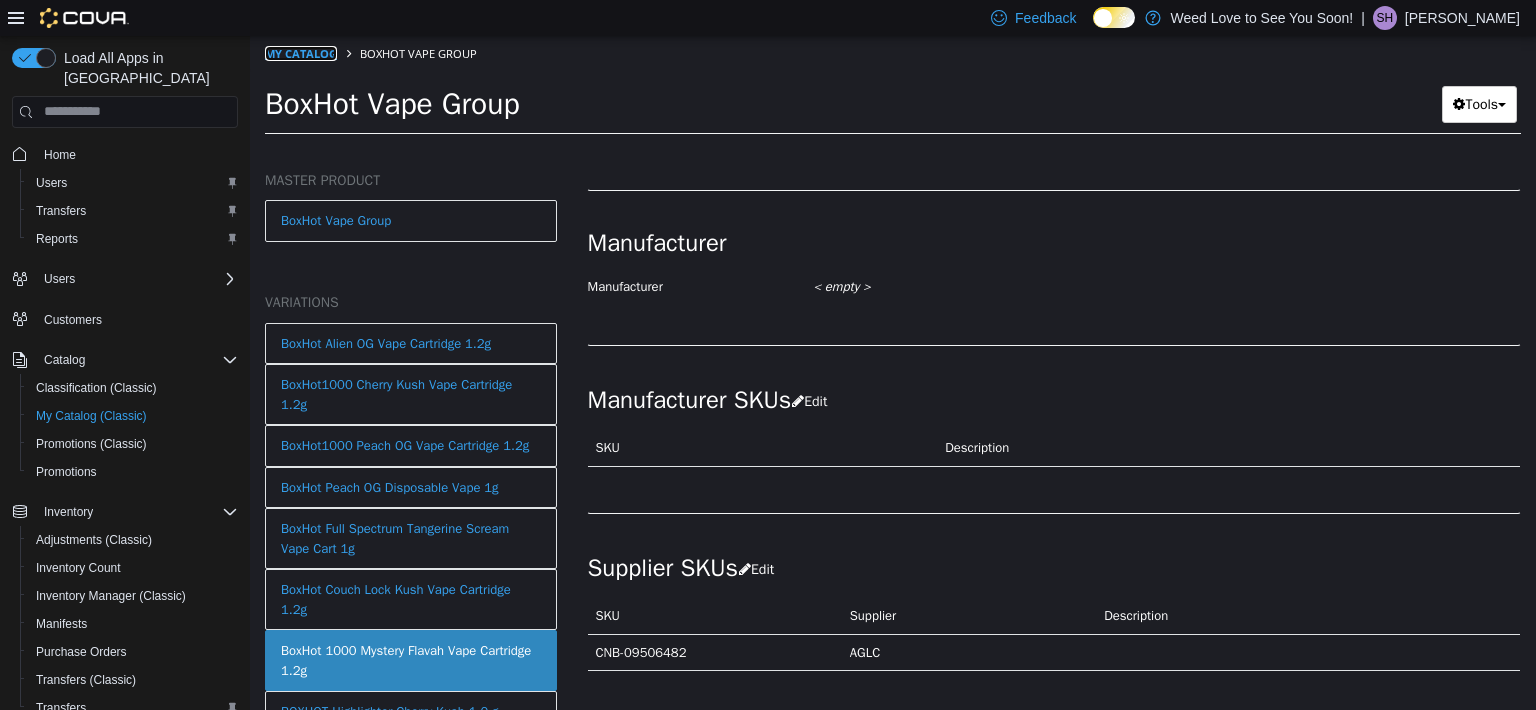 click on "My Catalog" at bounding box center (301, 52) 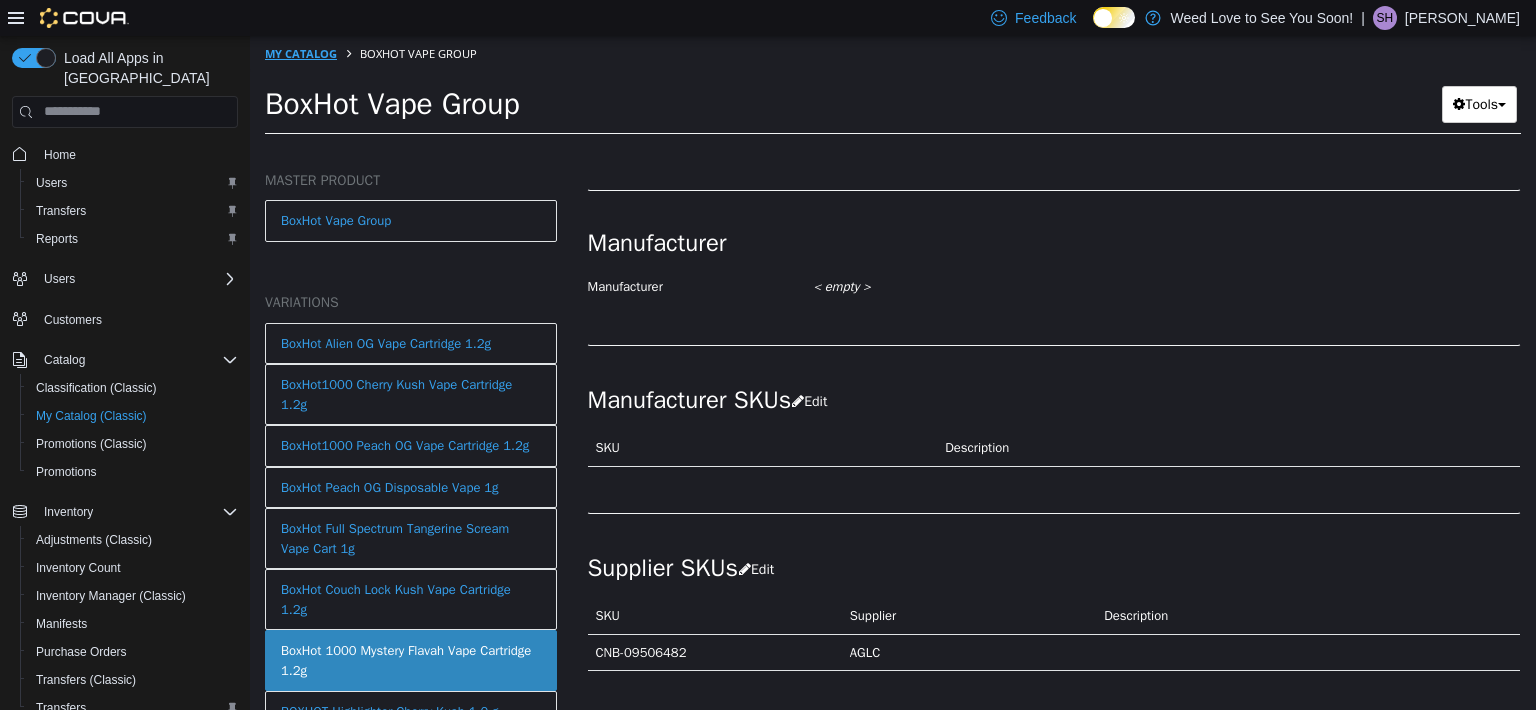 select on "**********" 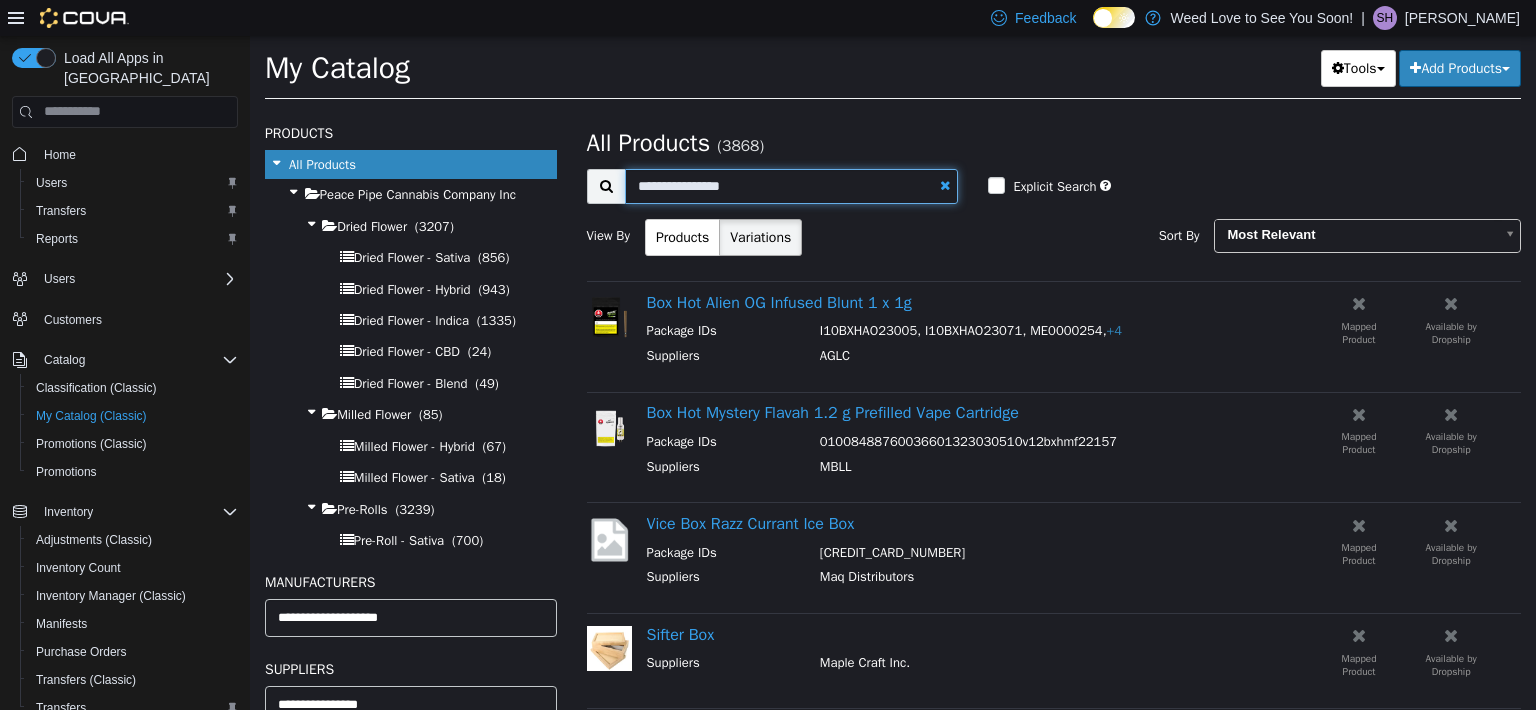 drag, startPoint x: 691, startPoint y: 189, endPoint x: 766, endPoint y: 186, distance: 75.059975 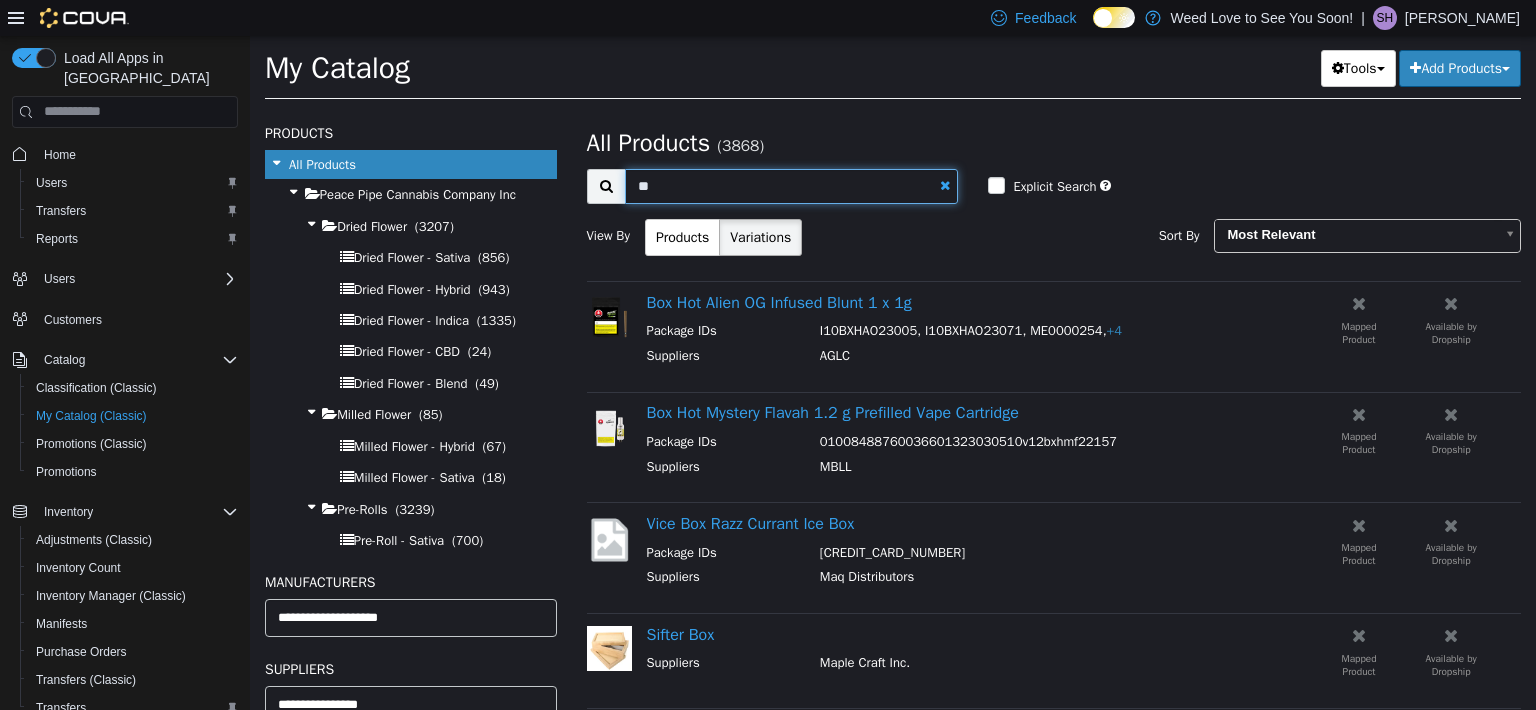 type on "*" 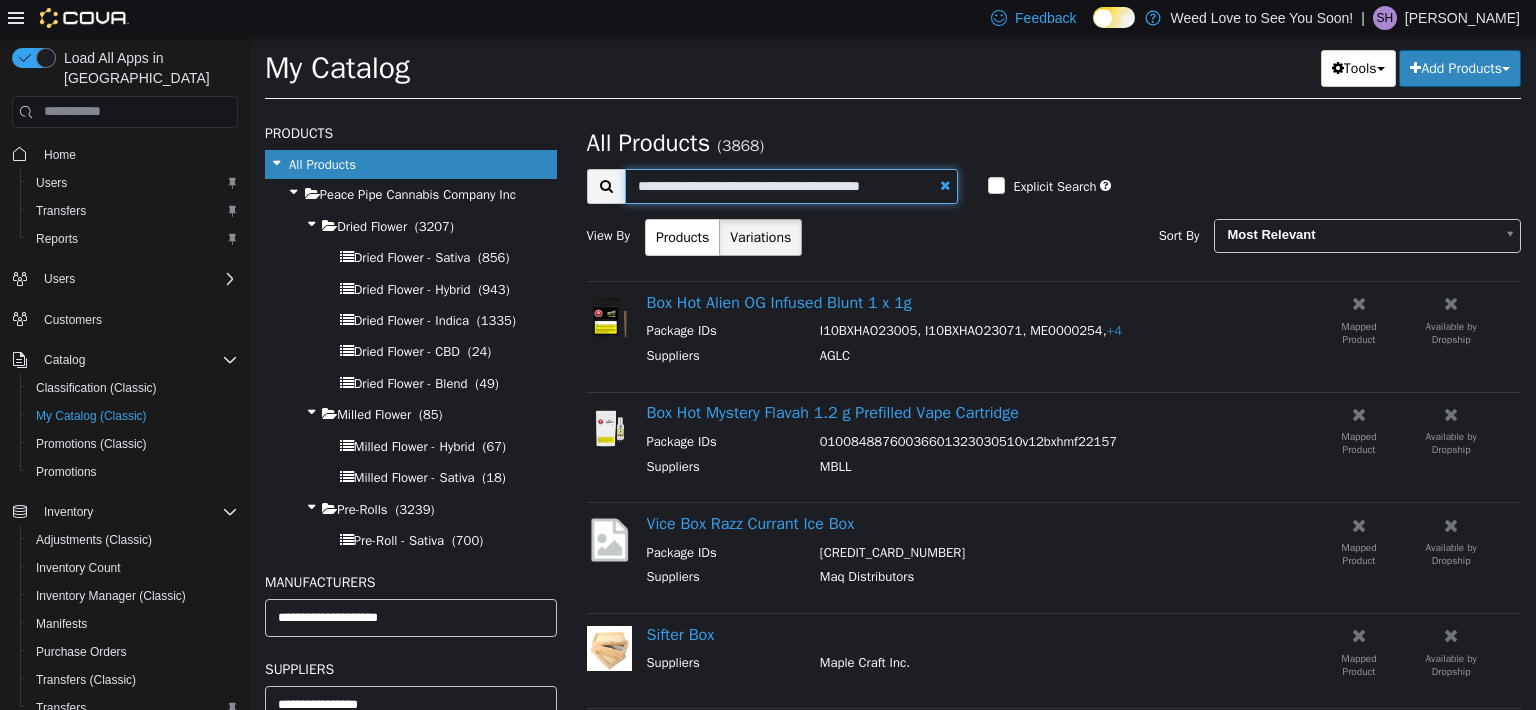 type on "**********" 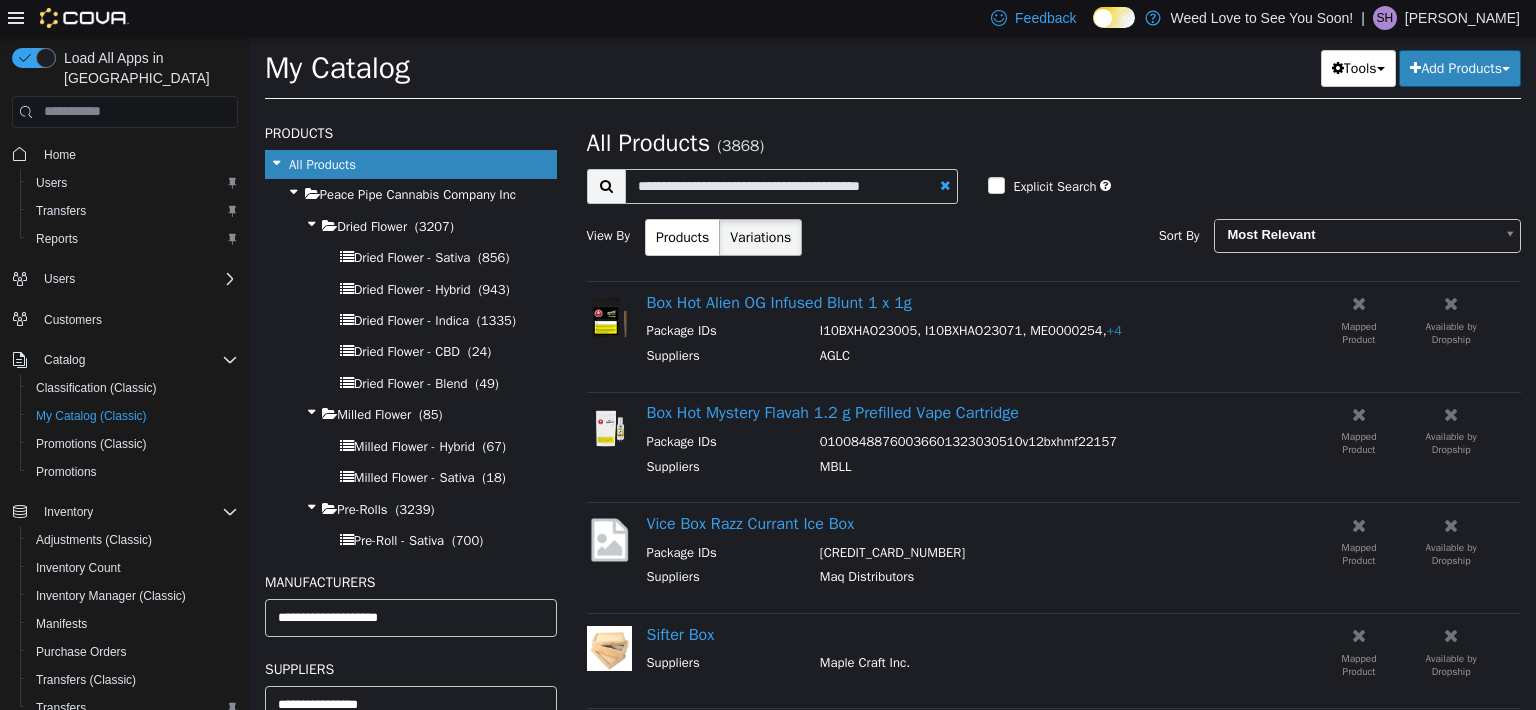 select on "**********" 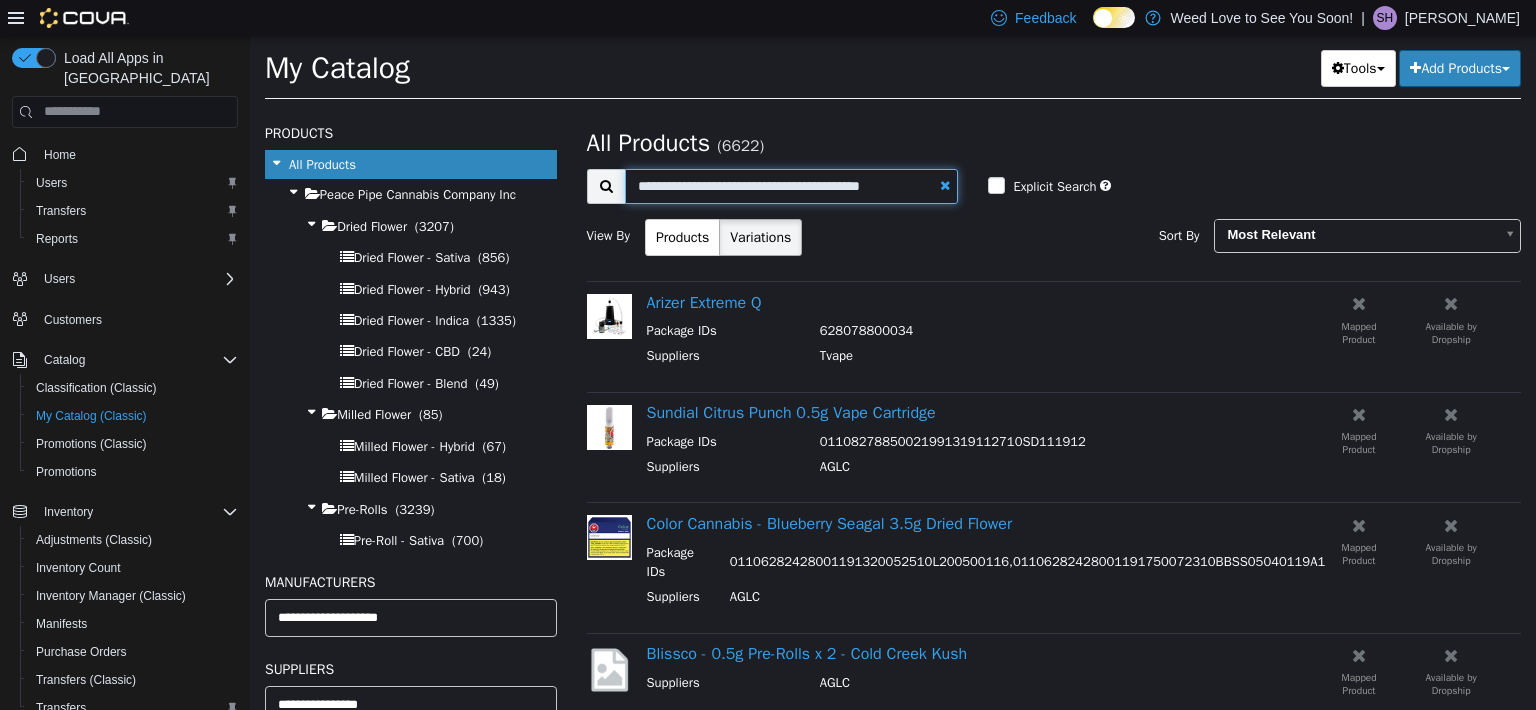 click on "**********" at bounding box center (792, 185) 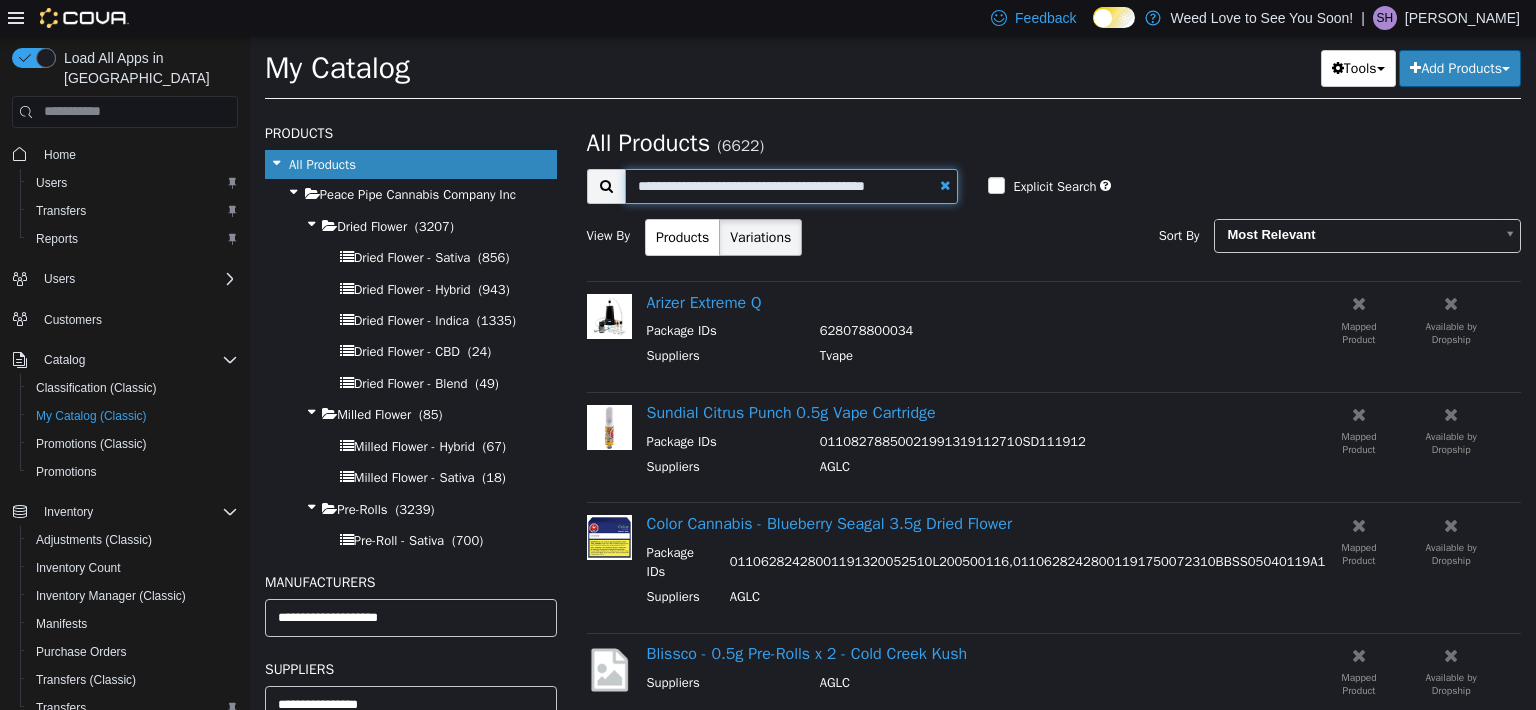 type on "**********" 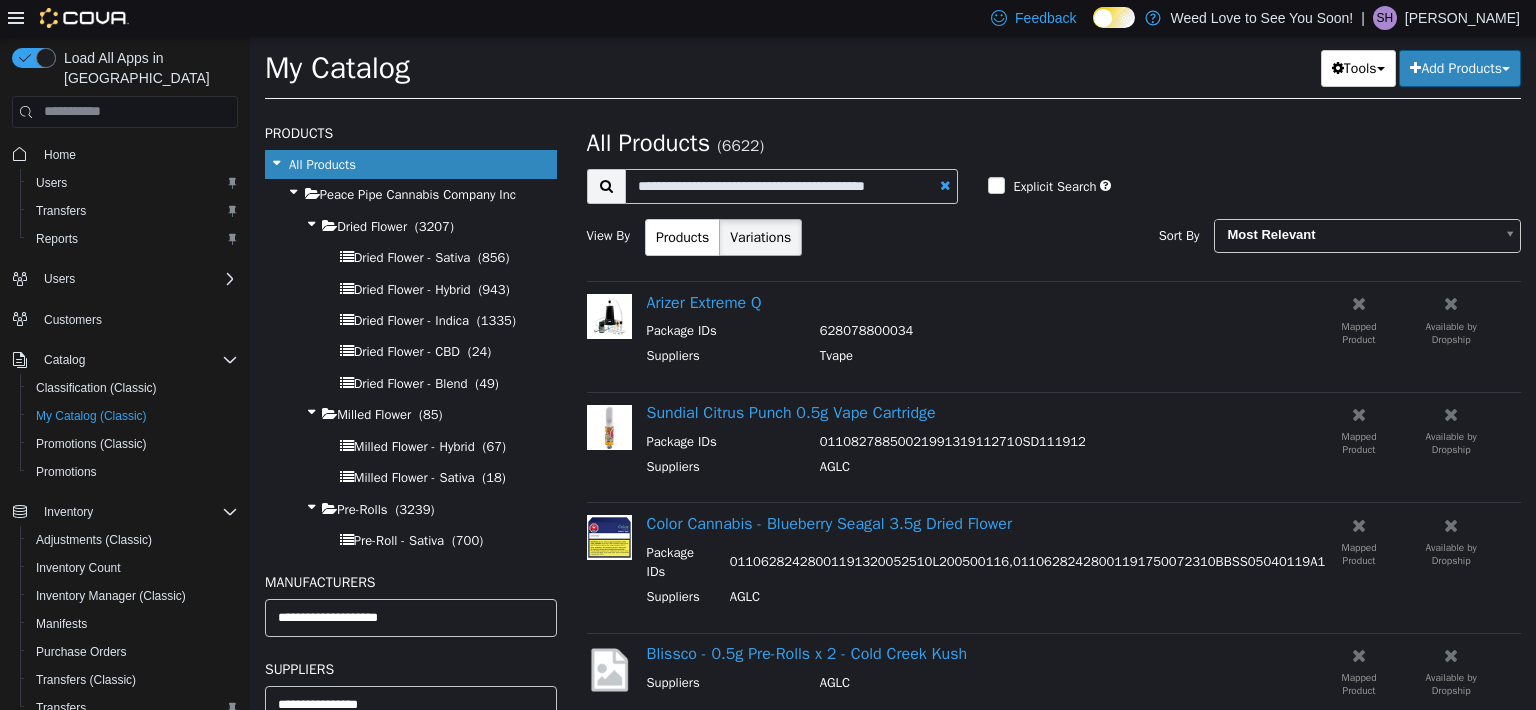 select on "**********" 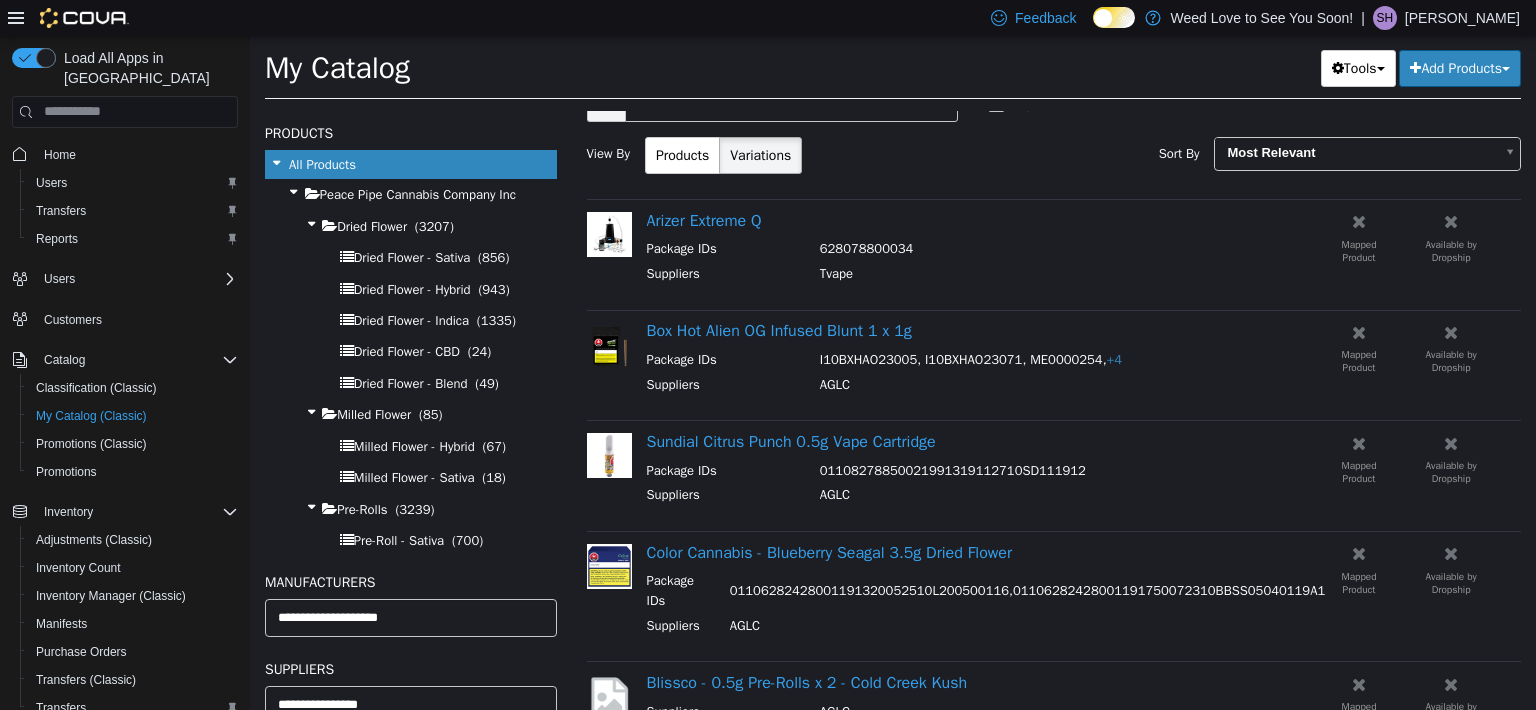 scroll, scrollTop: 0, scrollLeft: 0, axis: both 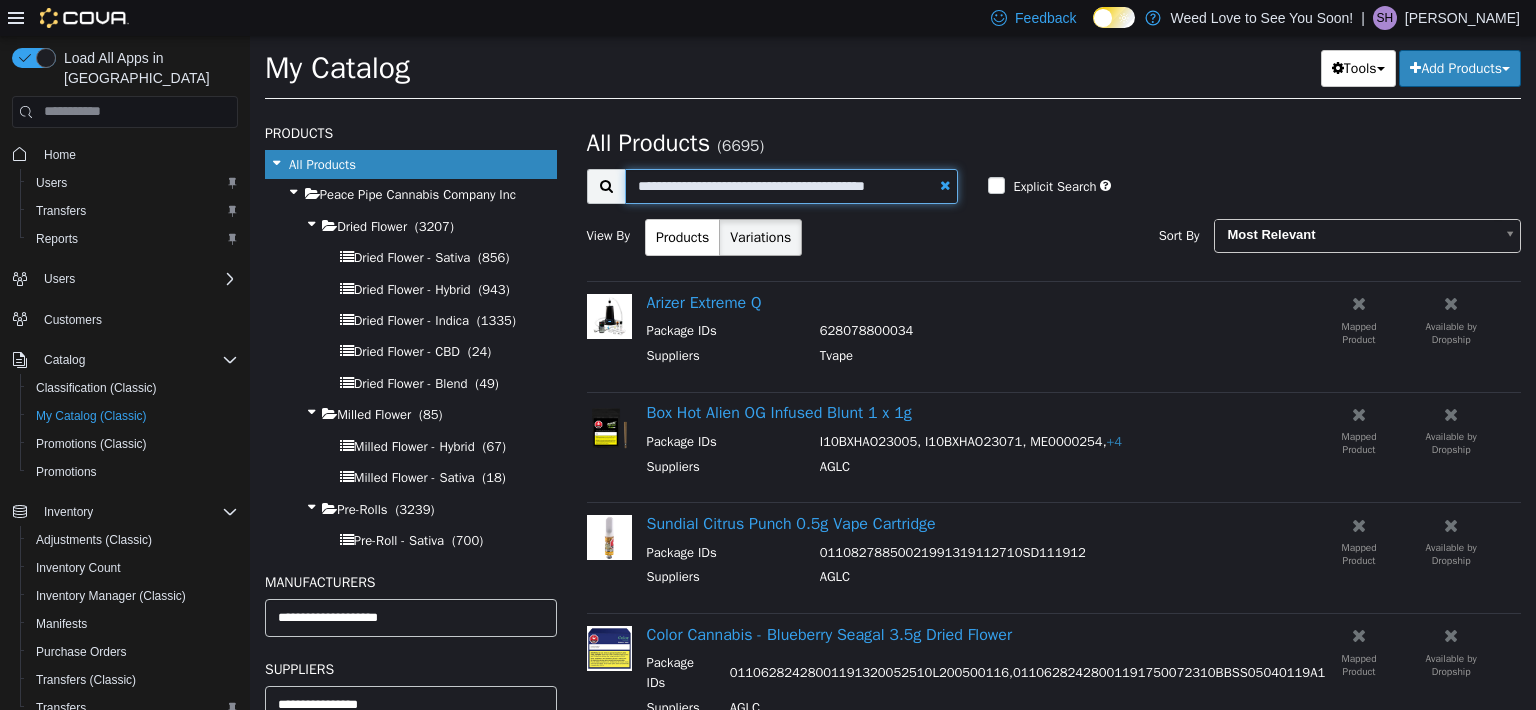 click on "**********" at bounding box center (792, 185) 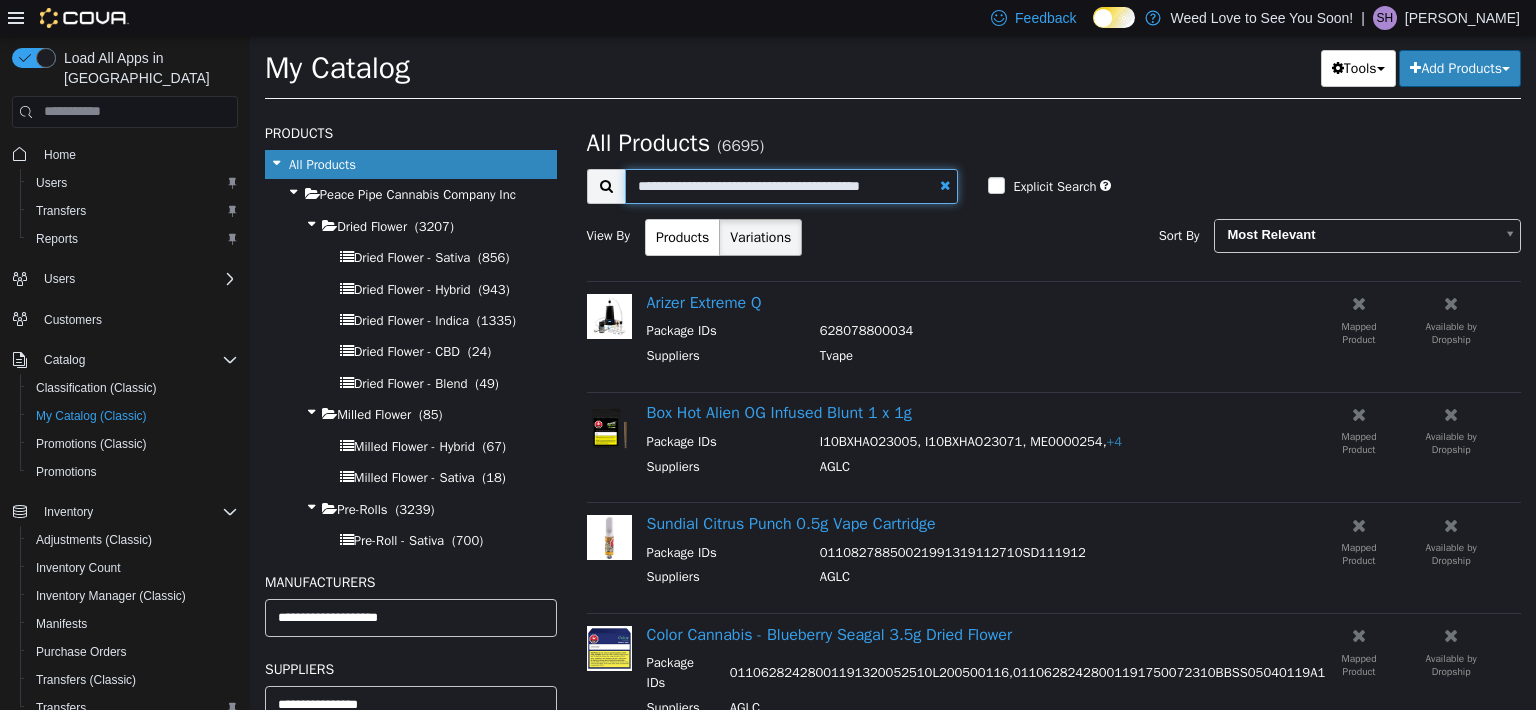 type on "**********" 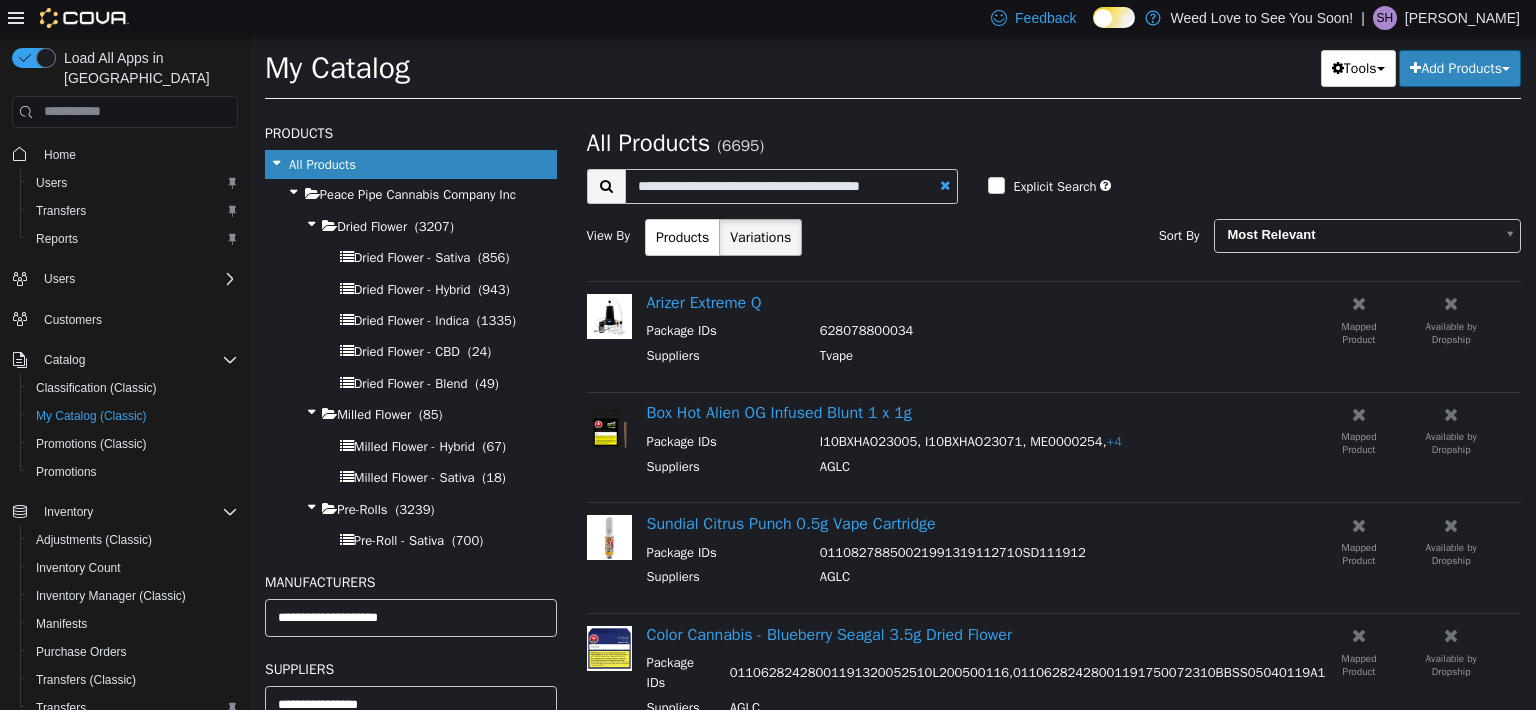 select on "**********" 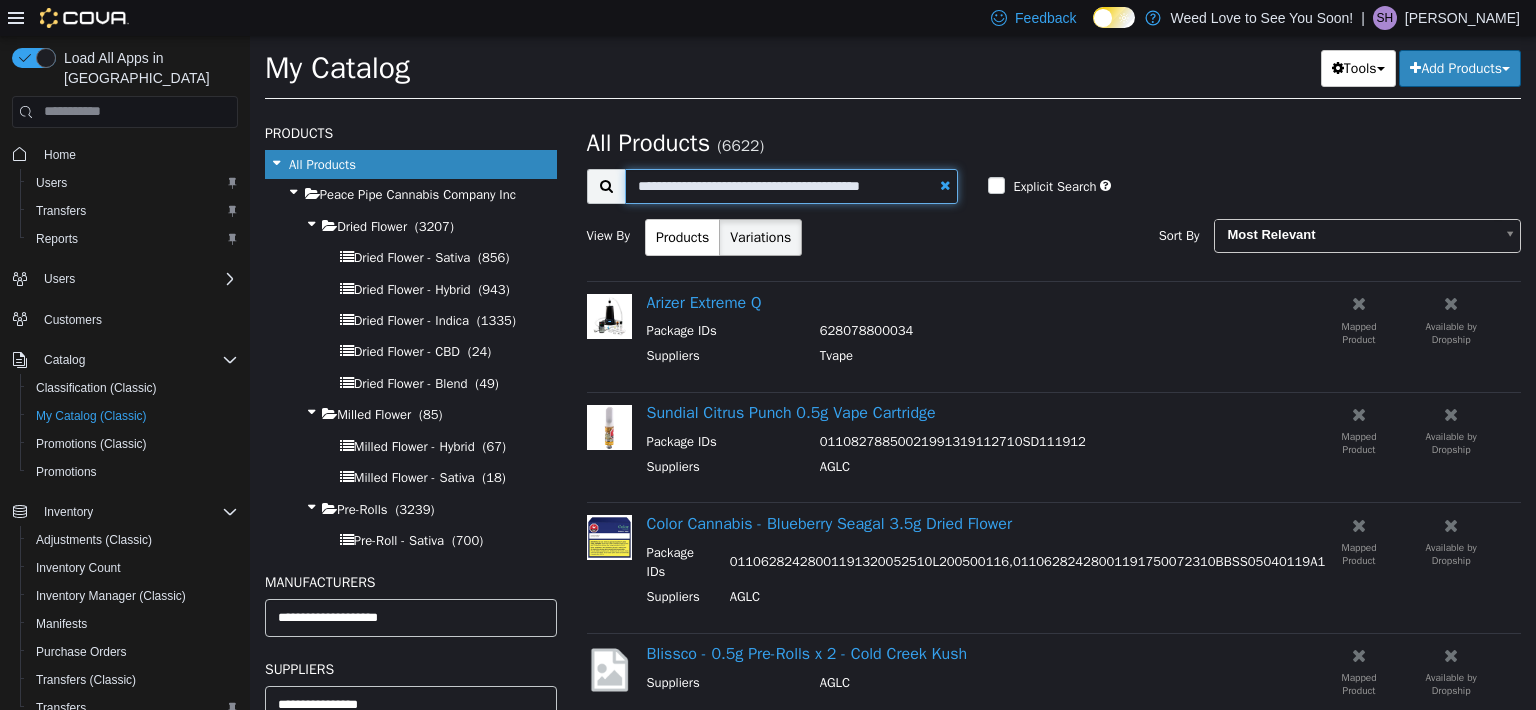 click on "**********" at bounding box center [792, 185] 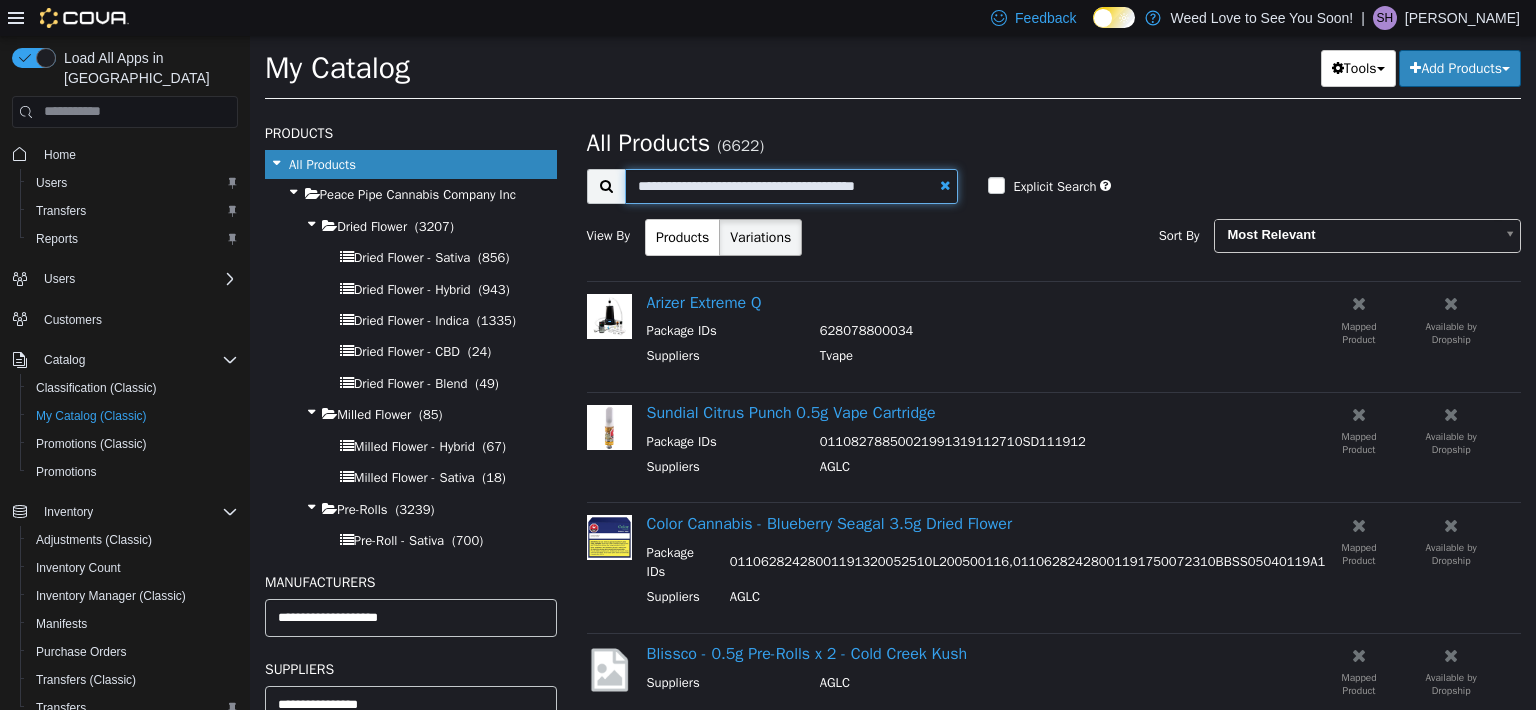 type on "**********" 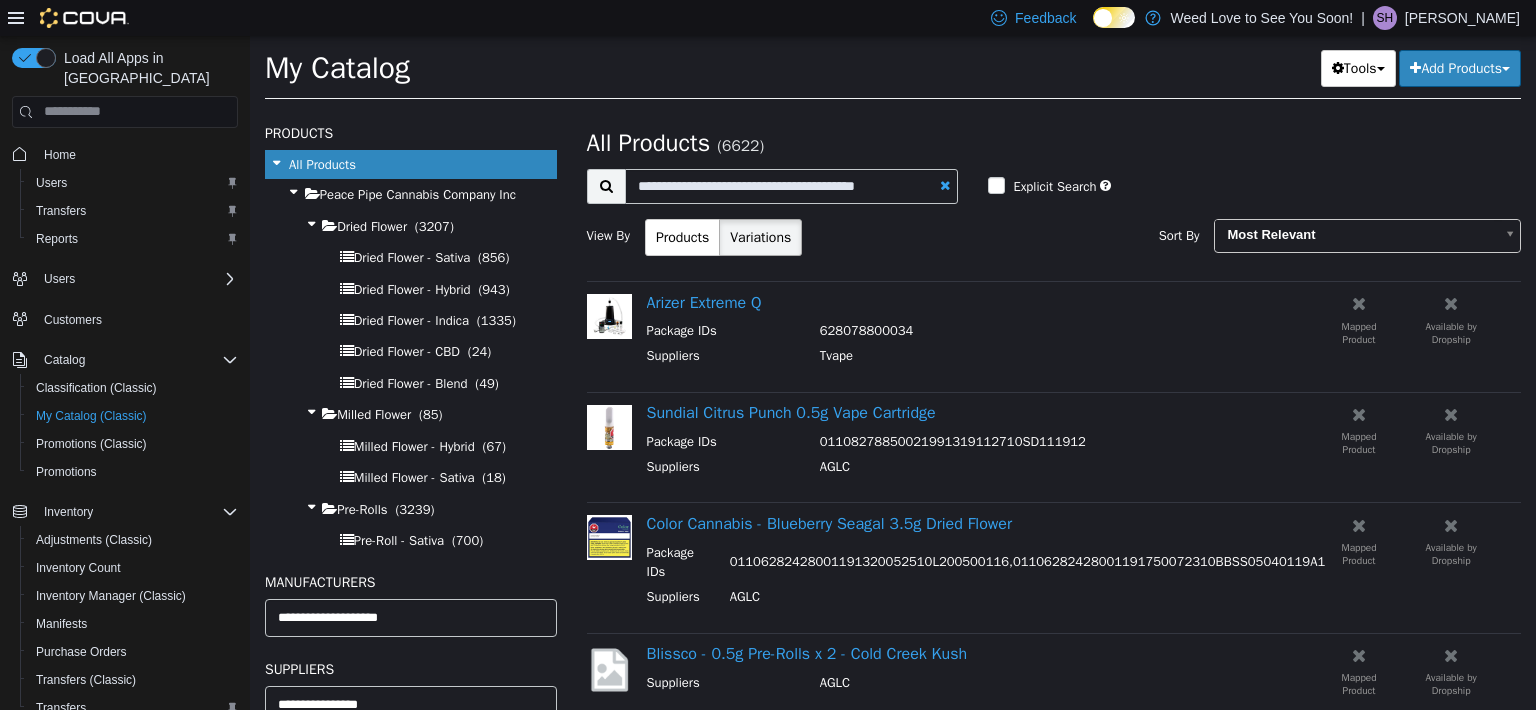 select on "**********" 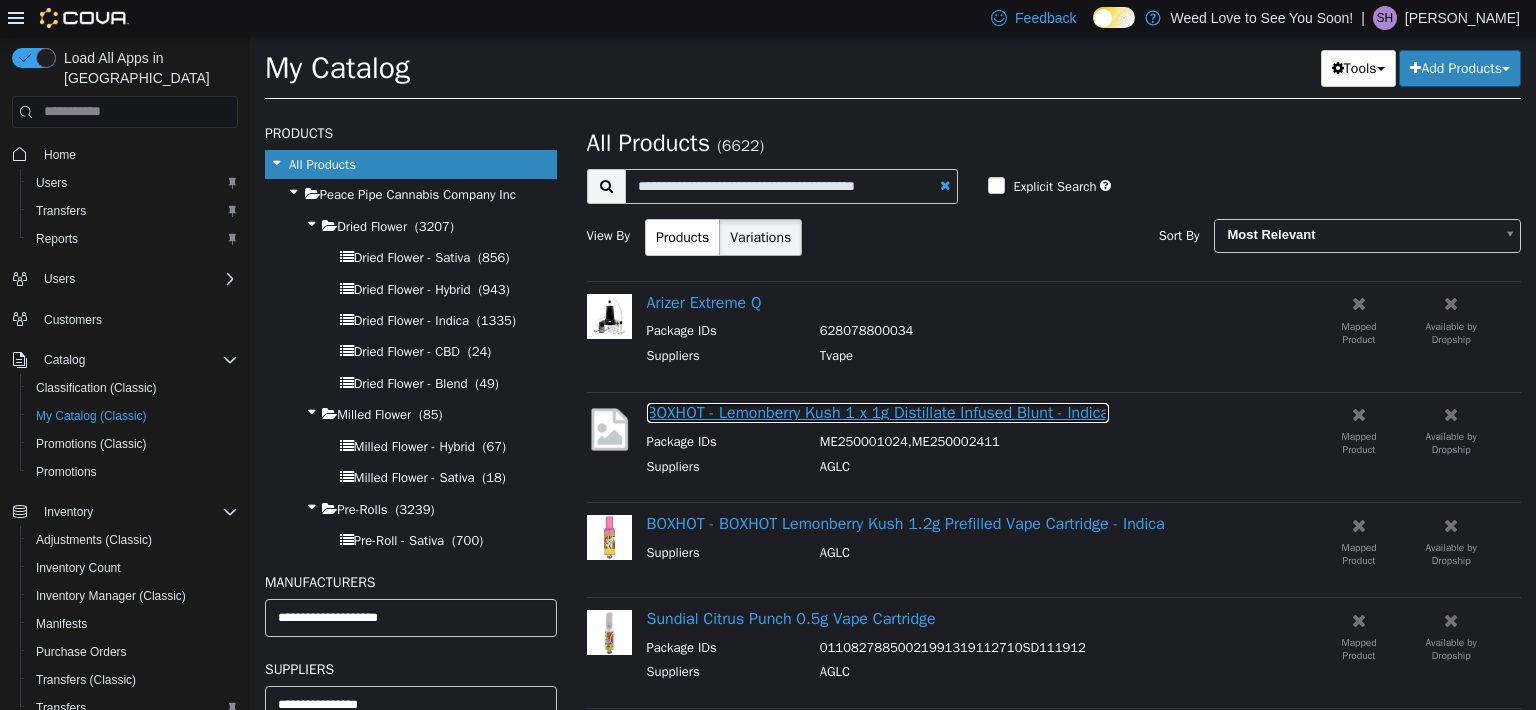 click on "BOXHOT - Lemonberry Kush 1 x 1g Distillate Infused Blunt - Indica" at bounding box center [878, 412] 